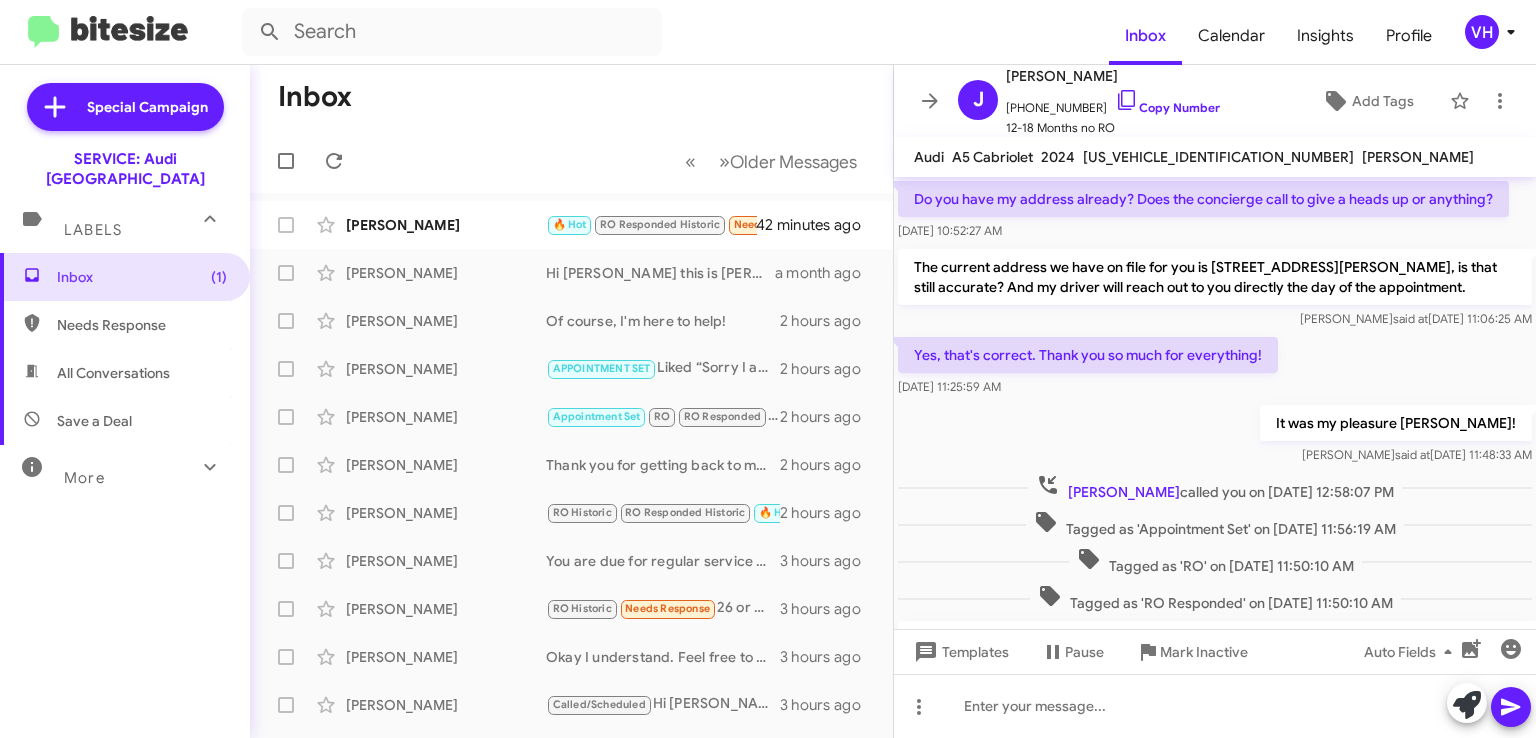 scroll, scrollTop: 0, scrollLeft: 0, axis: both 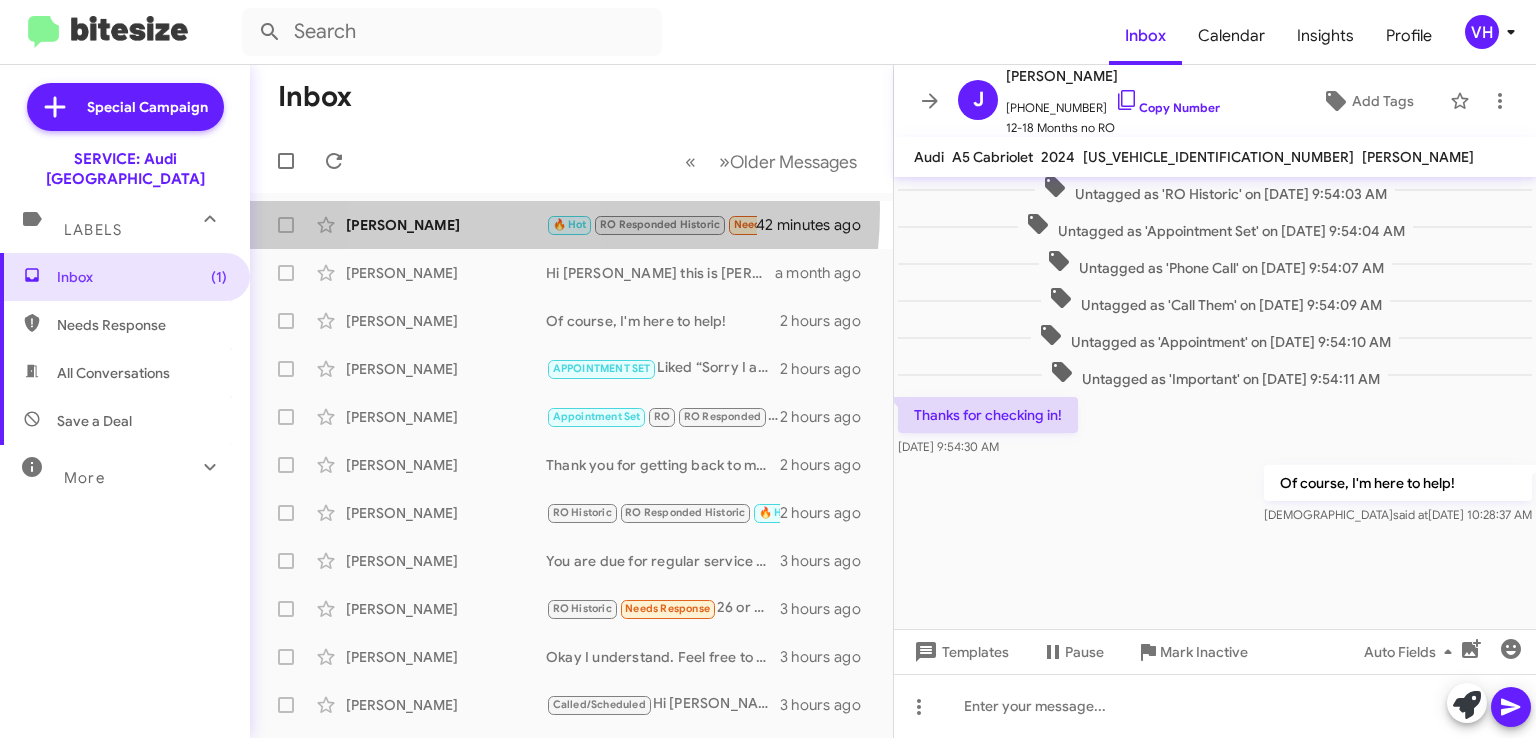 click on "Jim Zeitlin  🔥 Hot   RO Responded Historic   Needs Response   I'll check my schedule, thanks.   42 minutes ago" 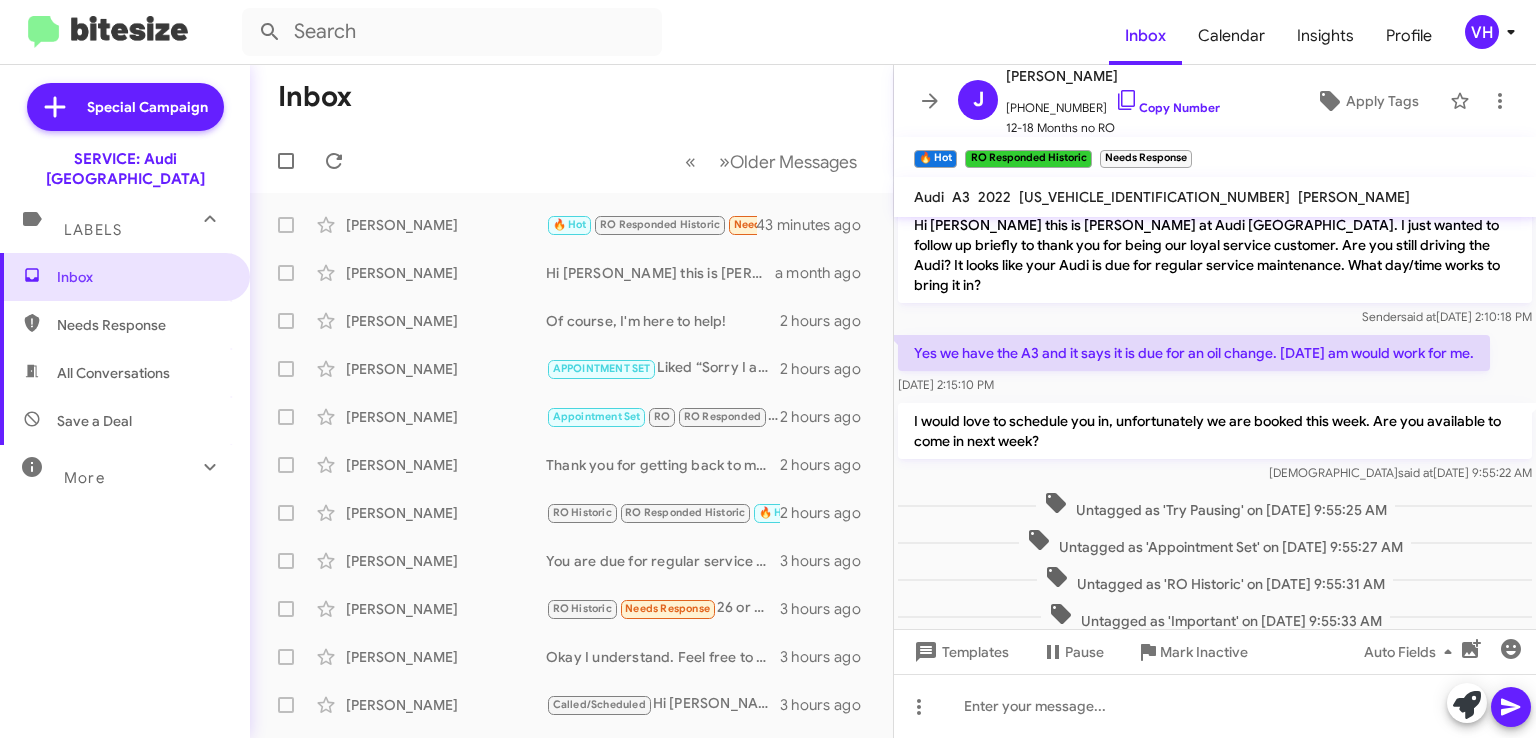 scroll, scrollTop: 904, scrollLeft: 0, axis: vertical 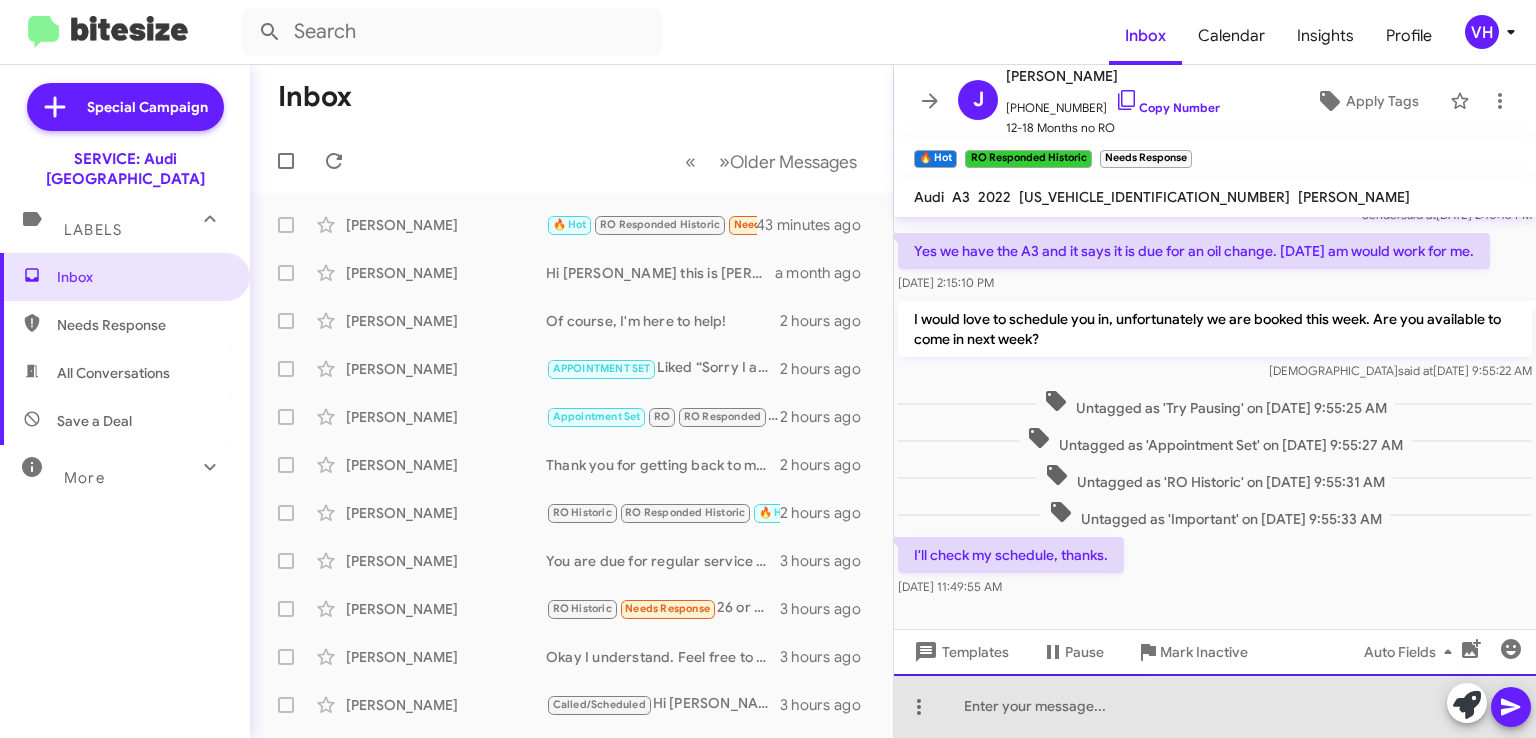 click 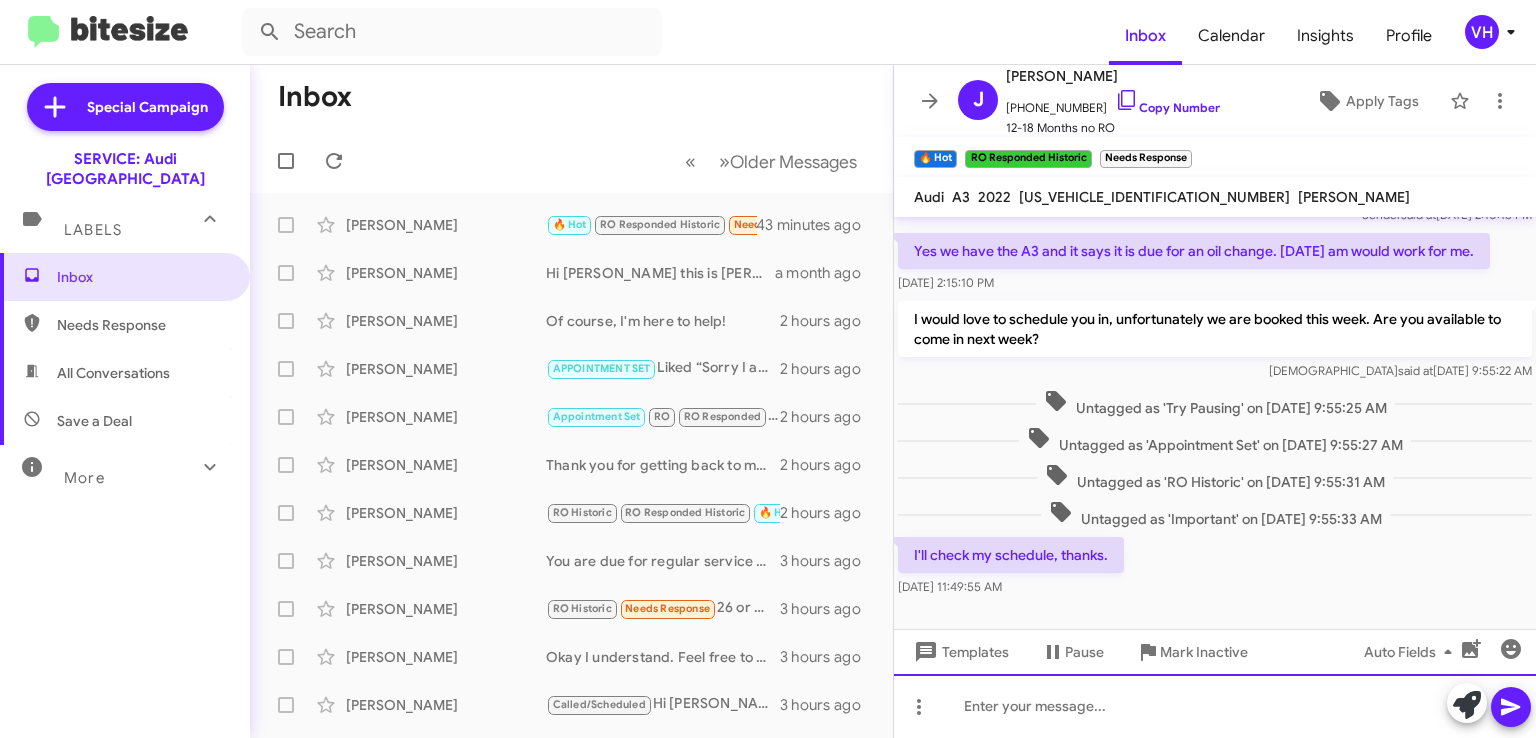 type 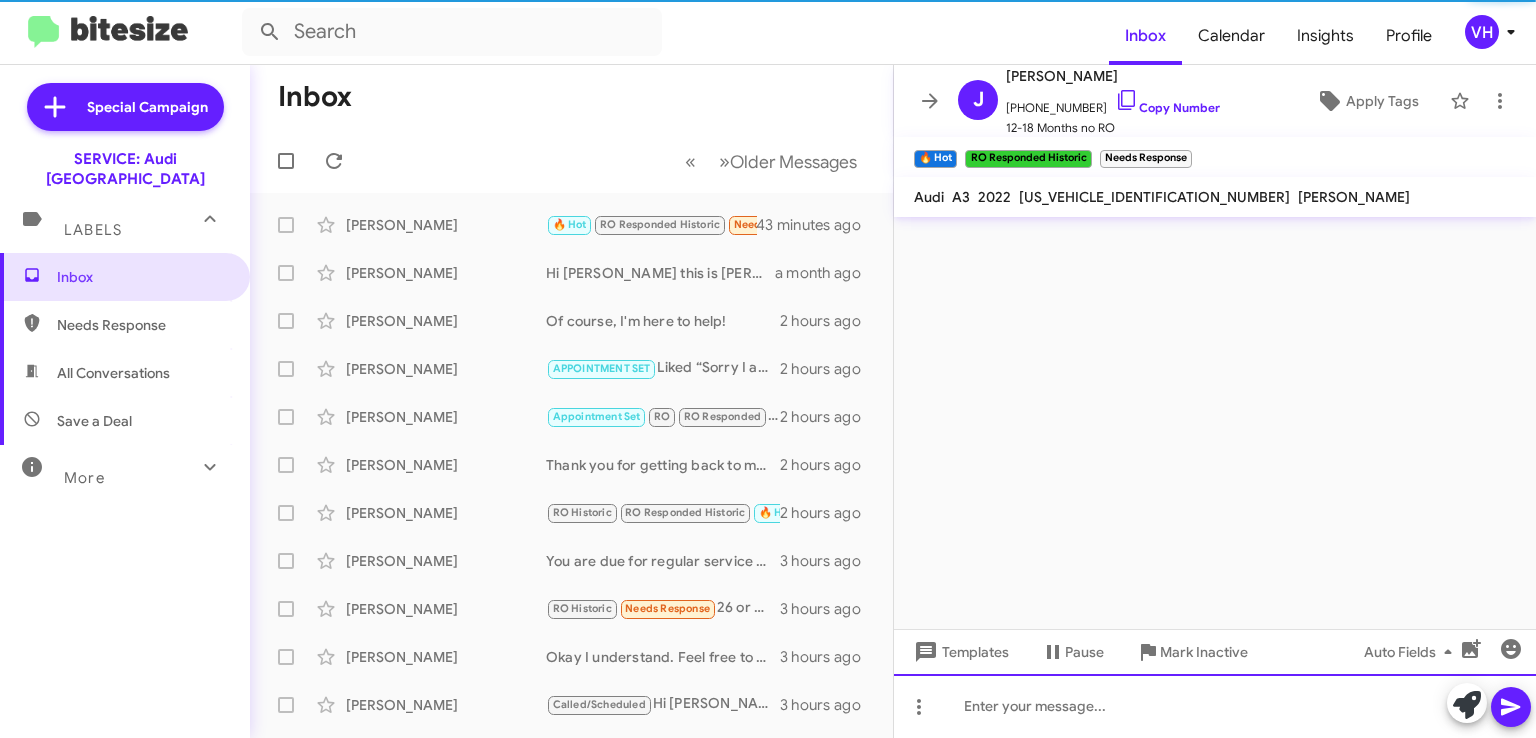 scroll, scrollTop: 0, scrollLeft: 0, axis: both 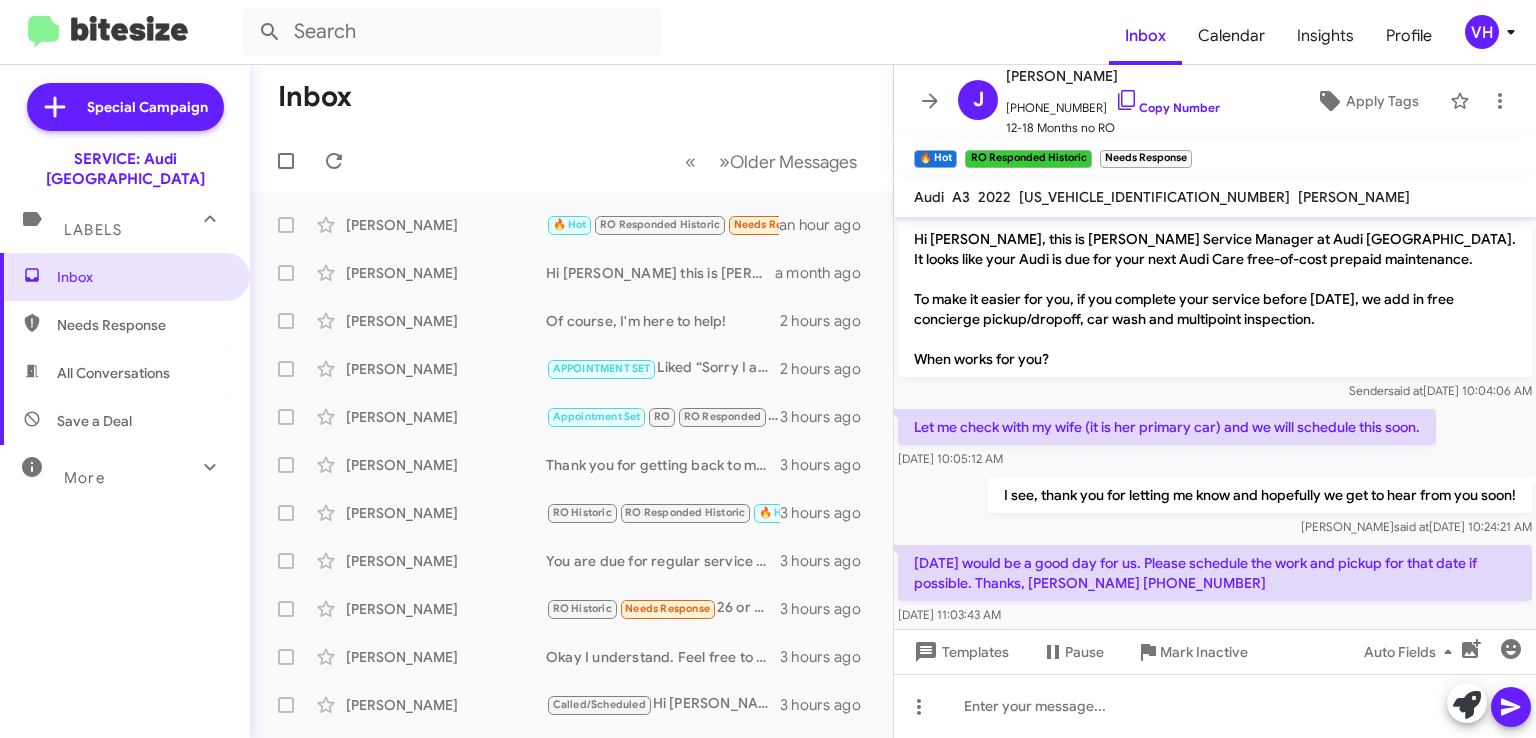 click on "[PERSON_NAME]" 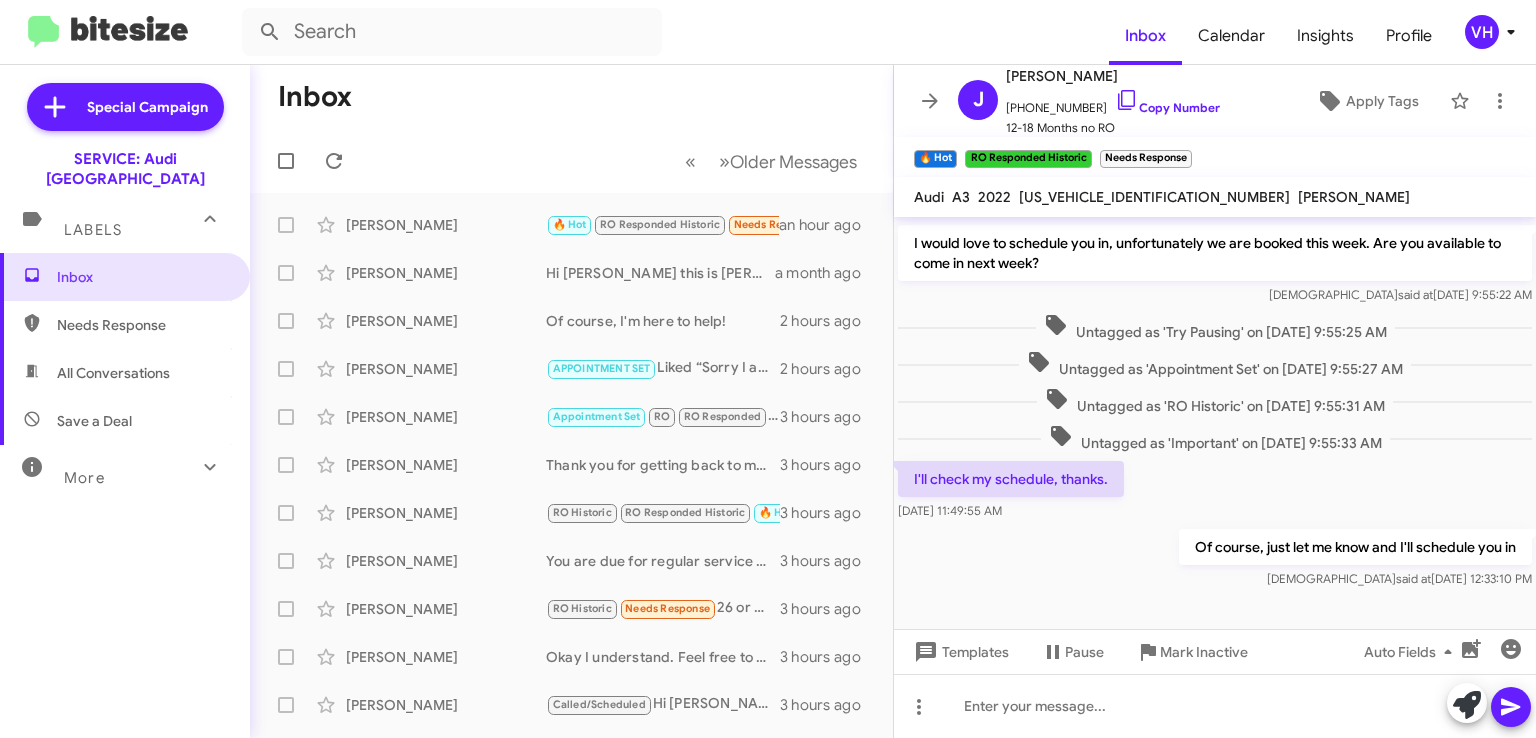 scroll, scrollTop: 1016, scrollLeft: 0, axis: vertical 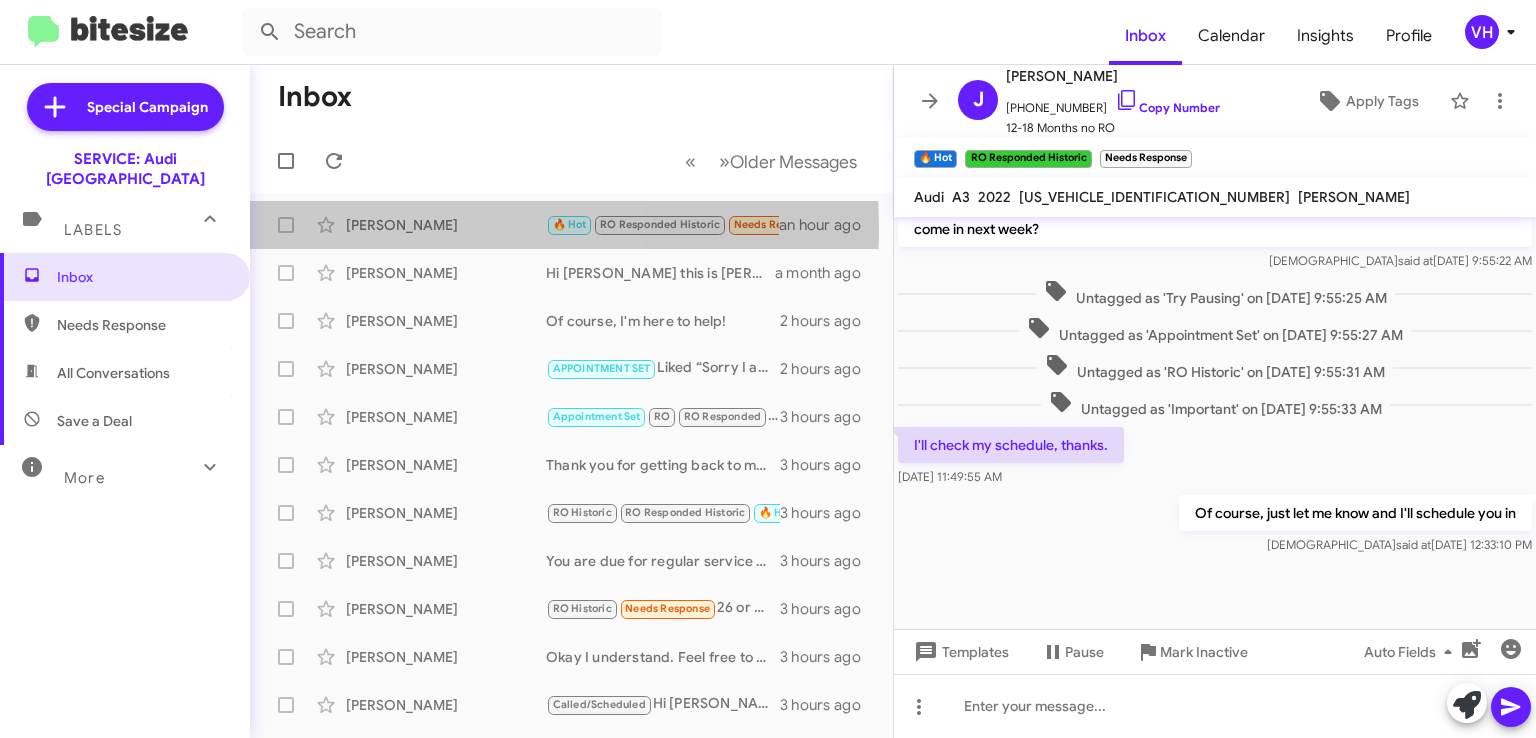click on "[PERSON_NAME]" 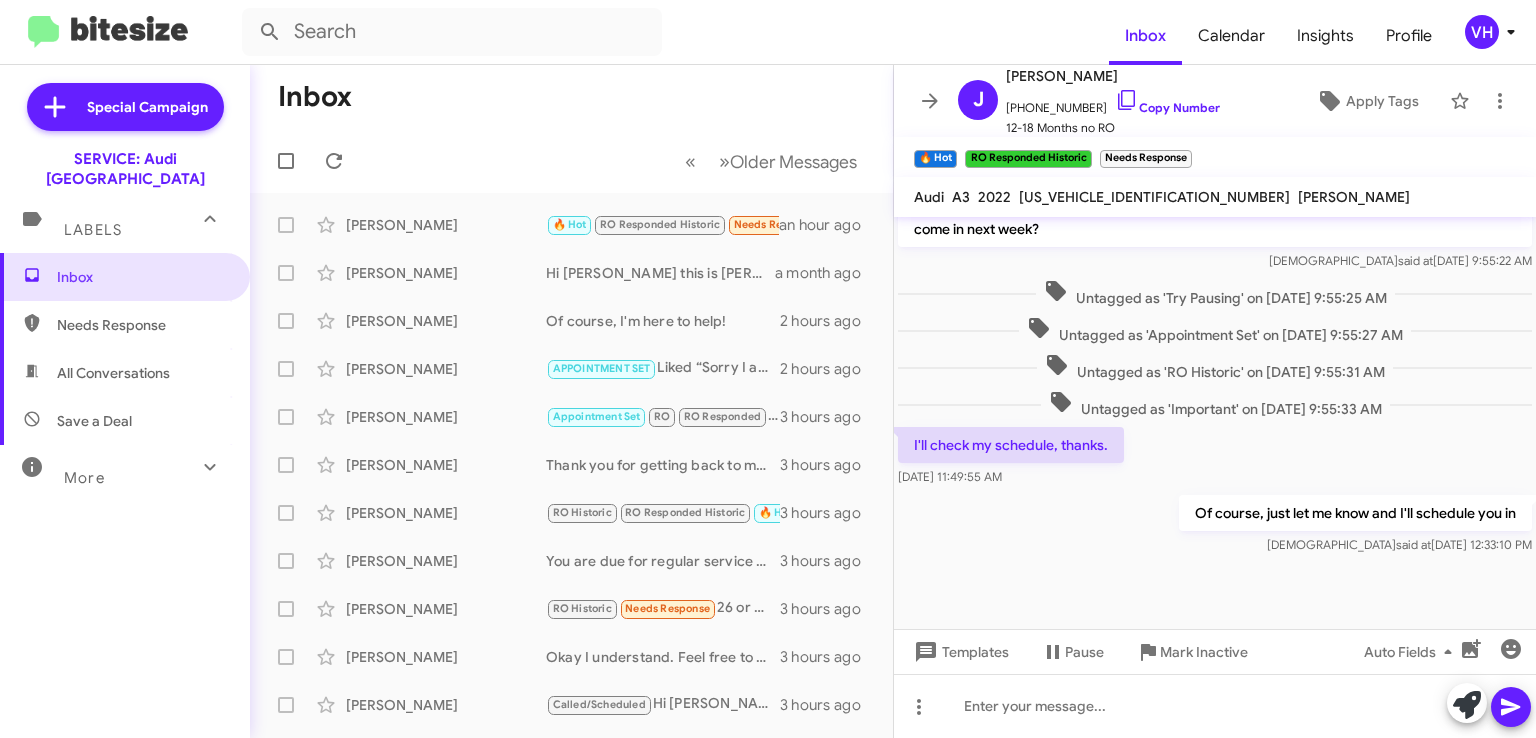 scroll, scrollTop: 916, scrollLeft: 0, axis: vertical 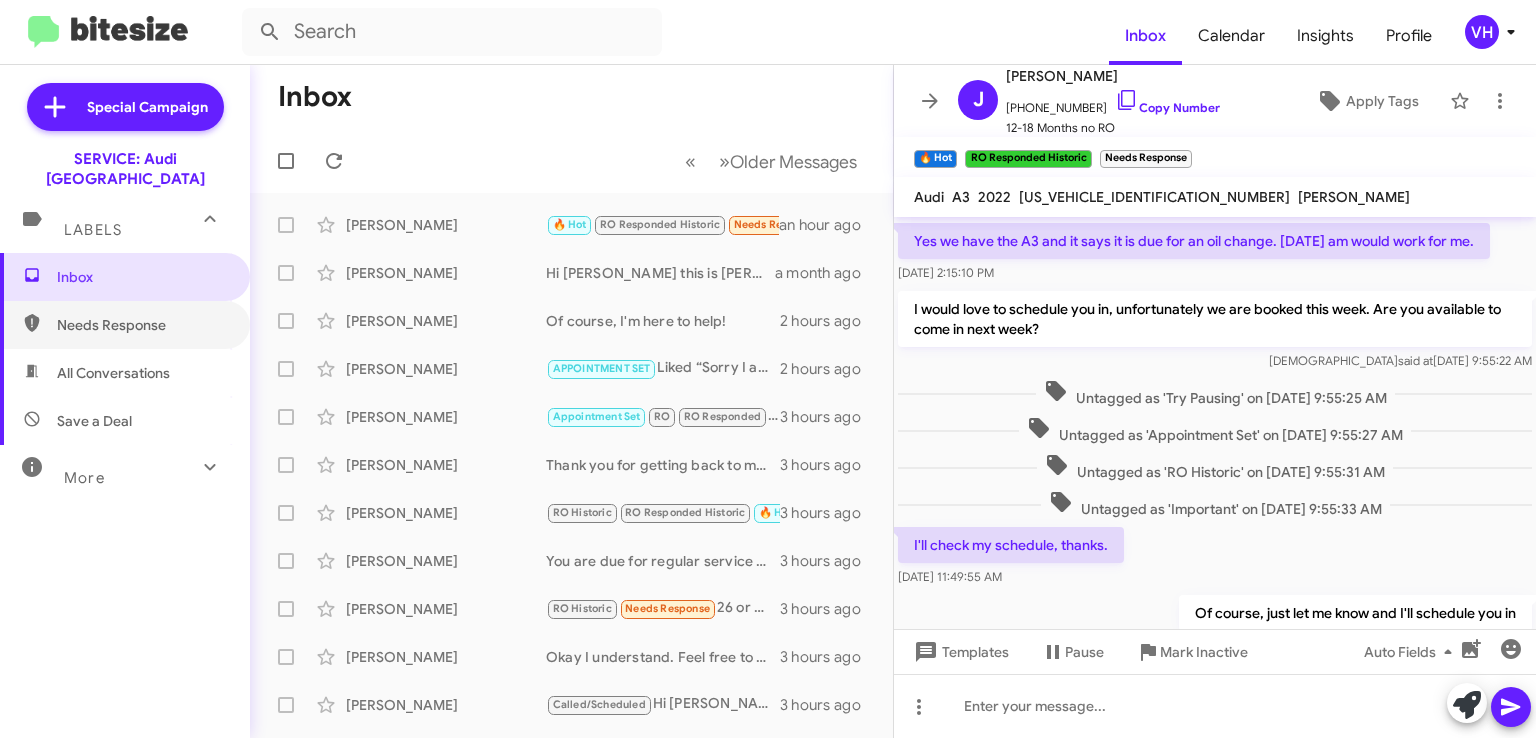 click on "Needs Response" at bounding box center [142, 325] 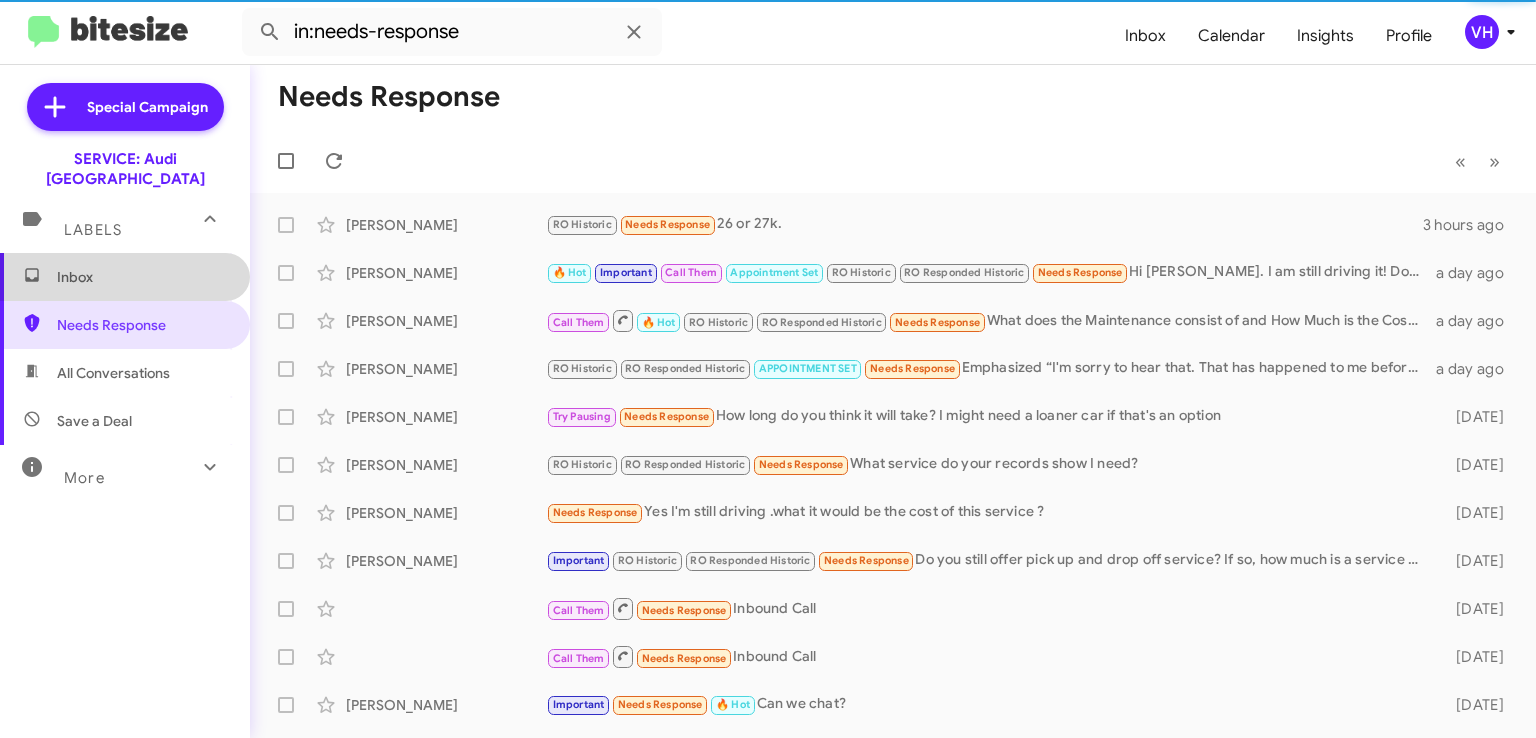 click on "Inbox" at bounding box center (125, 277) 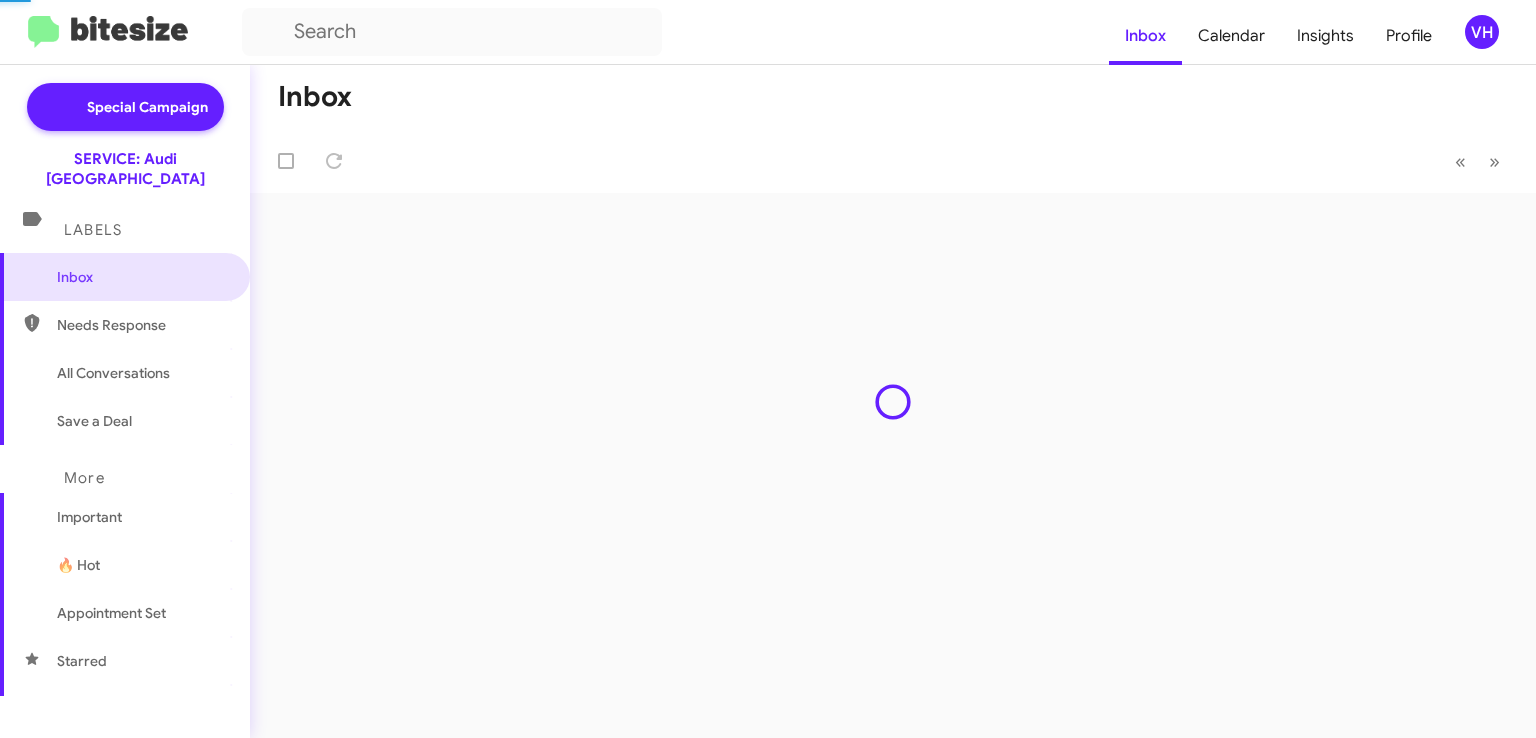 scroll, scrollTop: 0, scrollLeft: 0, axis: both 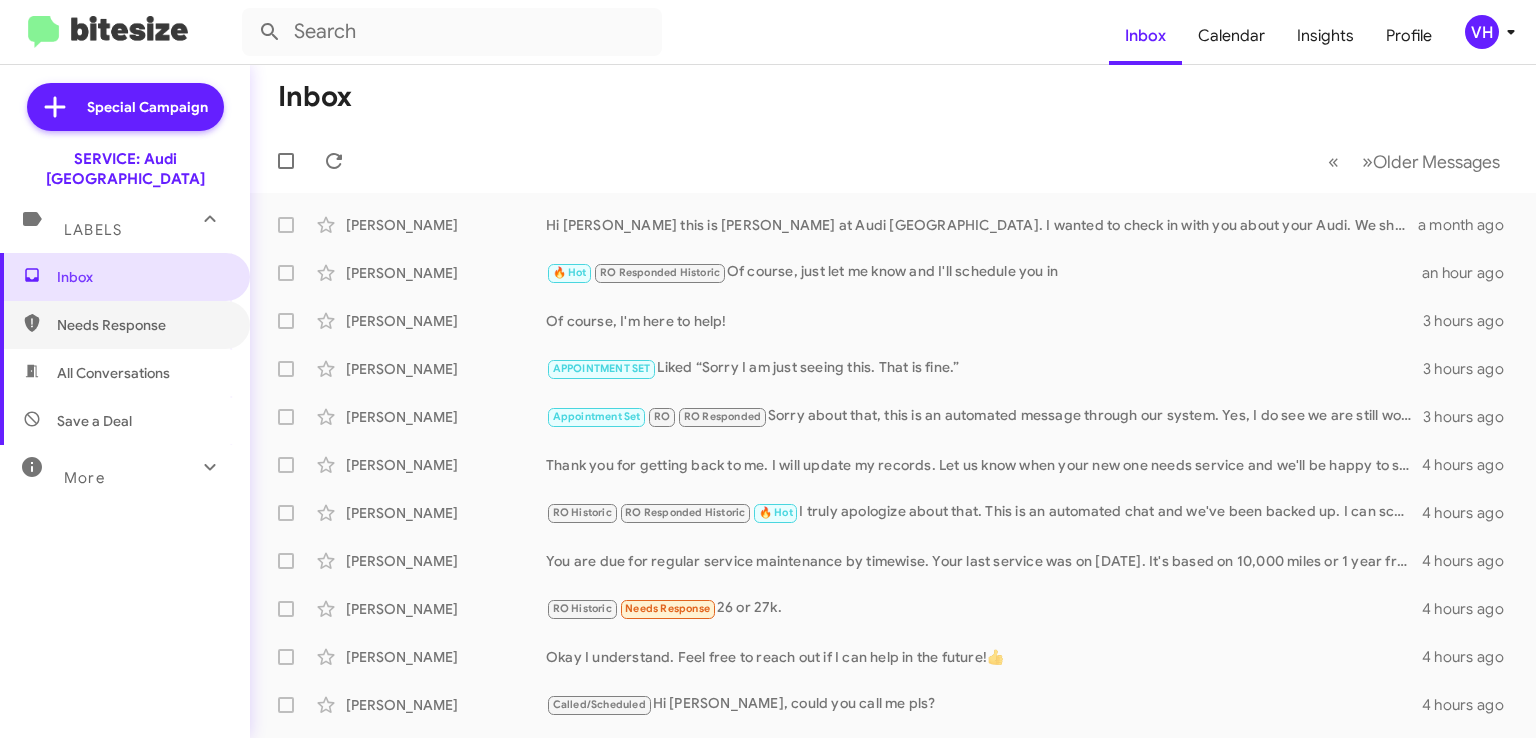 click on "Needs Response" at bounding box center [142, 325] 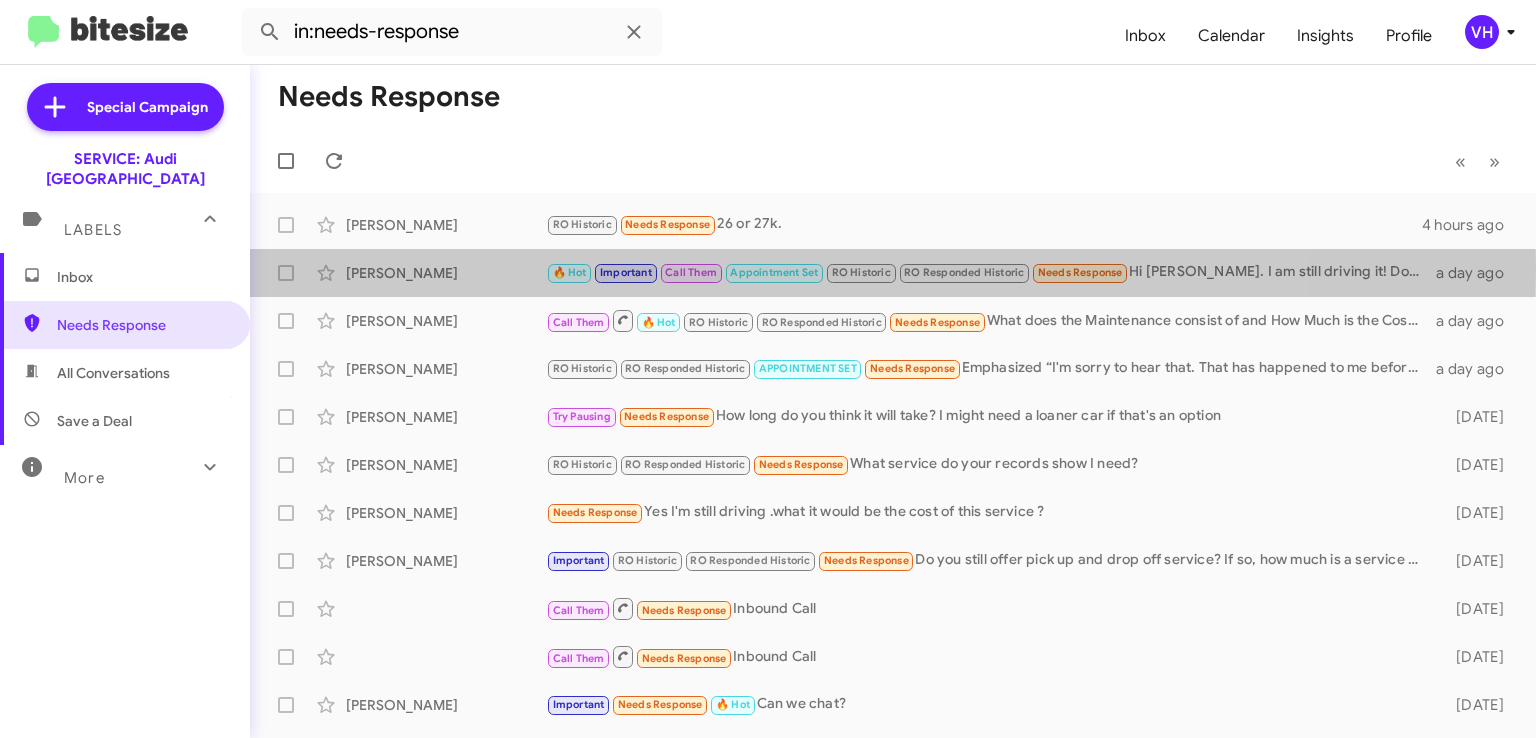 click on "[PERSON_NAME]" 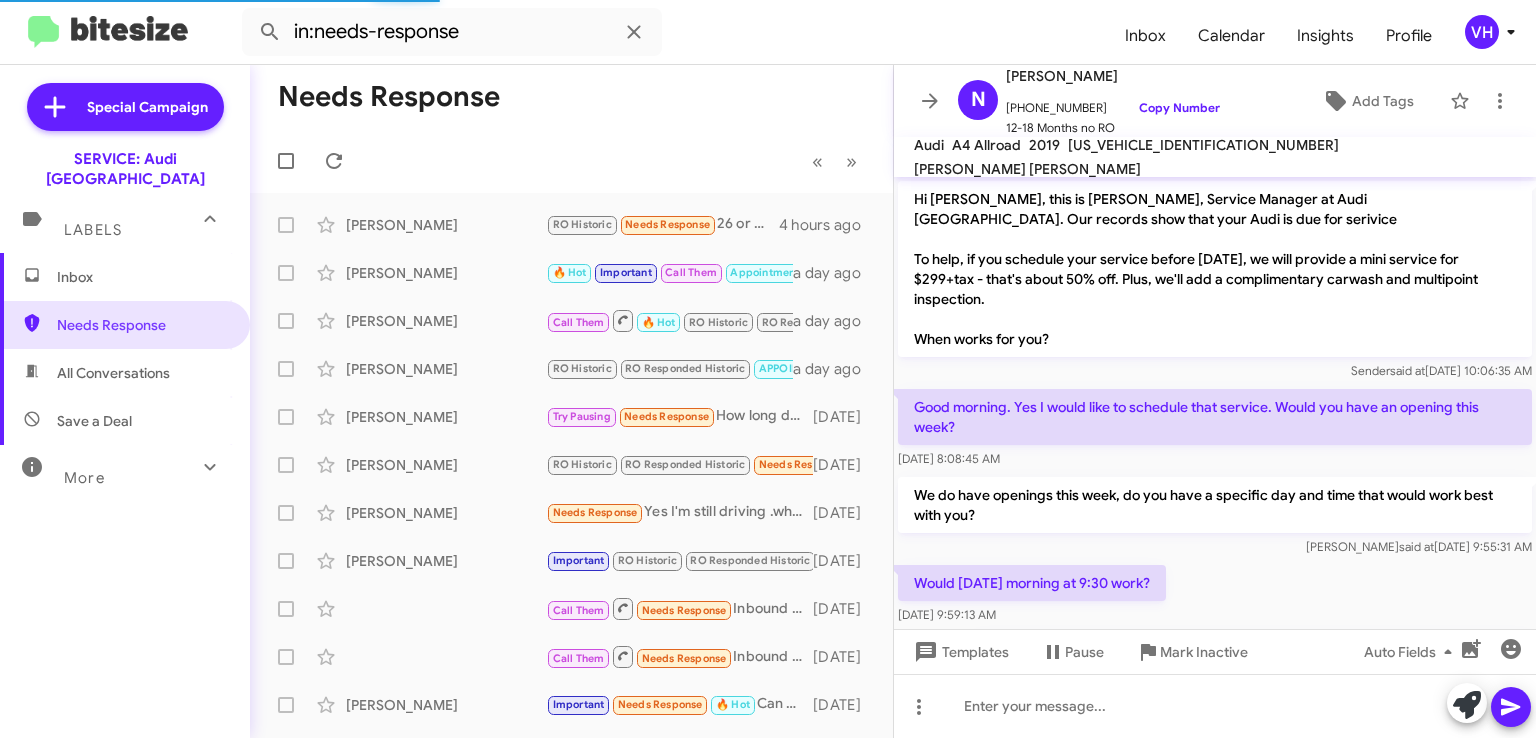 scroll, scrollTop: 1184, scrollLeft: 0, axis: vertical 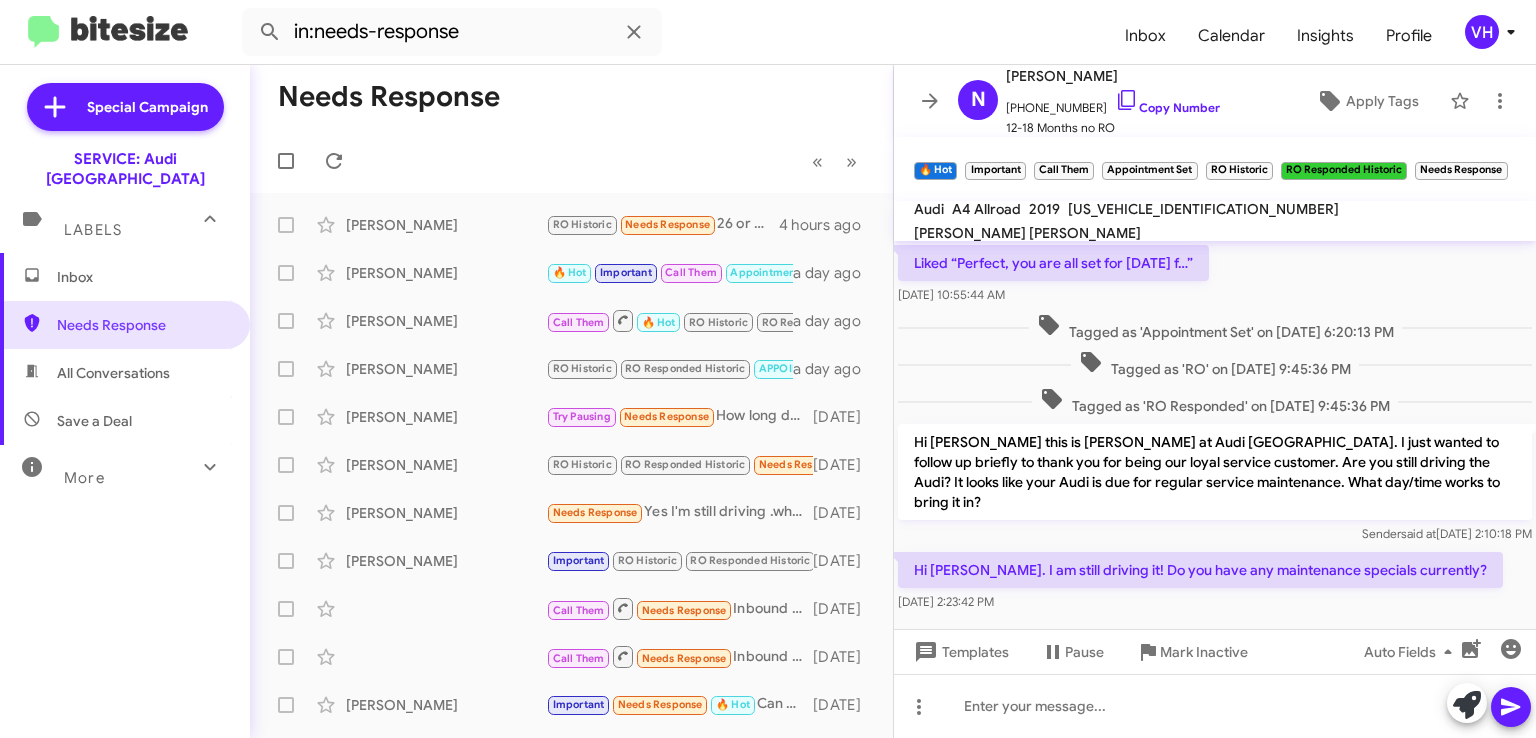 click on "[PERSON_NAME]" 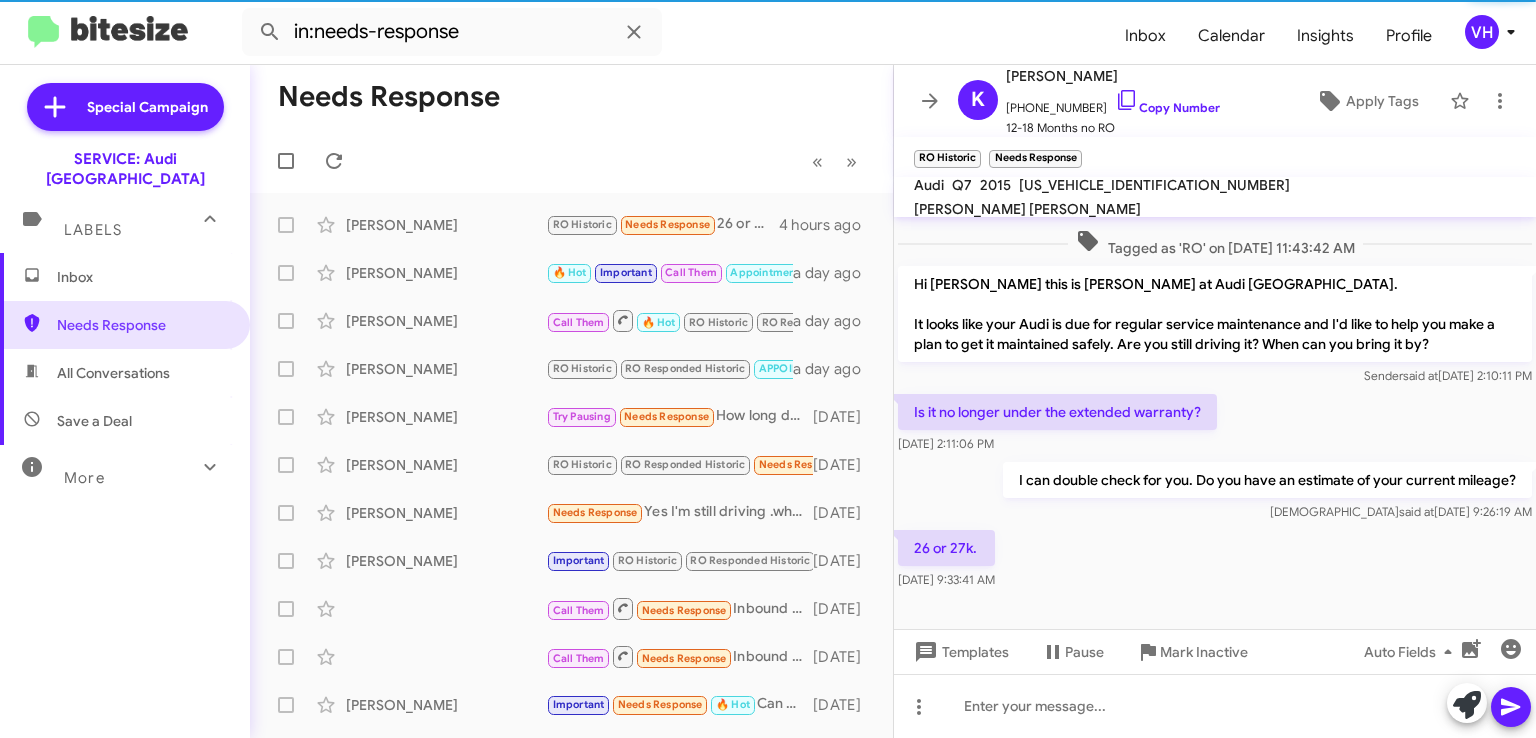 scroll, scrollTop: 408, scrollLeft: 0, axis: vertical 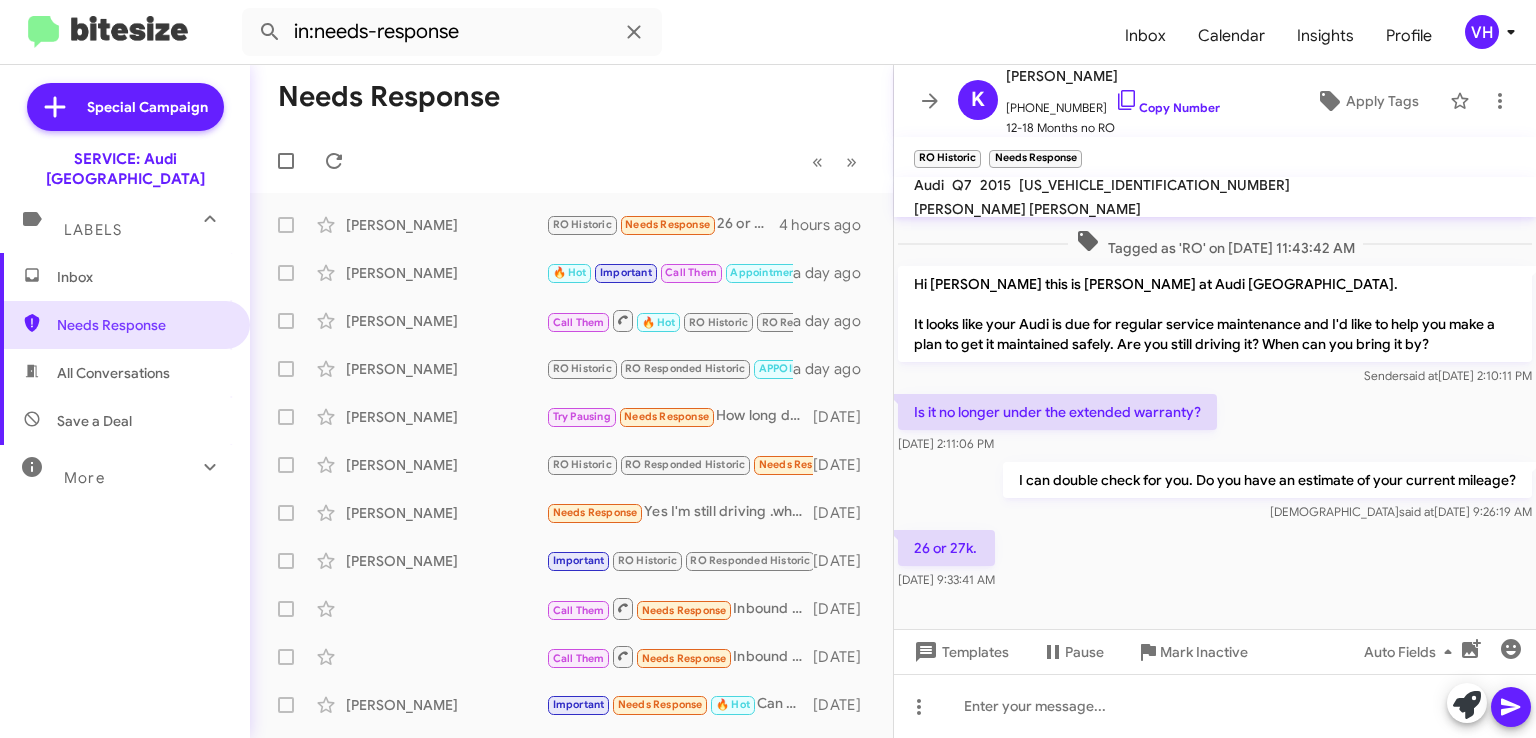 click on "WA1DGAFE8FD003116" 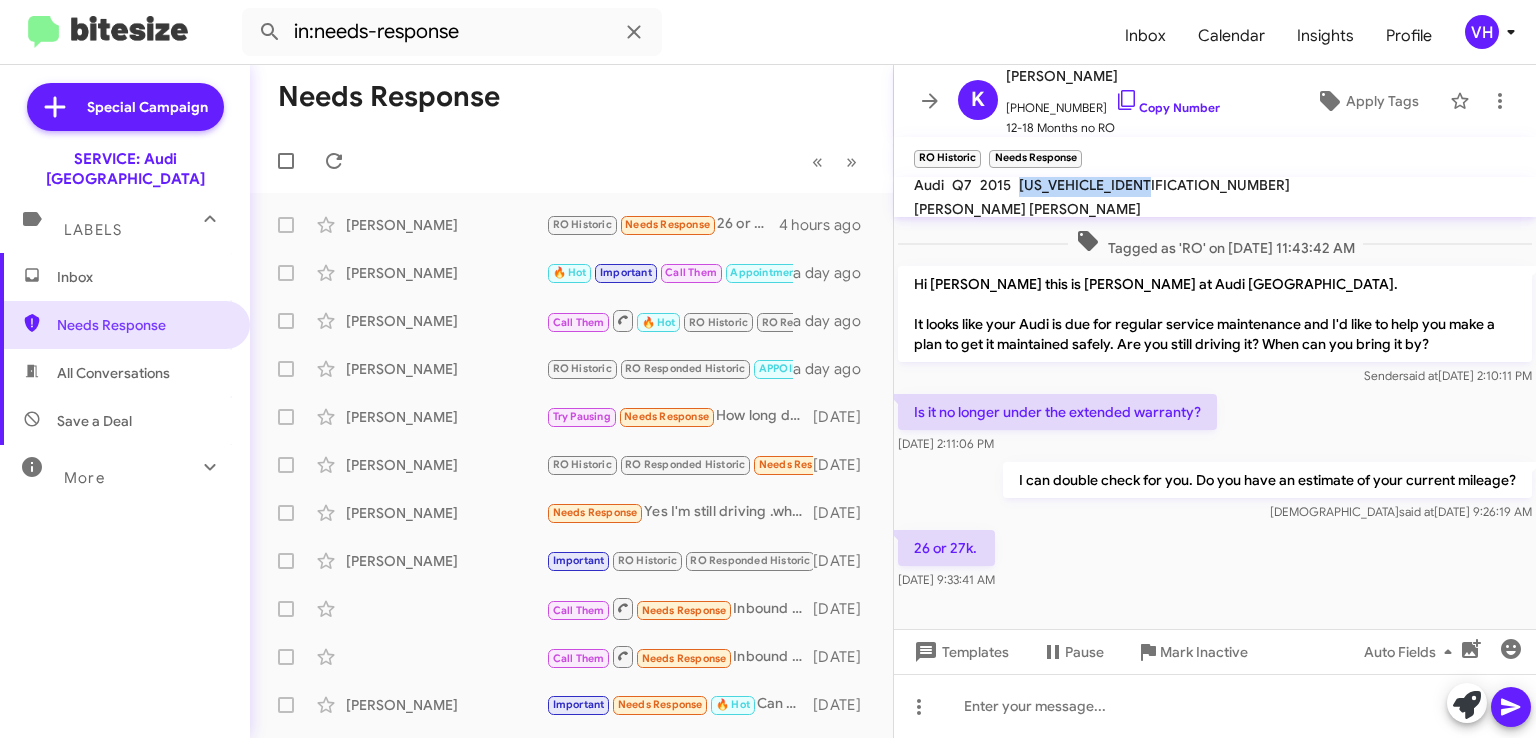 click on "WA1DGAFE8FD003116" 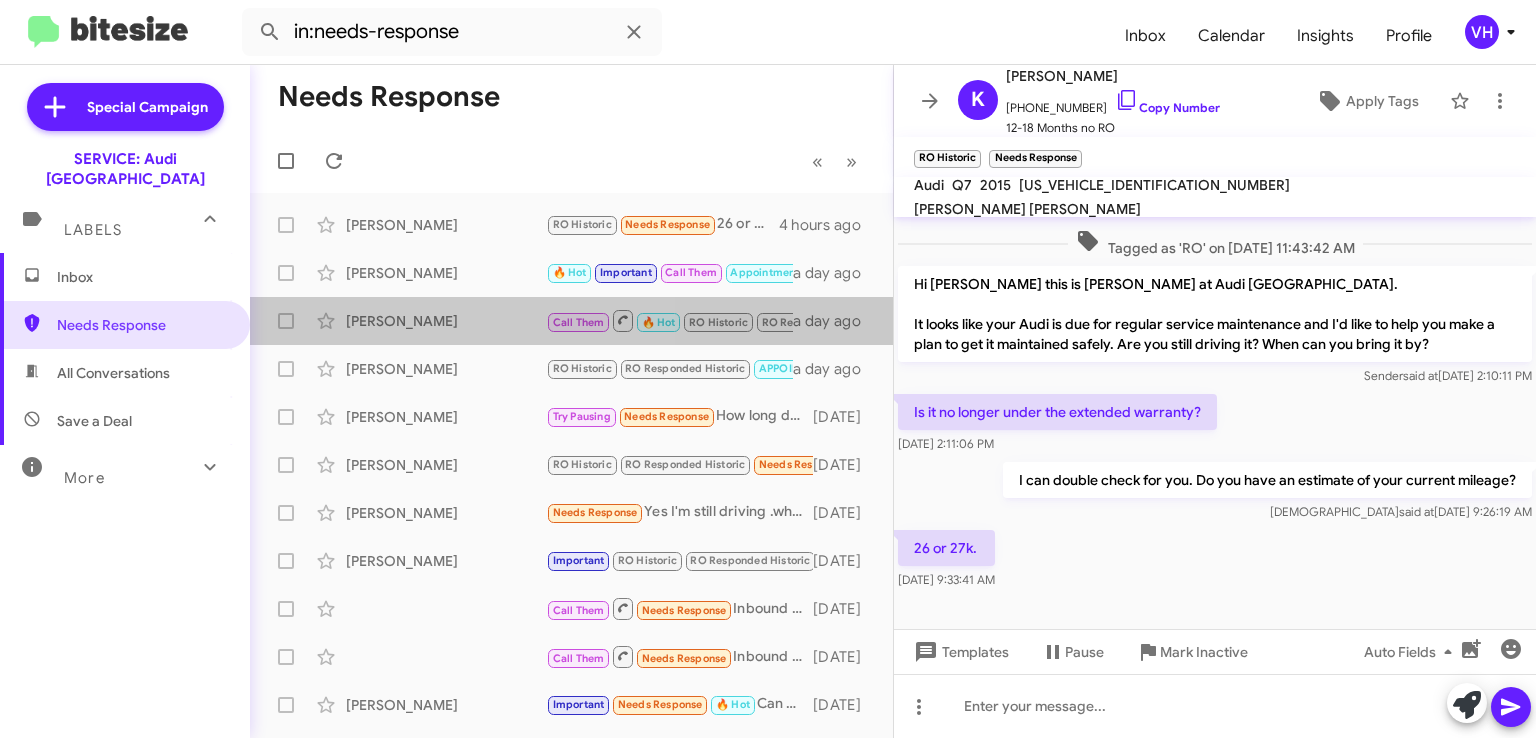 click on "[PERSON_NAME]" 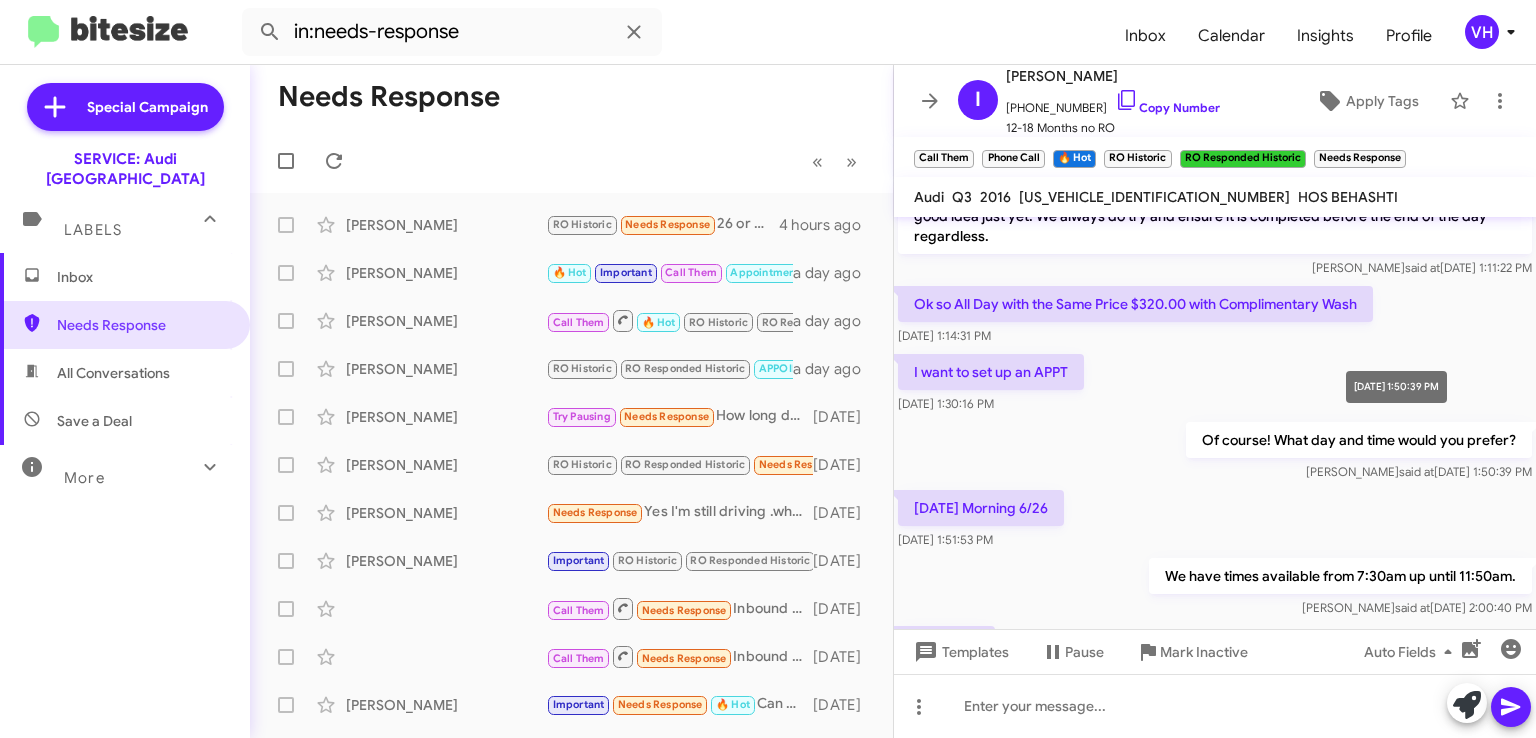 scroll, scrollTop: 1400, scrollLeft: 0, axis: vertical 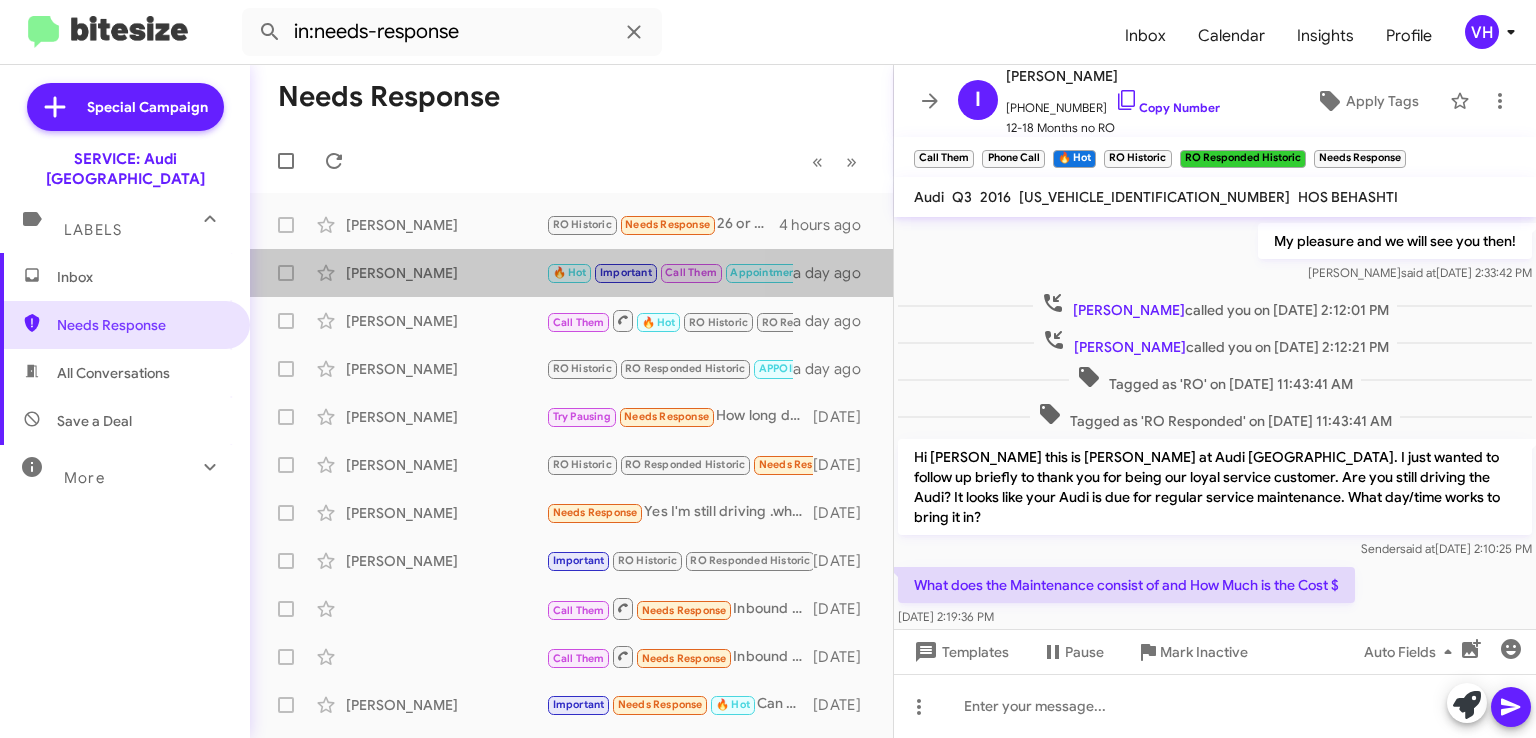 click on "[PERSON_NAME]" 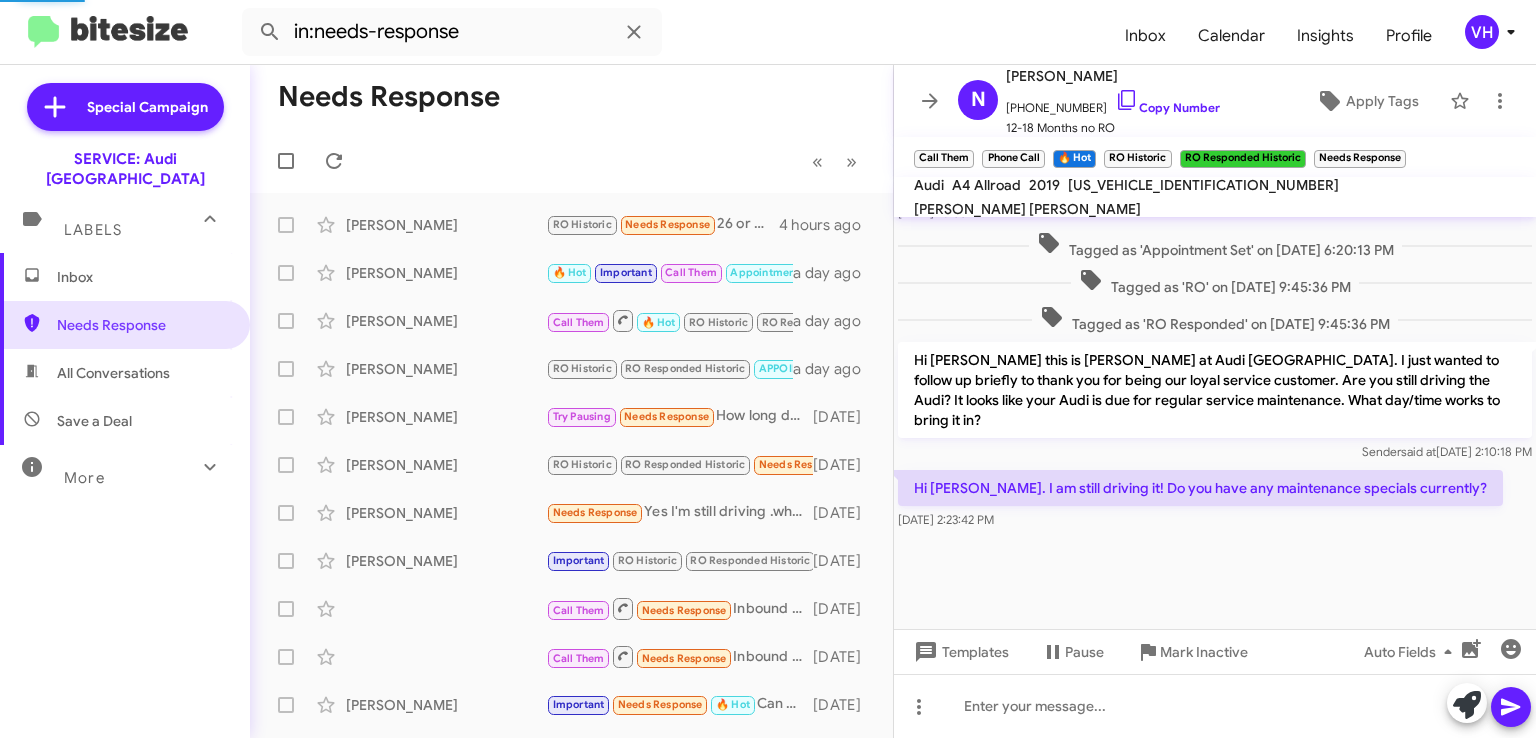 scroll, scrollTop: 1248, scrollLeft: 0, axis: vertical 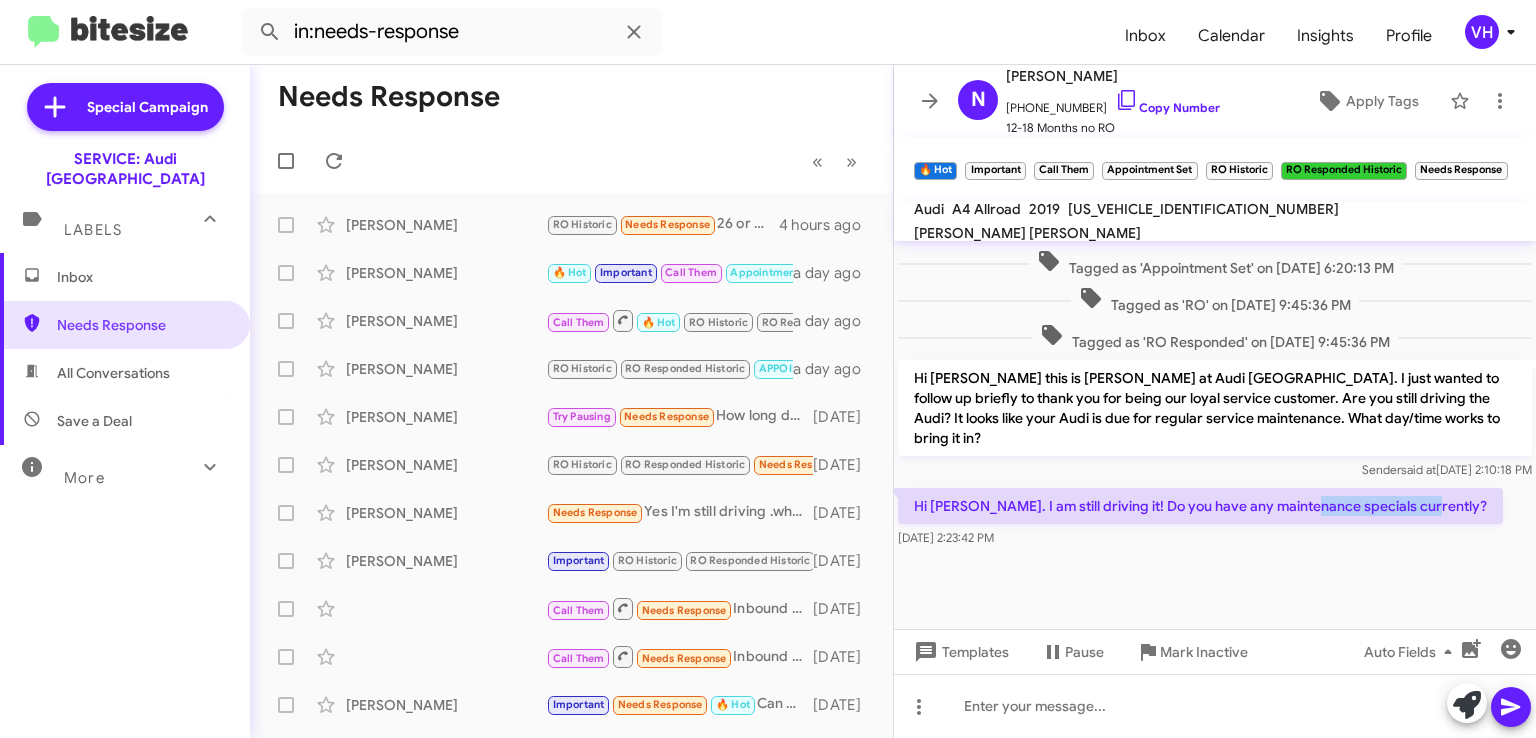 drag, startPoint x: 1442, startPoint y: 493, endPoint x: 1250, endPoint y: 488, distance: 192.0651 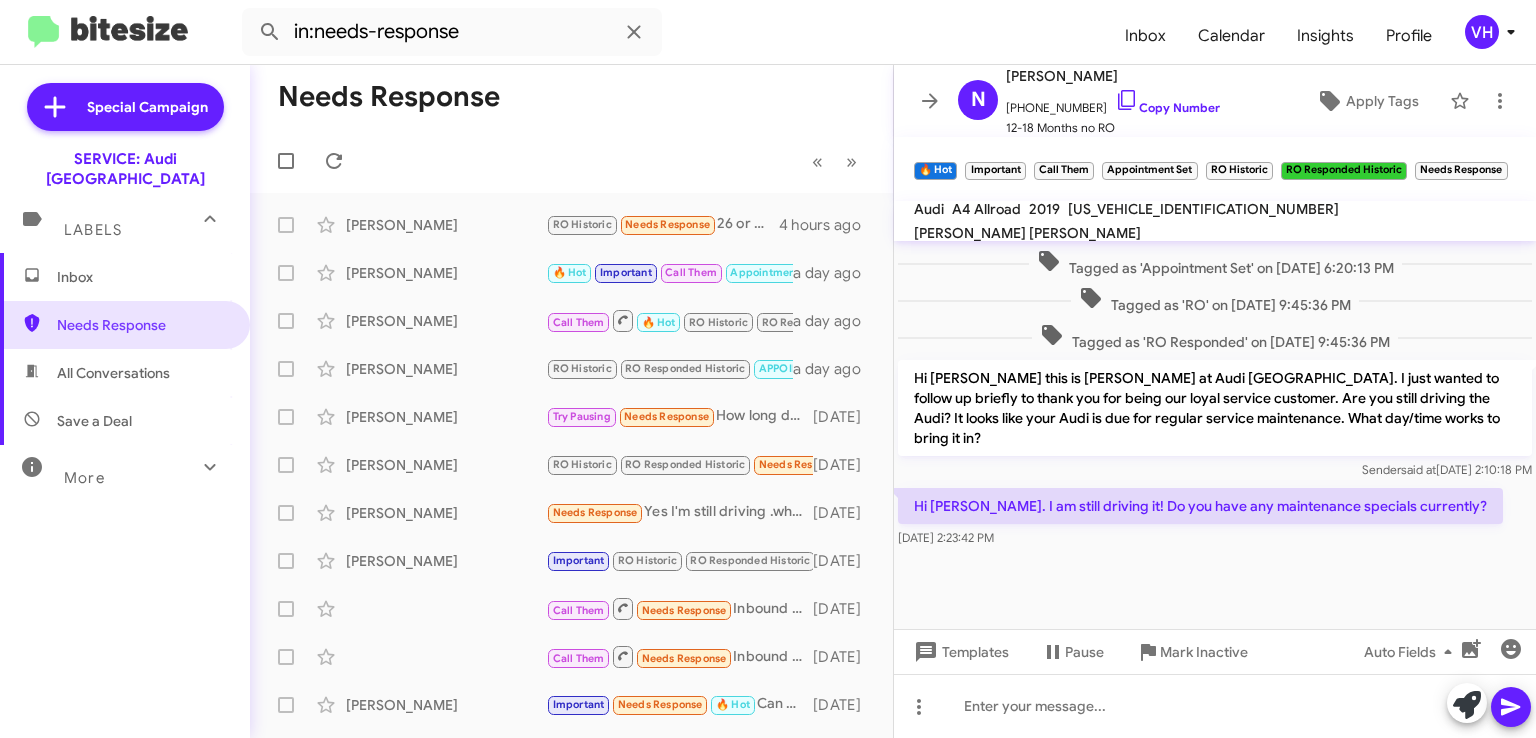 click on "Hi Steven. I am still driving it! Do you have any maintenance specials currently?" 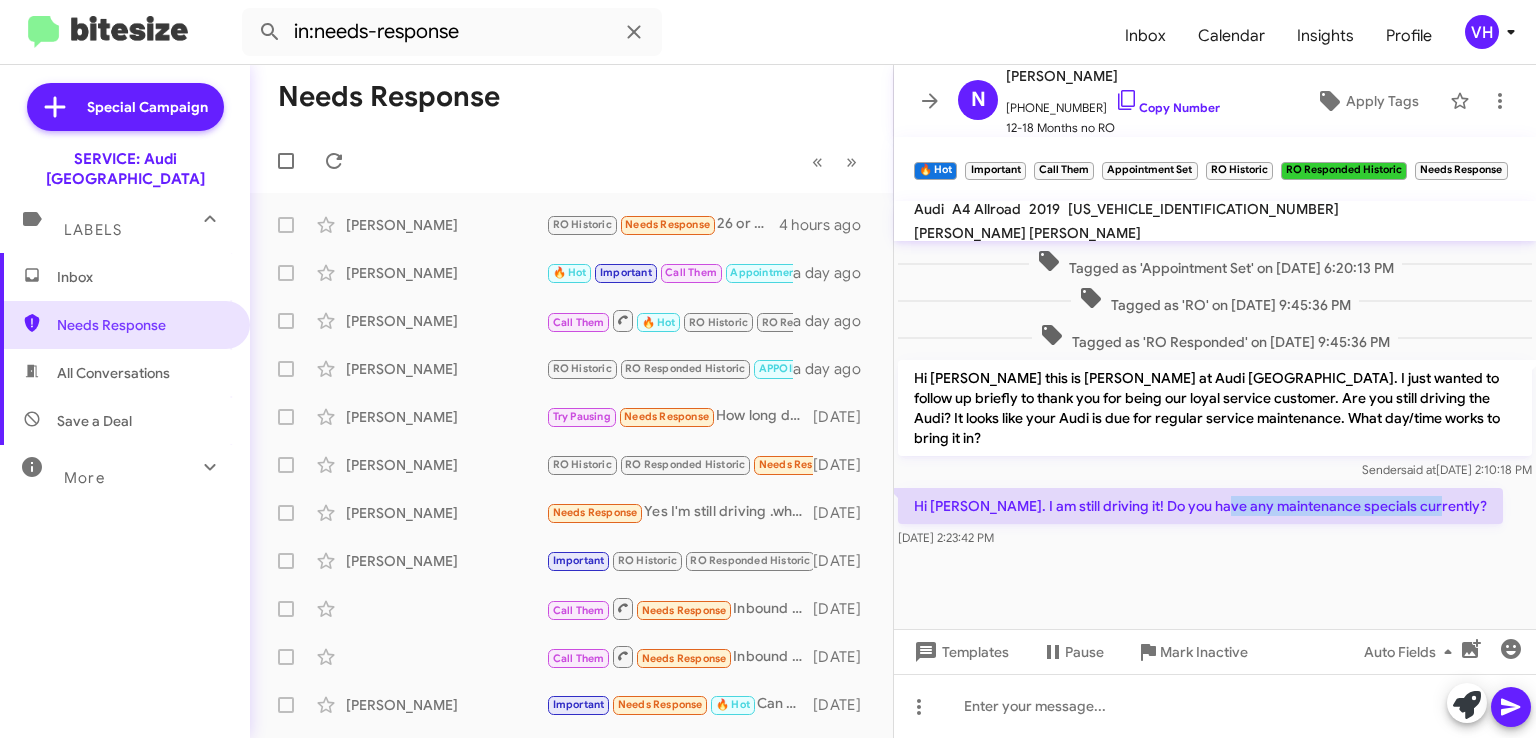 drag, startPoint x: 1237, startPoint y: 483, endPoint x: 1477, endPoint y: 471, distance: 240.29982 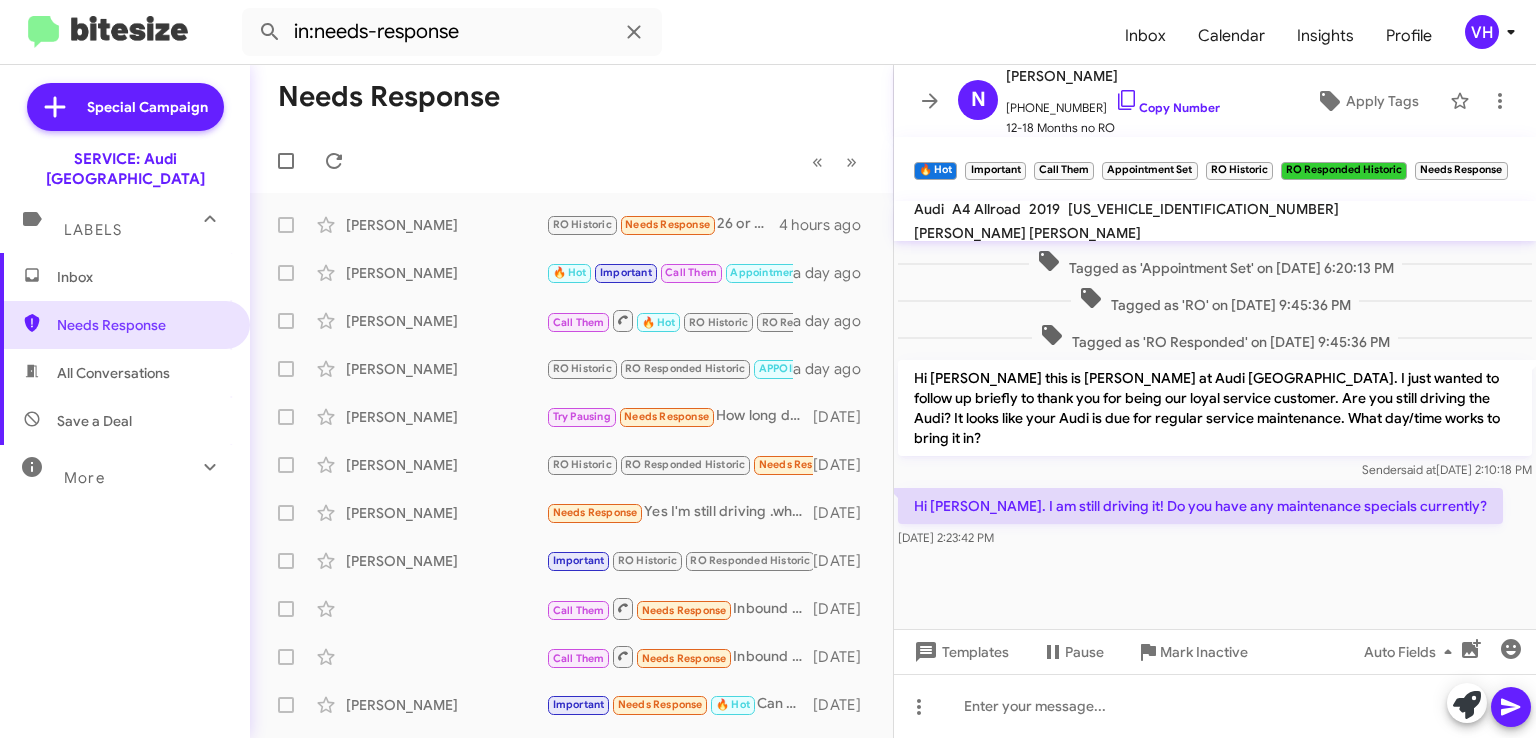 click on "WA19NAF45KA110090" 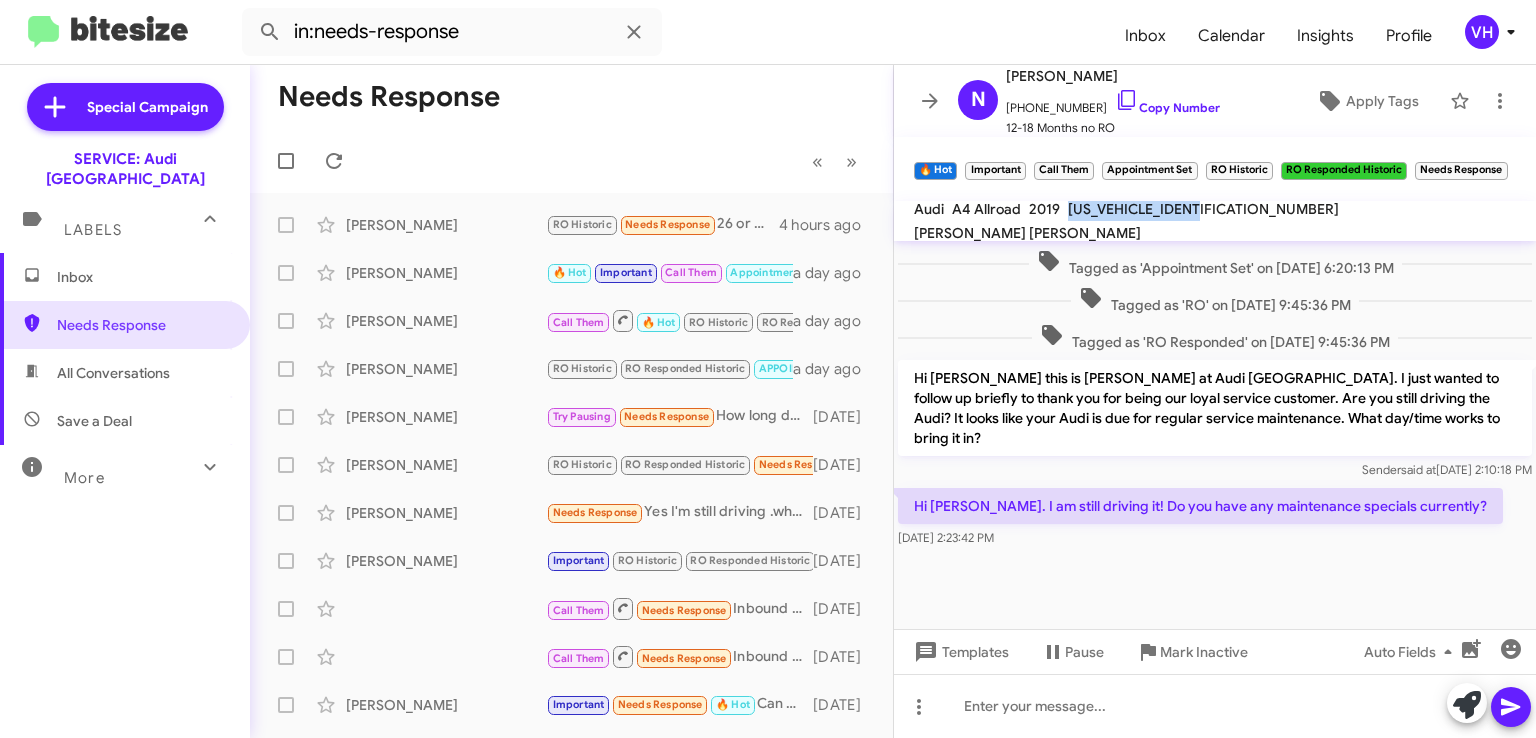 click on "WA19NAF45KA110090" 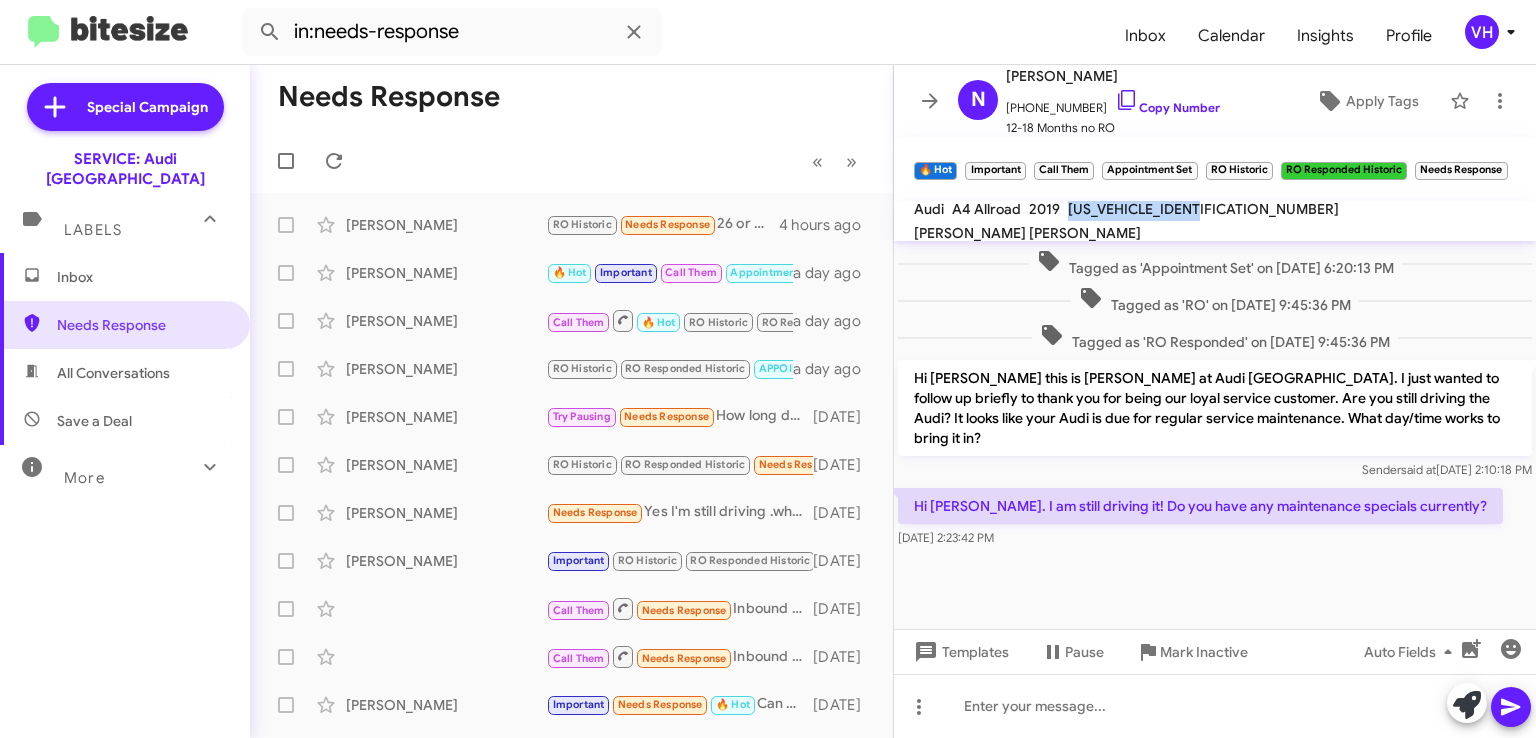copy on "WA19NAF45KA110090" 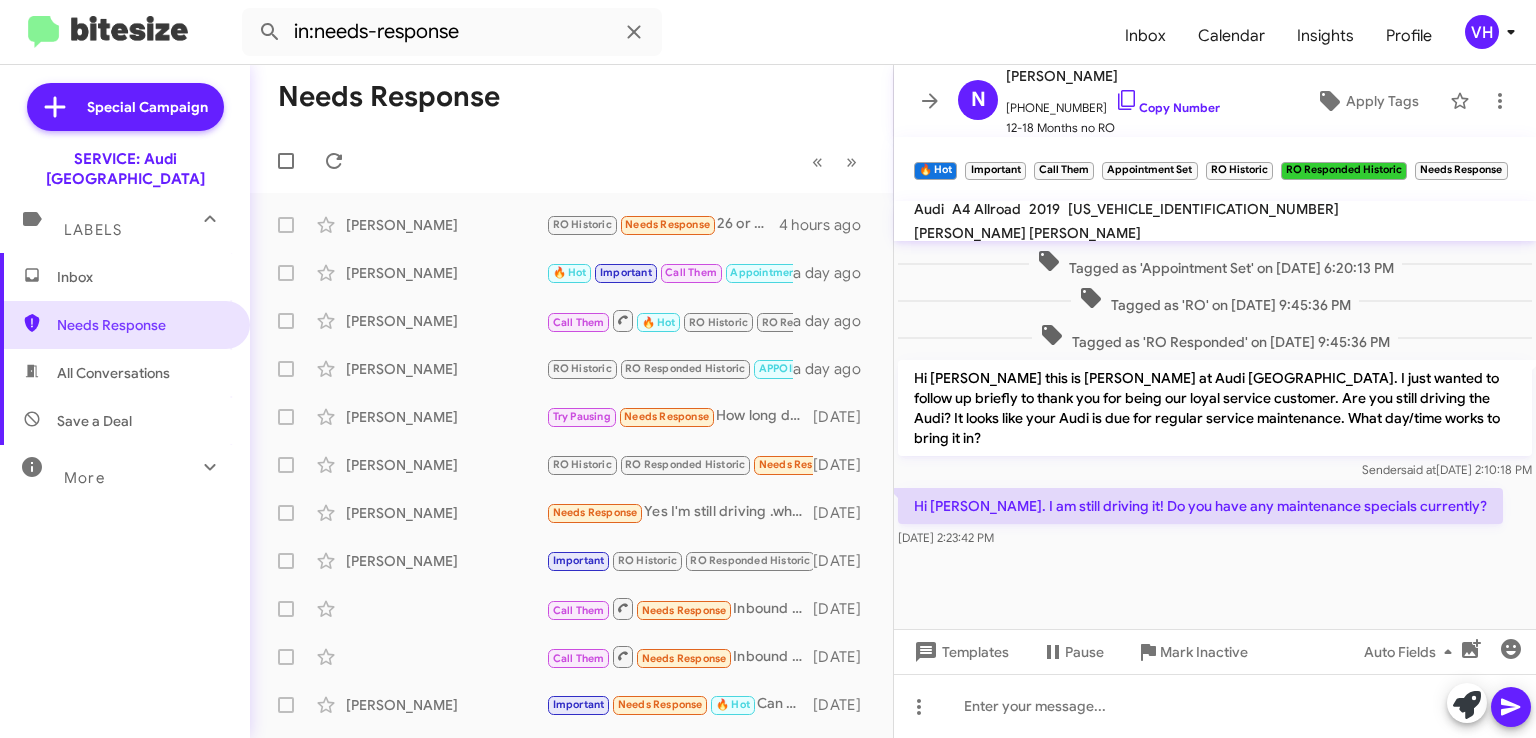 click on "Tagged as 'RO' on Jun 21, 2024 - 9:45:36 PM" 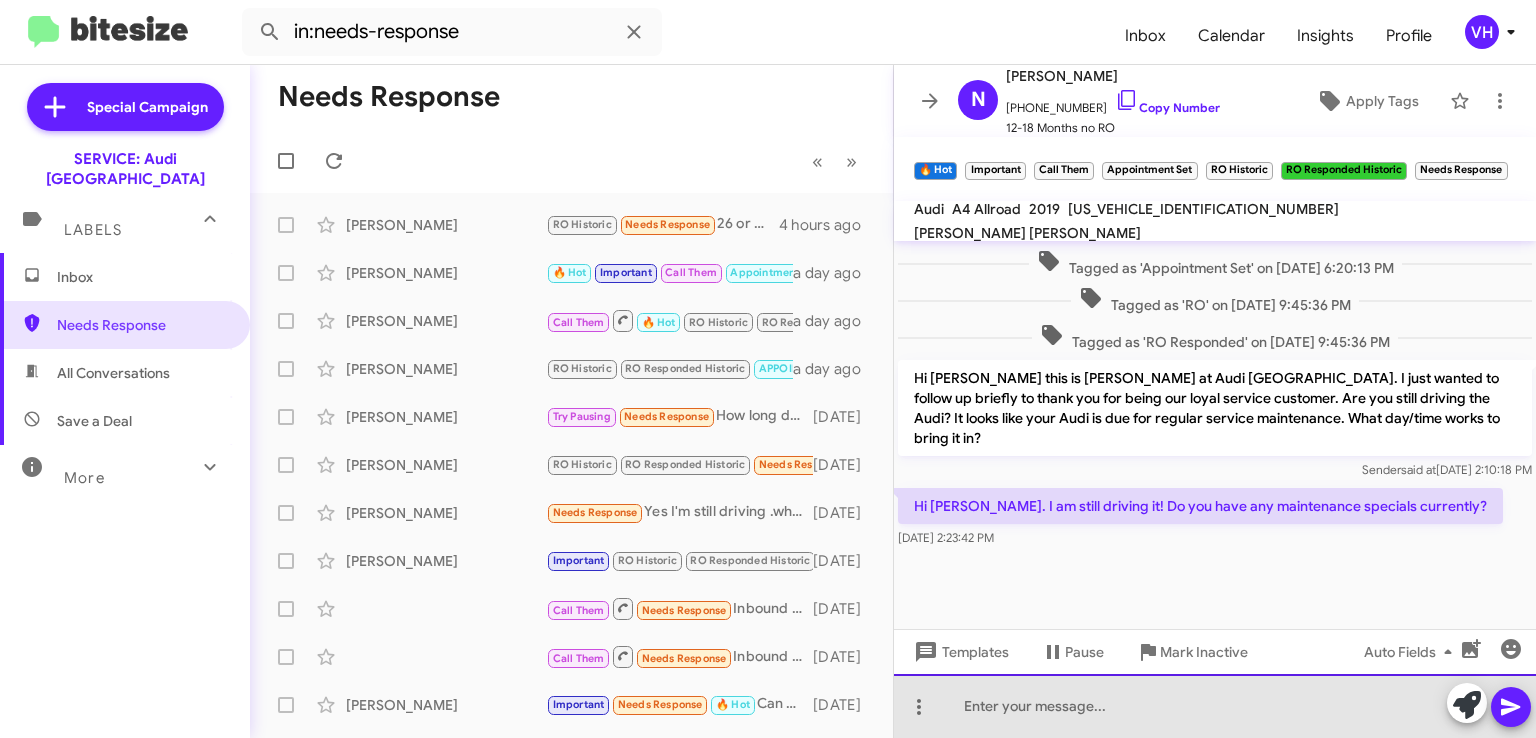 click 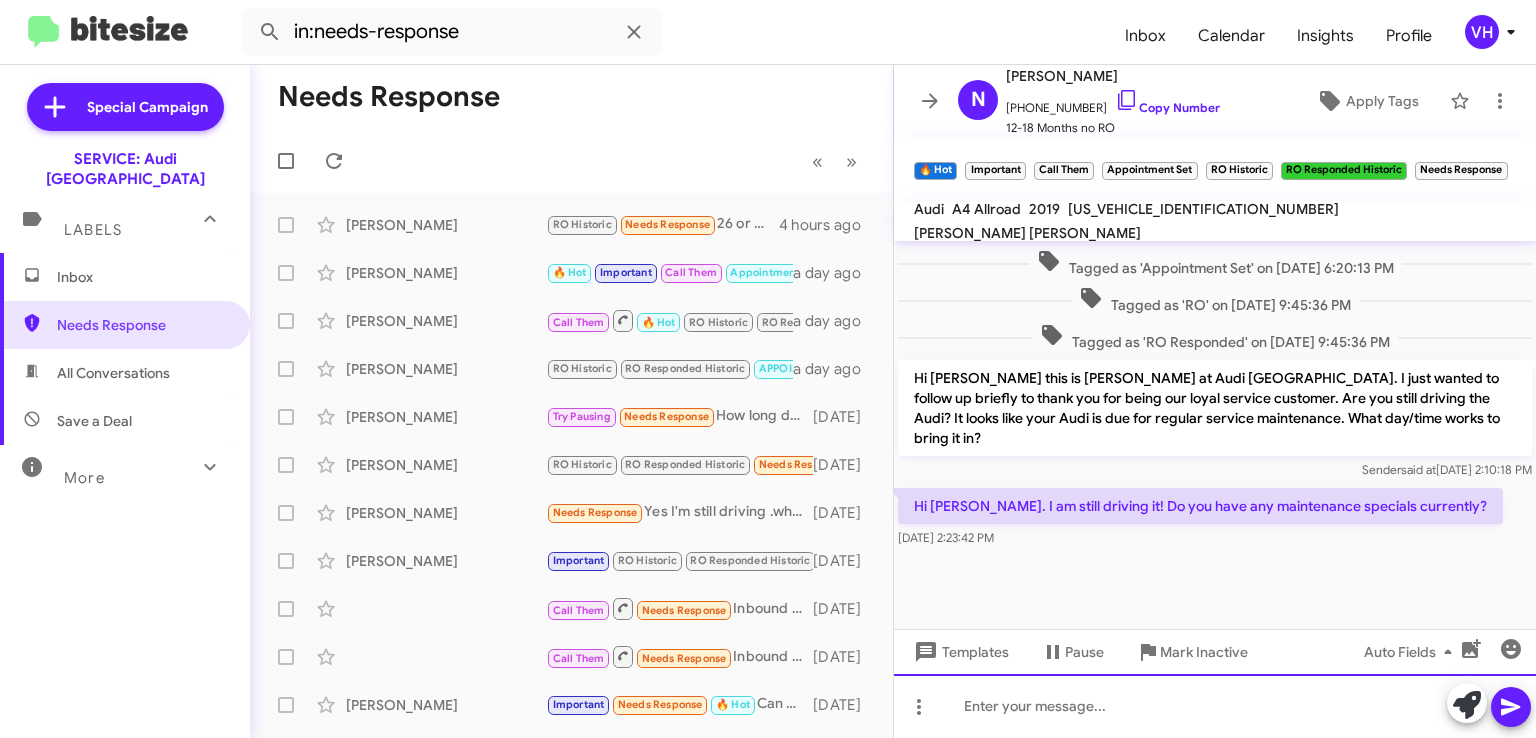 type 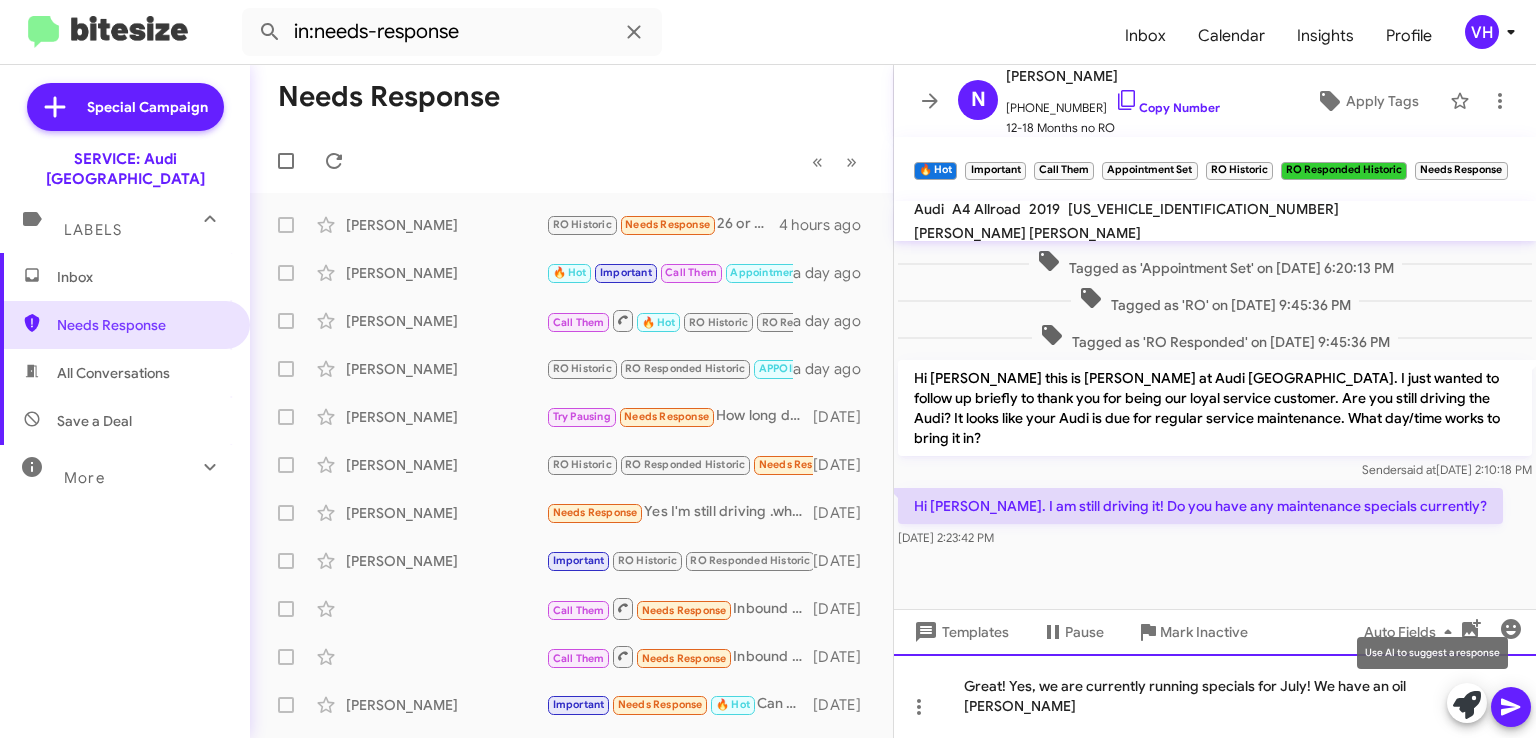 scroll, scrollTop: 1268, scrollLeft: 0, axis: vertical 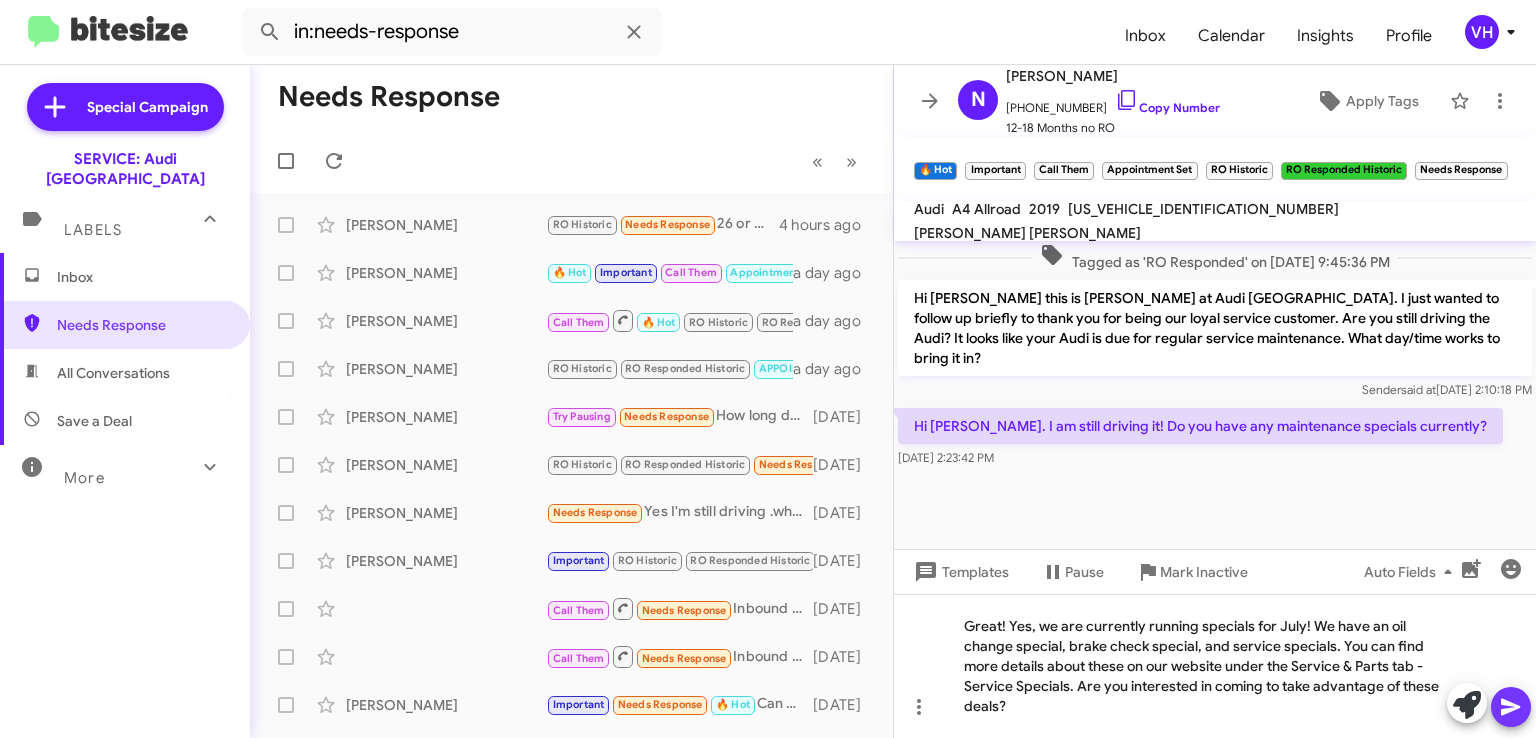 click 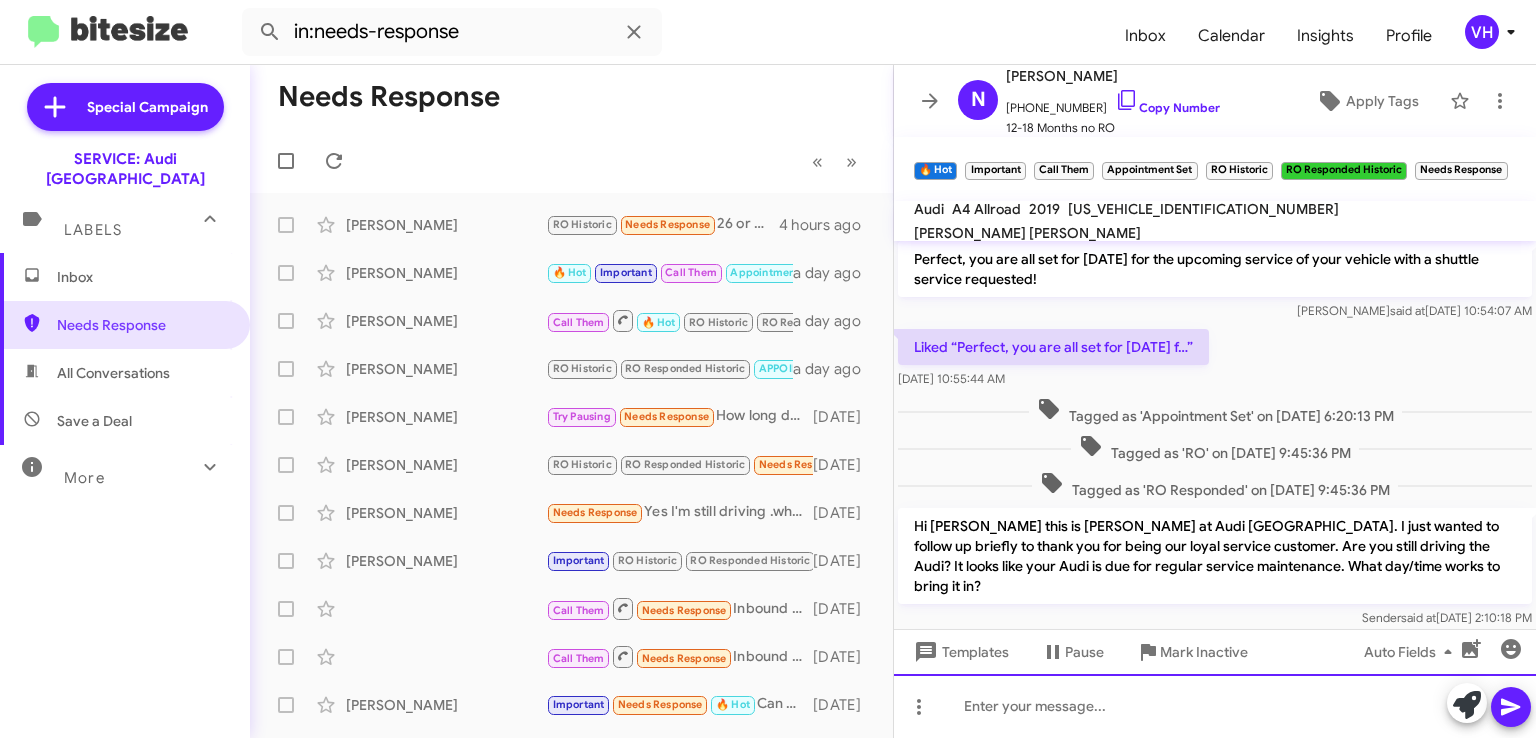 scroll, scrollTop: 1380, scrollLeft: 0, axis: vertical 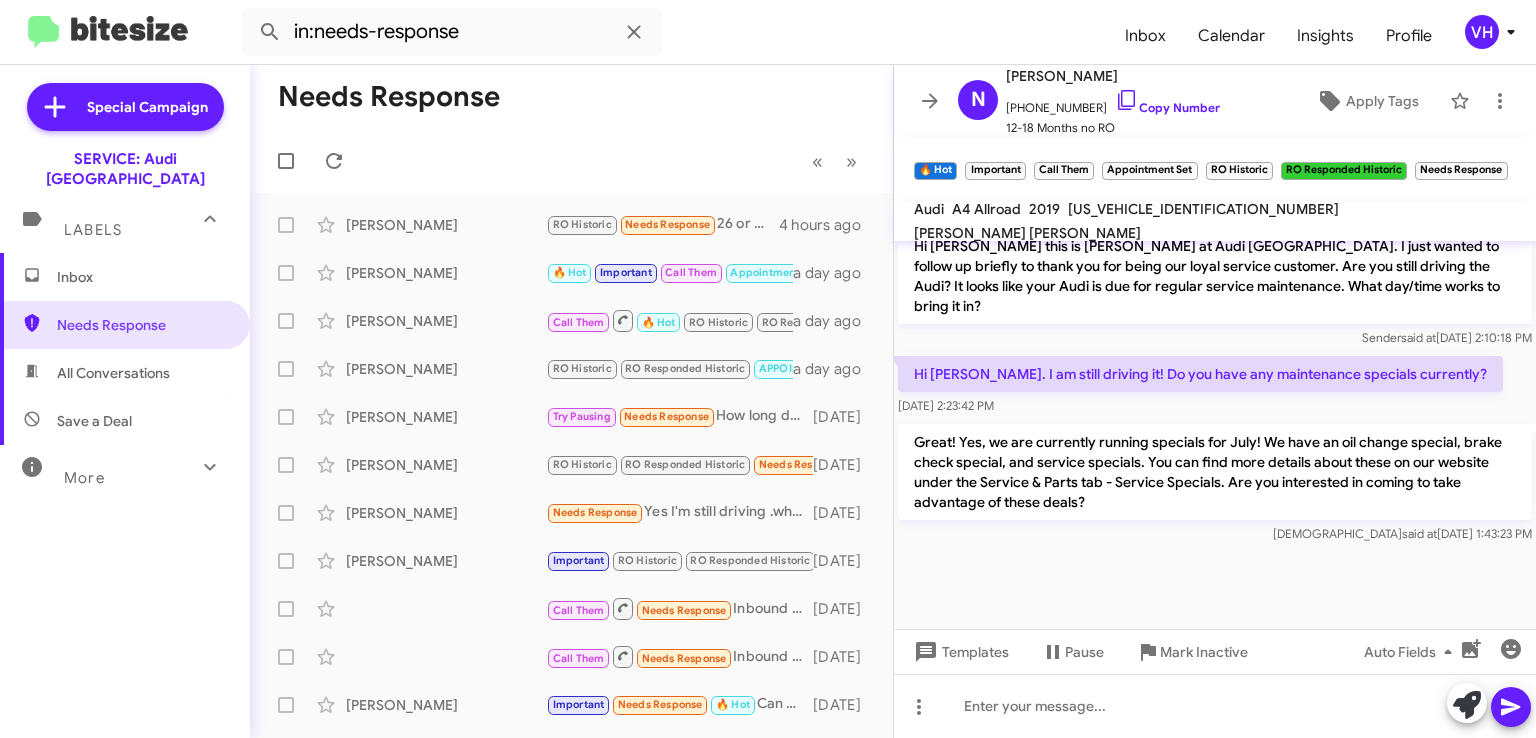 click on "[PERSON_NAME]" 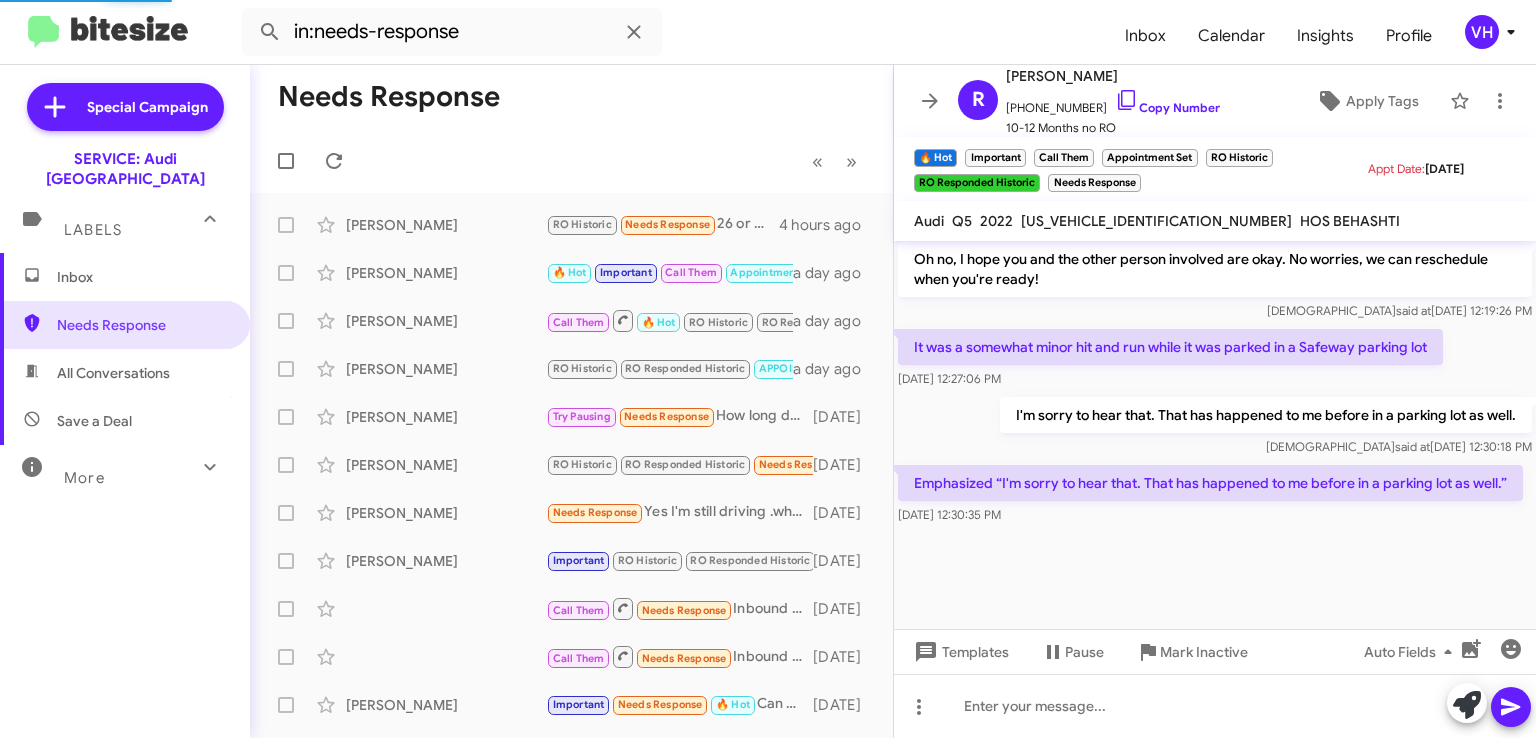 scroll, scrollTop: 1076, scrollLeft: 0, axis: vertical 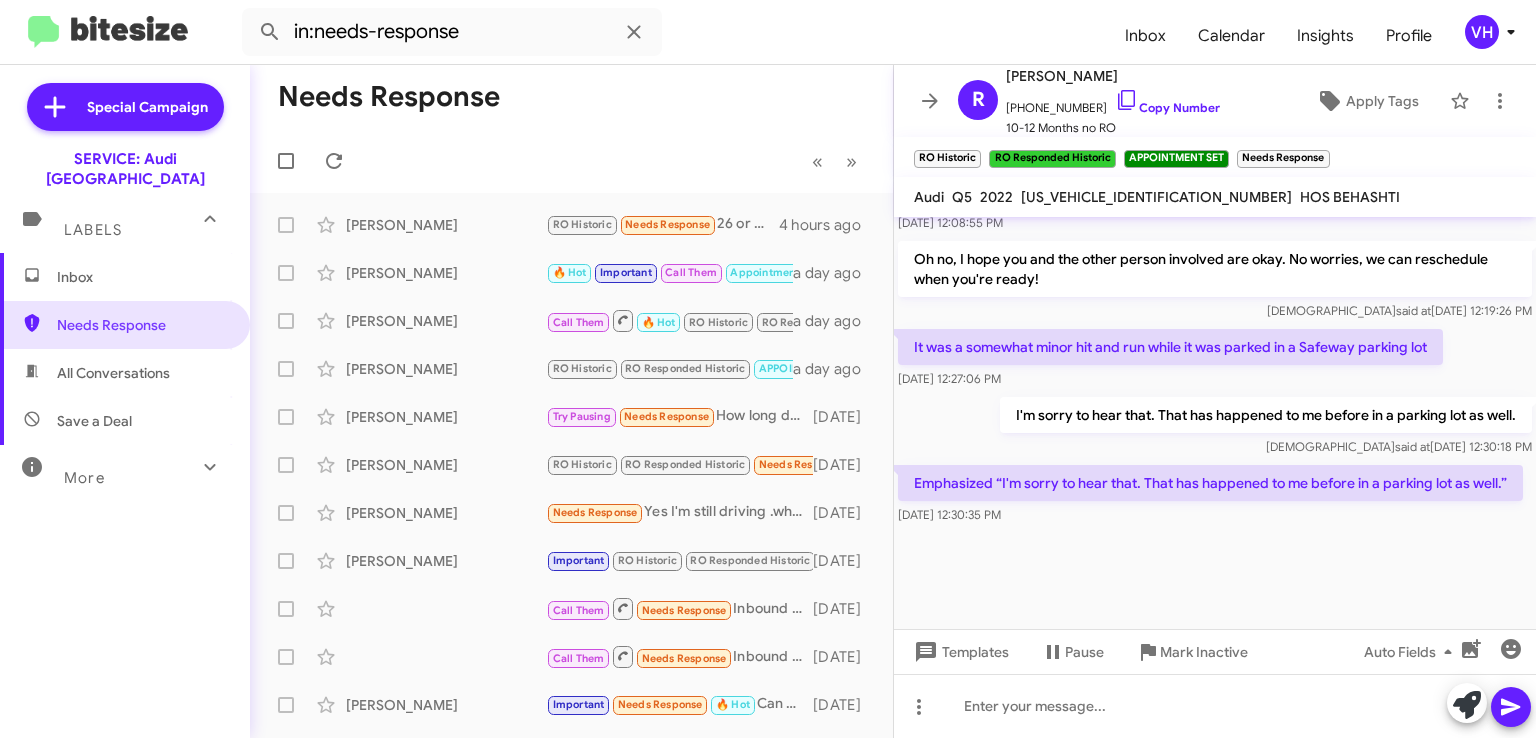 click on "[PERSON_NAME]" 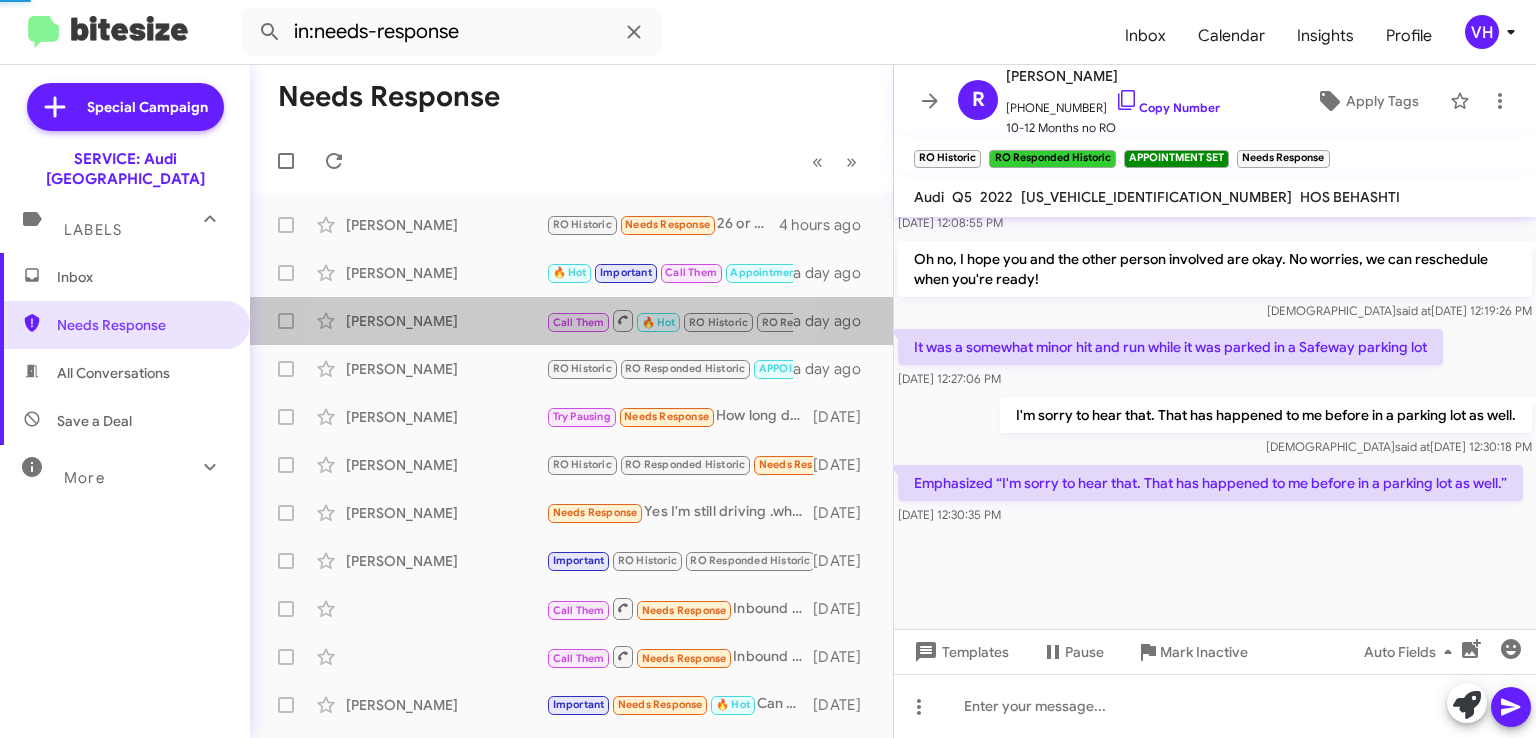scroll, scrollTop: 976, scrollLeft: 0, axis: vertical 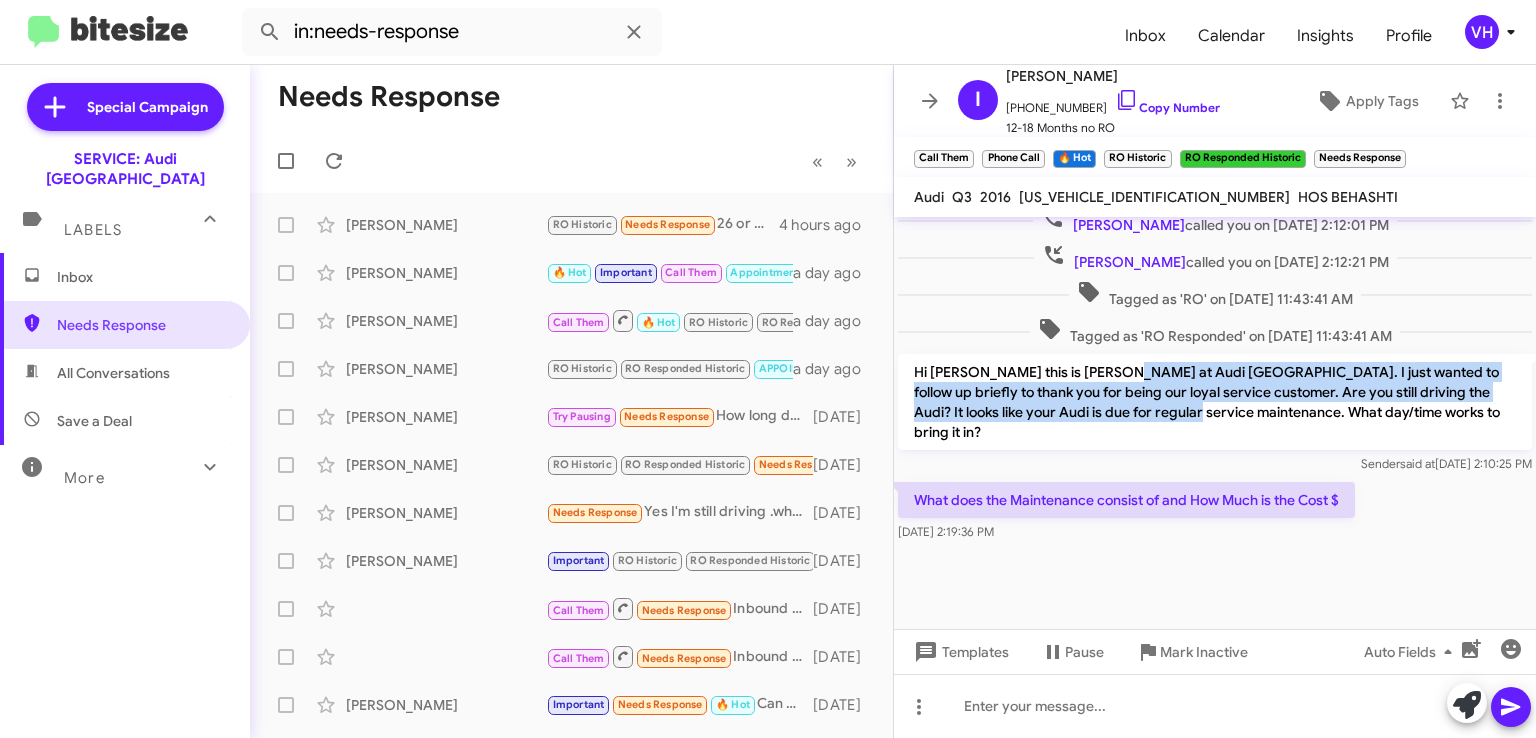 drag, startPoint x: 1100, startPoint y: 373, endPoint x: 1152, endPoint y: 421, distance: 70.76723 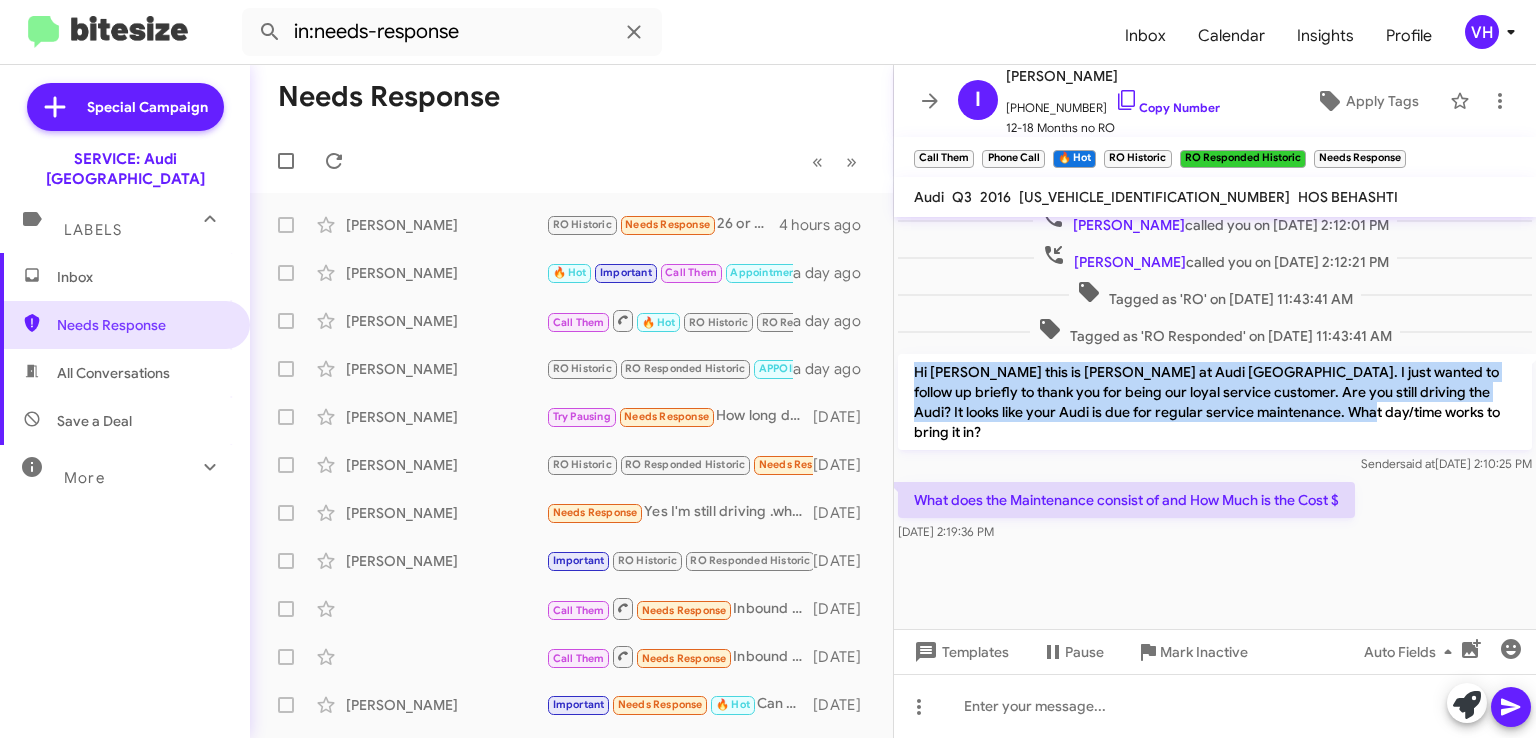 drag, startPoint x: 914, startPoint y: 367, endPoint x: 1328, endPoint y: 419, distance: 417.25293 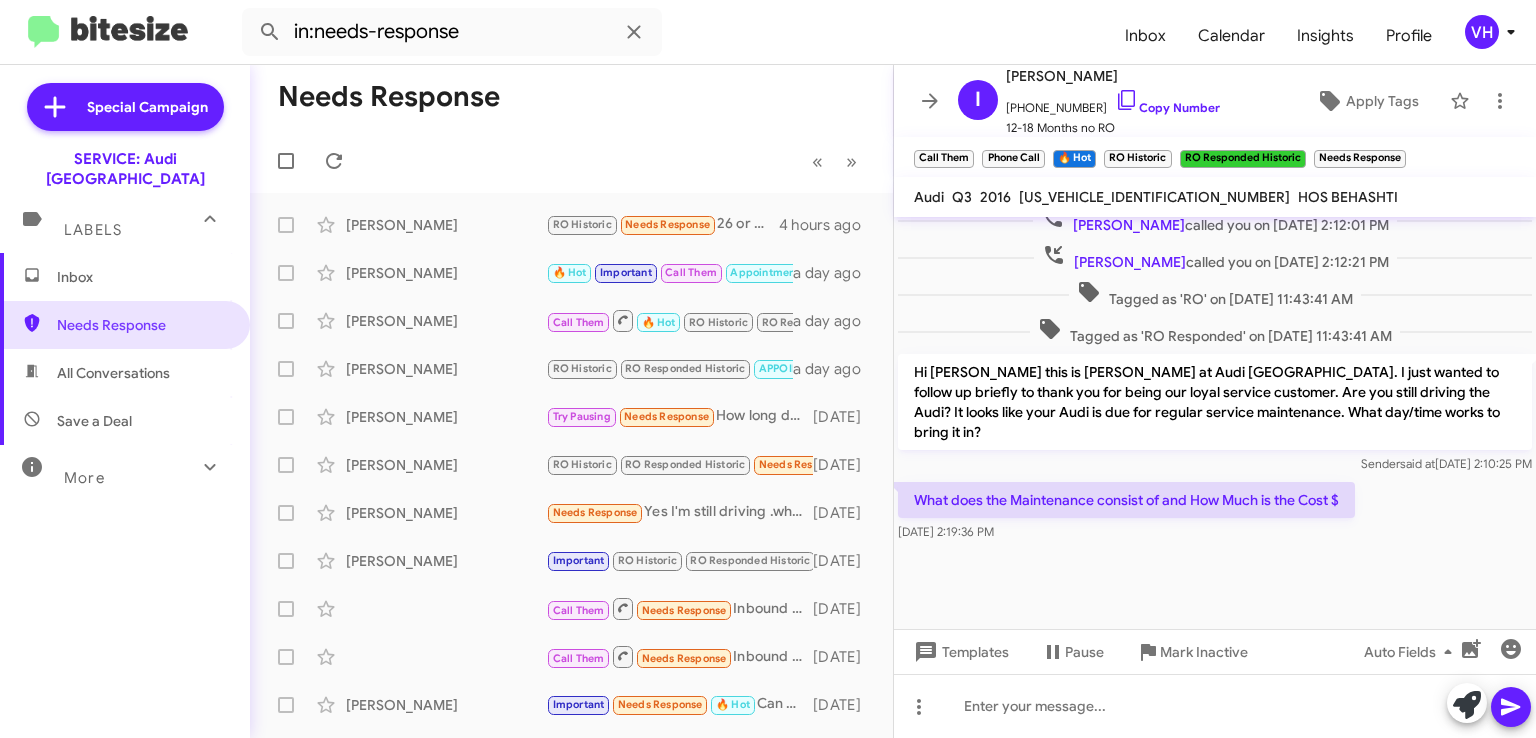 click on "WA1EFCFS6GR019831" 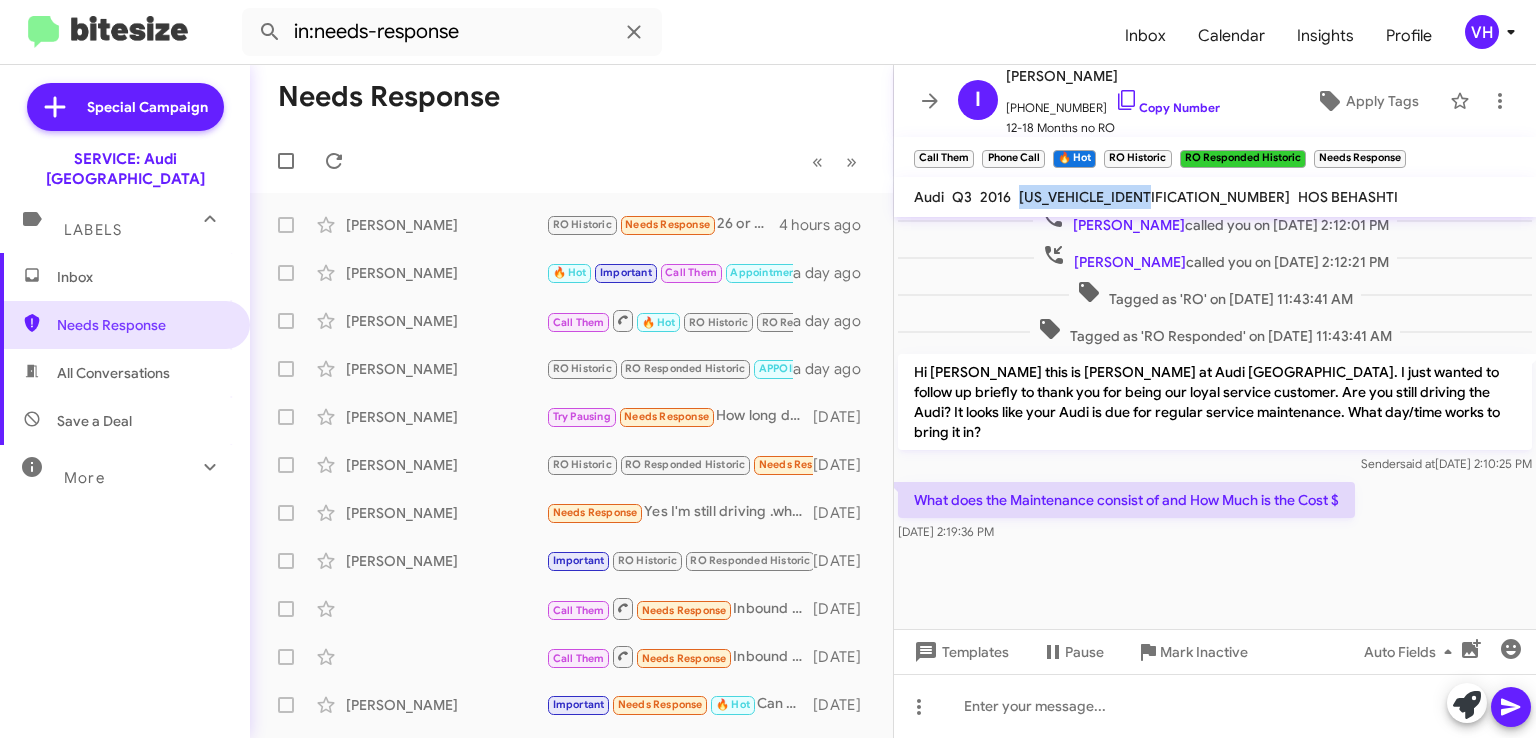 click on "WA1EFCFS6GR019831" 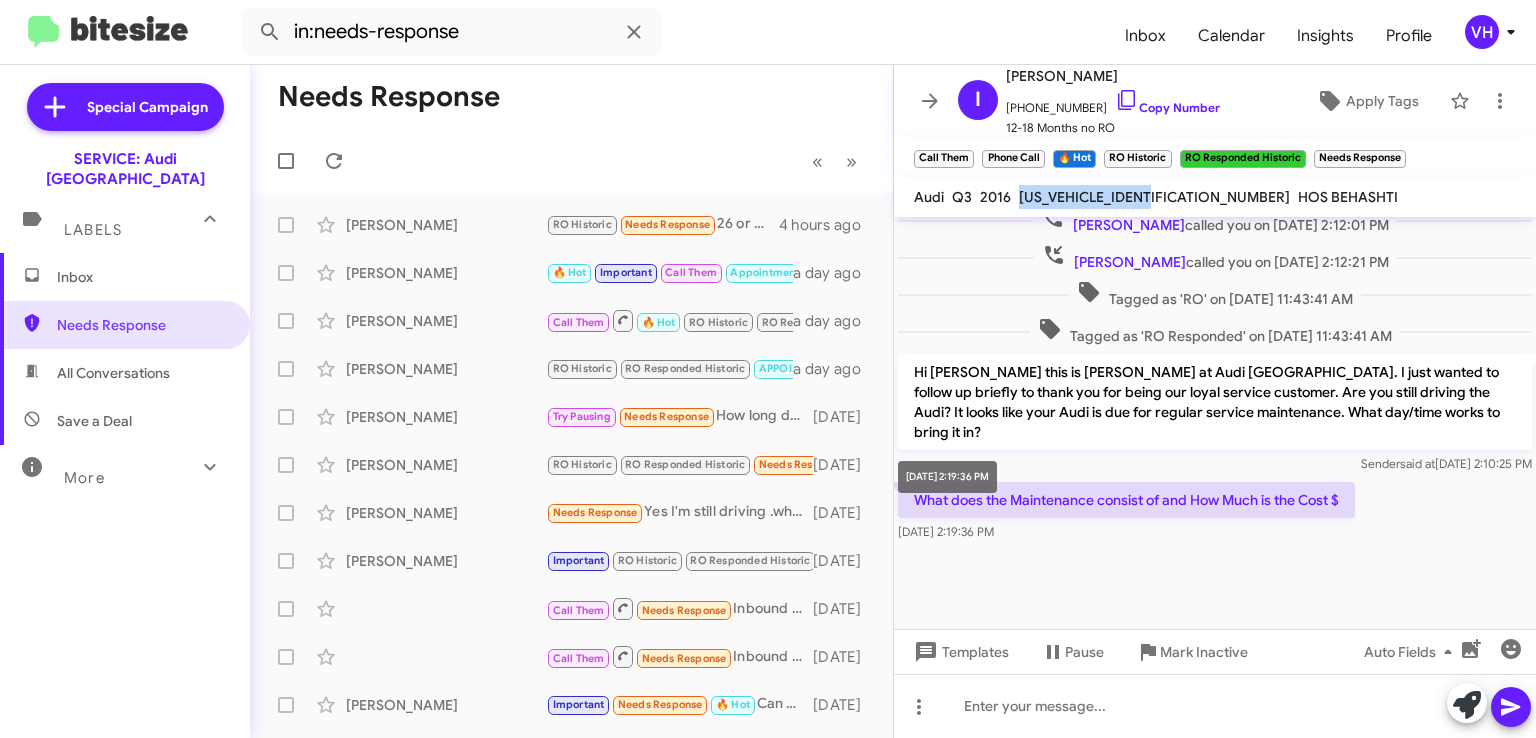 drag, startPoint x: 1013, startPoint y: 505, endPoint x: 938, endPoint y: 513, distance: 75.42546 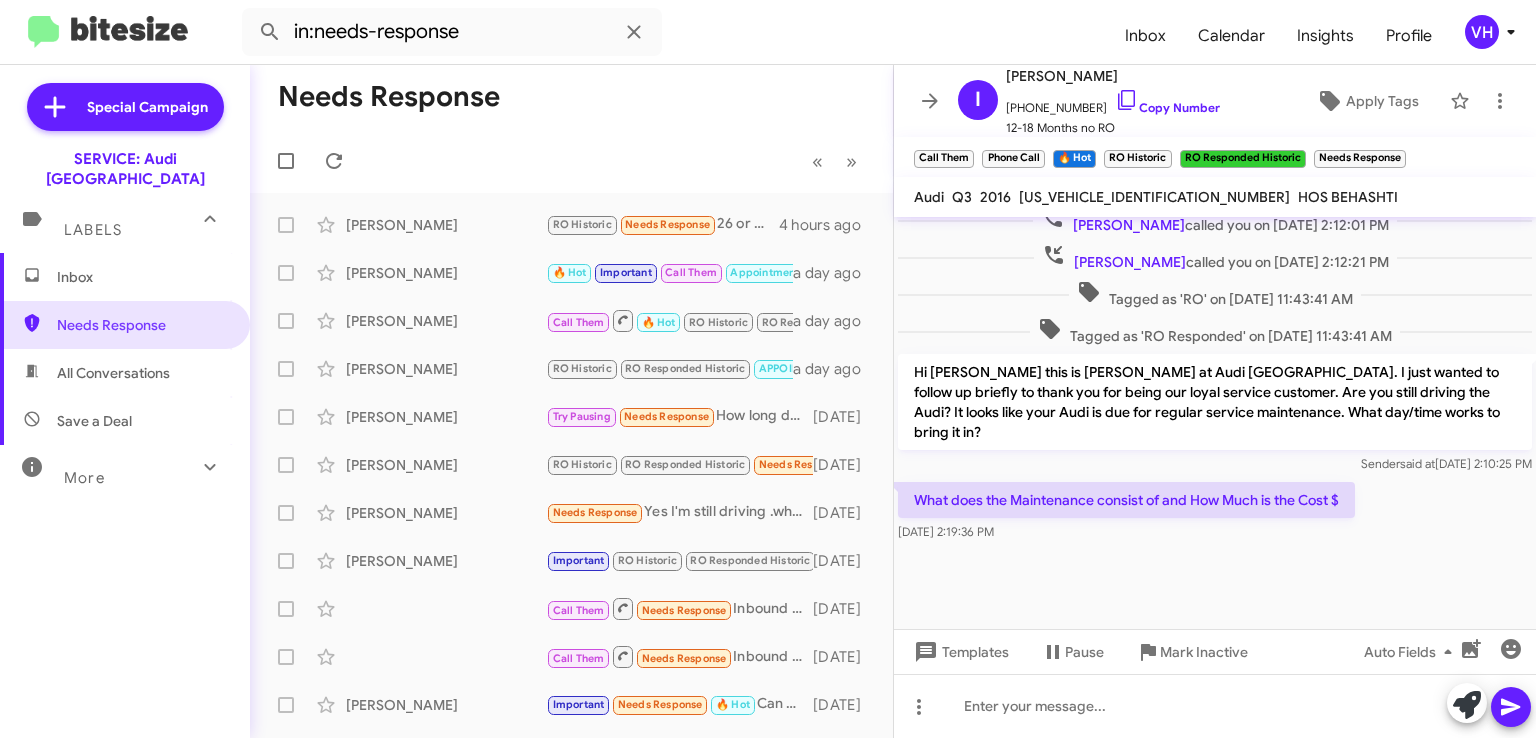 click on "What does the Maintenance consist of and How Much is the Cost $" 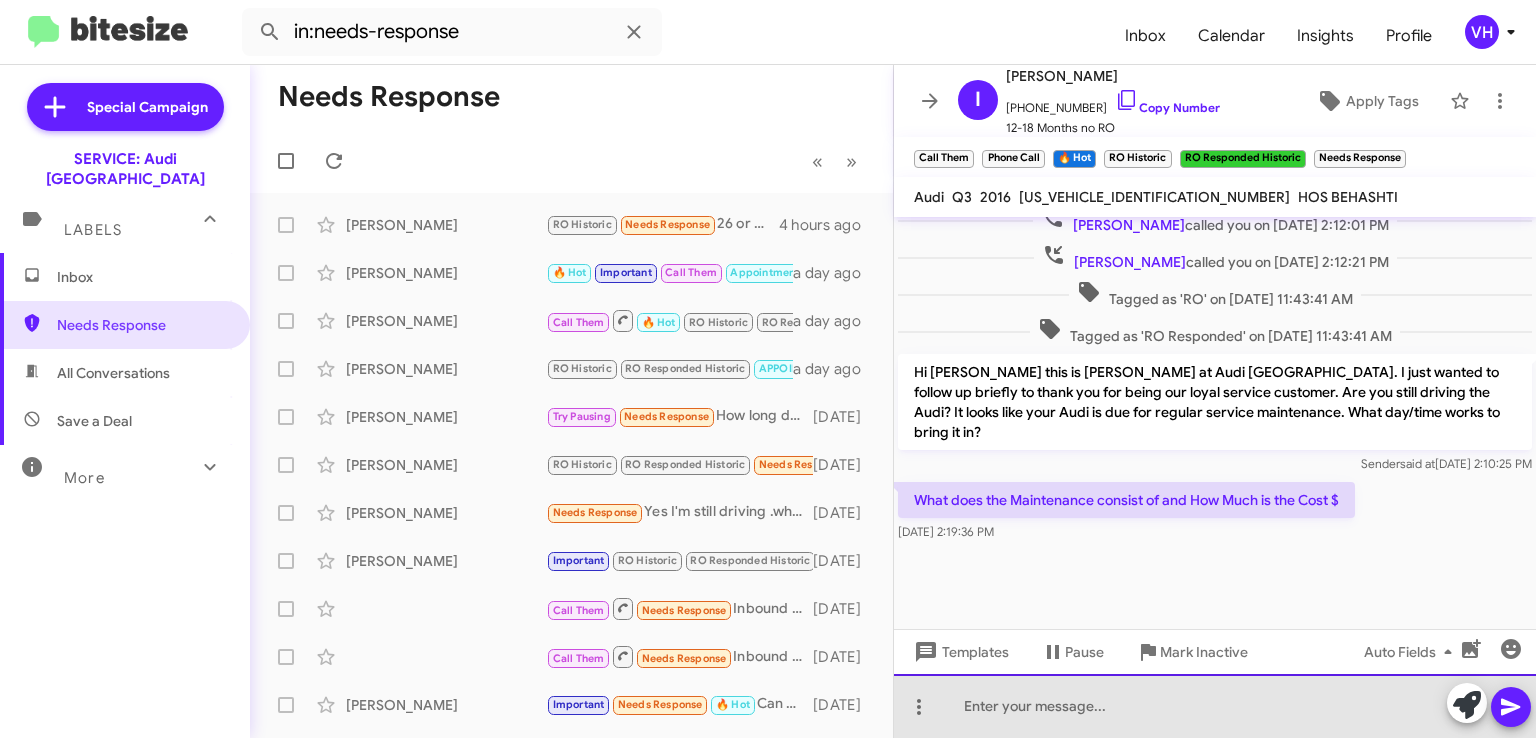 click 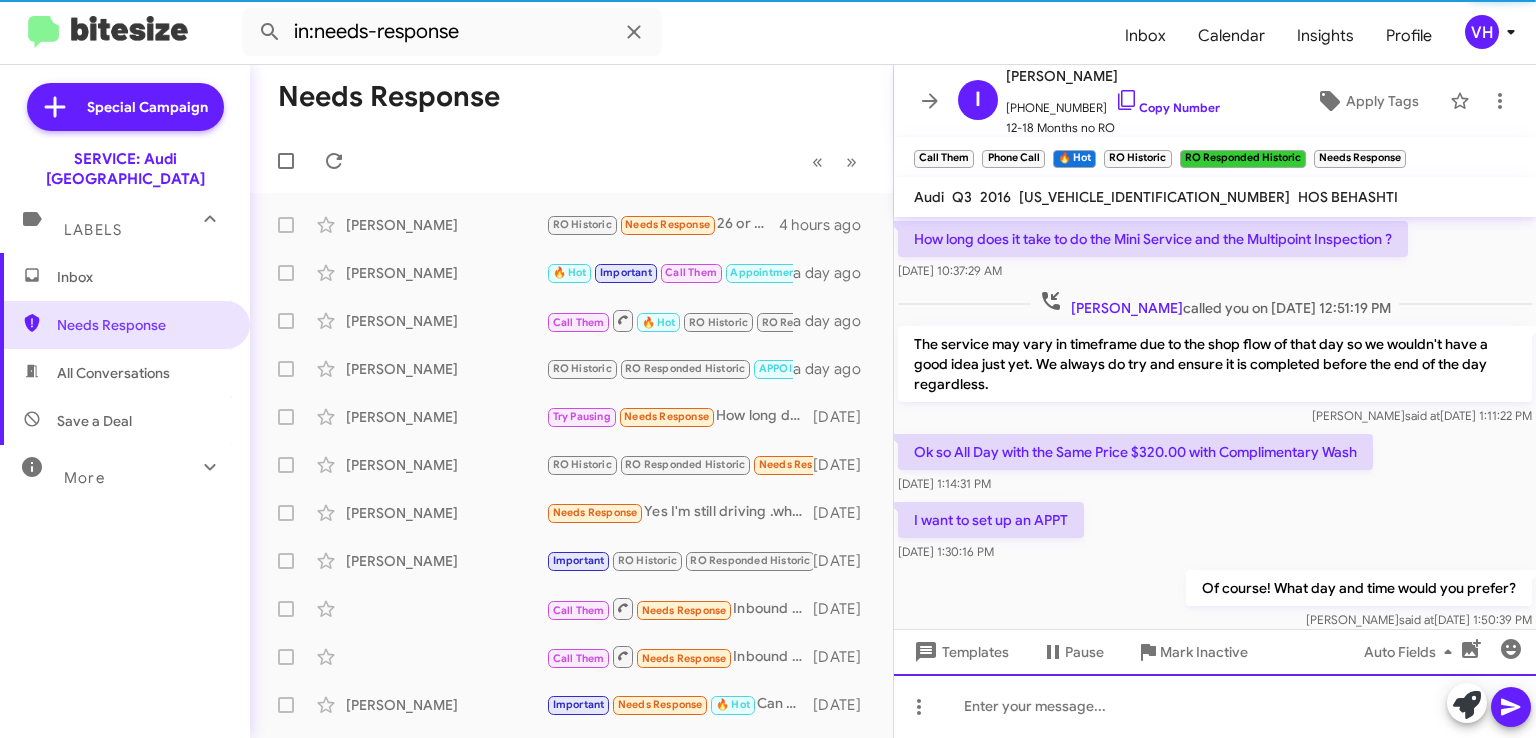scroll, scrollTop: 100, scrollLeft: 0, axis: vertical 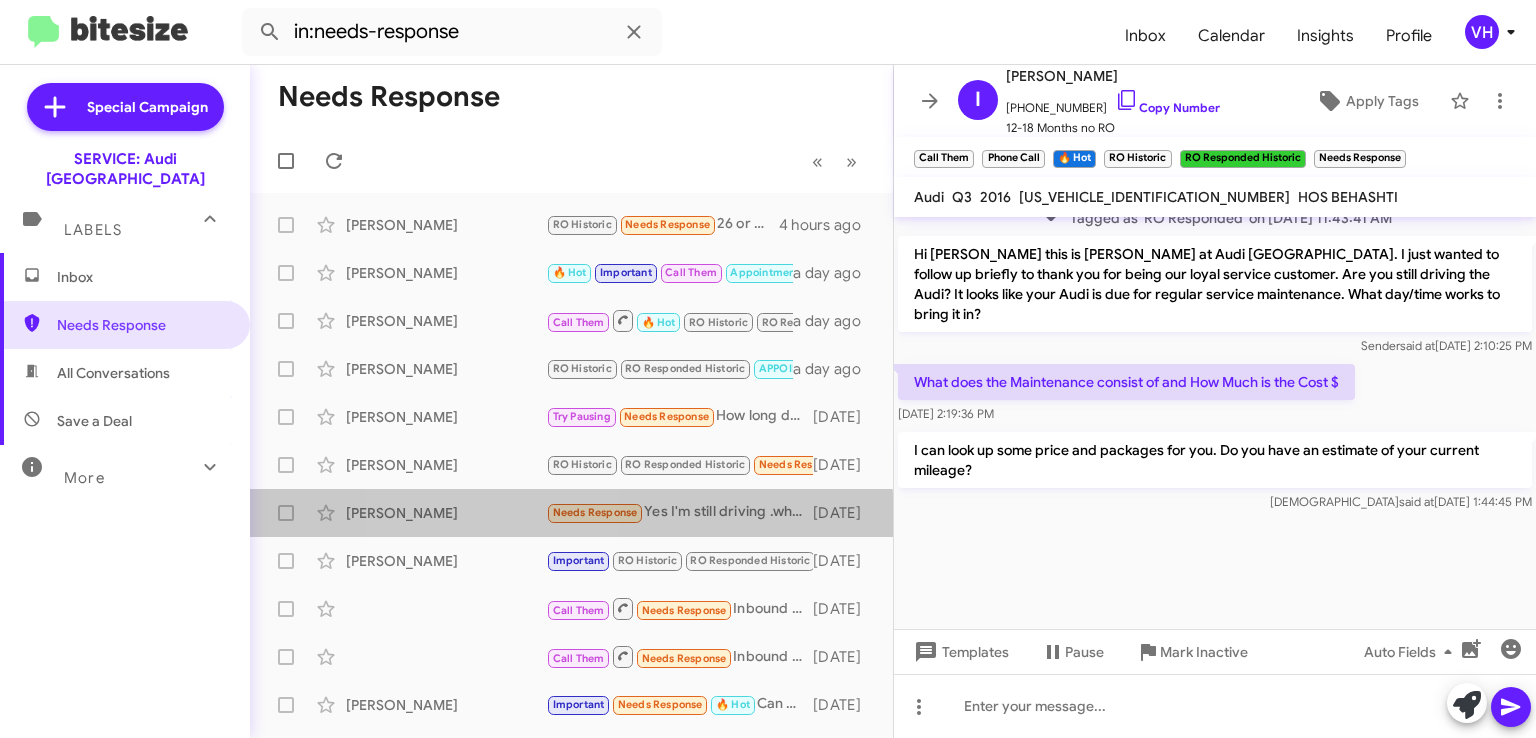 click on "[PERSON_NAME]" 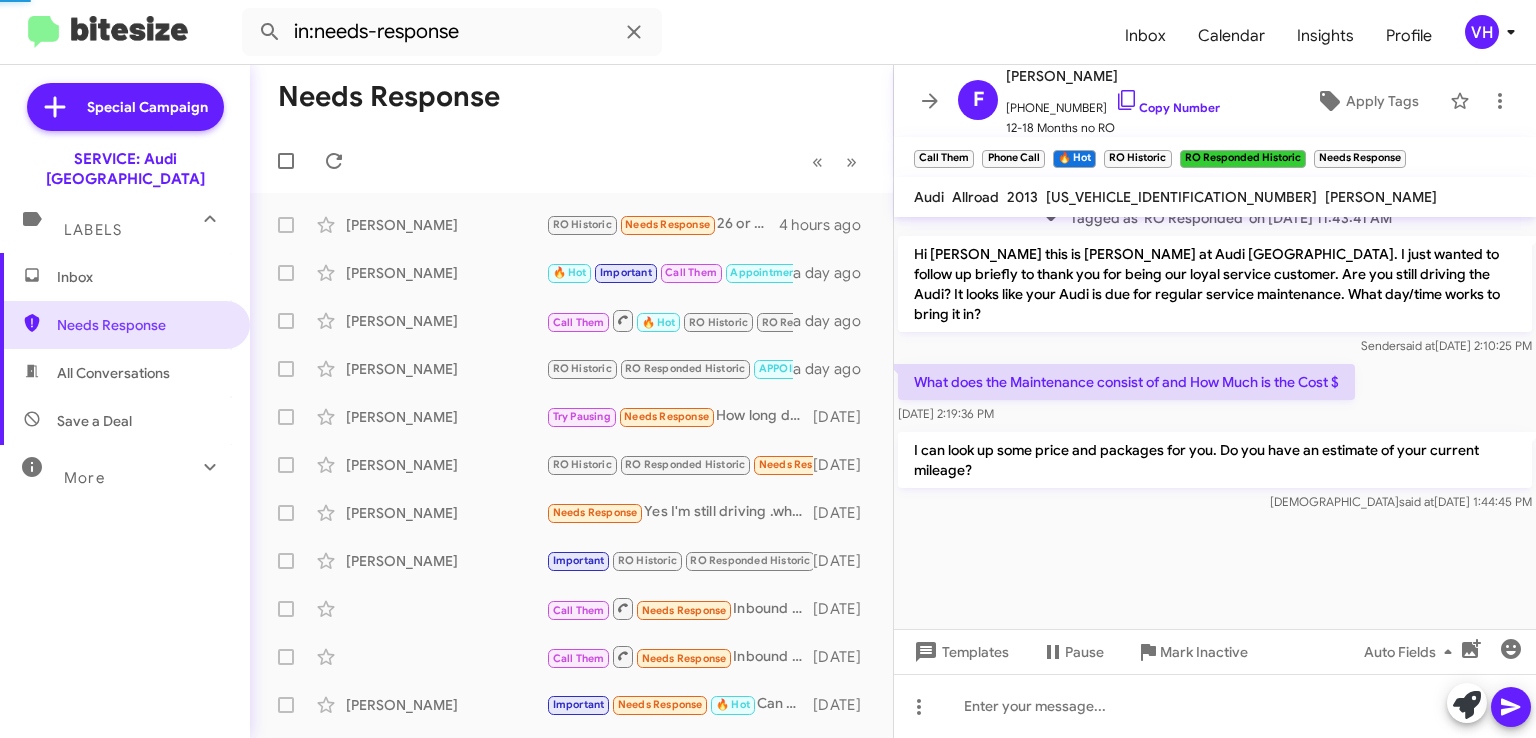 scroll, scrollTop: 459, scrollLeft: 0, axis: vertical 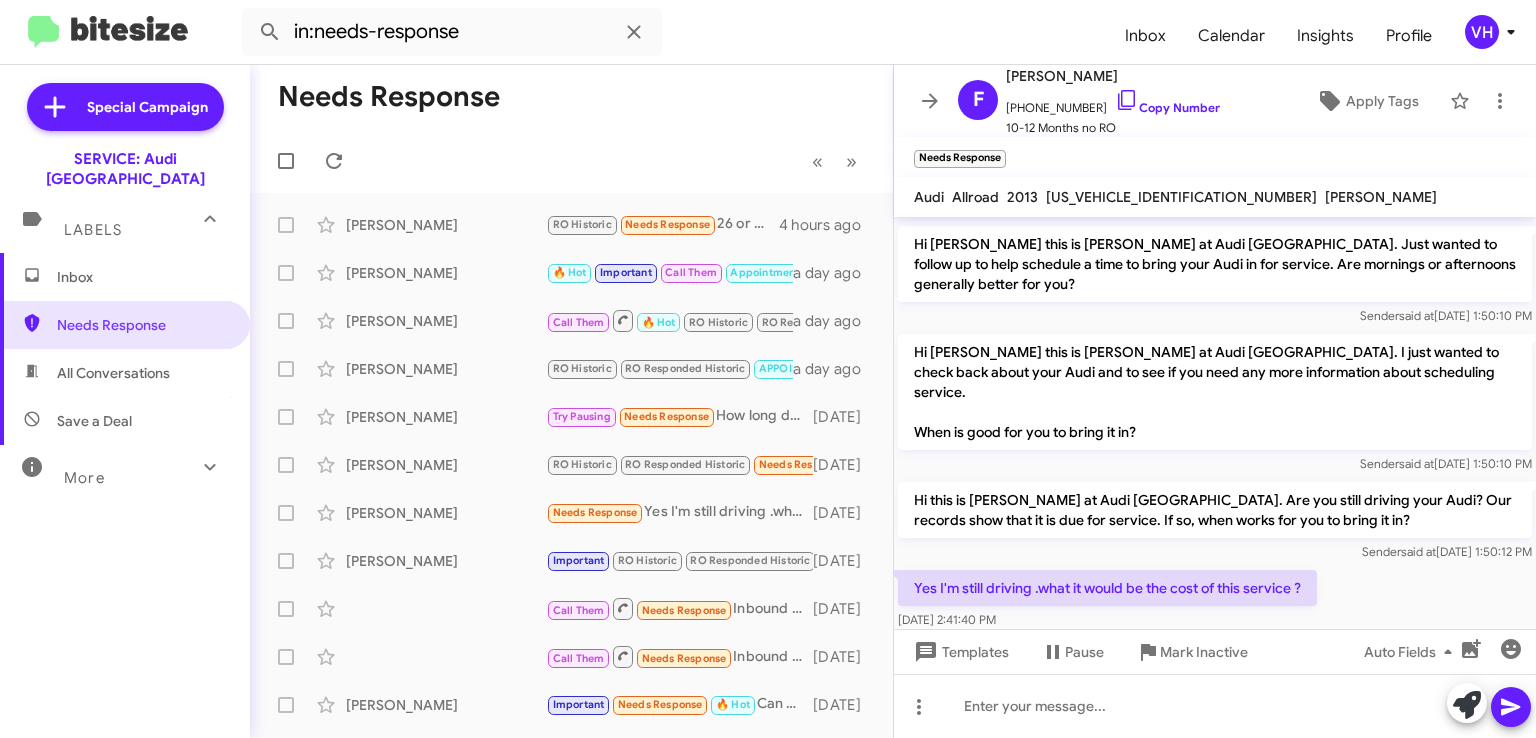 click on "WA1UFAFL1DA228459" 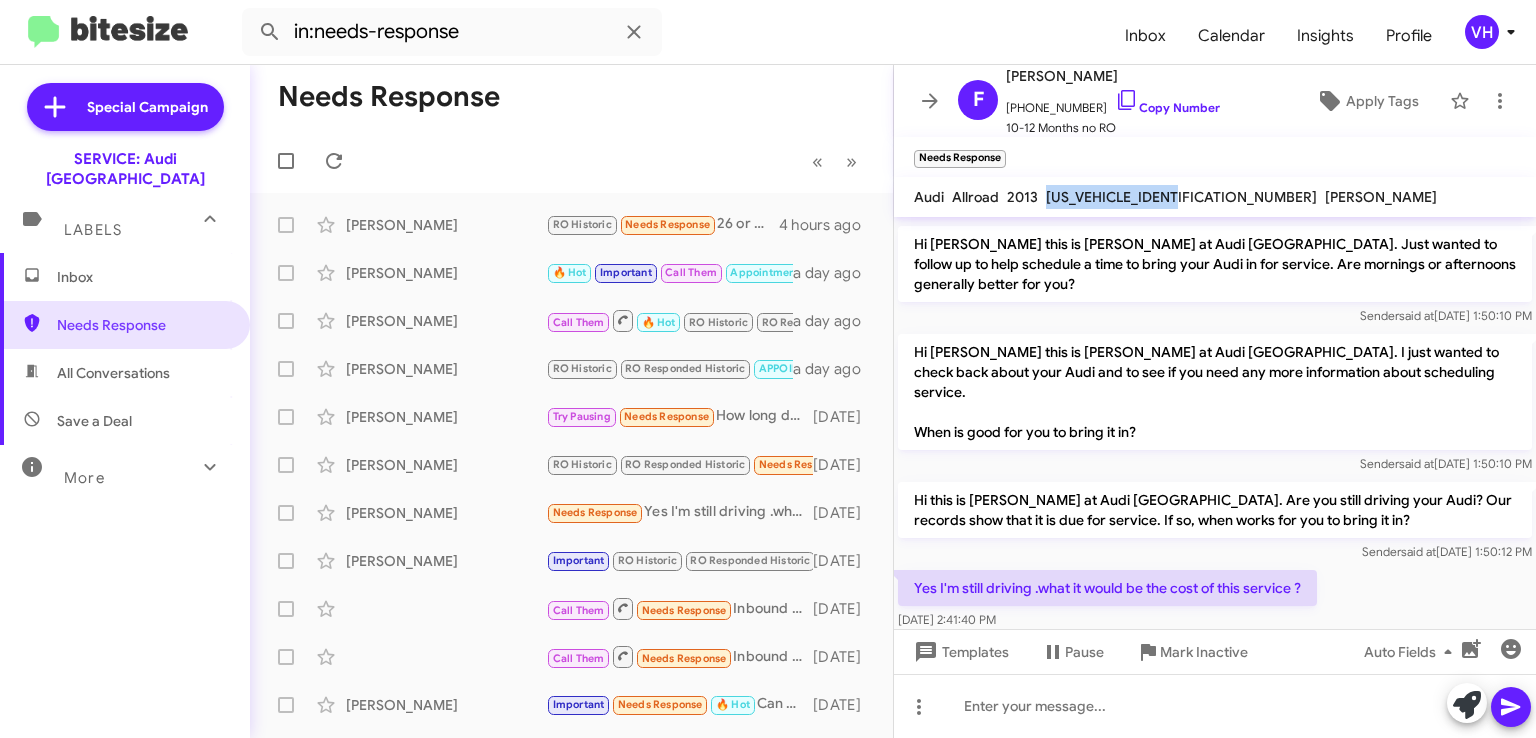 click on "WA1UFAFL1DA228459" 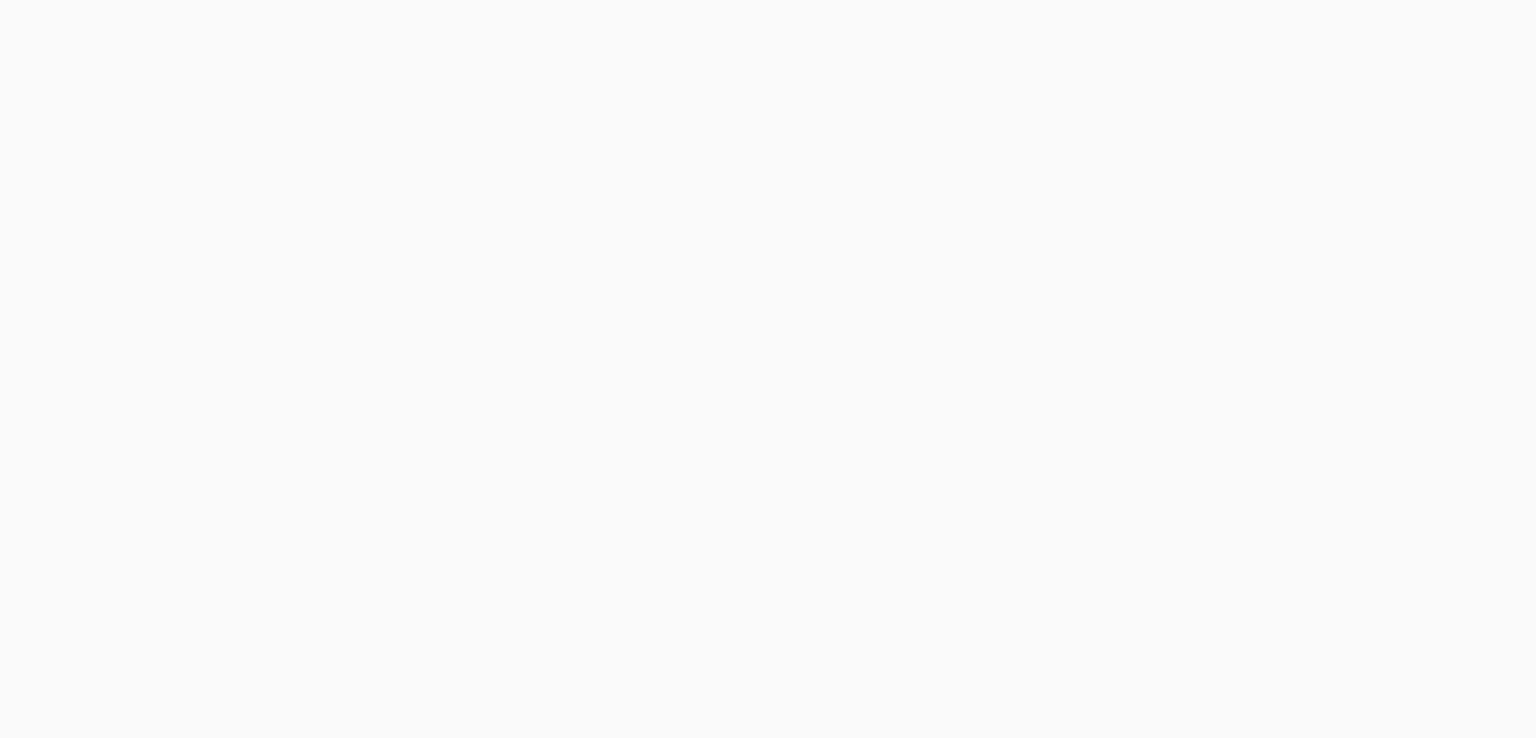 scroll, scrollTop: 0, scrollLeft: 0, axis: both 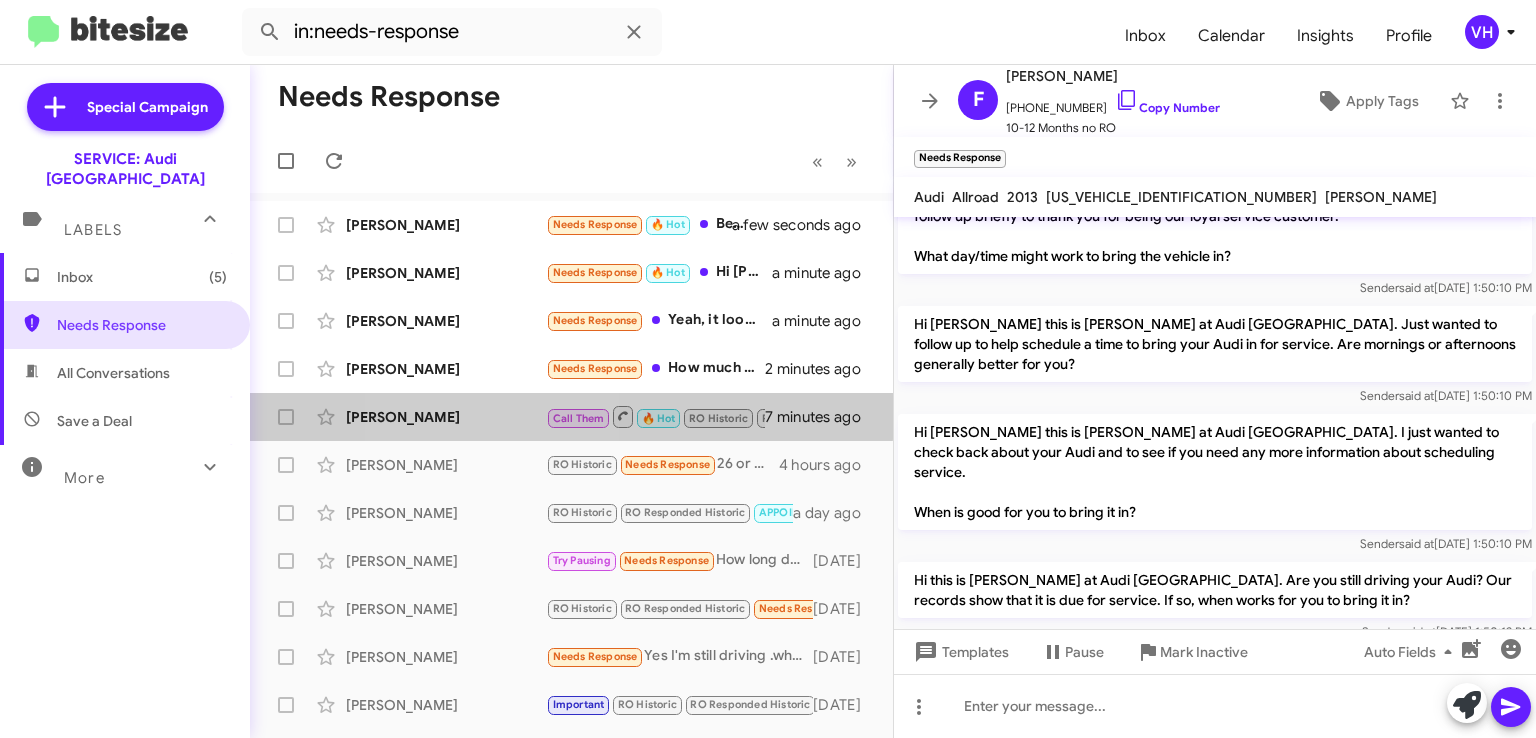 click on "[PERSON_NAME]" 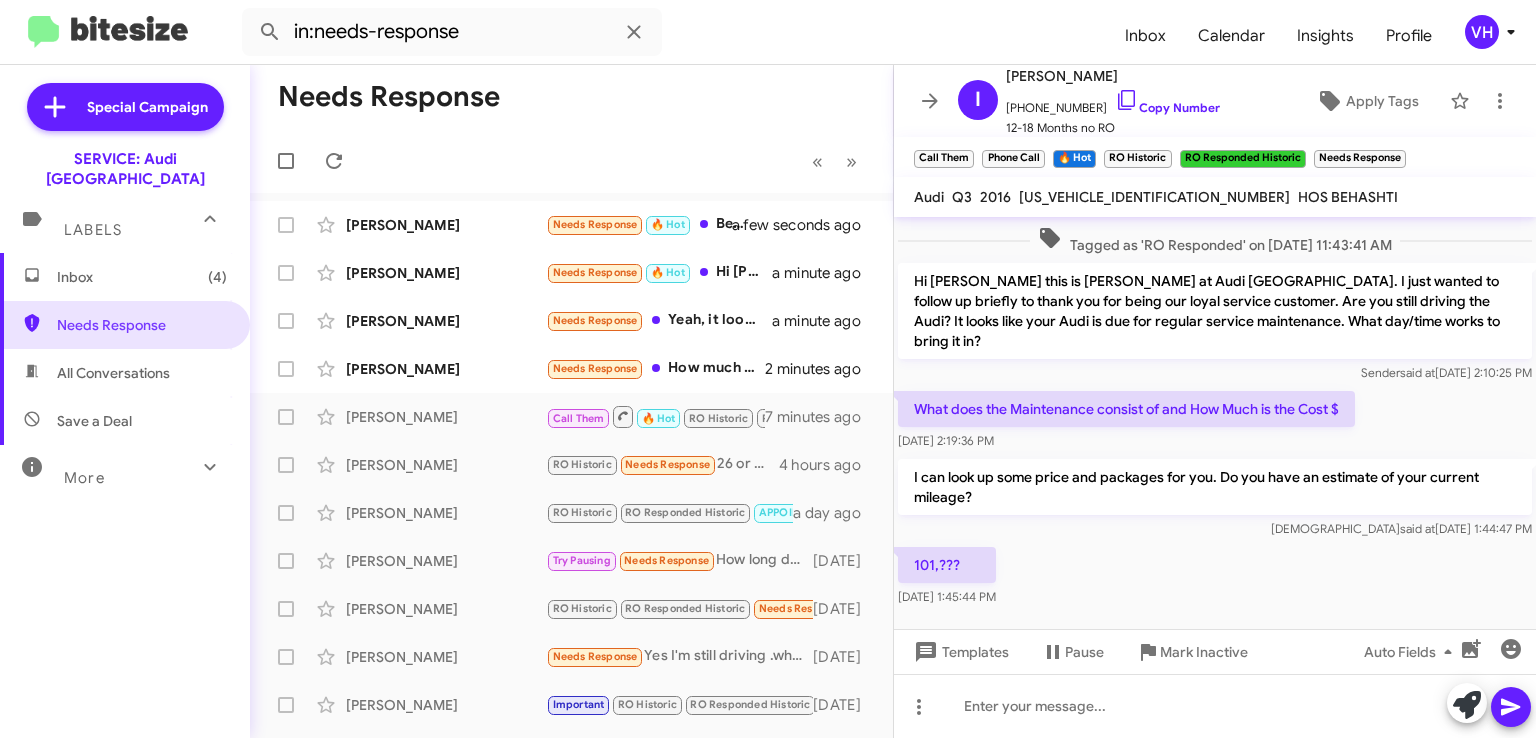 scroll, scrollTop: 2211, scrollLeft: 0, axis: vertical 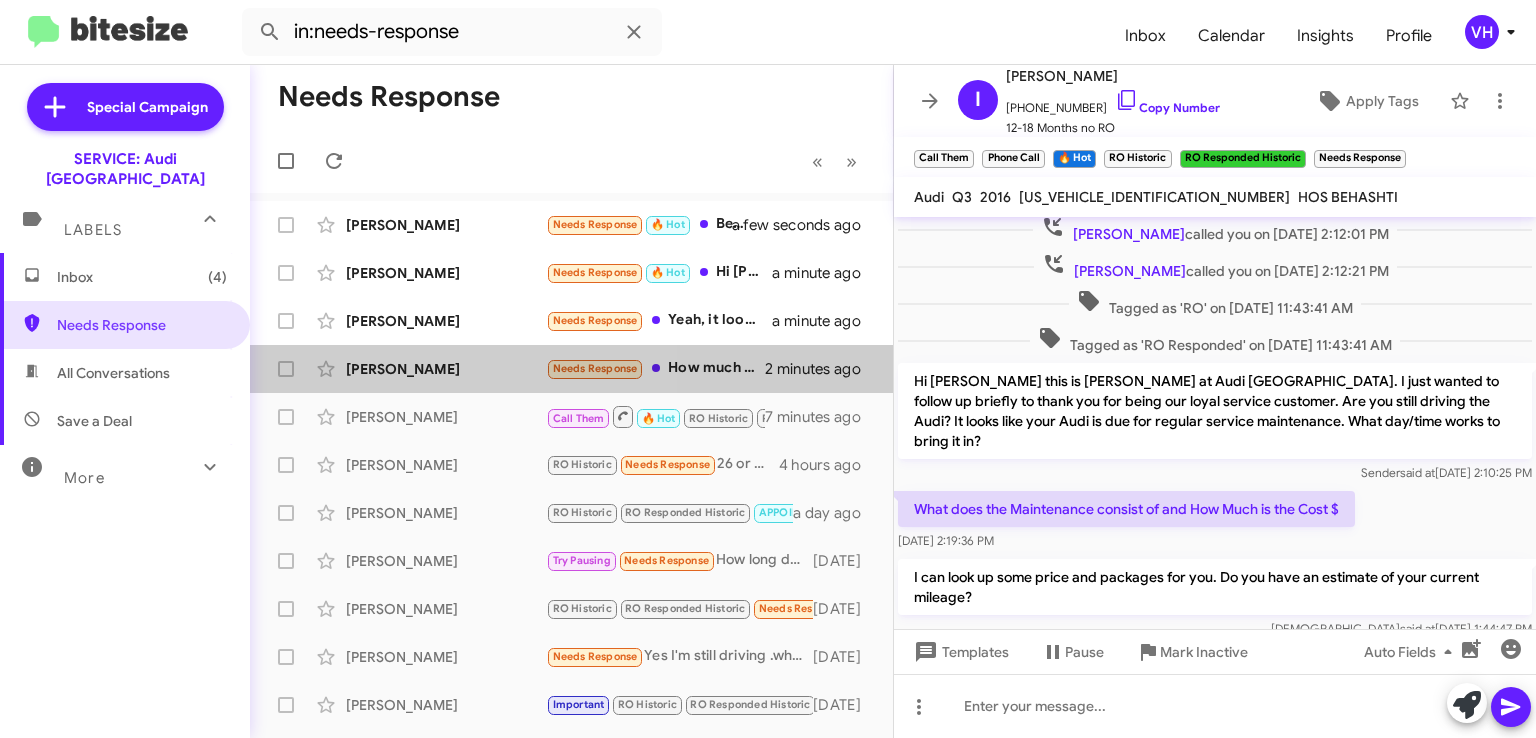 click on "[PERSON_NAME]" 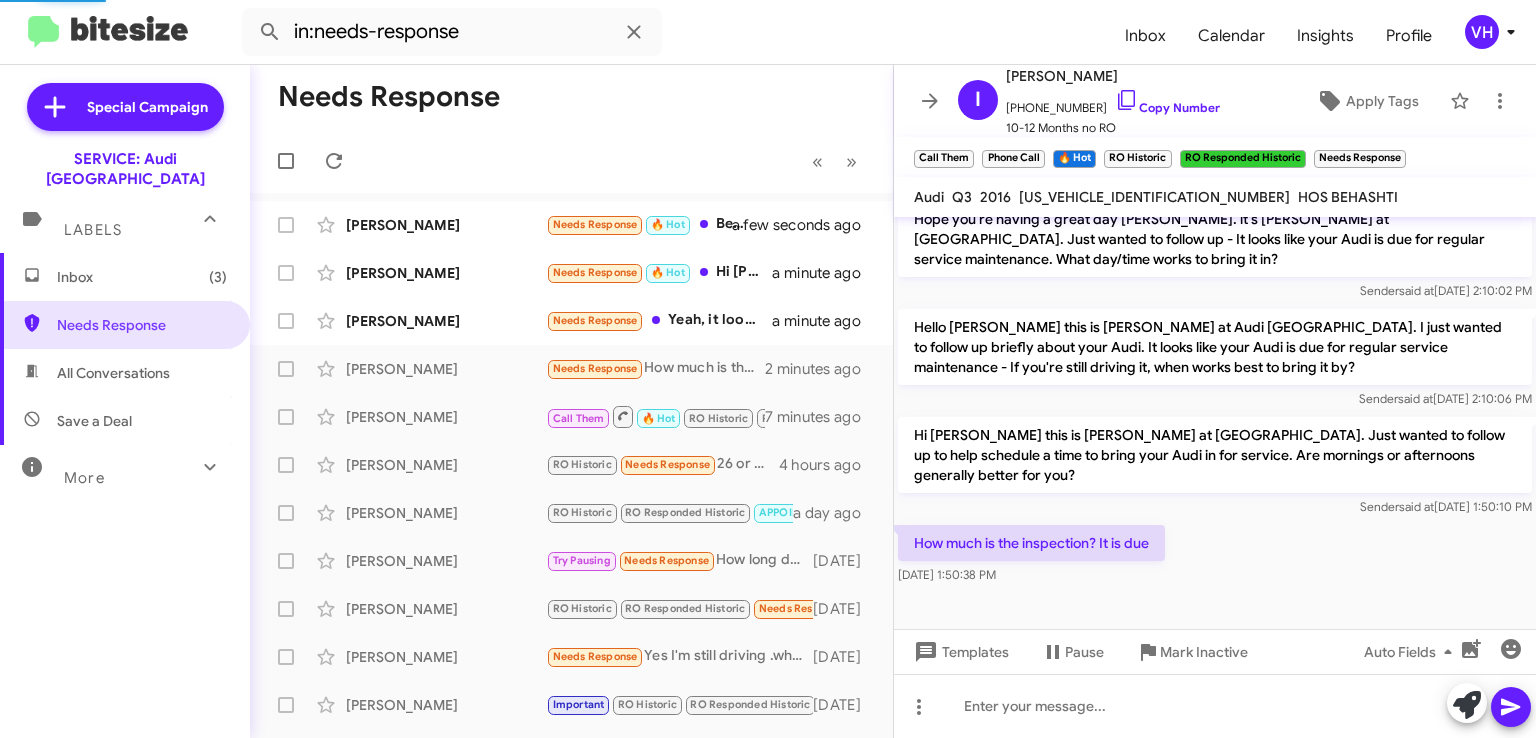 scroll, scrollTop: 472, scrollLeft: 0, axis: vertical 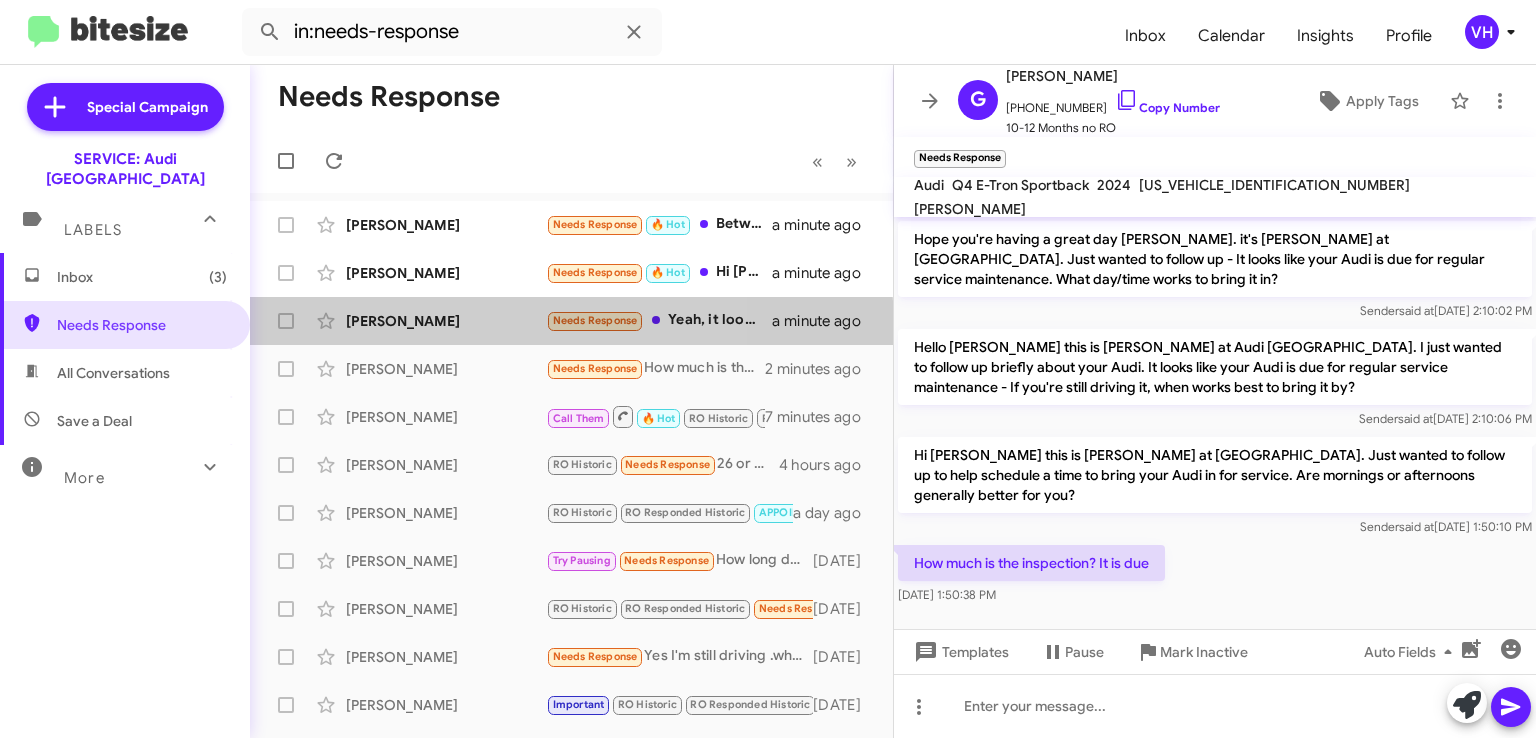 click on "[PERSON_NAME]" 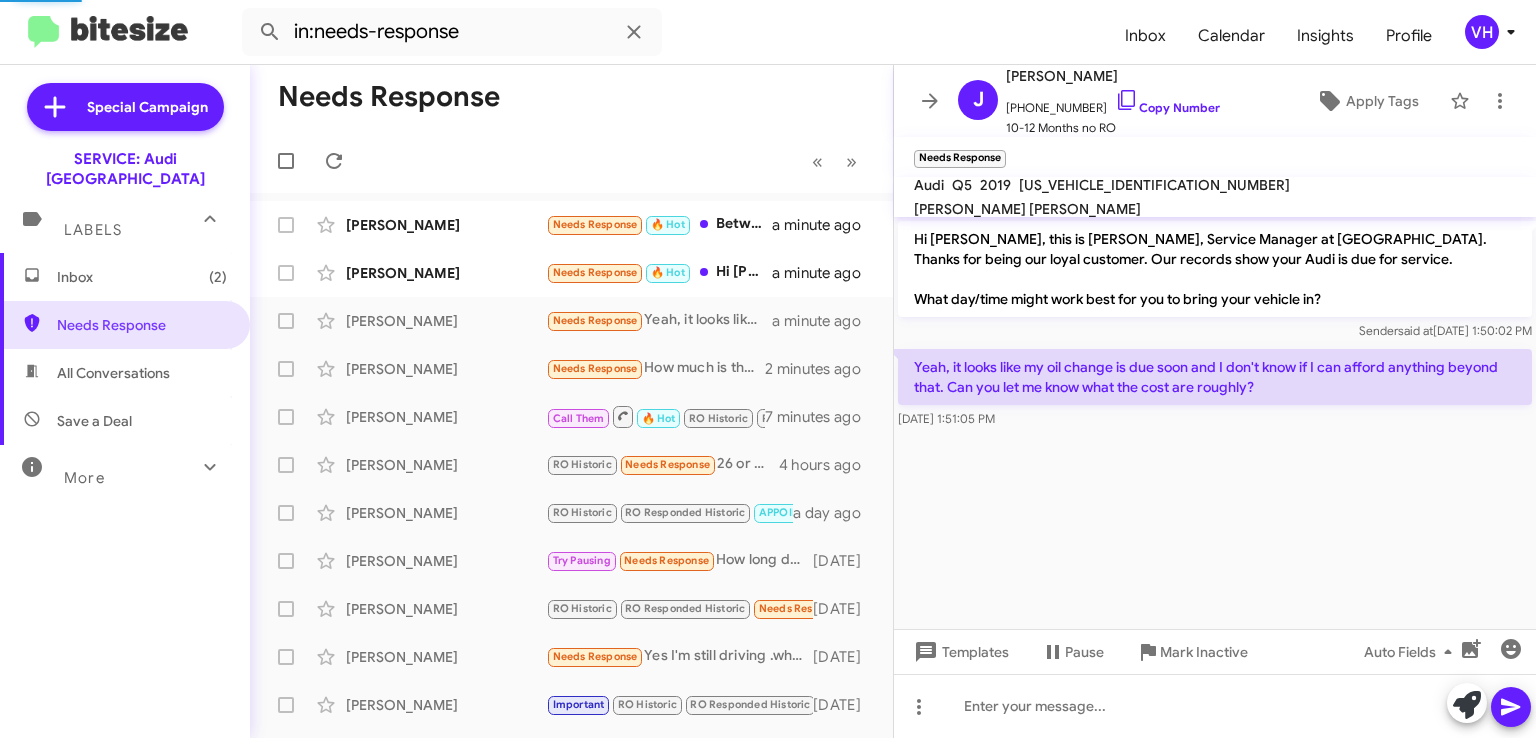 scroll, scrollTop: 0, scrollLeft: 0, axis: both 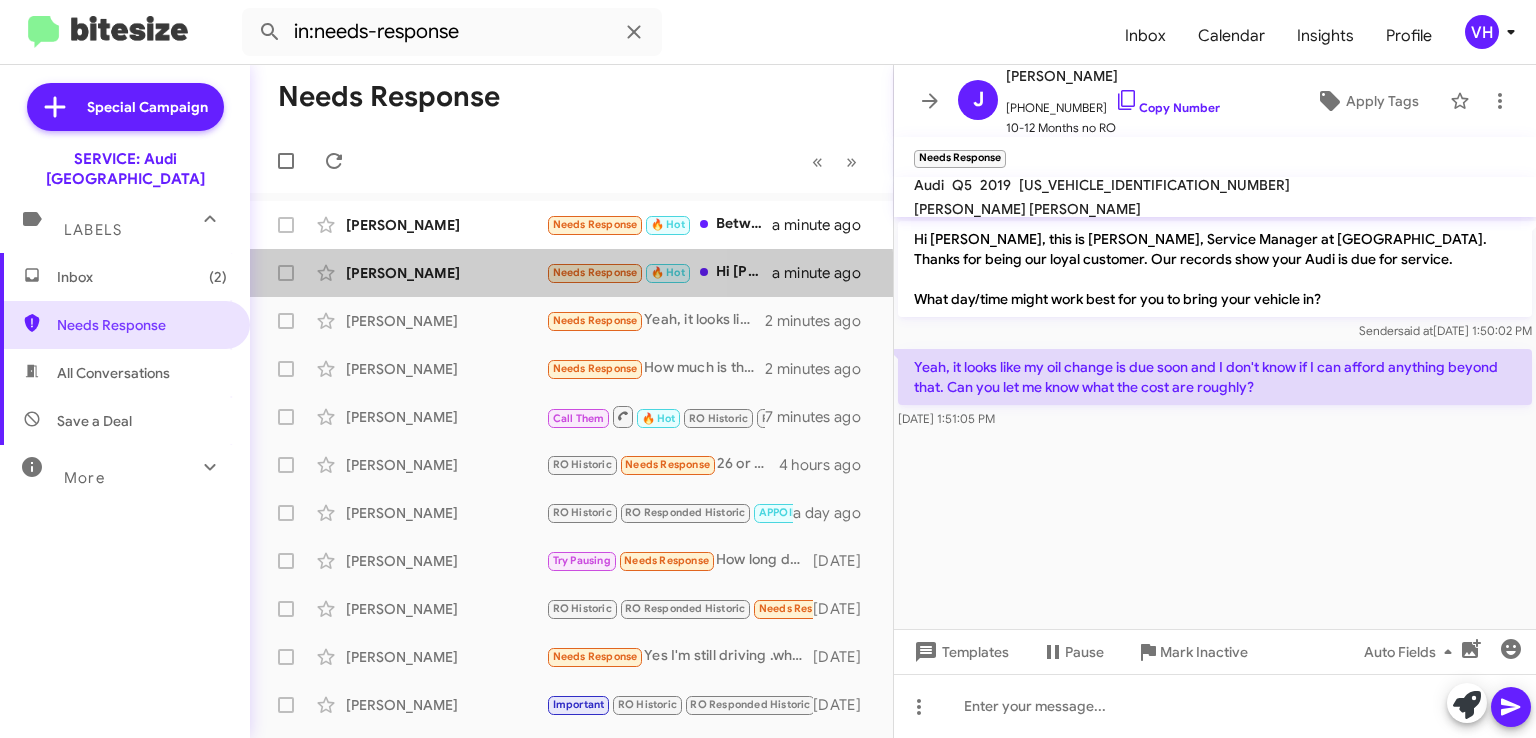 click on "[PERSON_NAME]" 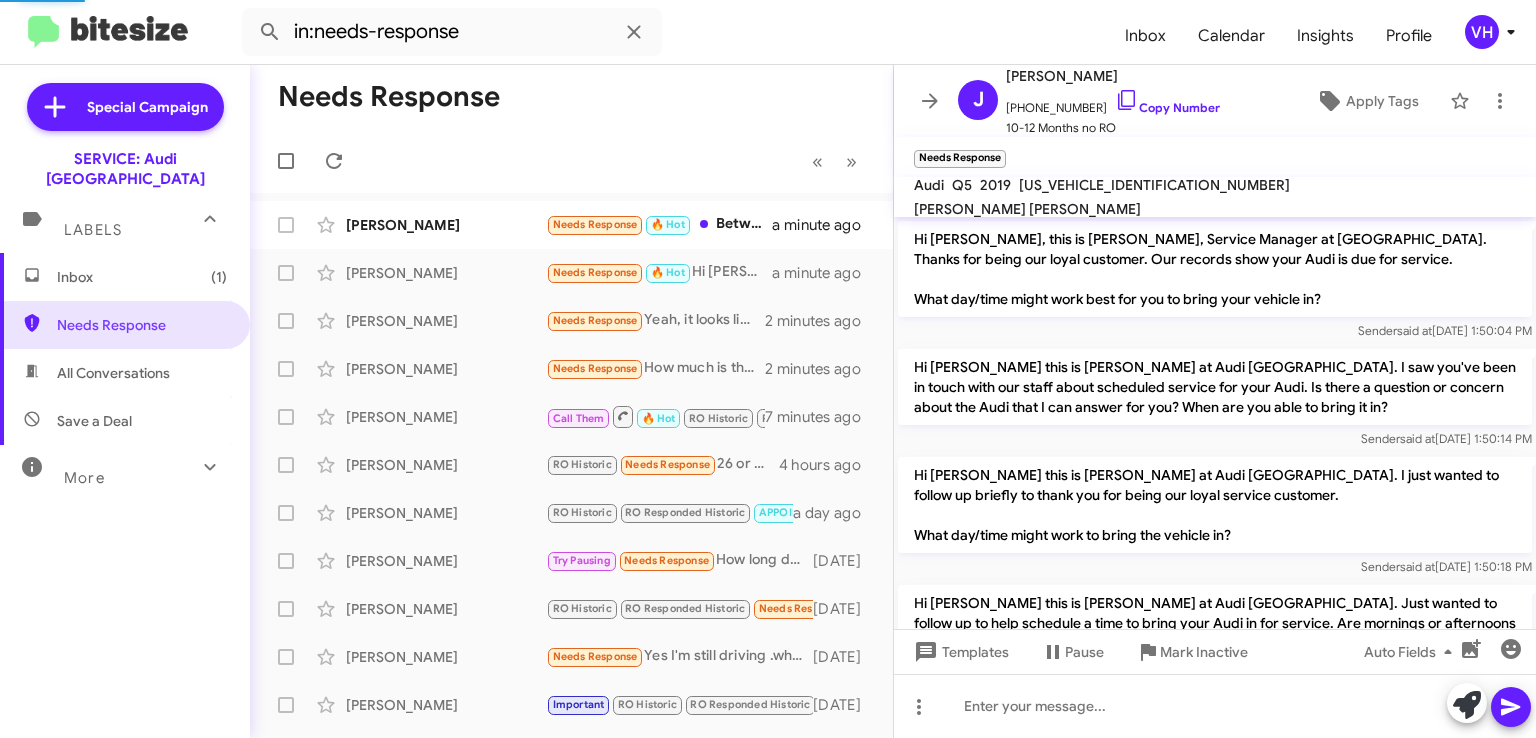 scroll, scrollTop: 152, scrollLeft: 0, axis: vertical 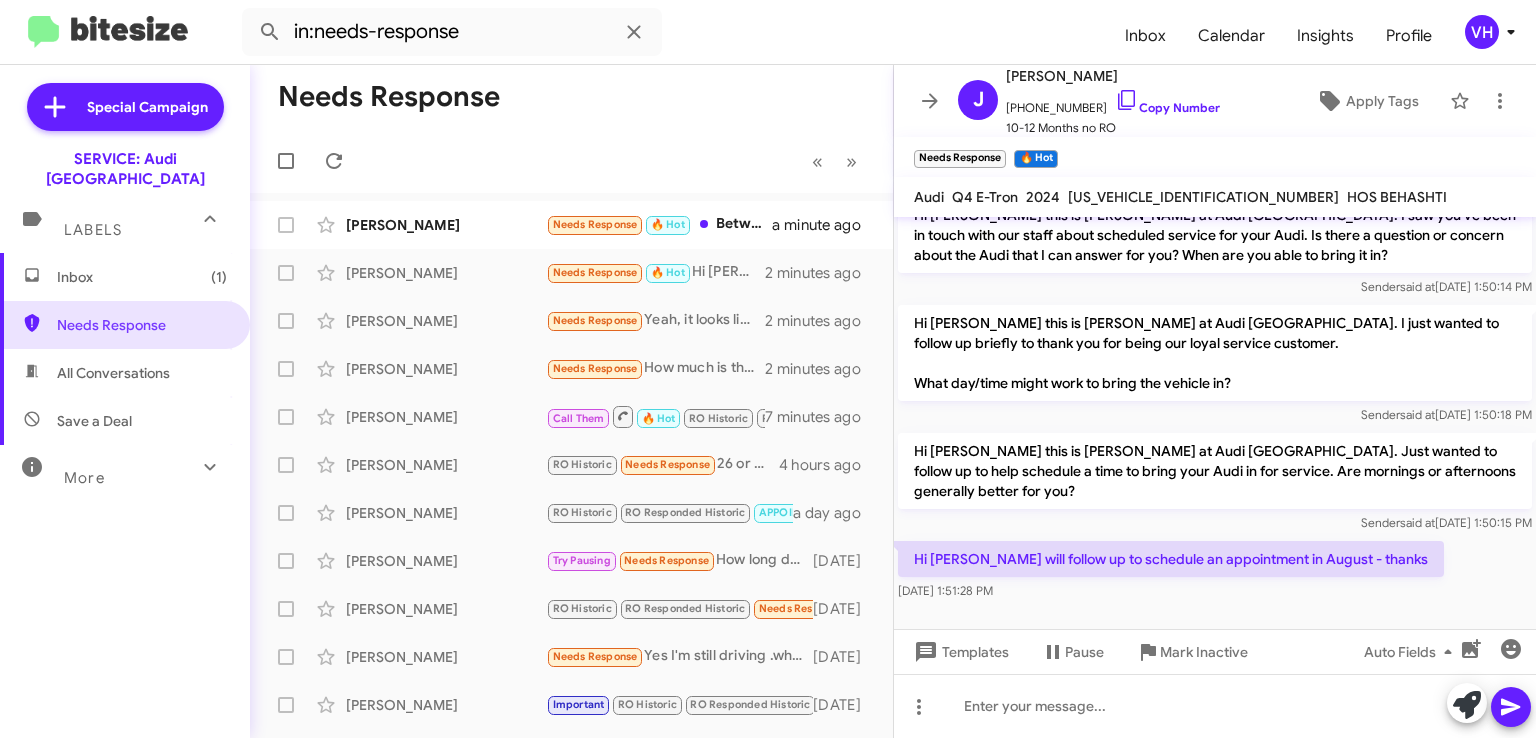 click on "Dipendra Niraula  Needs Response   🔥 Hot   Between 10 and 11   a minute ago" 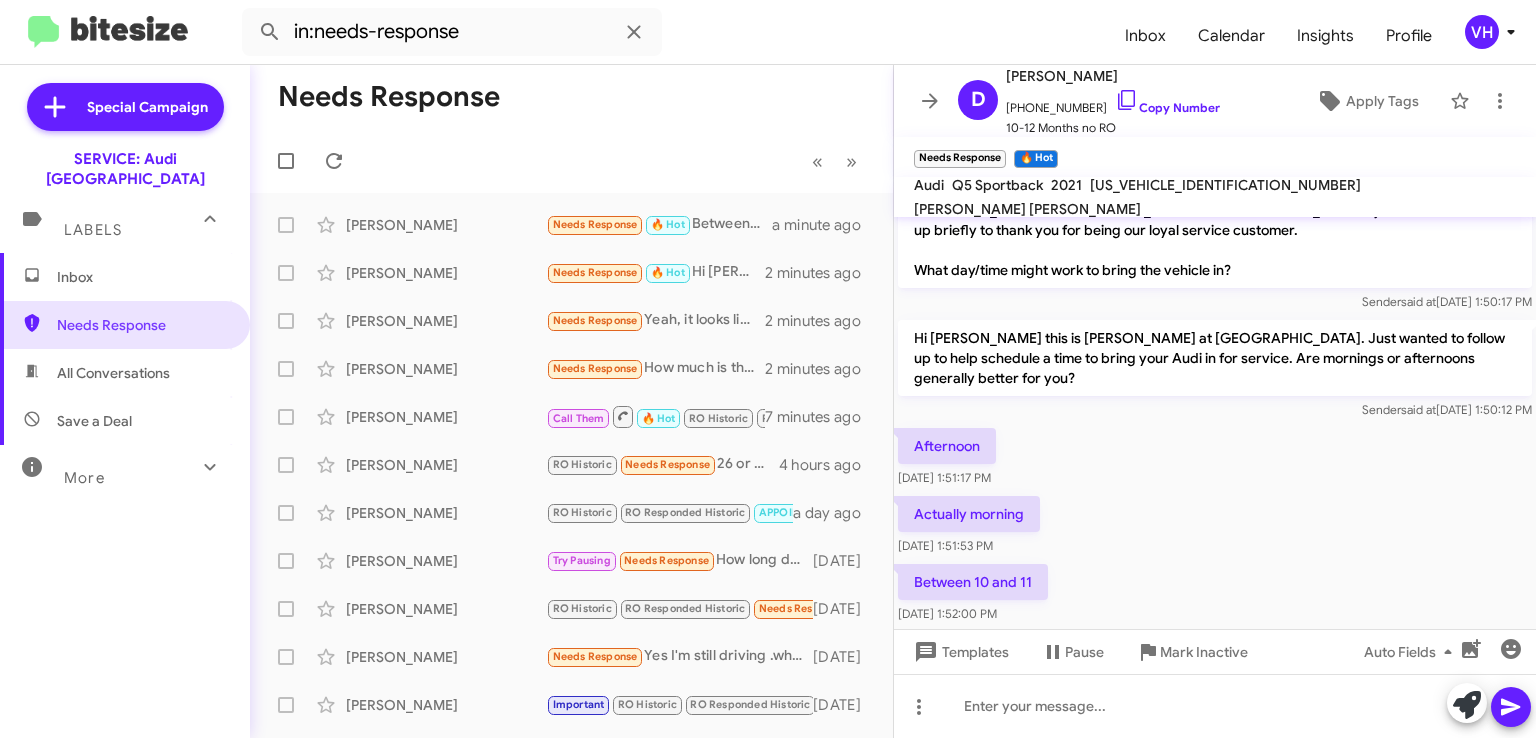 scroll, scrollTop: 246, scrollLeft: 0, axis: vertical 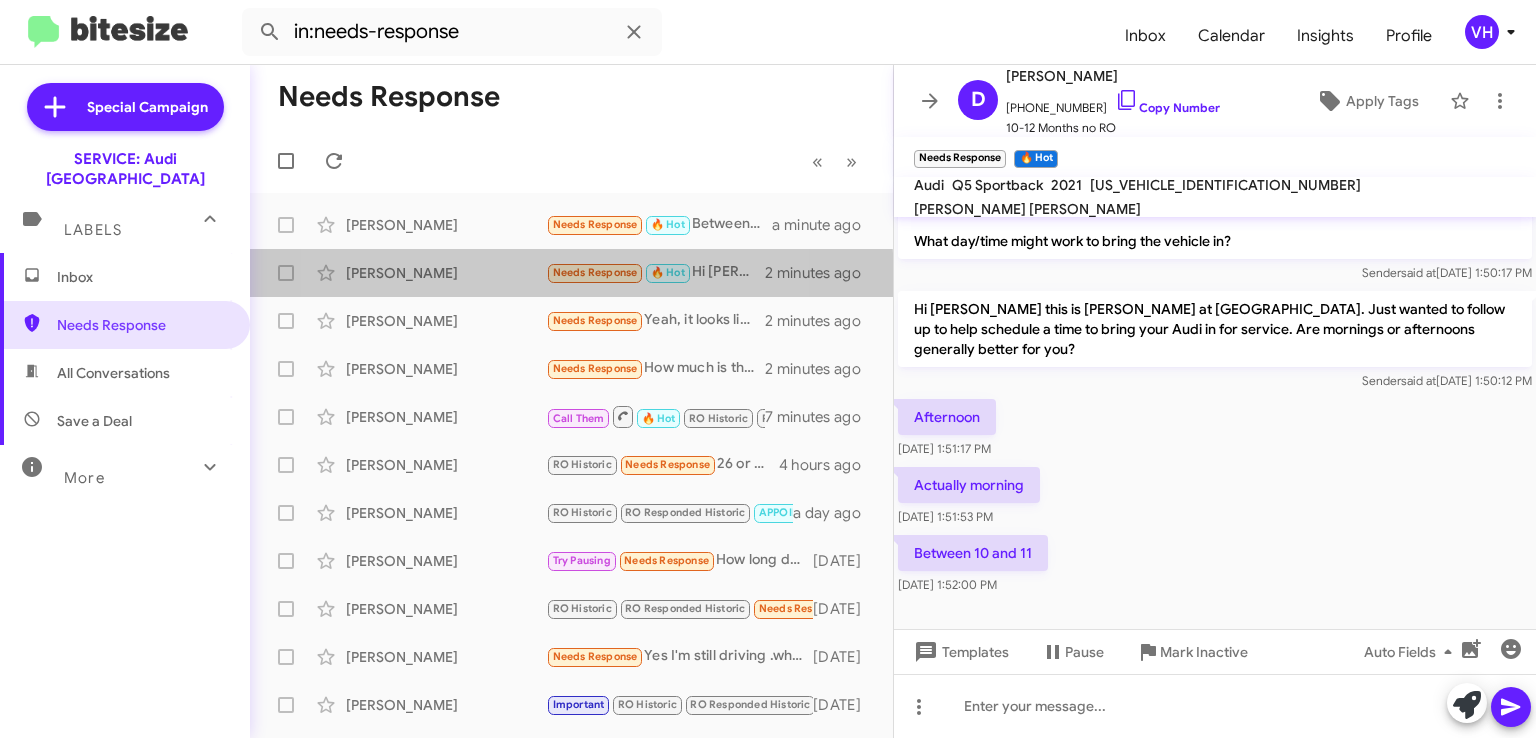 click on "[PERSON_NAME]" 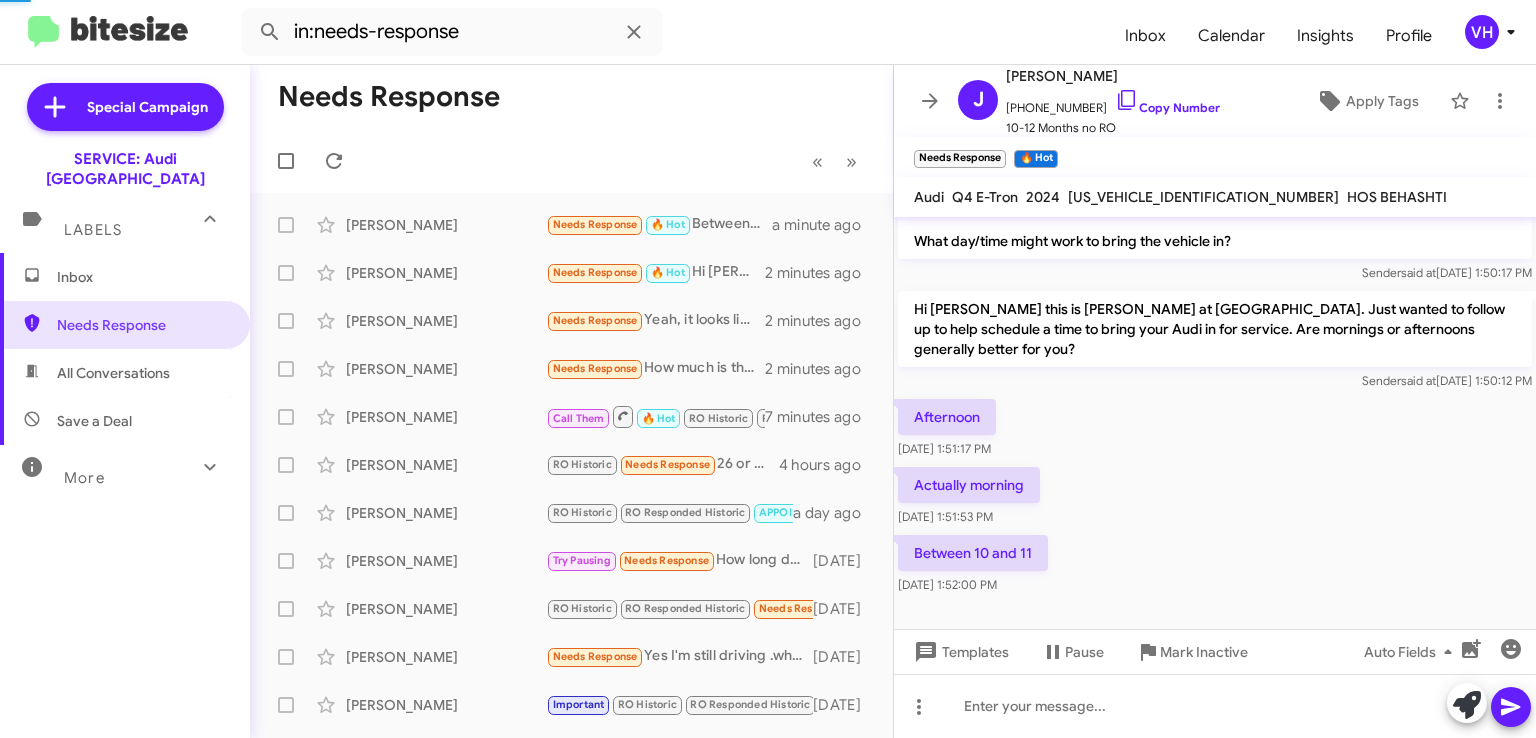 scroll, scrollTop: 152, scrollLeft: 0, axis: vertical 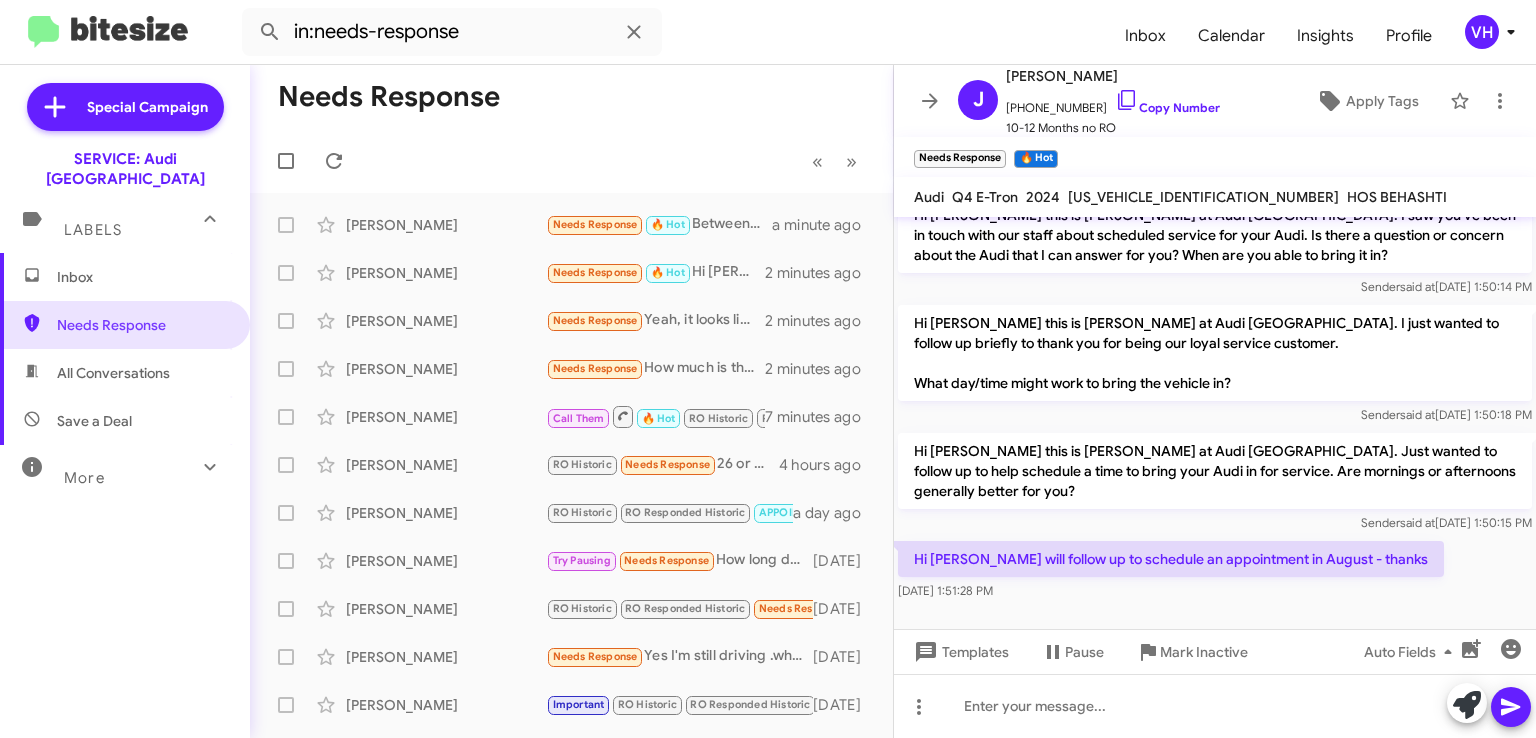 click on "[PERSON_NAME]" 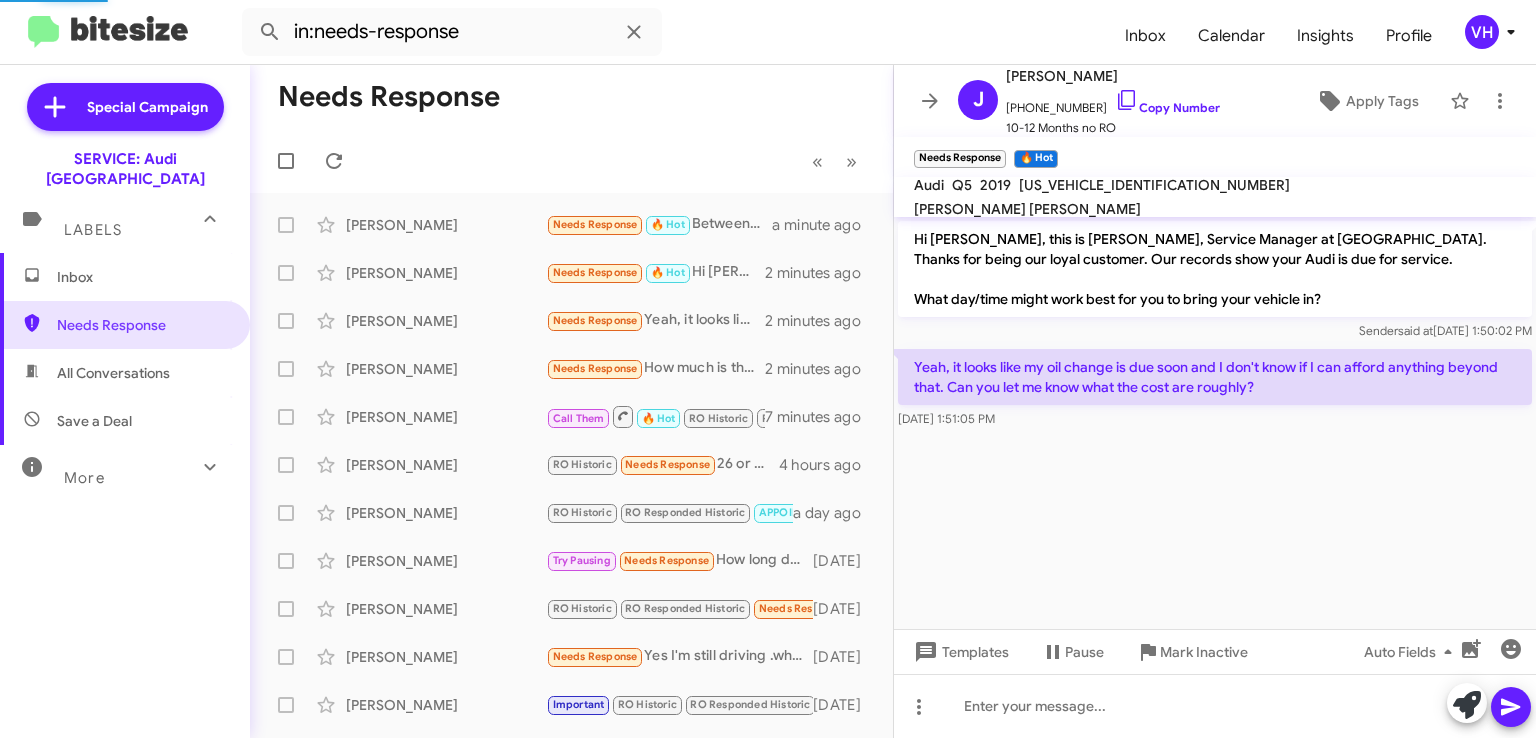 scroll, scrollTop: 0, scrollLeft: 0, axis: both 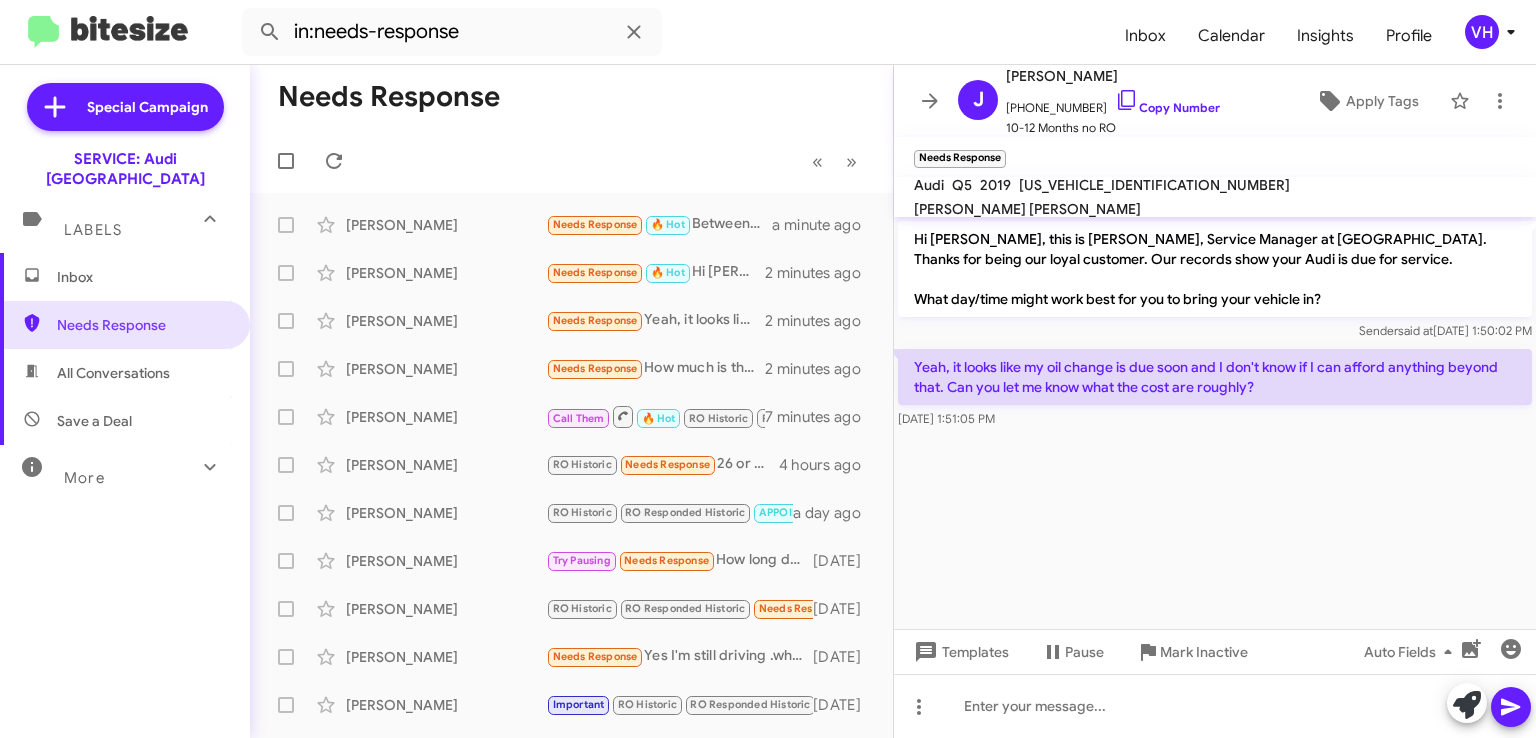 click on "[PERSON_NAME]" 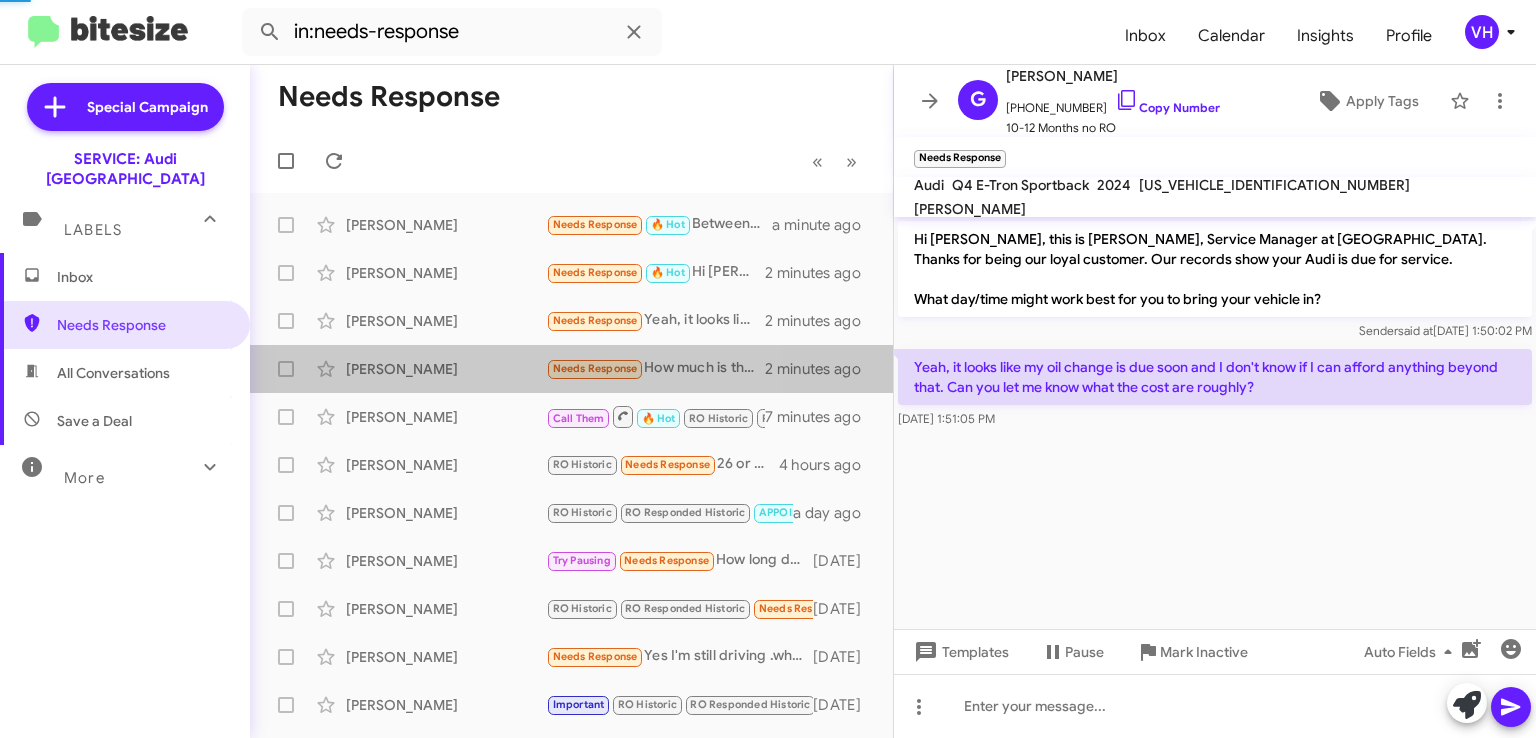 scroll, scrollTop: 472, scrollLeft: 0, axis: vertical 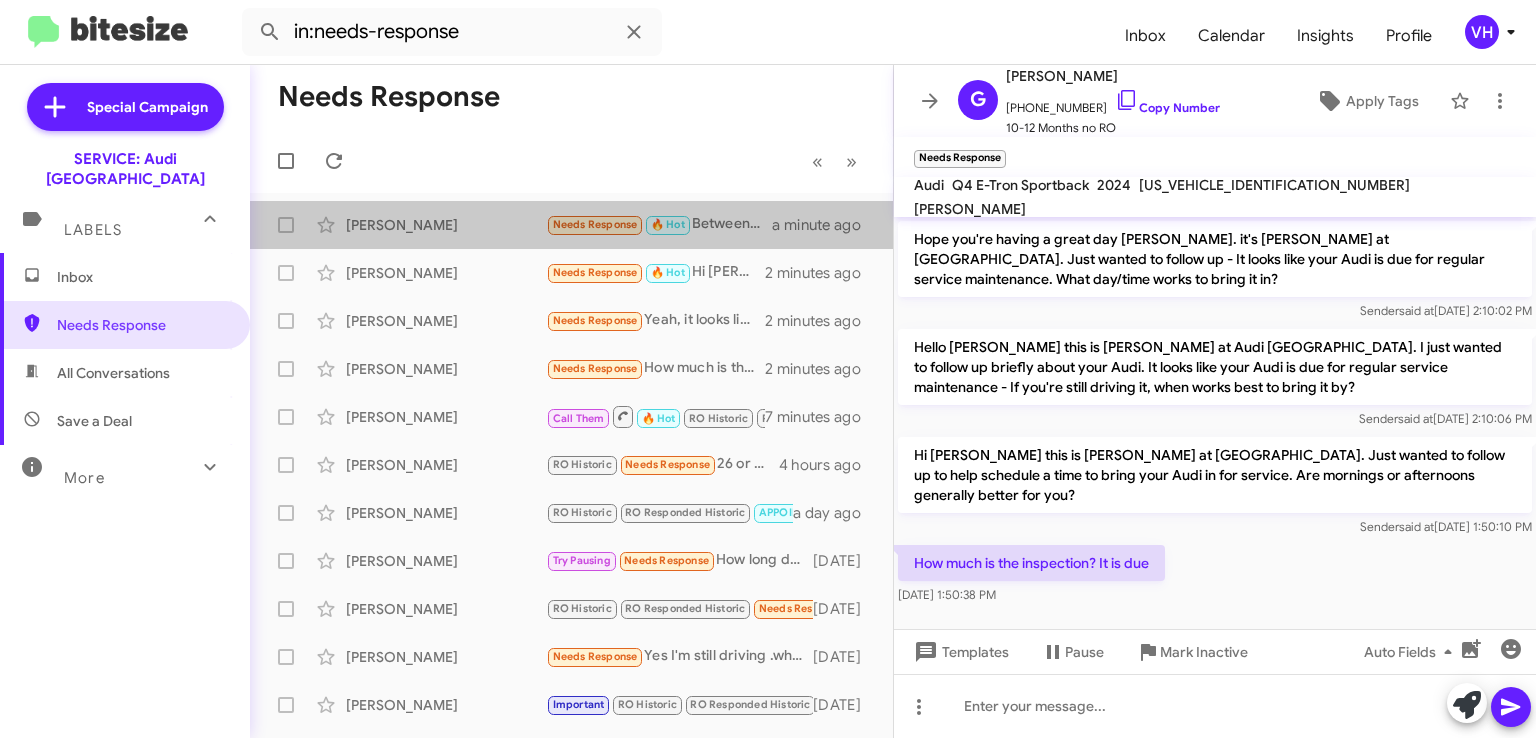 click on "Dipendra Niraula  Needs Response   🔥 Hot   Between 10 and 11   a minute ago" 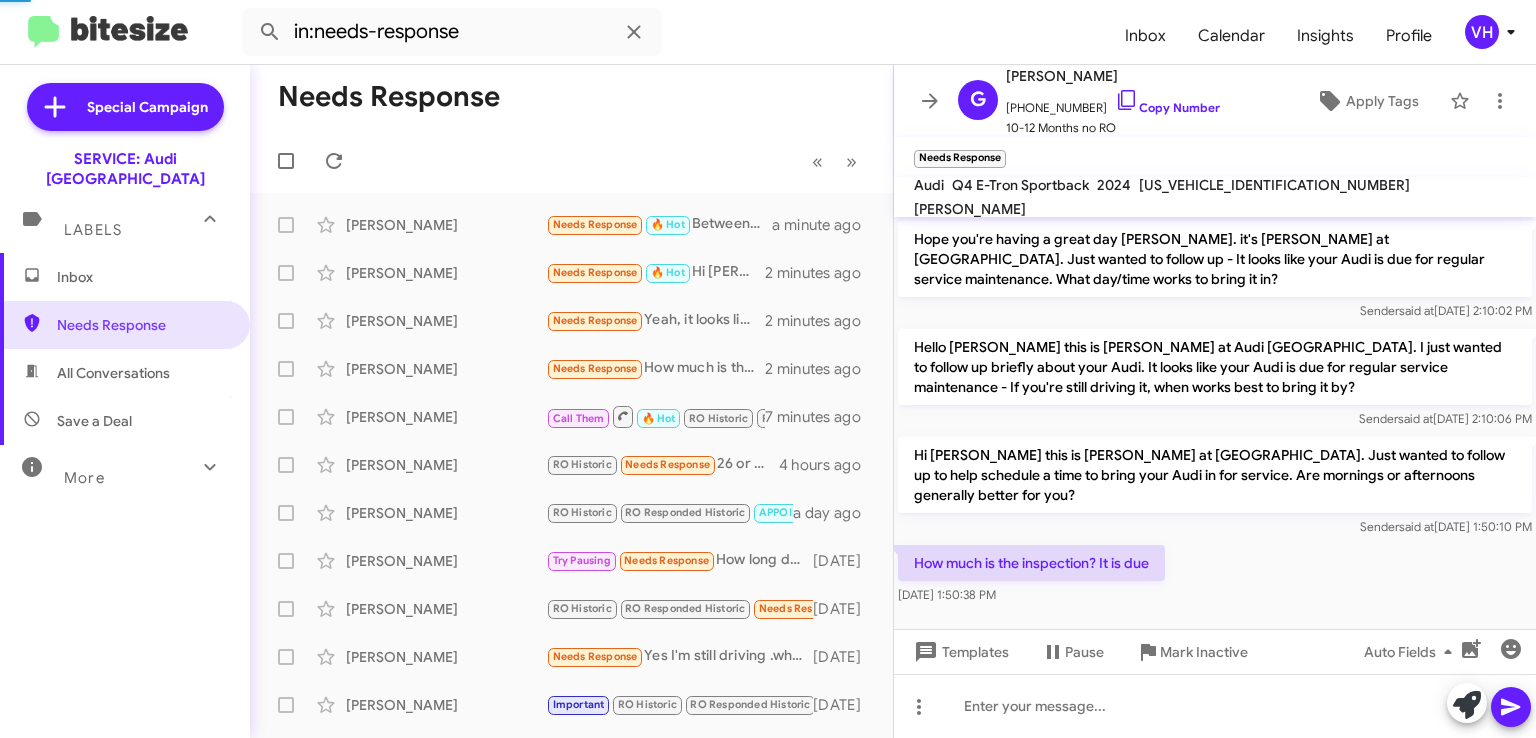 scroll, scrollTop: 246, scrollLeft: 0, axis: vertical 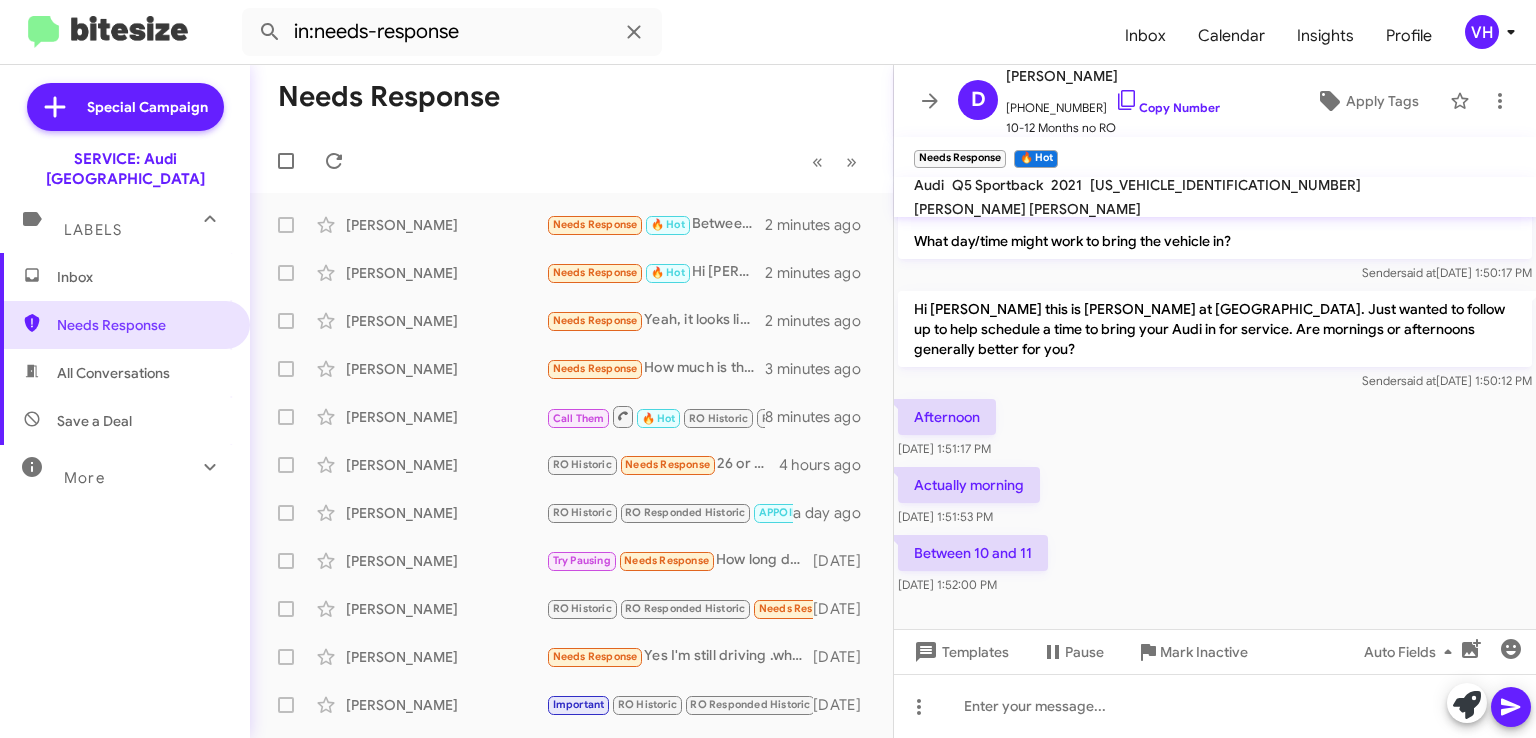 click on "[PERSON_NAME]" 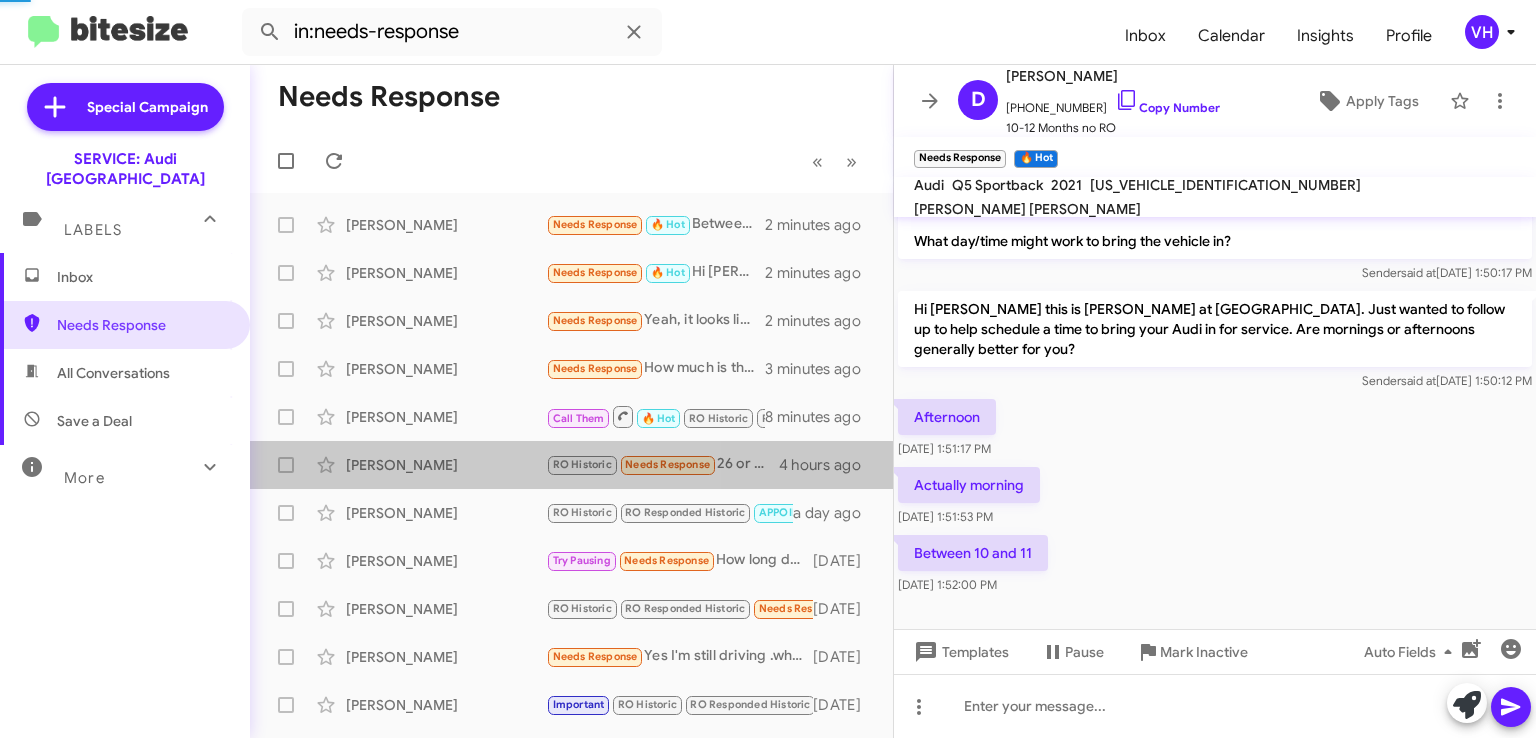scroll, scrollTop: 0, scrollLeft: 0, axis: both 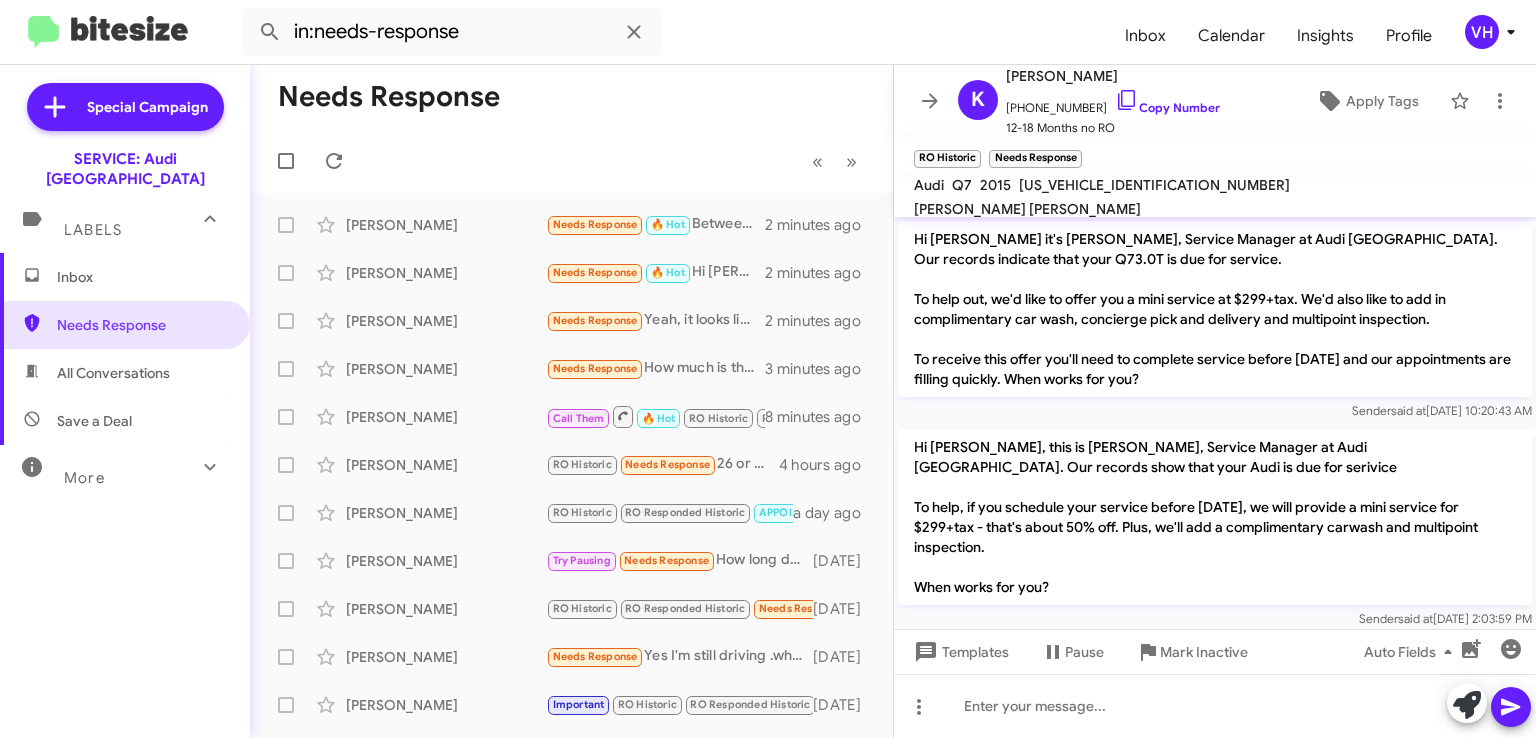 click on "[PERSON_NAME]" 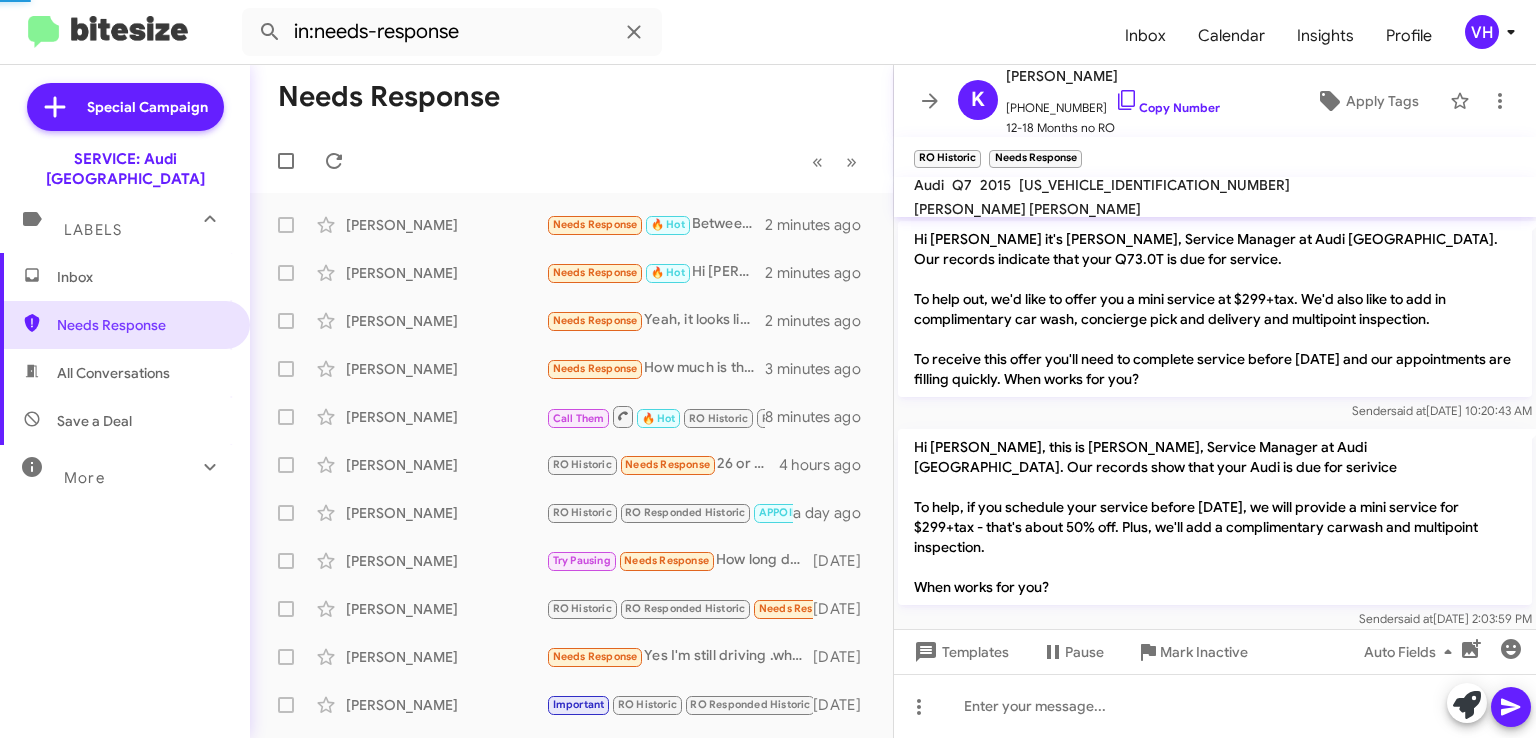 scroll, scrollTop: 1076, scrollLeft: 0, axis: vertical 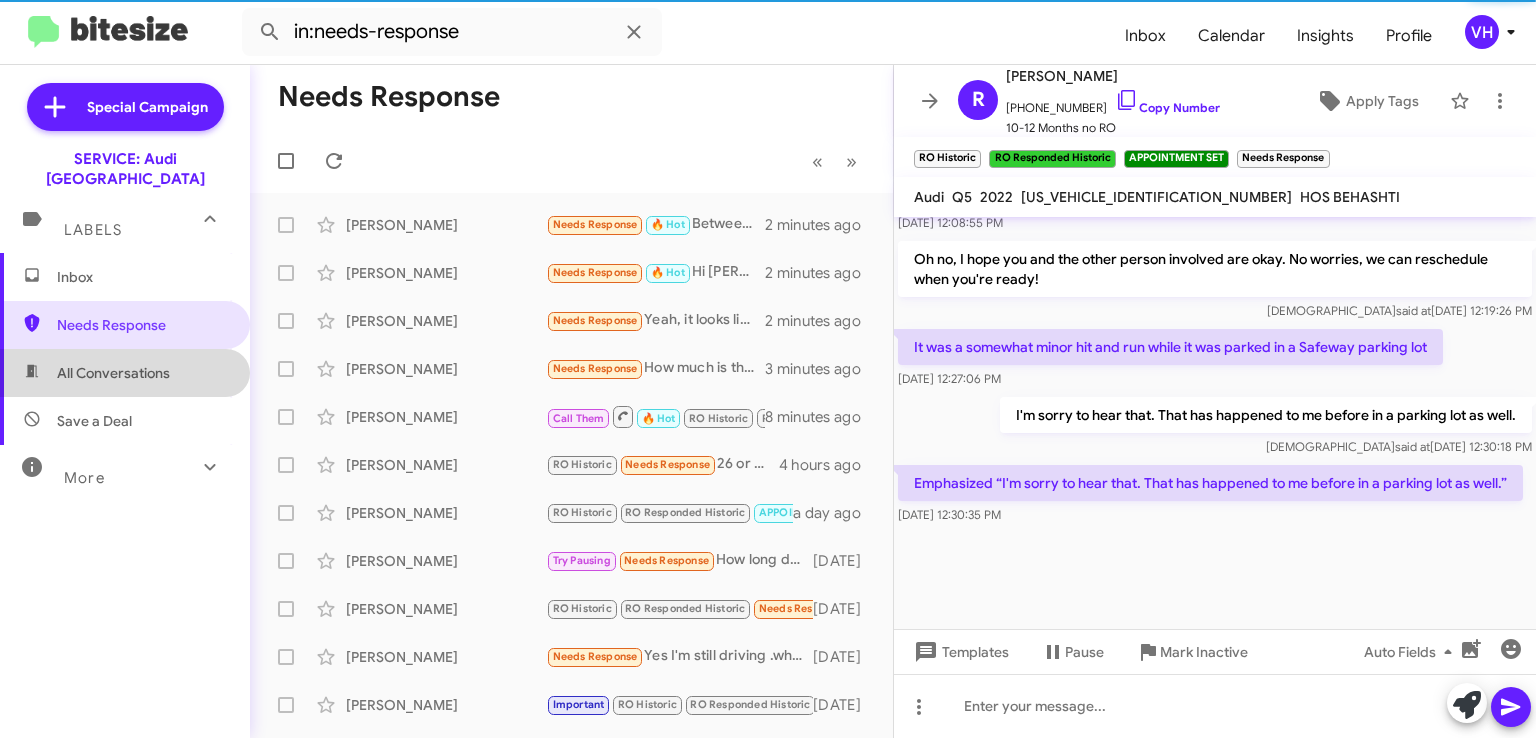 click on "All Conversations" at bounding box center (113, 373) 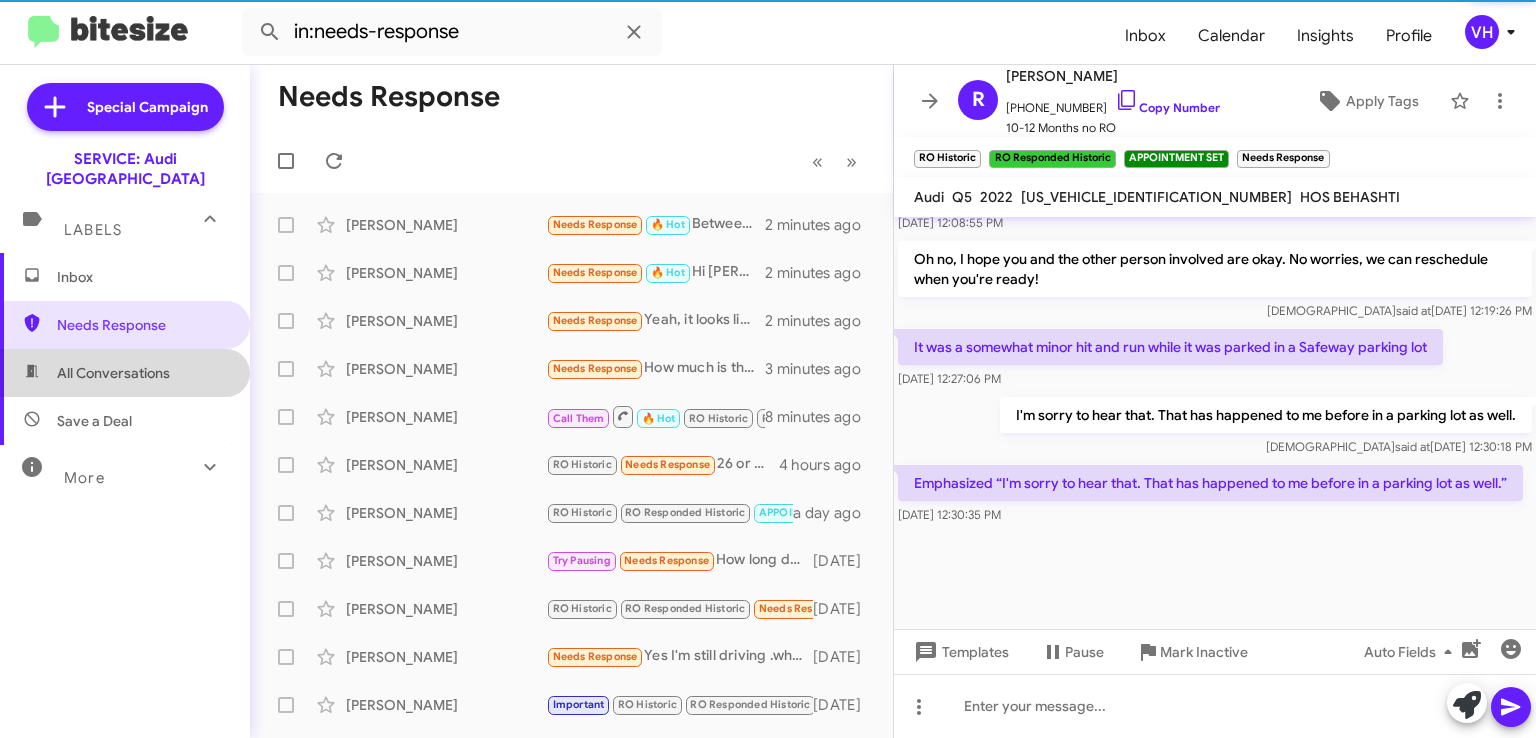 type on "in:all-conversations" 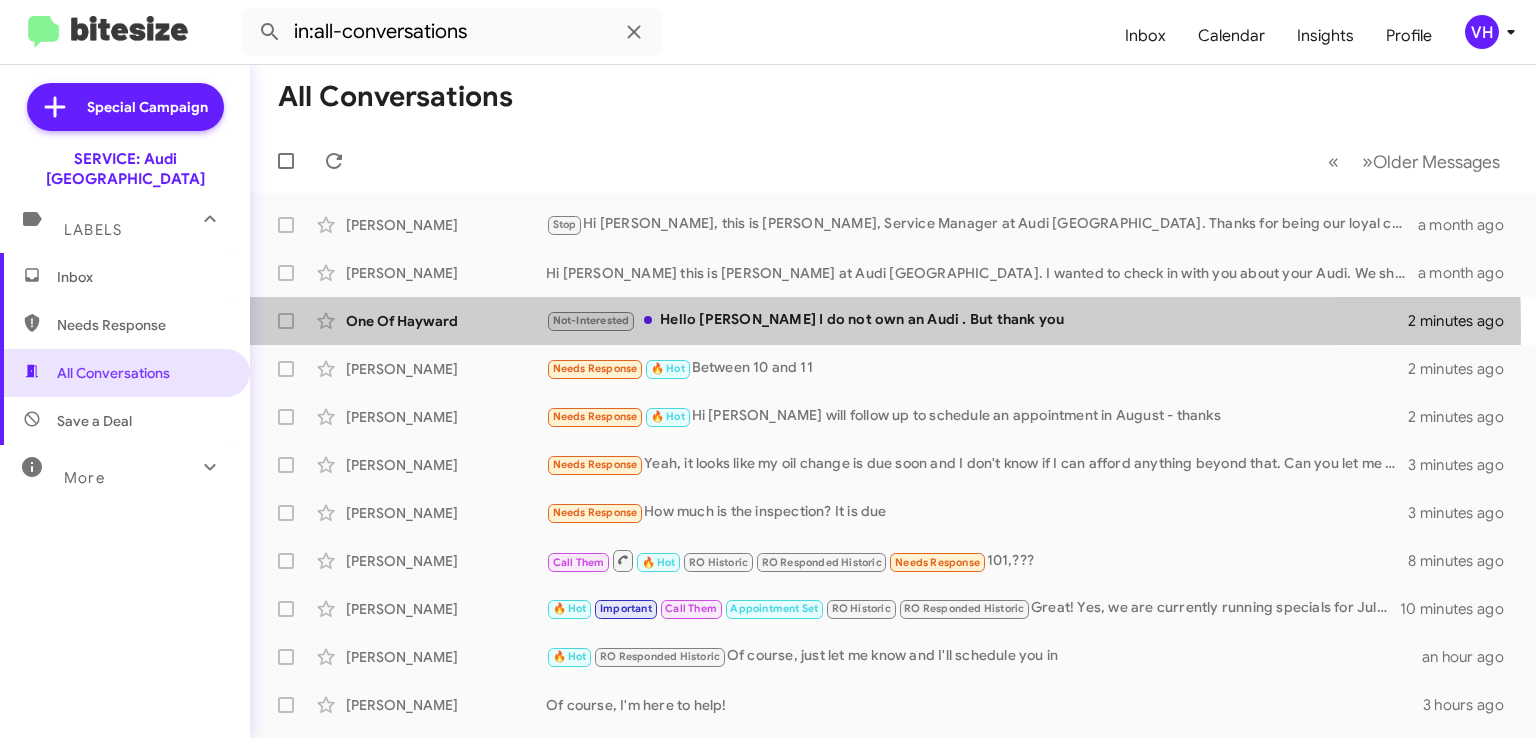 click on "One Of Hayward" 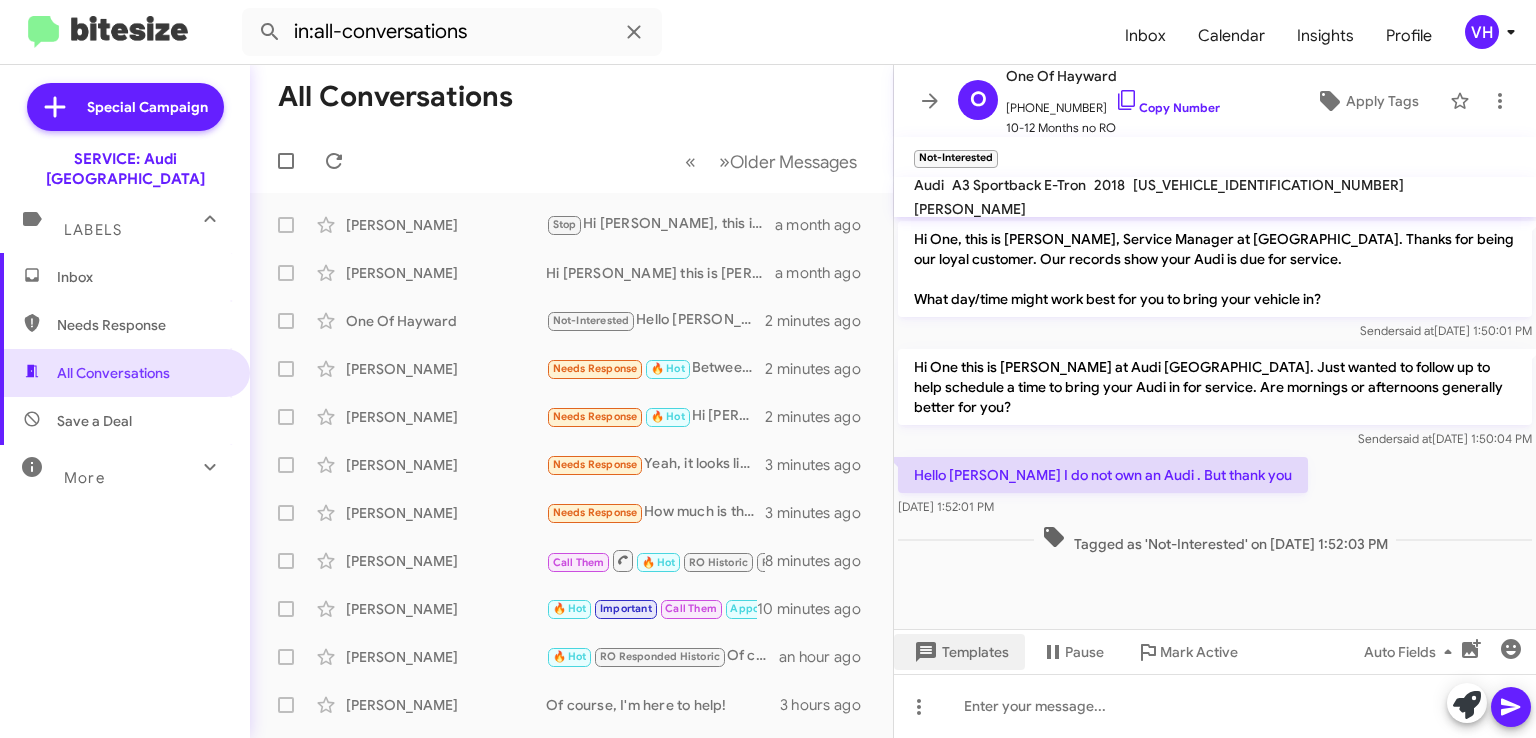 click on "Templates" 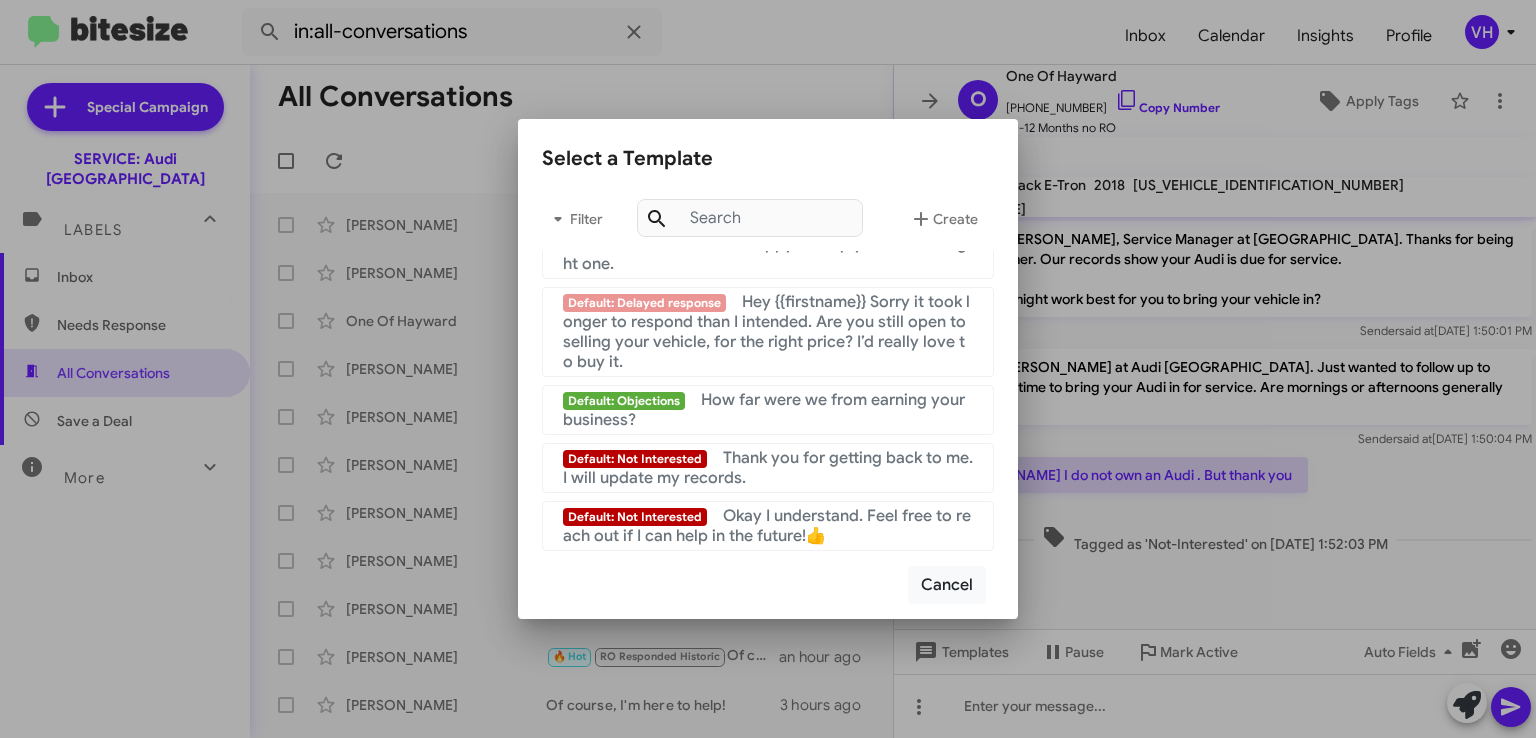 scroll, scrollTop: 1345, scrollLeft: 0, axis: vertical 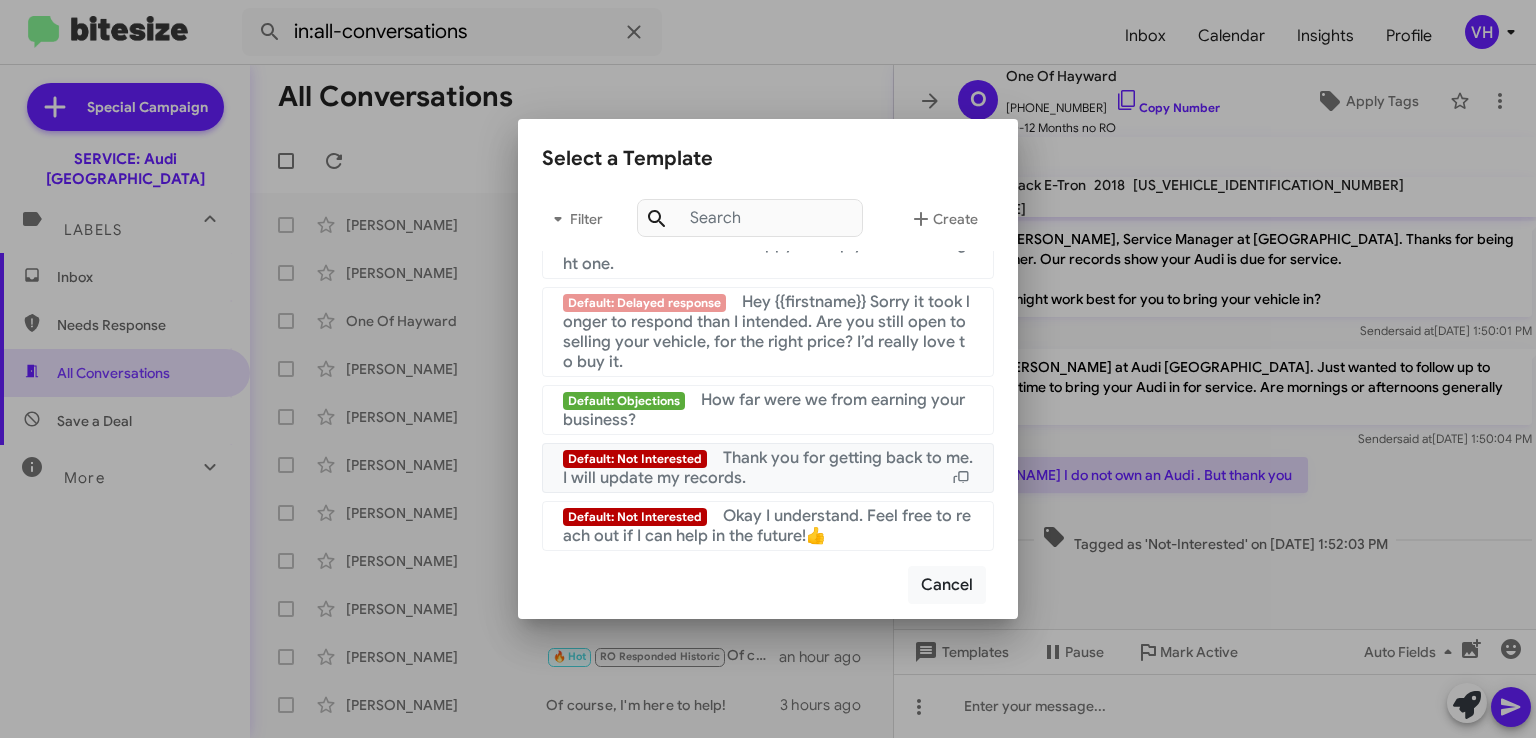 click on "Default: Not Interested  Thank you for getting back to me. I will update my records." at bounding box center [768, 468] 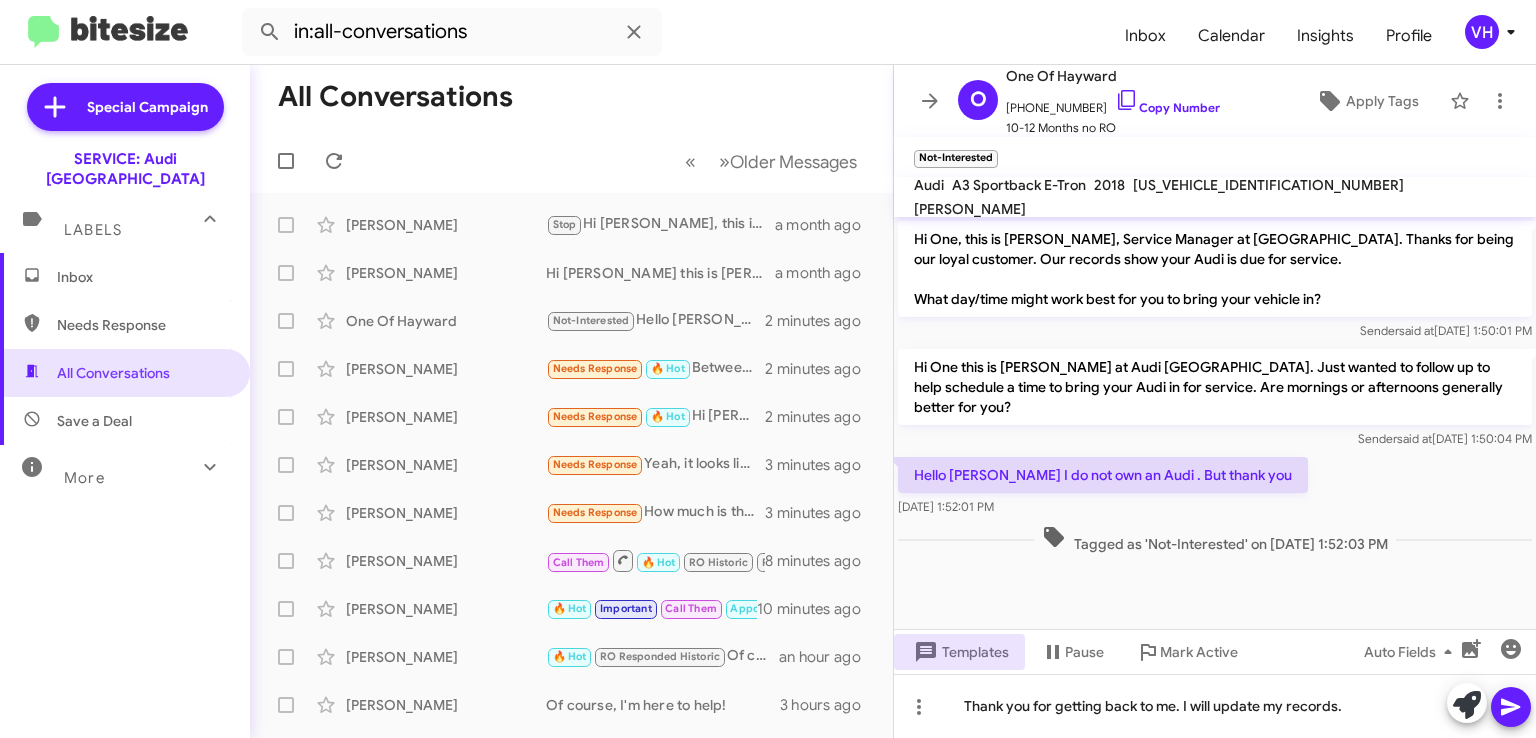 click 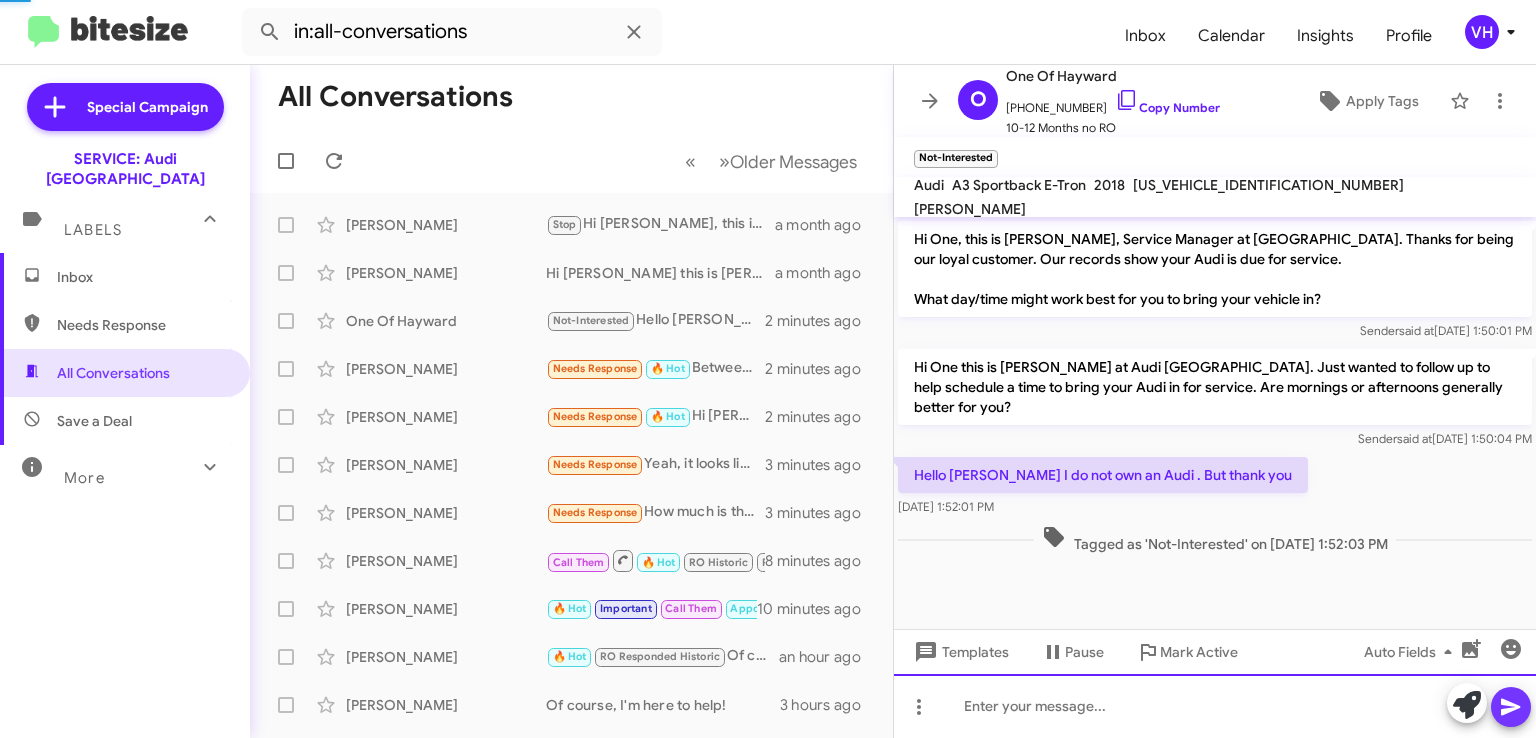 scroll, scrollTop: 22, scrollLeft: 0, axis: vertical 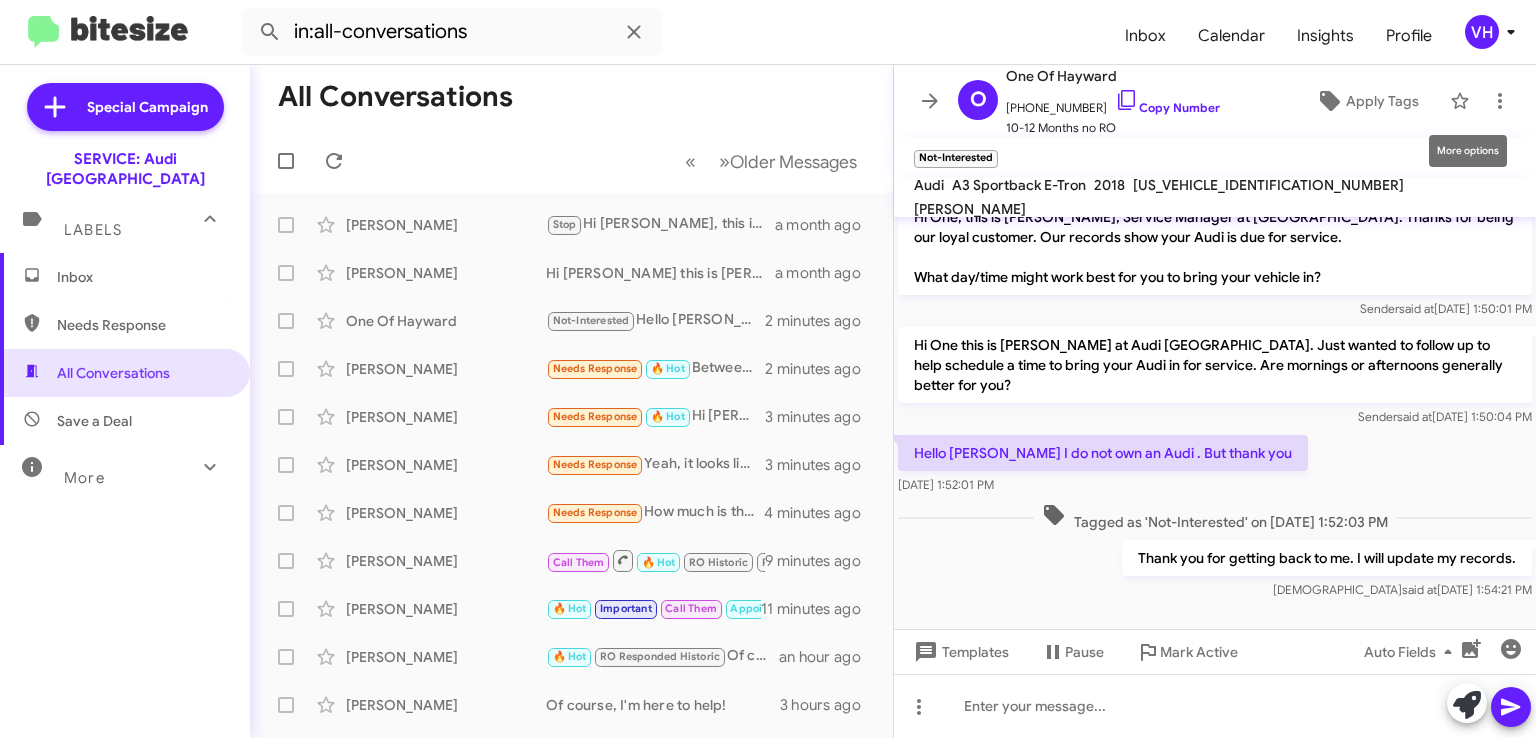 click 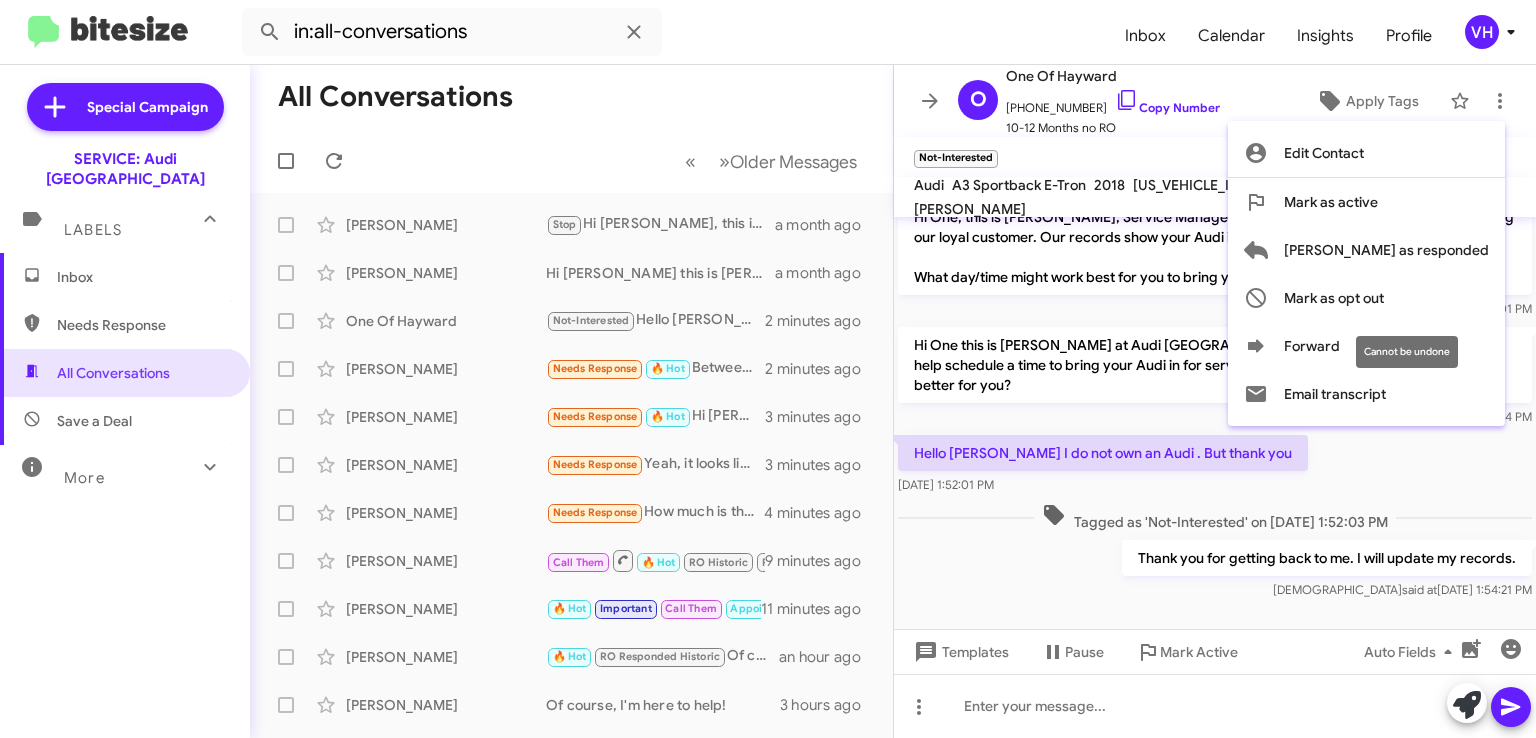 click on "Mark as opt out" at bounding box center [1334, 298] 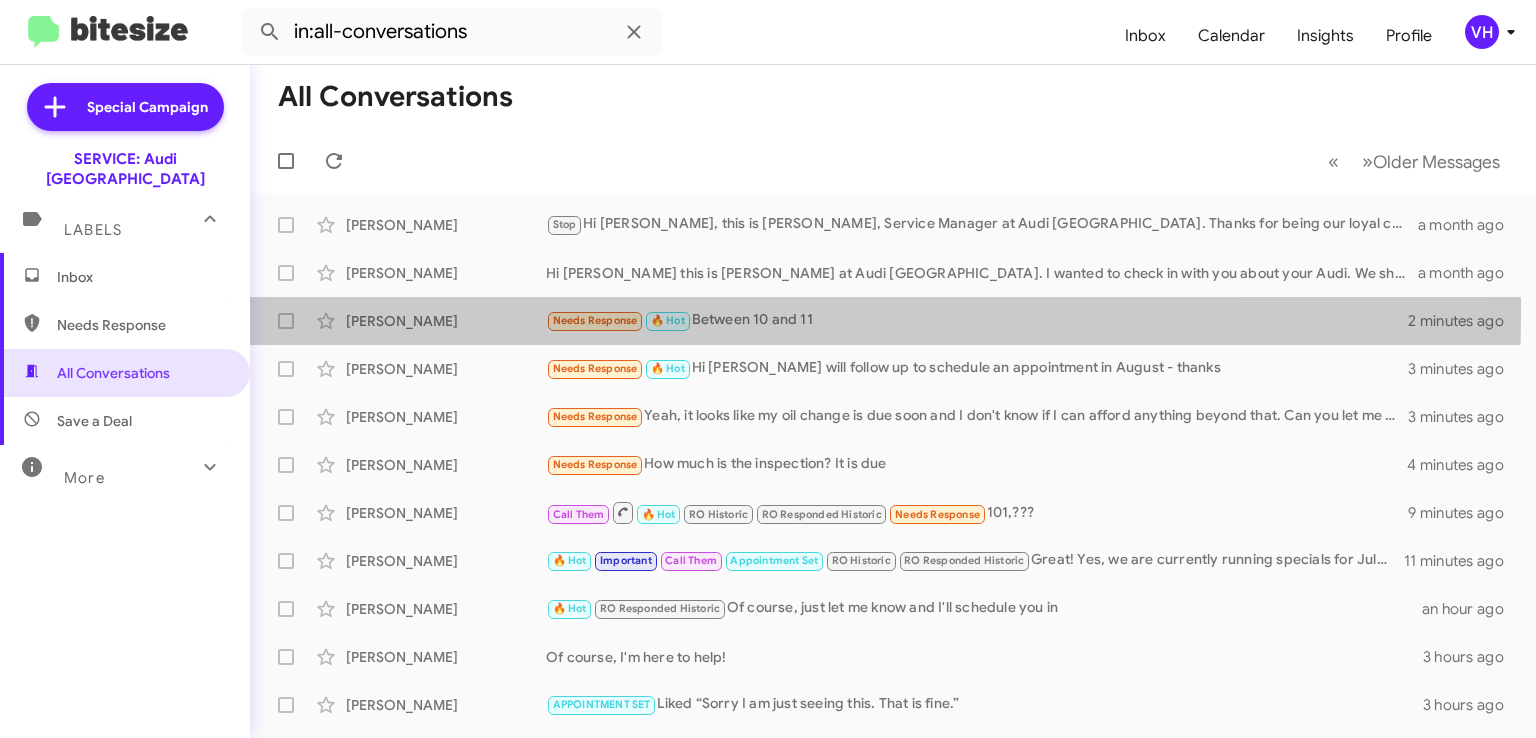 click on "[PERSON_NAME]" 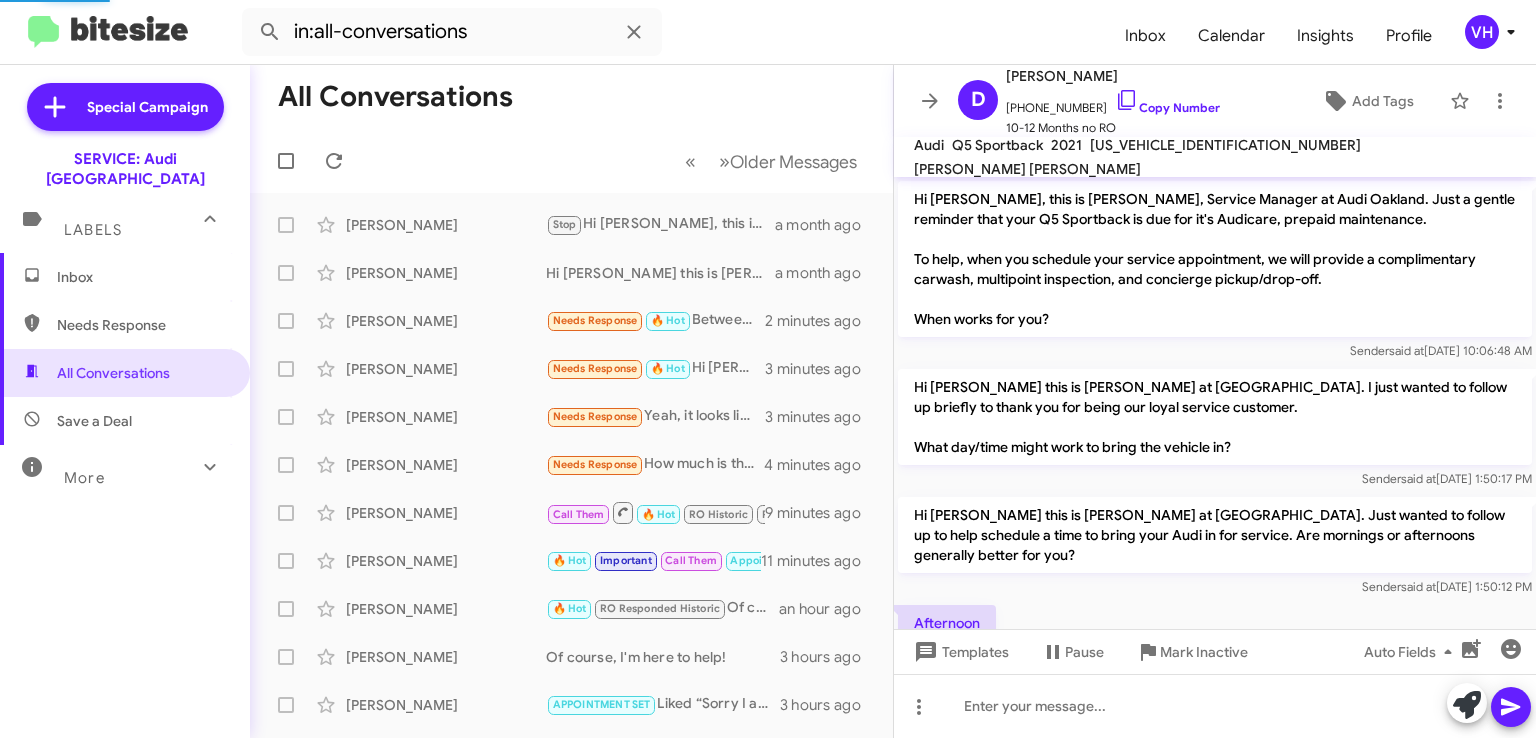scroll, scrollTop: 206, scrollLeft: 0, axis: vertical 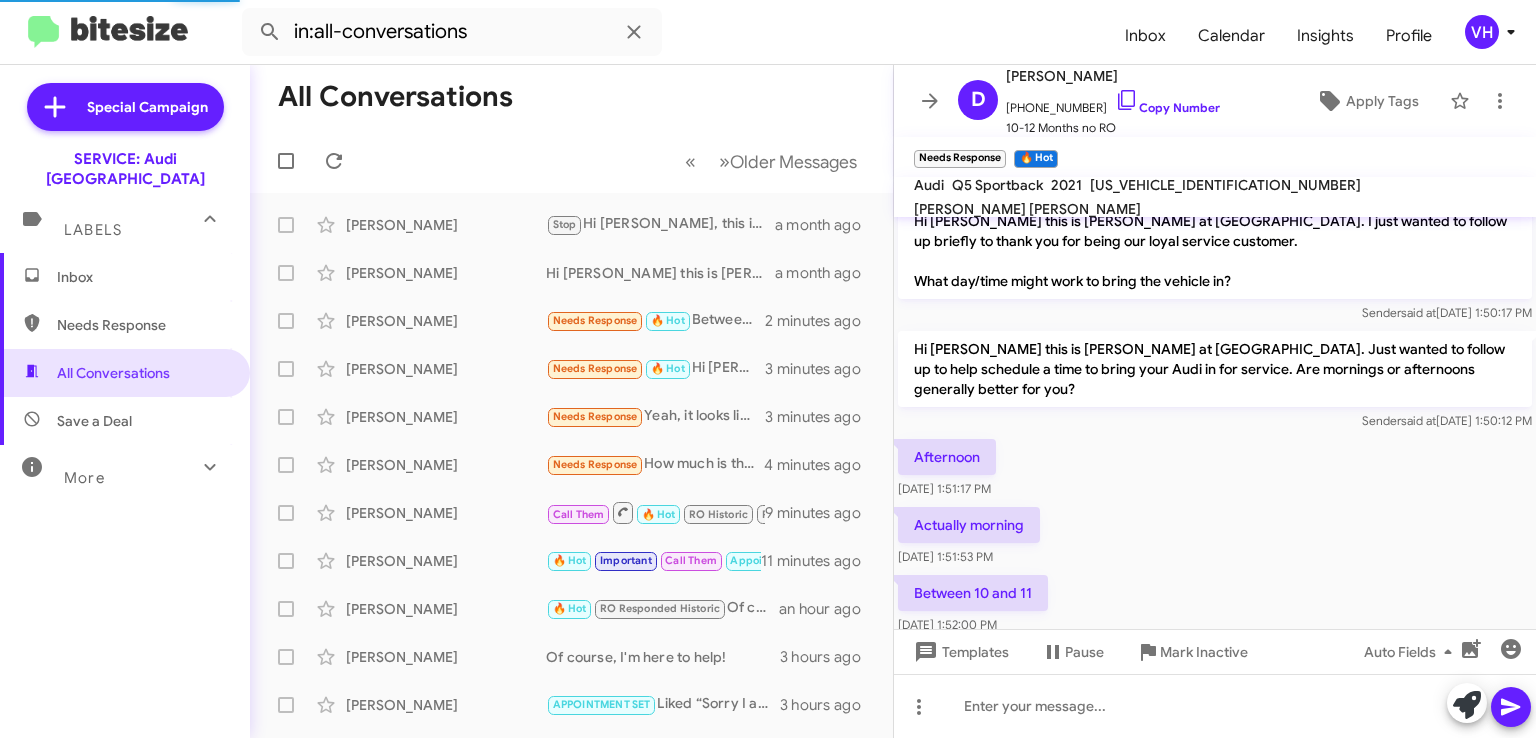 click on "[PERSON_NAME]" 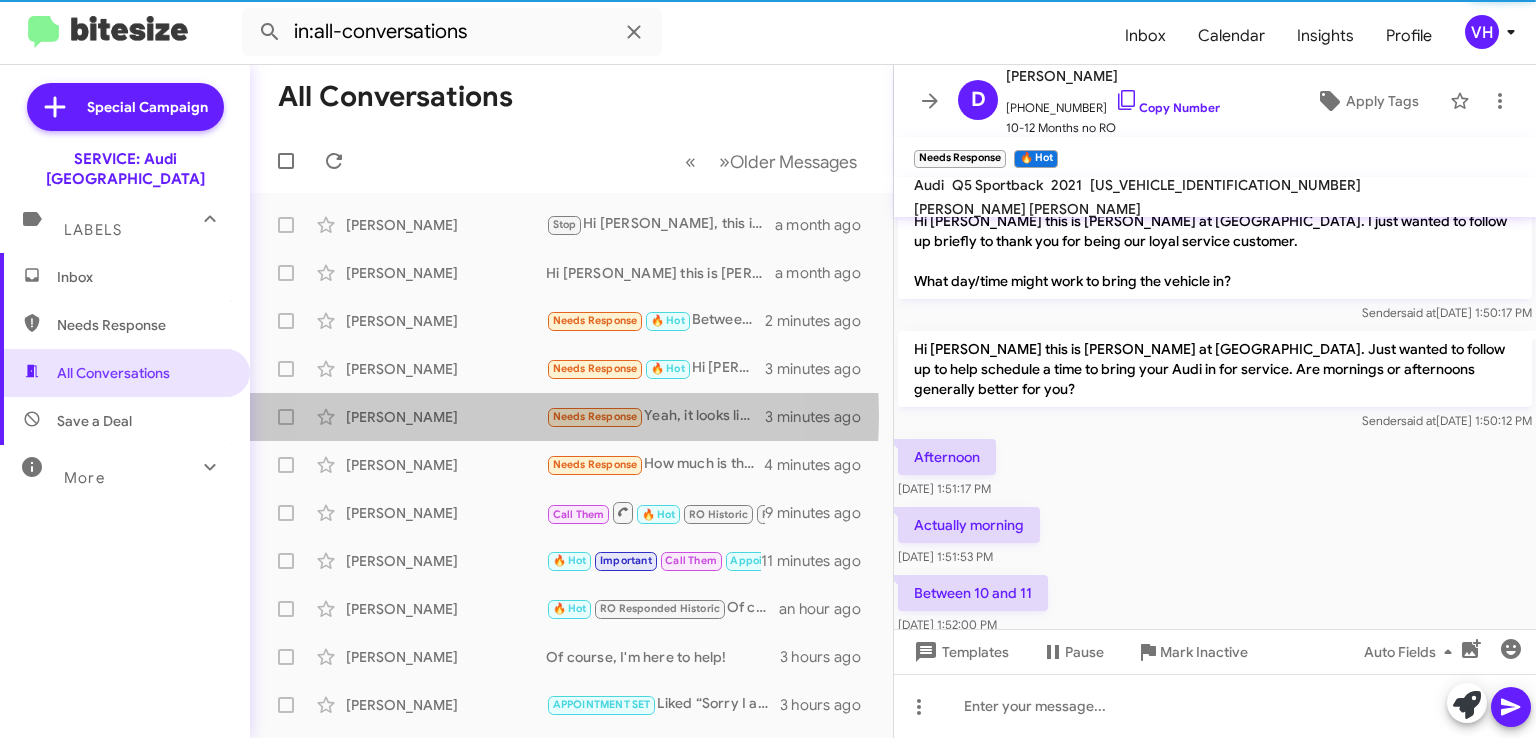 scroll, scrollTop: 0, scrollLeft: 0, axis: both 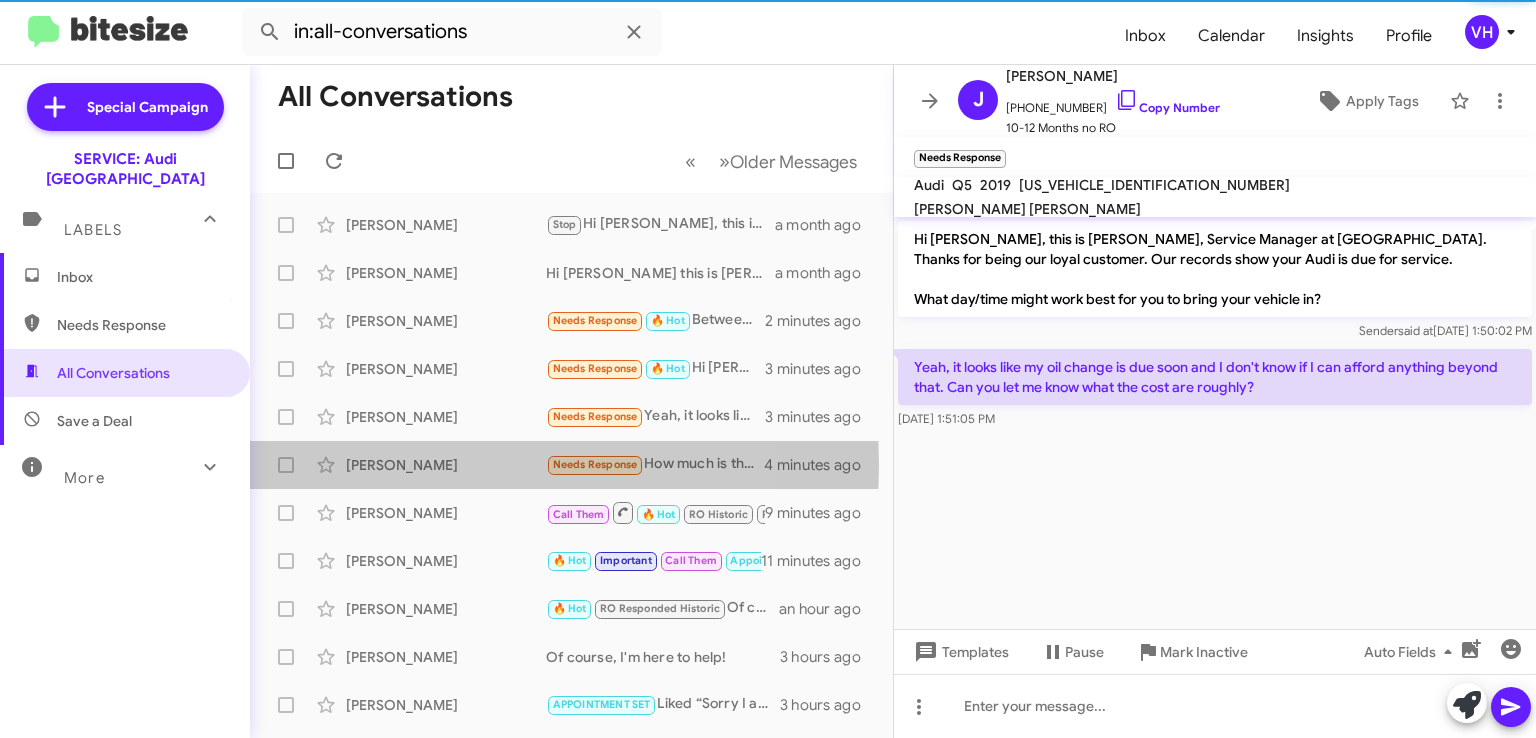 click on "[PERSON_NAME]" 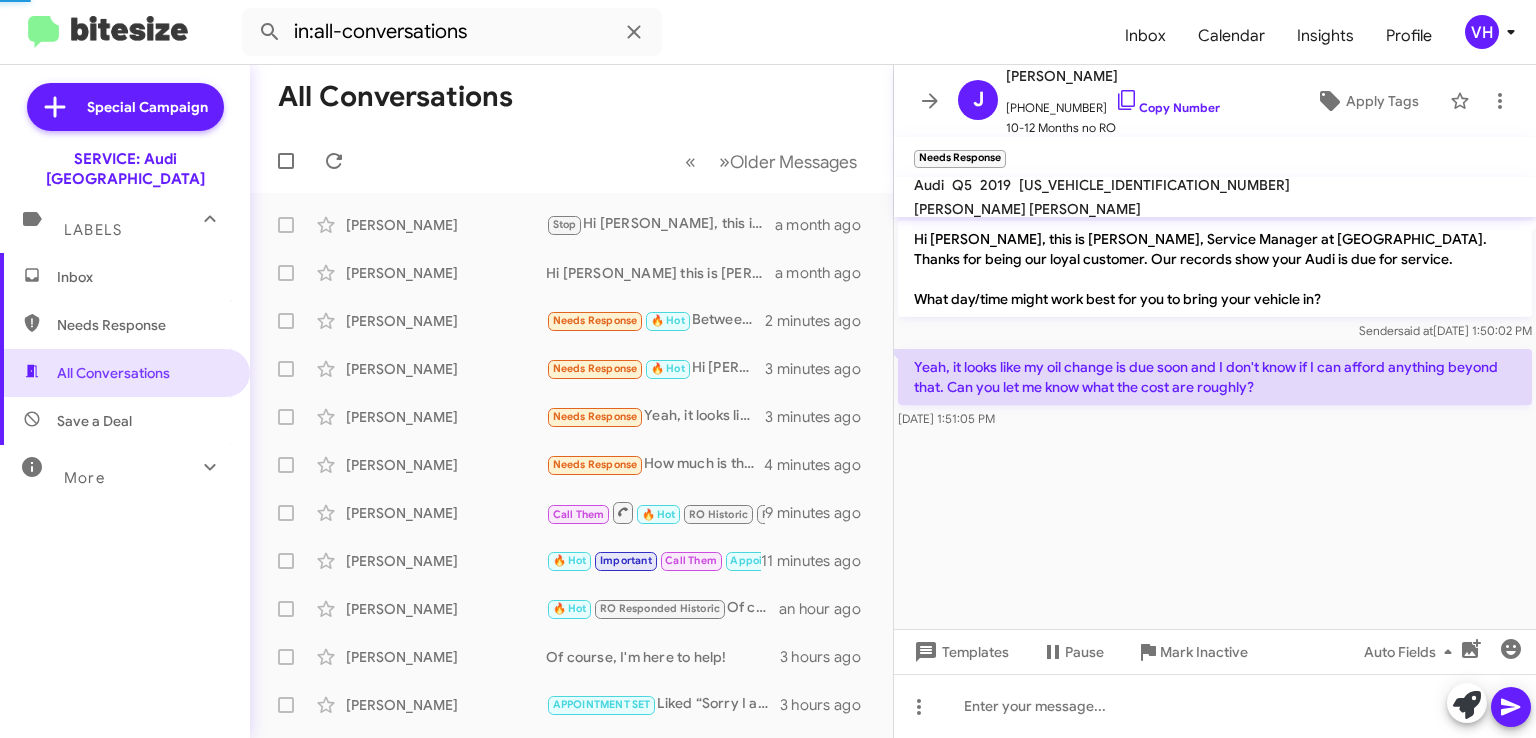 scroll, scrollTop: 472, scrollLeft: 0, axis: vertical 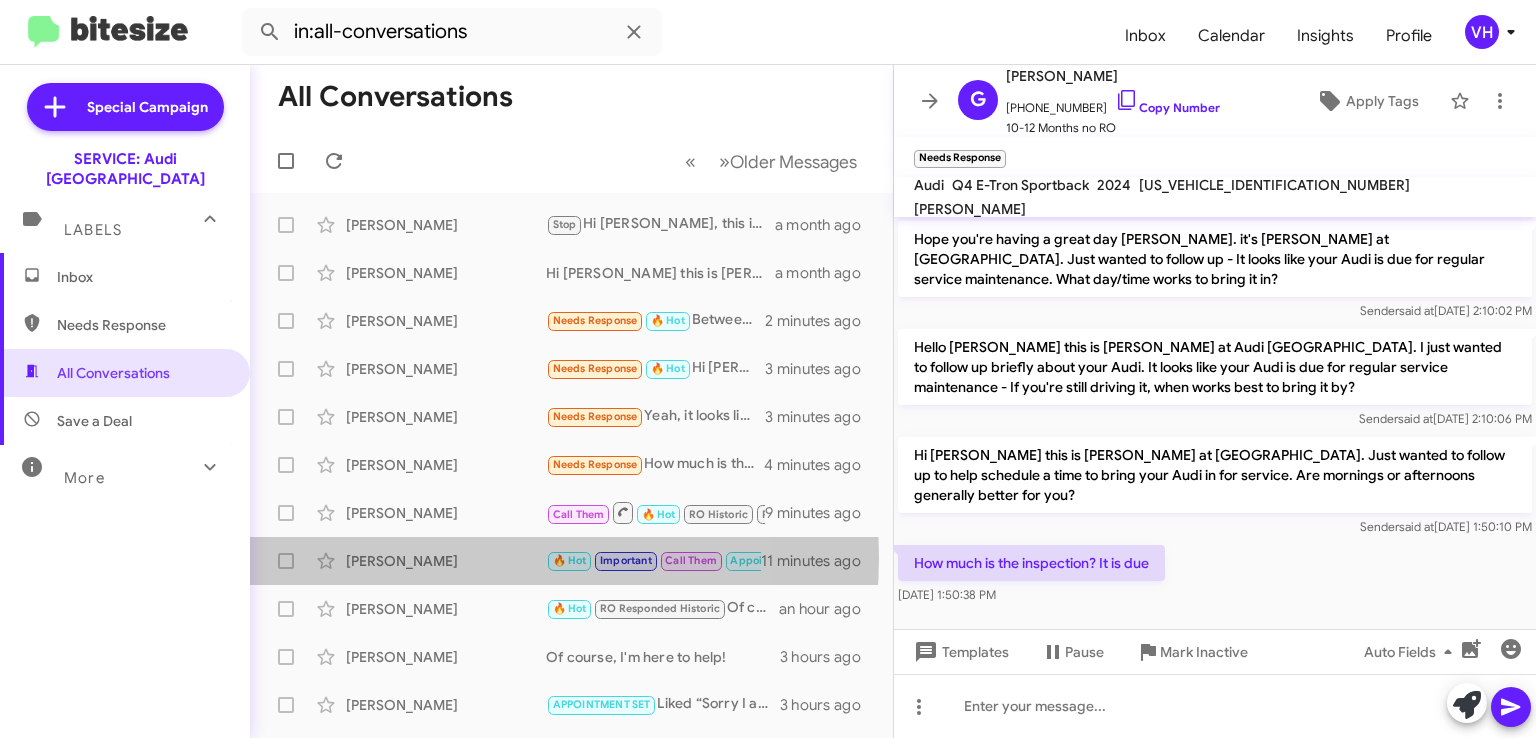 click on "[PERSON_NAME]" 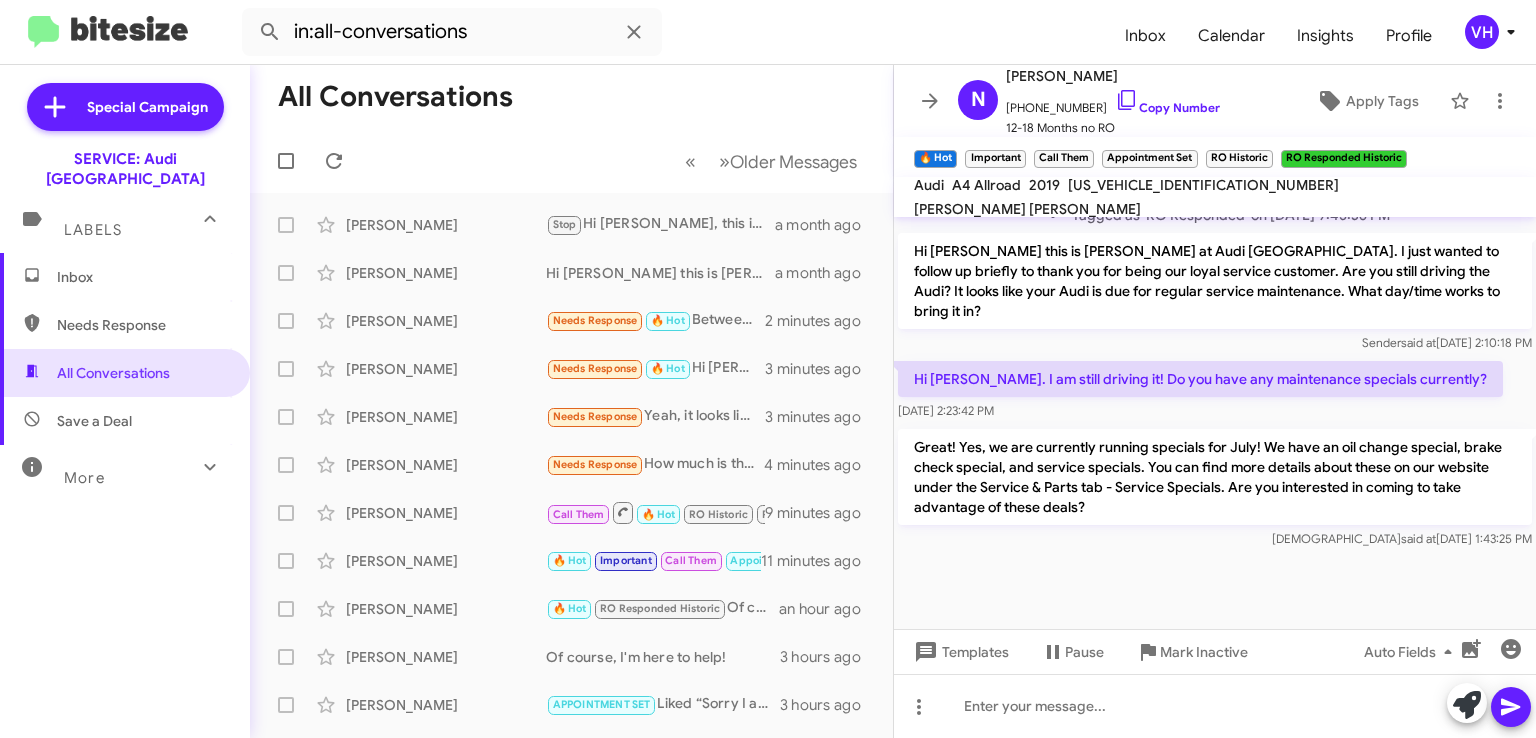 scroll, scrollTop: 1356, scrollLeft: 0, axis: vertical 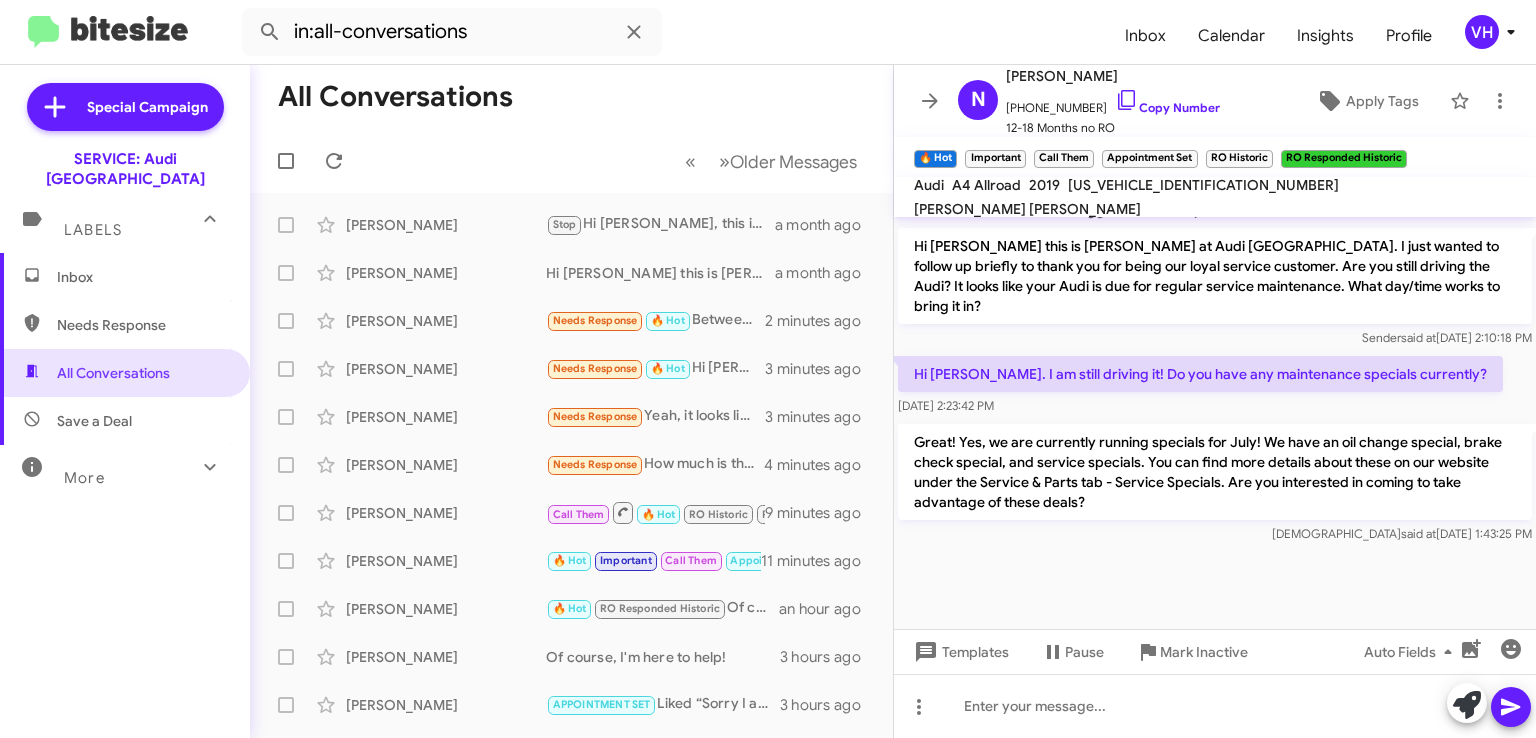 click on "Iris Carswell  Call Them   🔥 Hot   RO Historic   RO Responded Historic   Needs Response   101,???   9 minutes ago" 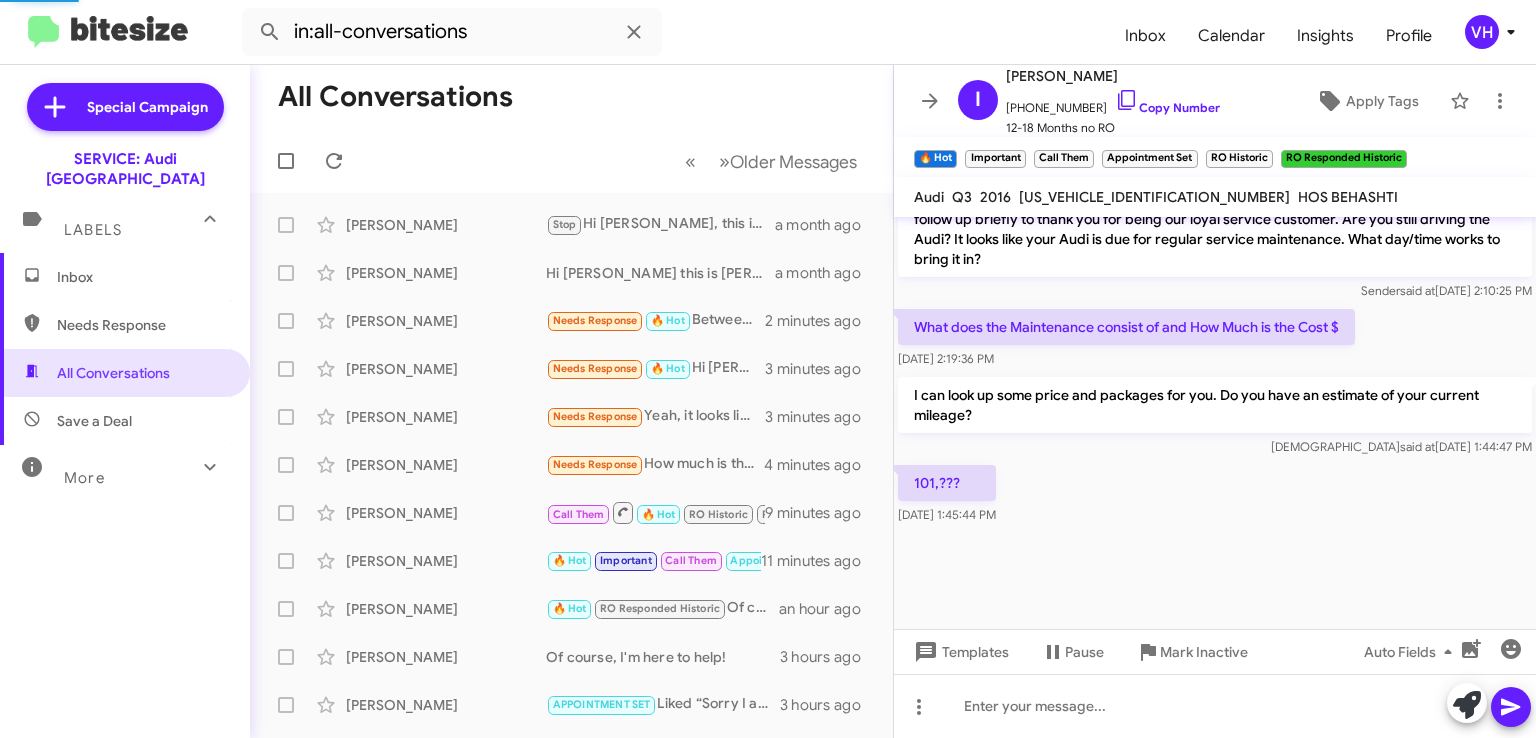 scroll, scrollTop: 1026, scrollLeft: 0, axis: vertical 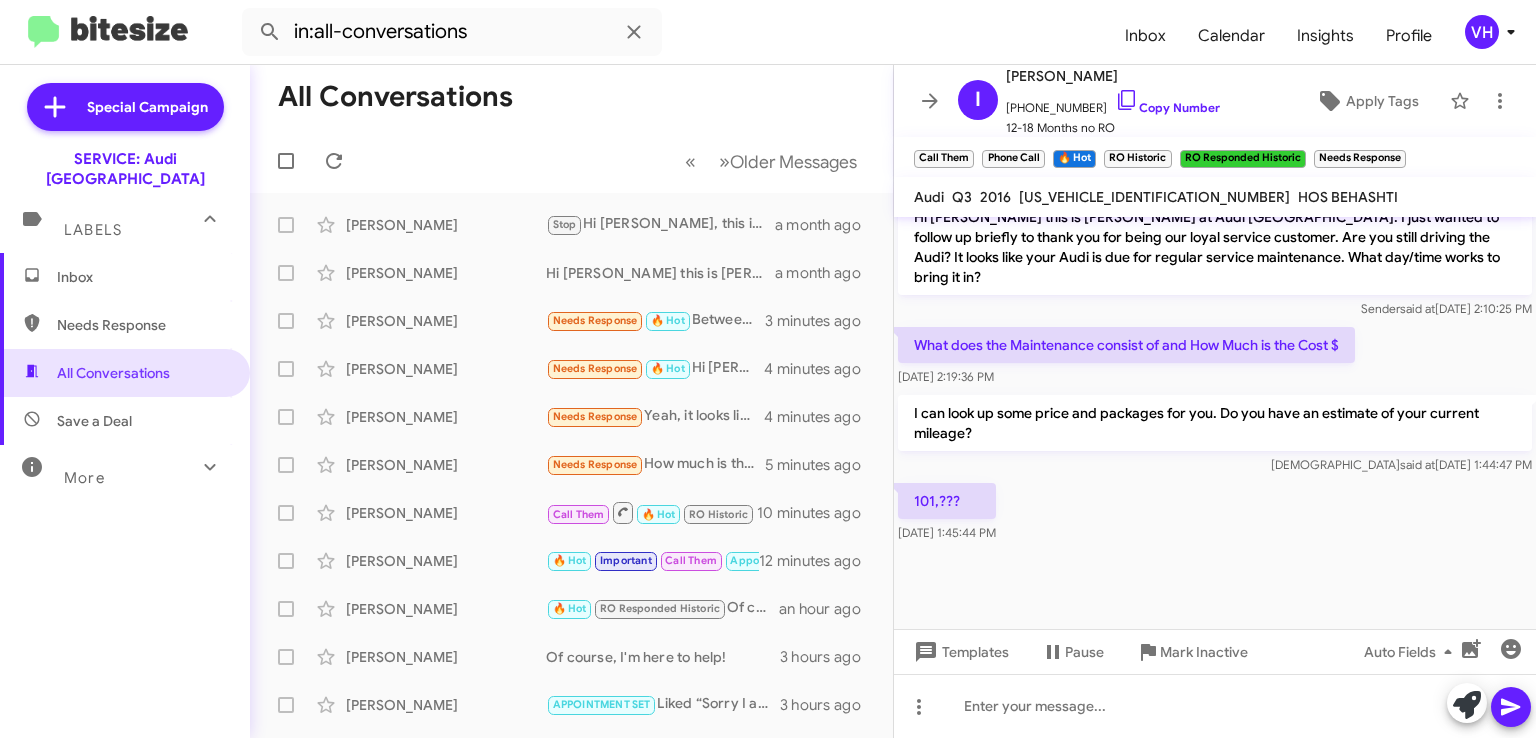 click on "[PERSON_NAME]" 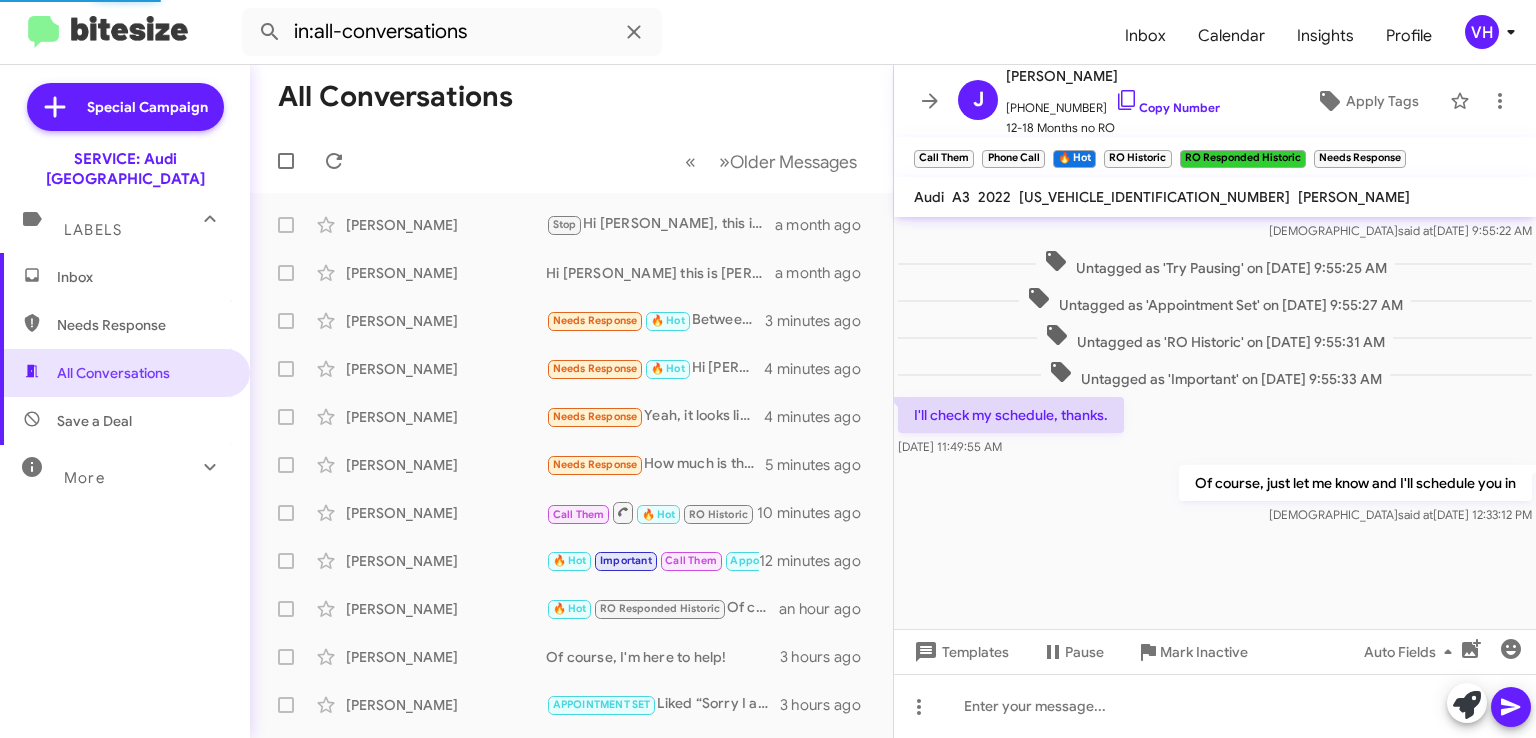 scroll, scrollTop: 824, scrollLeft: 0, axis: vertical 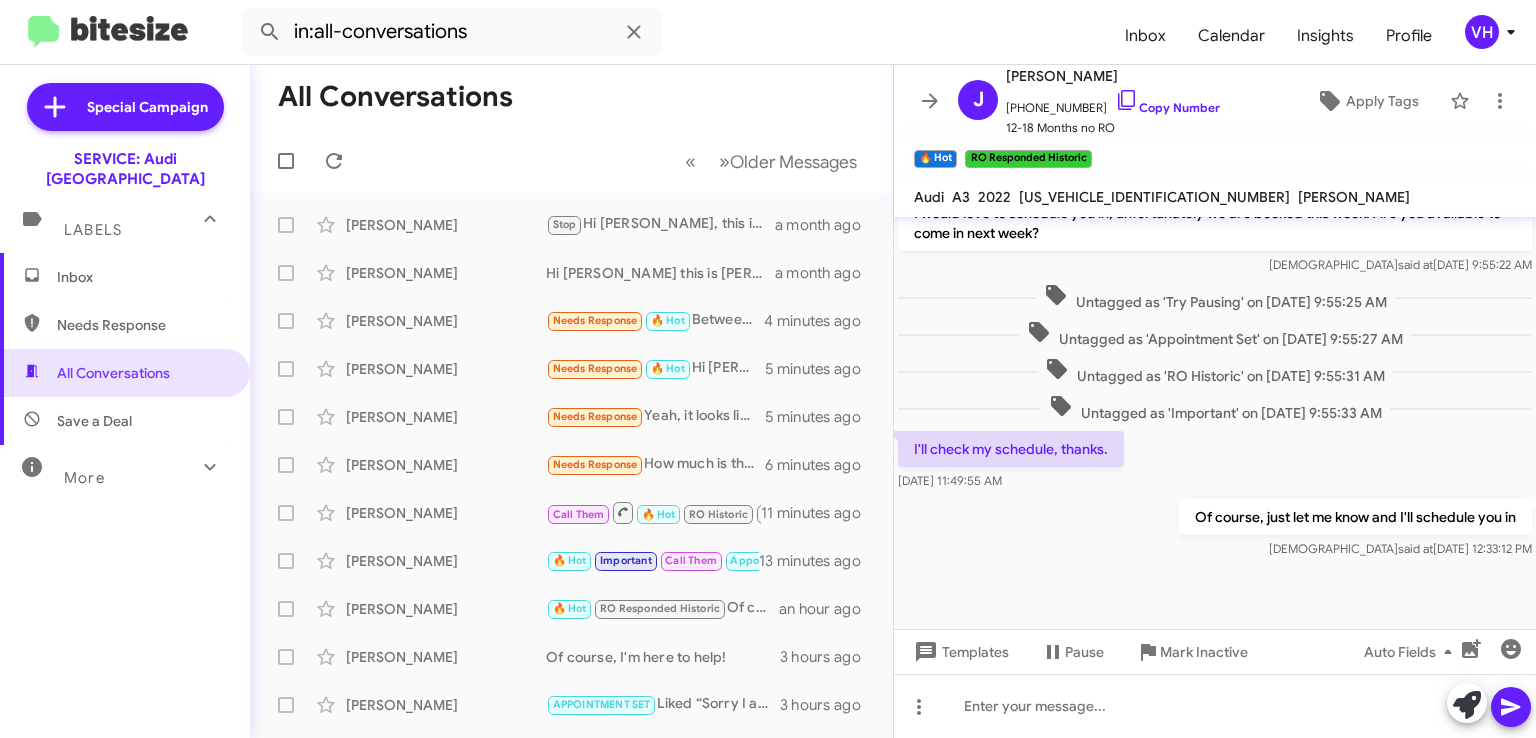 click on "[PERSON_NAME]" 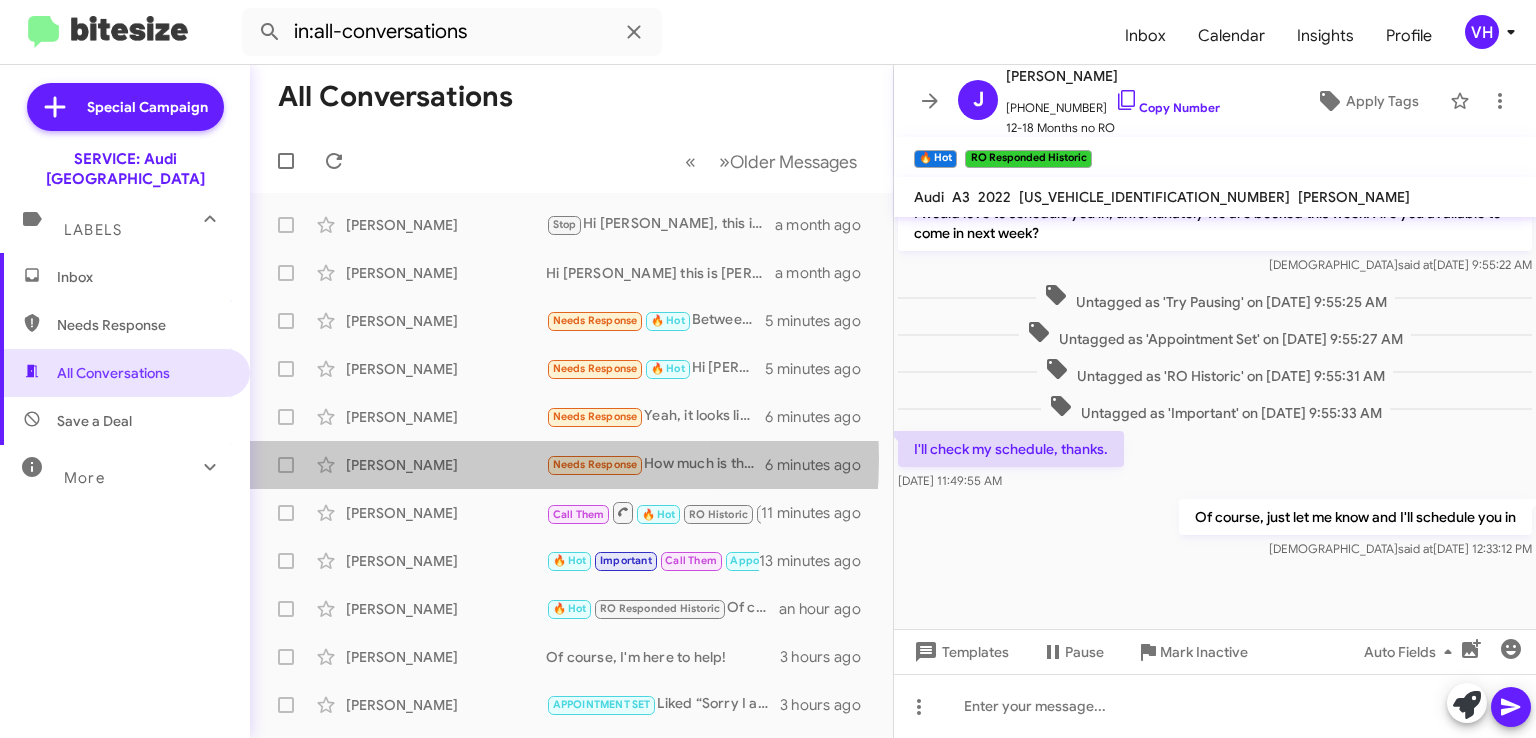 click on "[PERSON_NAME]" 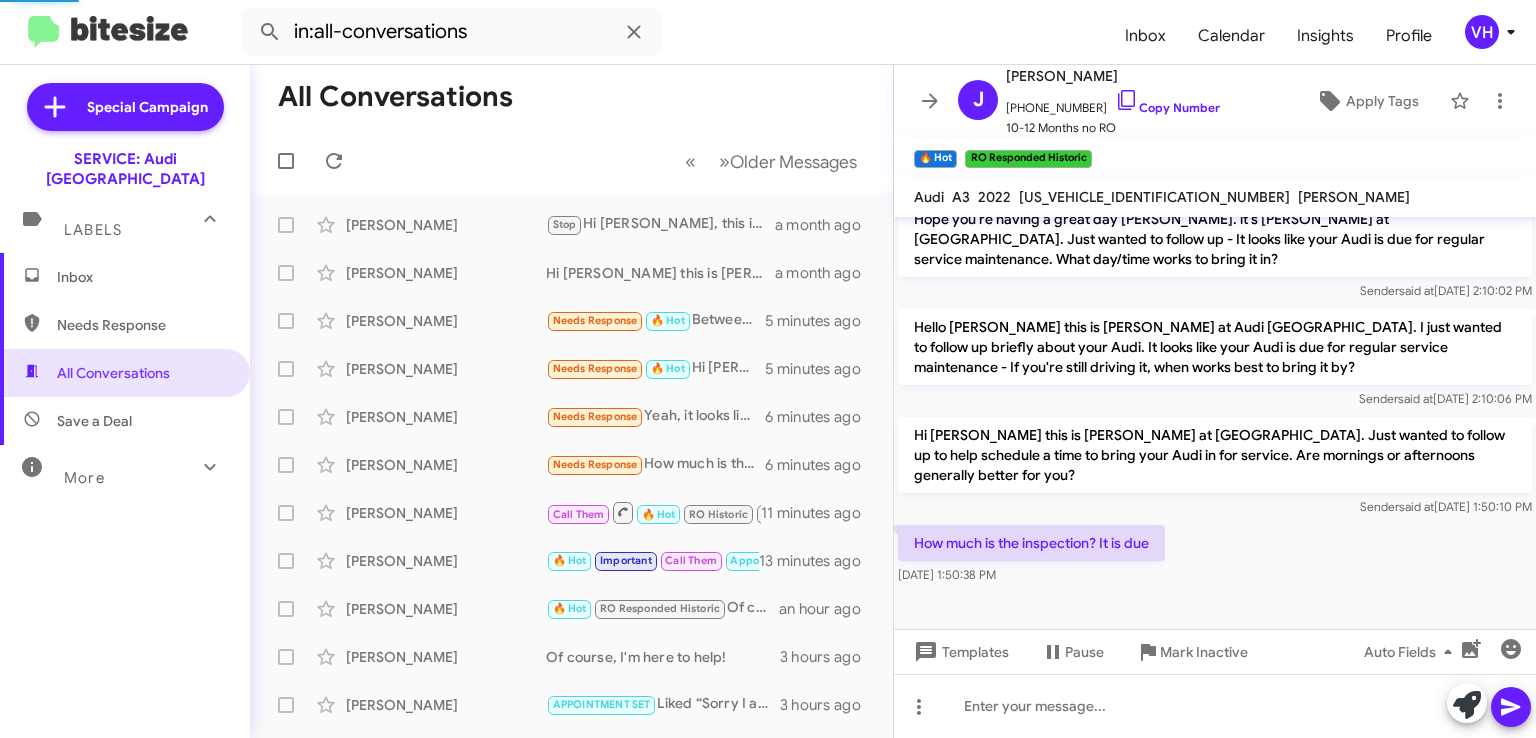 scroll, scrollTop: 472, scrollLeft: 0, axis: vertical 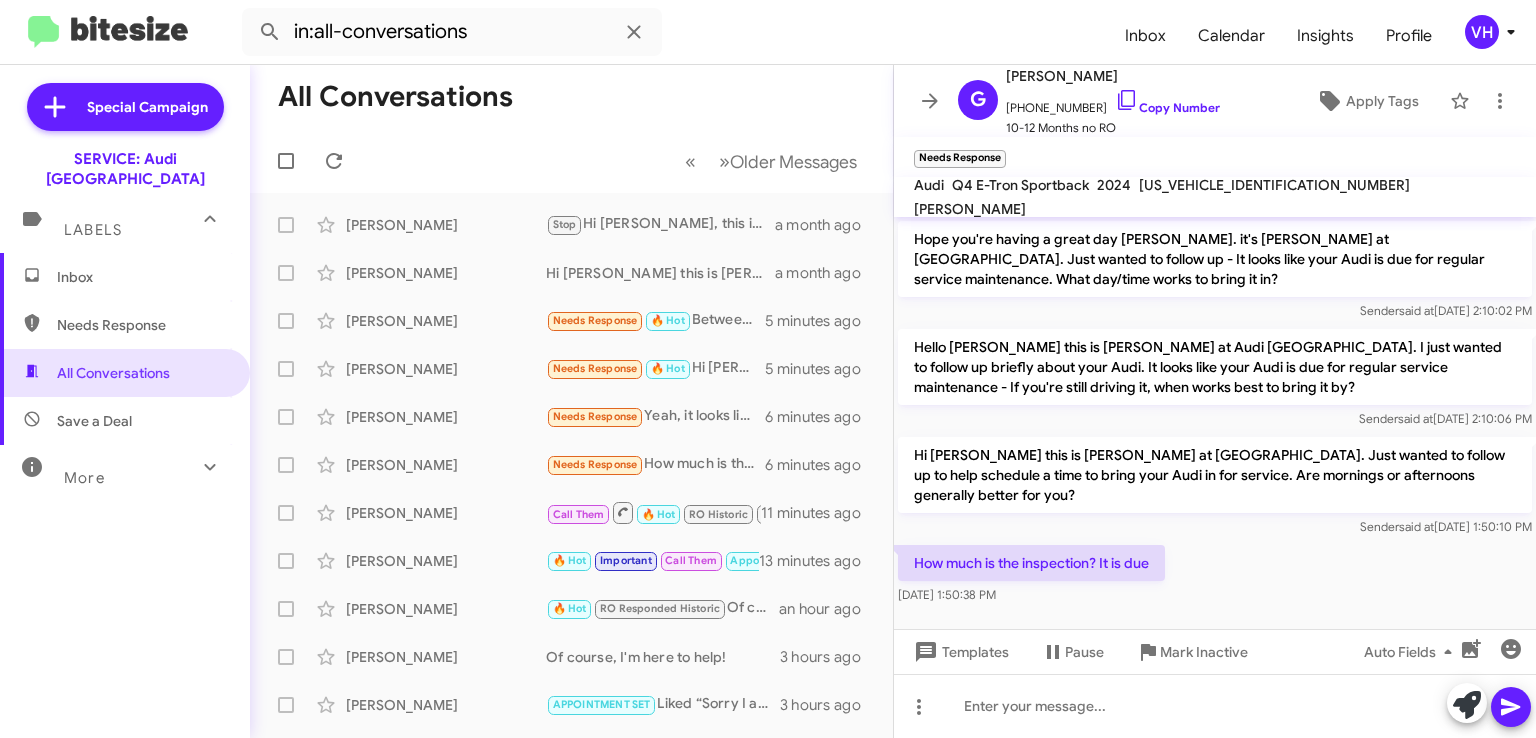 click on "Iris Carswell  Call Them   🔥 Hot   RO Historic   RO Responded Historic   Needs Response   101,???   11 minutes ago" 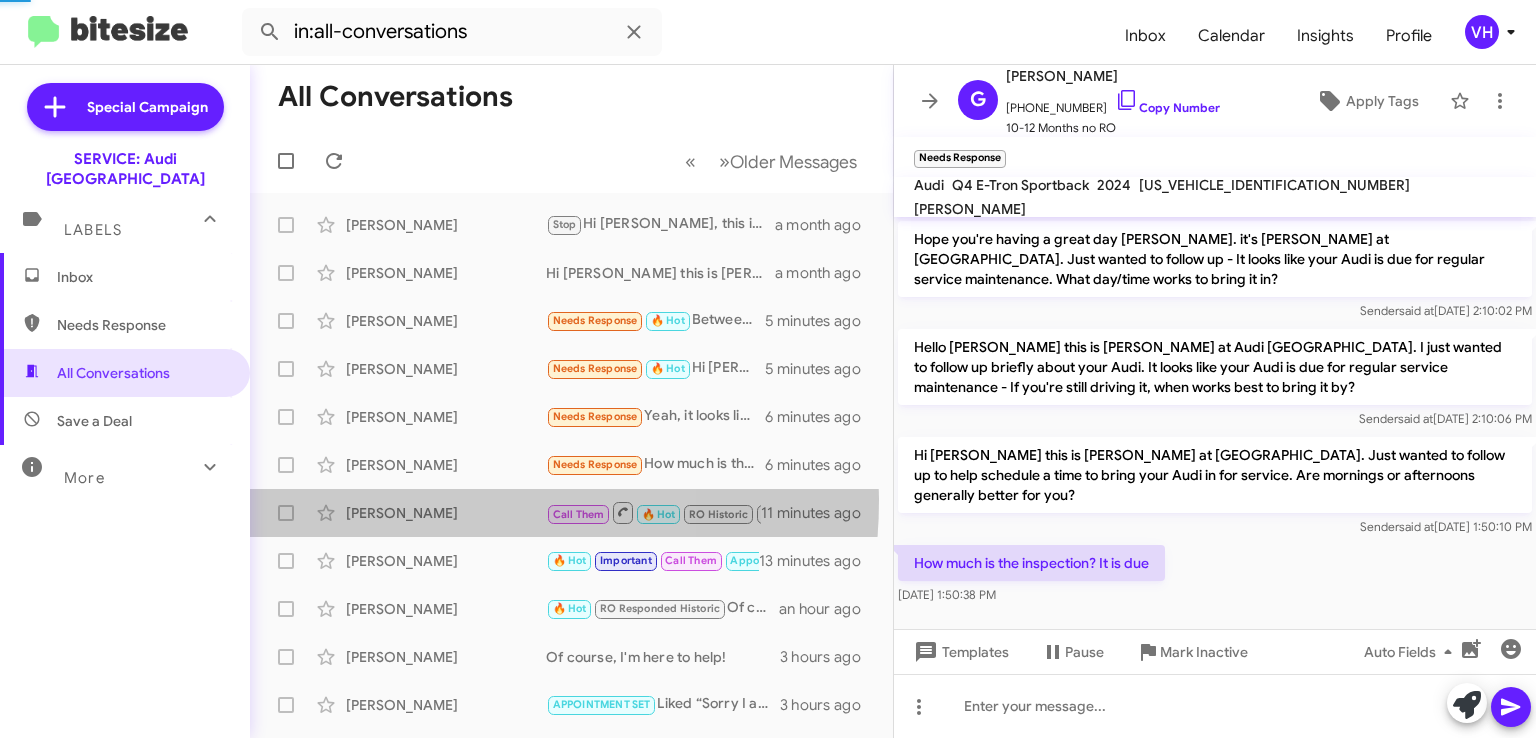 scroll, scrollTop: 0, scrollLeft: 0, axis: both 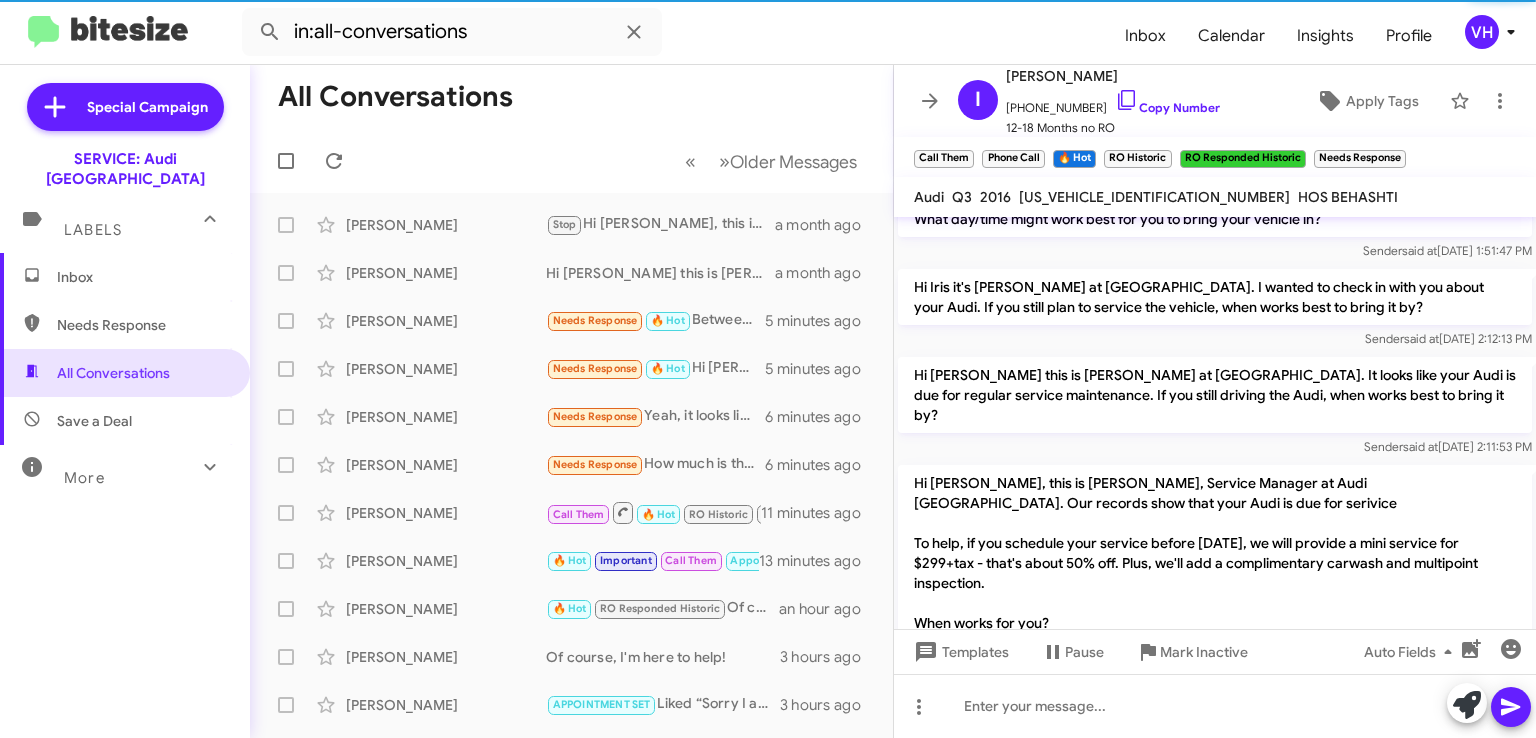 click on "[PERSON_NAME]" 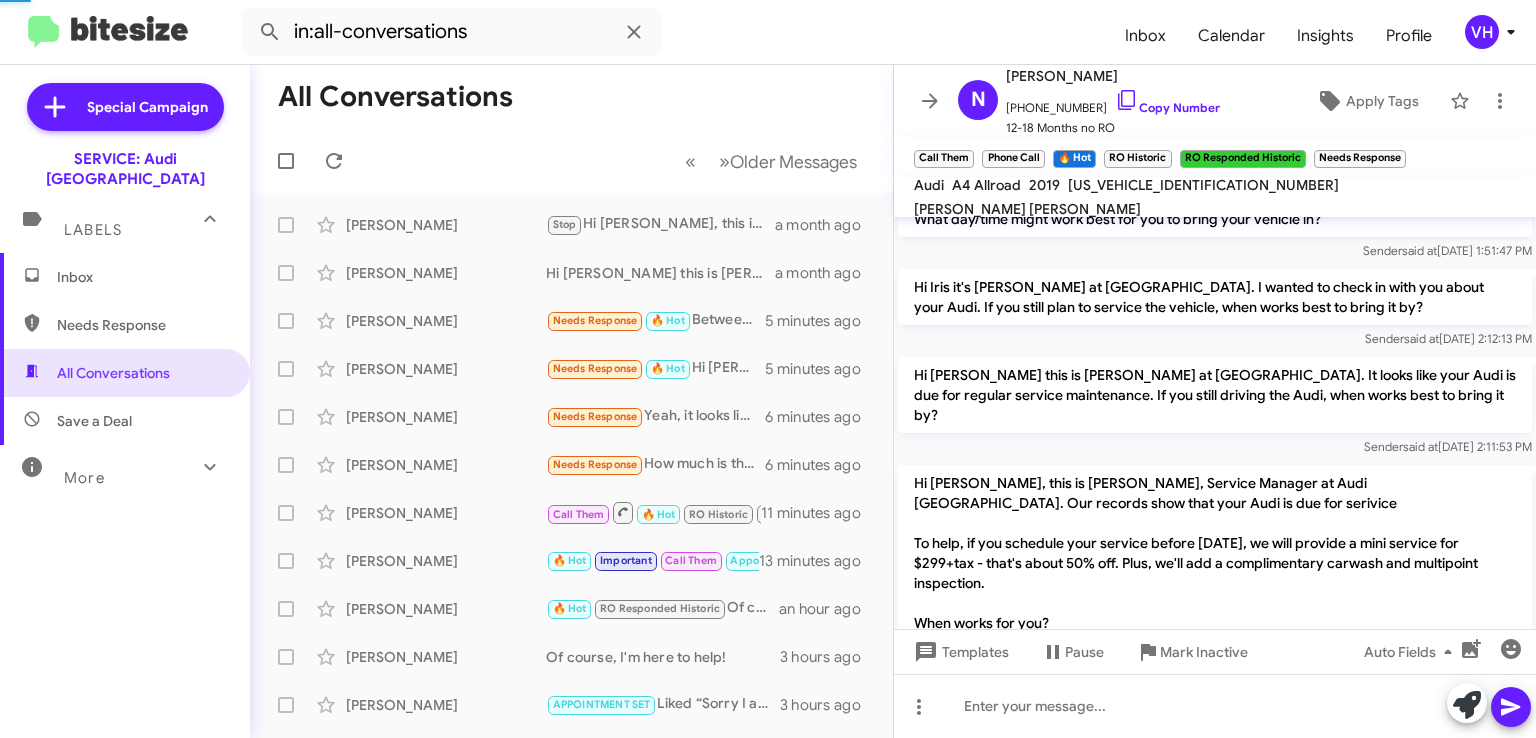 scroll, scrollTop: 1356, scrollLeft: 0, axis: vertical 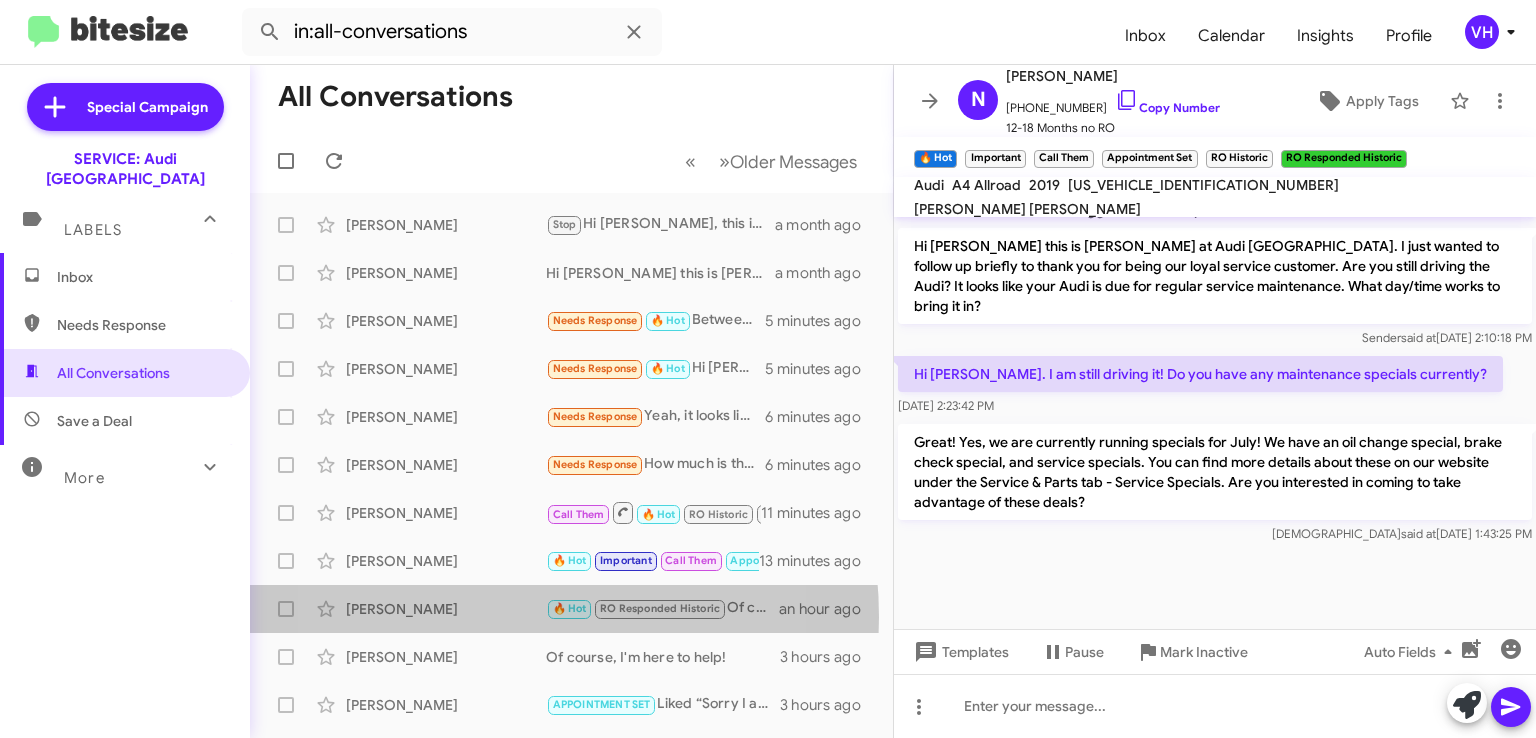 click on "[PERSON_NAME]" 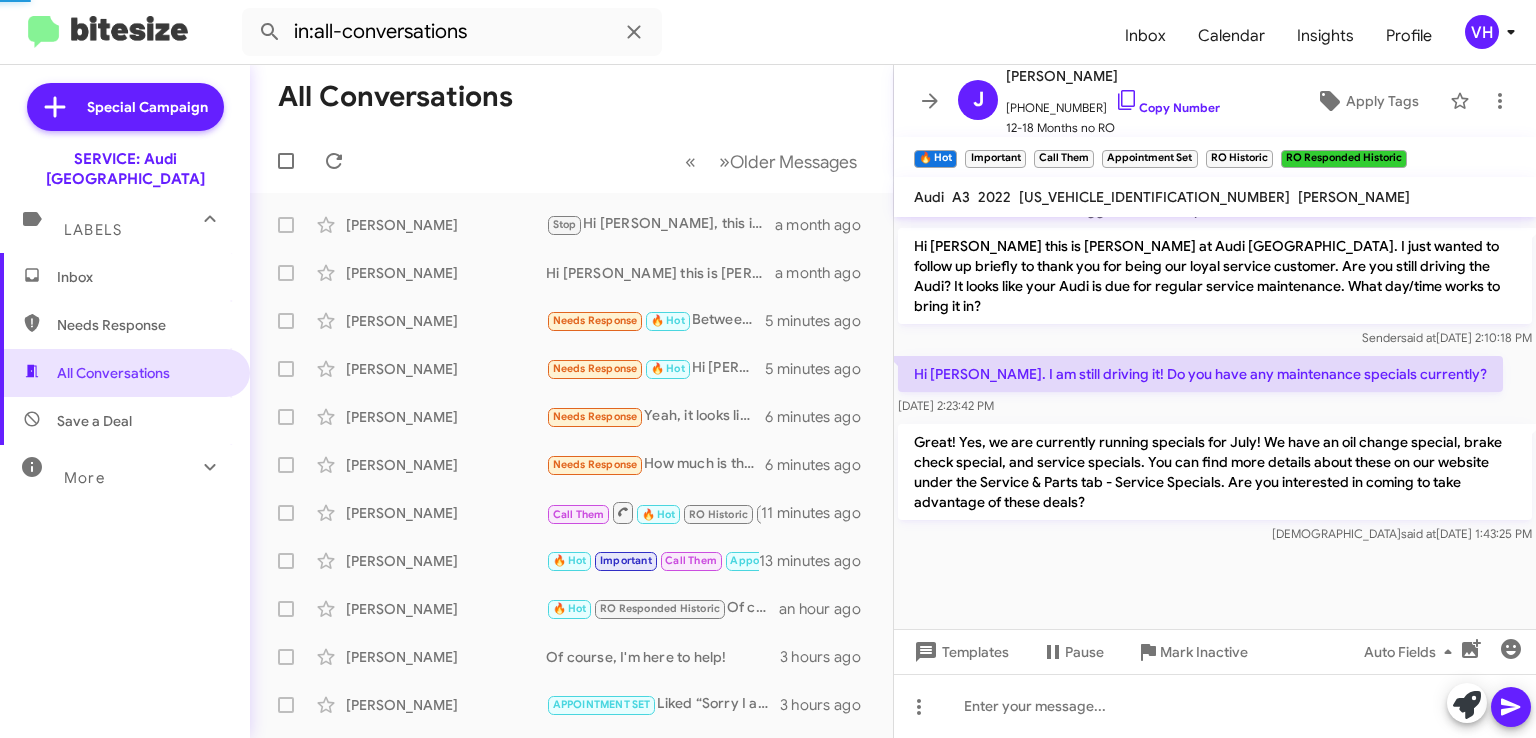scroll, scrollTop: 824, scrollLeft: 0, axis: vertical 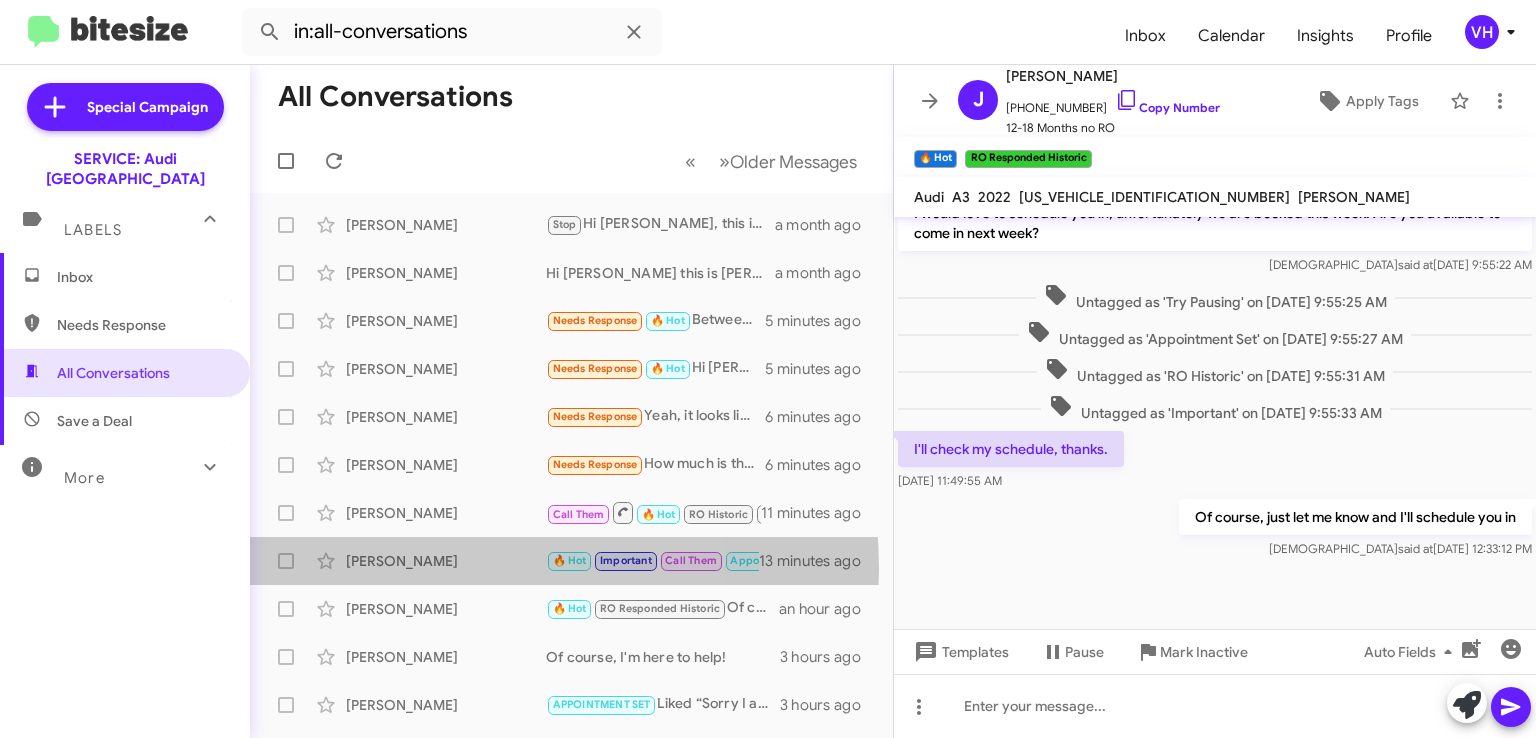 click on "[PERSON_NAME]" 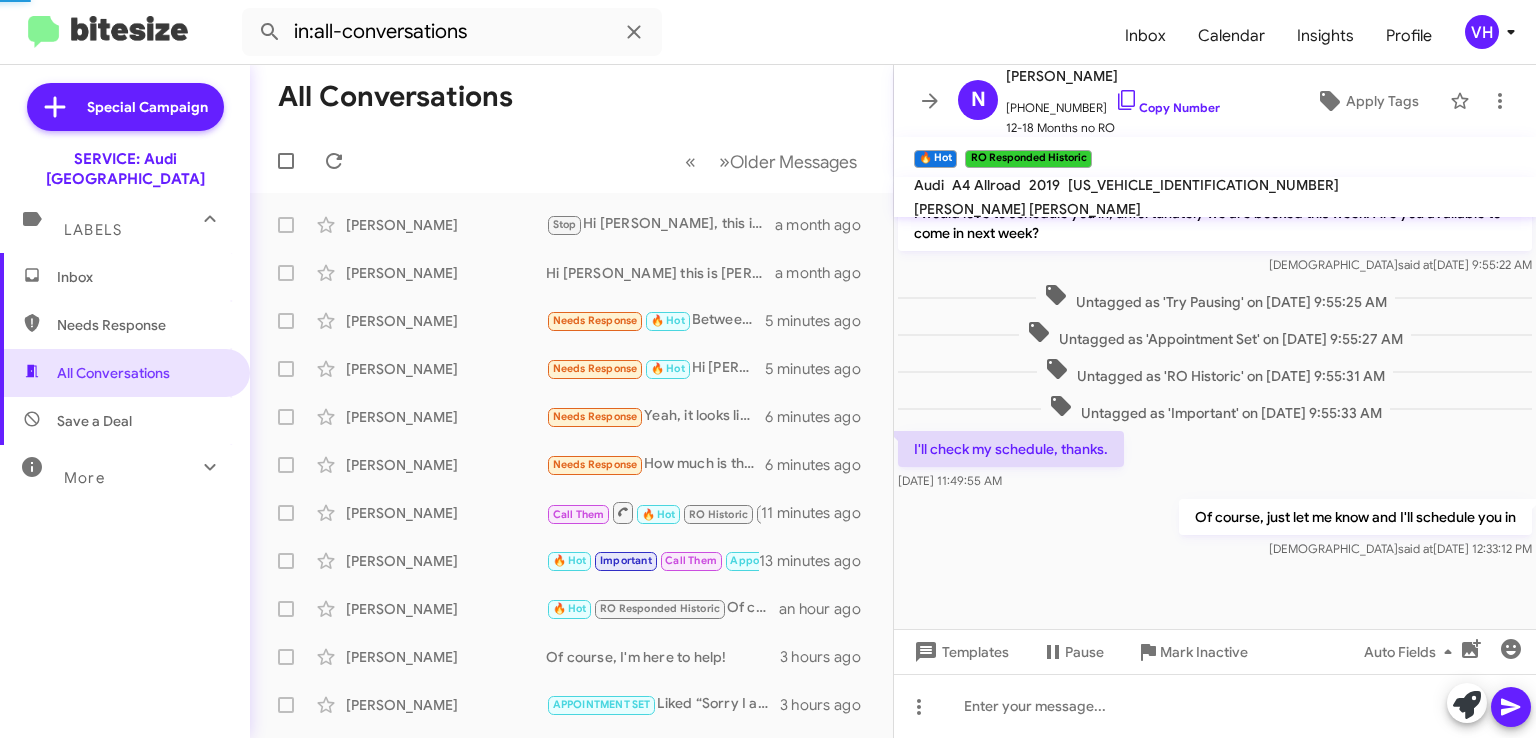 scroll, scrollTop: 1356, scrollLeft: 0, axis: vertical 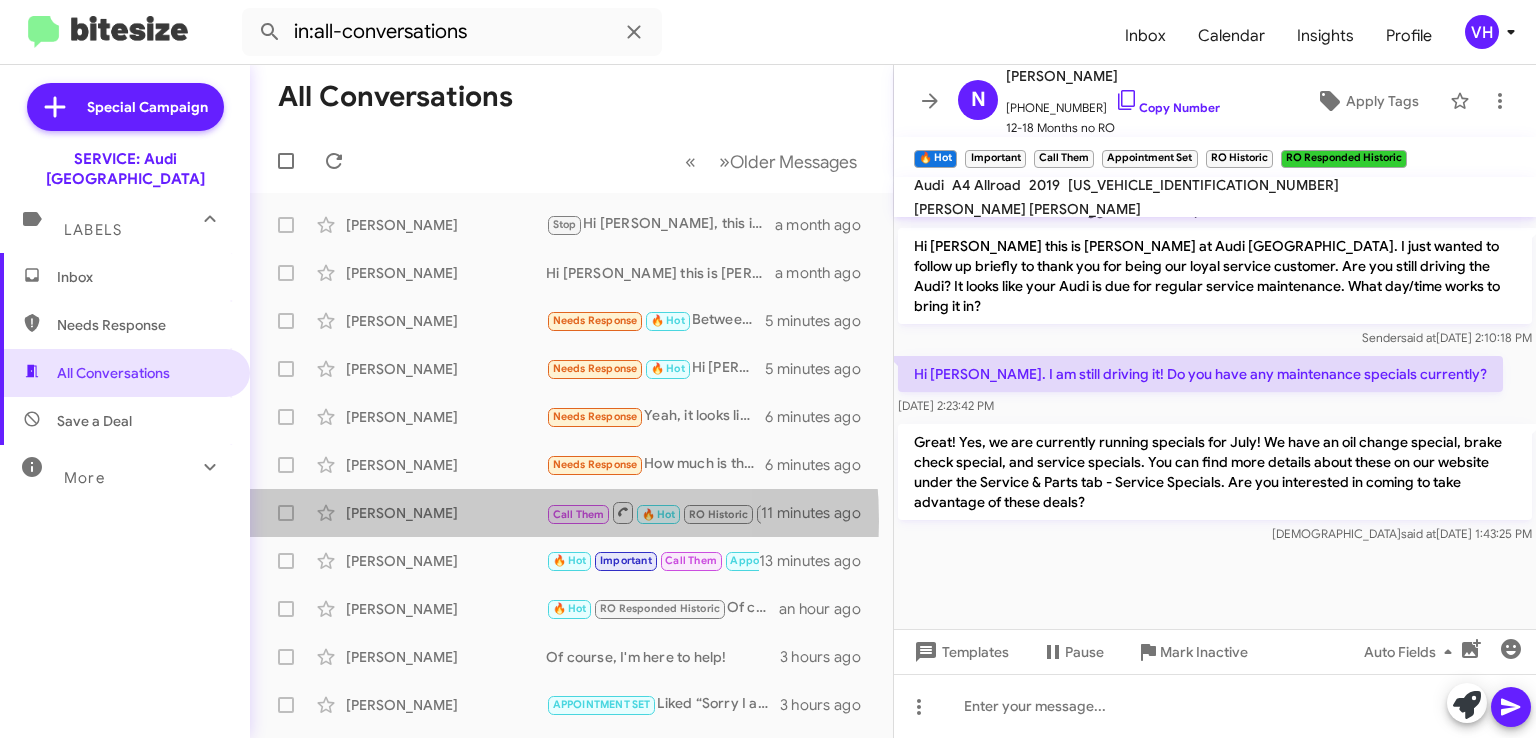 click on "[PERSON_NAME]" 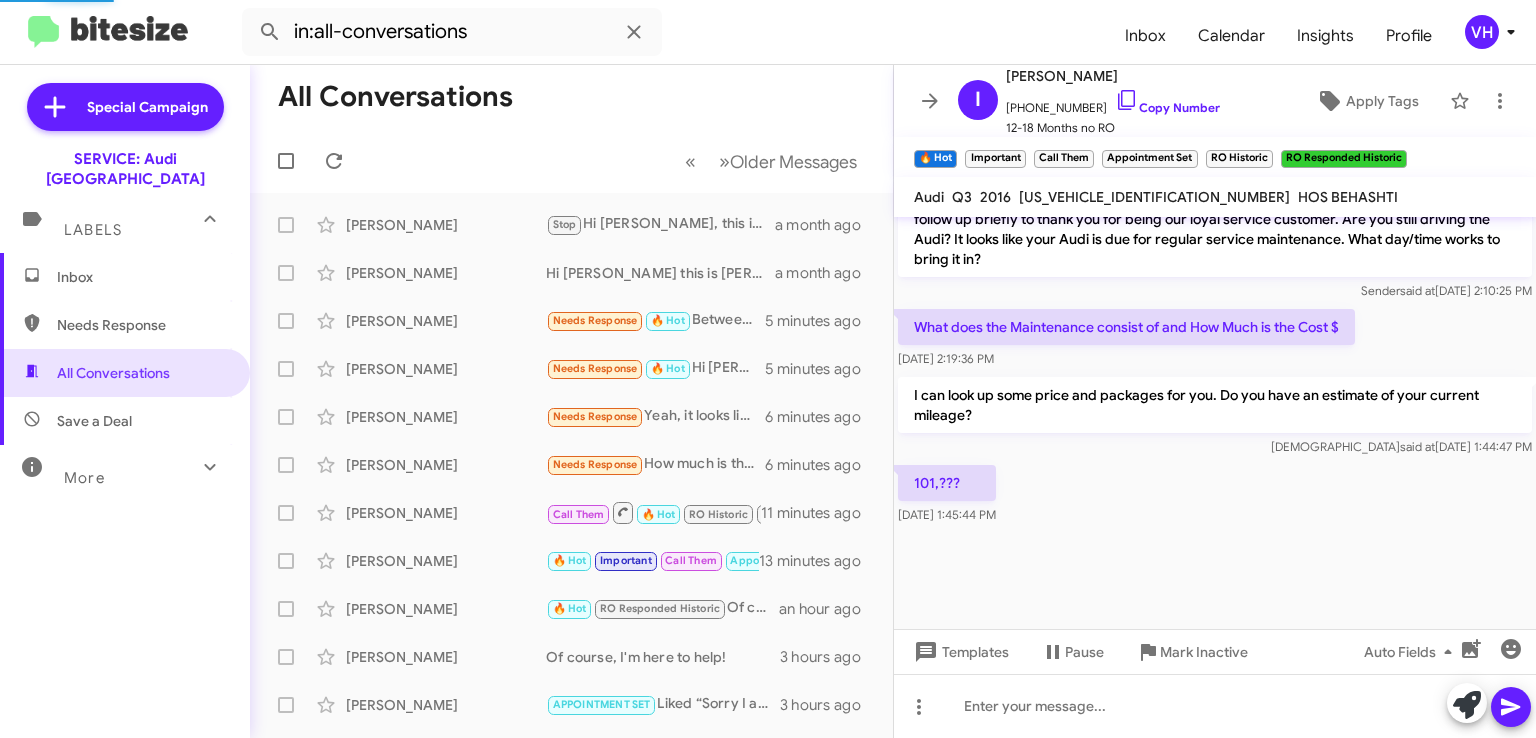 scroll, scrollTop: 1026, scrollLeft: 0, axis: vertical 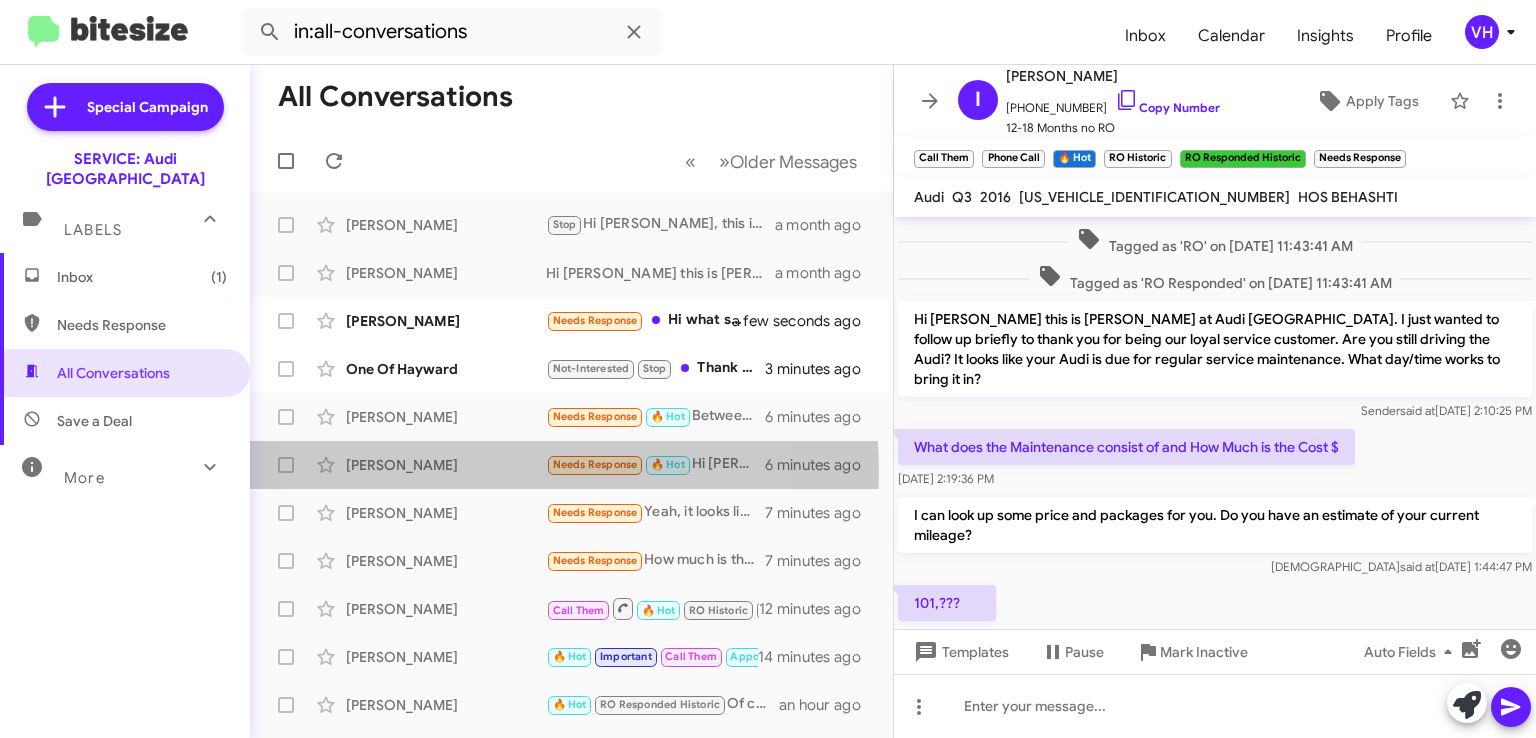 click on "[PERSON_NAME]" 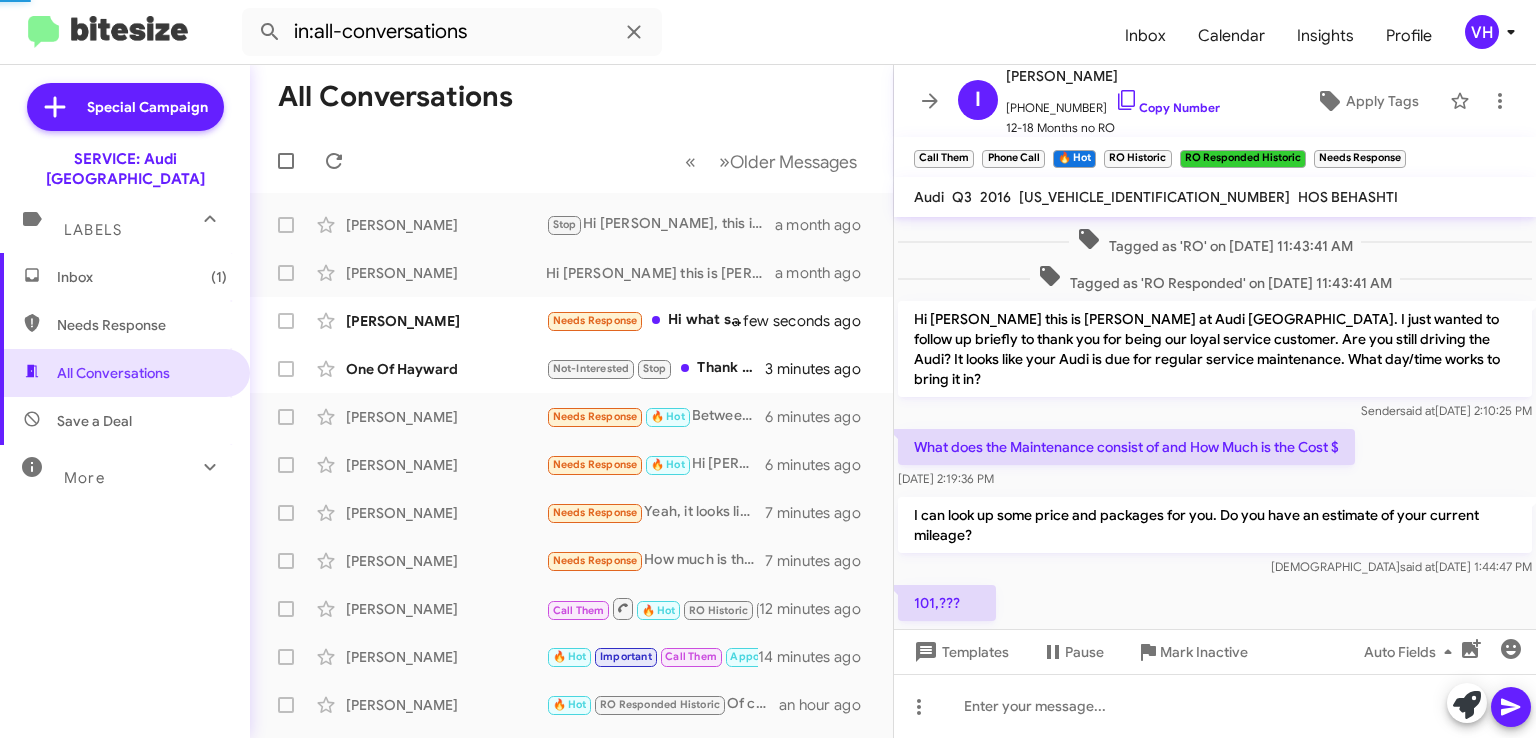 scroll, scrollTop: 152, scrollLeft: 0, axis: vertical 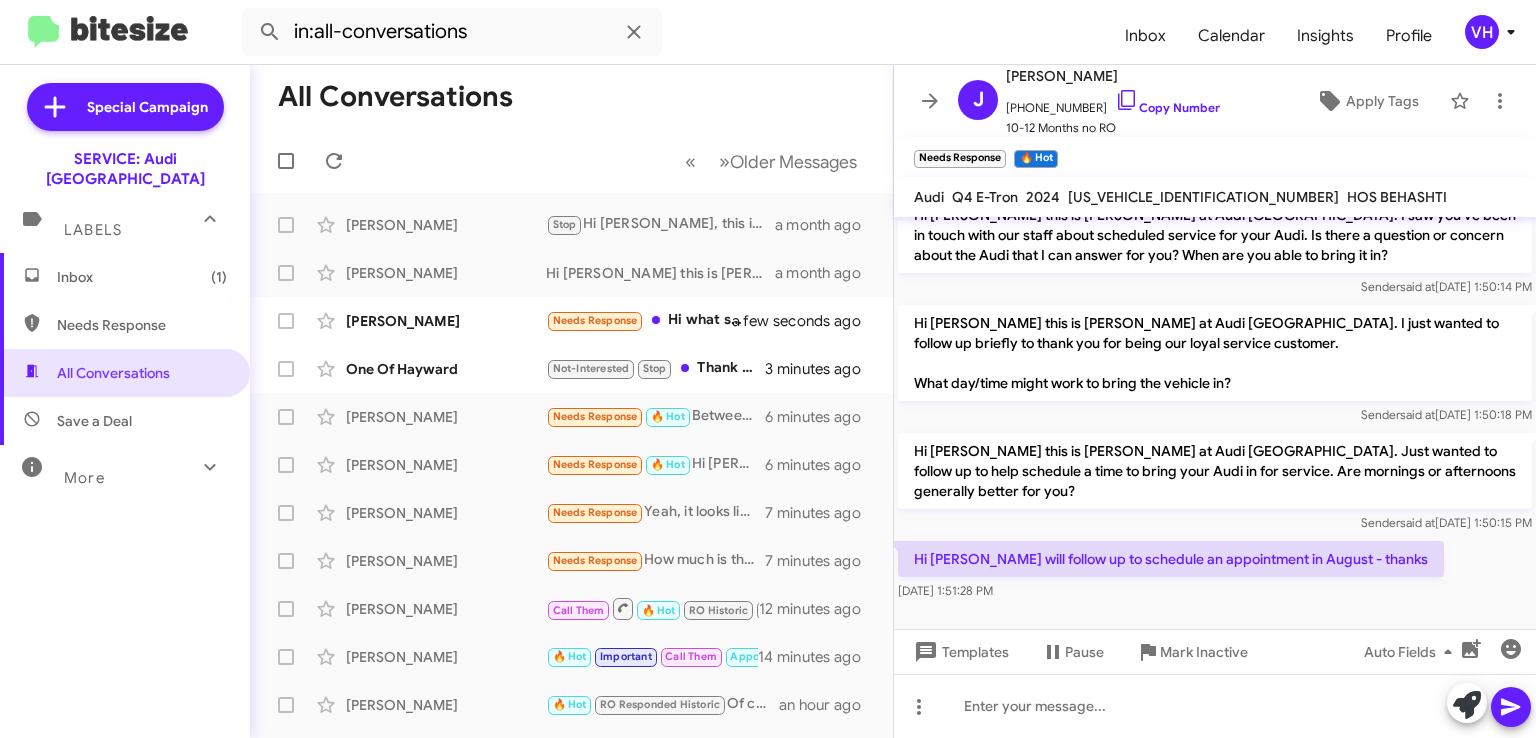 click on "Janette Stockwell  Needs Response   Yeah, it looks like my oil change is due soon and I don't know if I can afford anything beyond that. Can you let me know what the cost are roughly?   7 minutes ago" 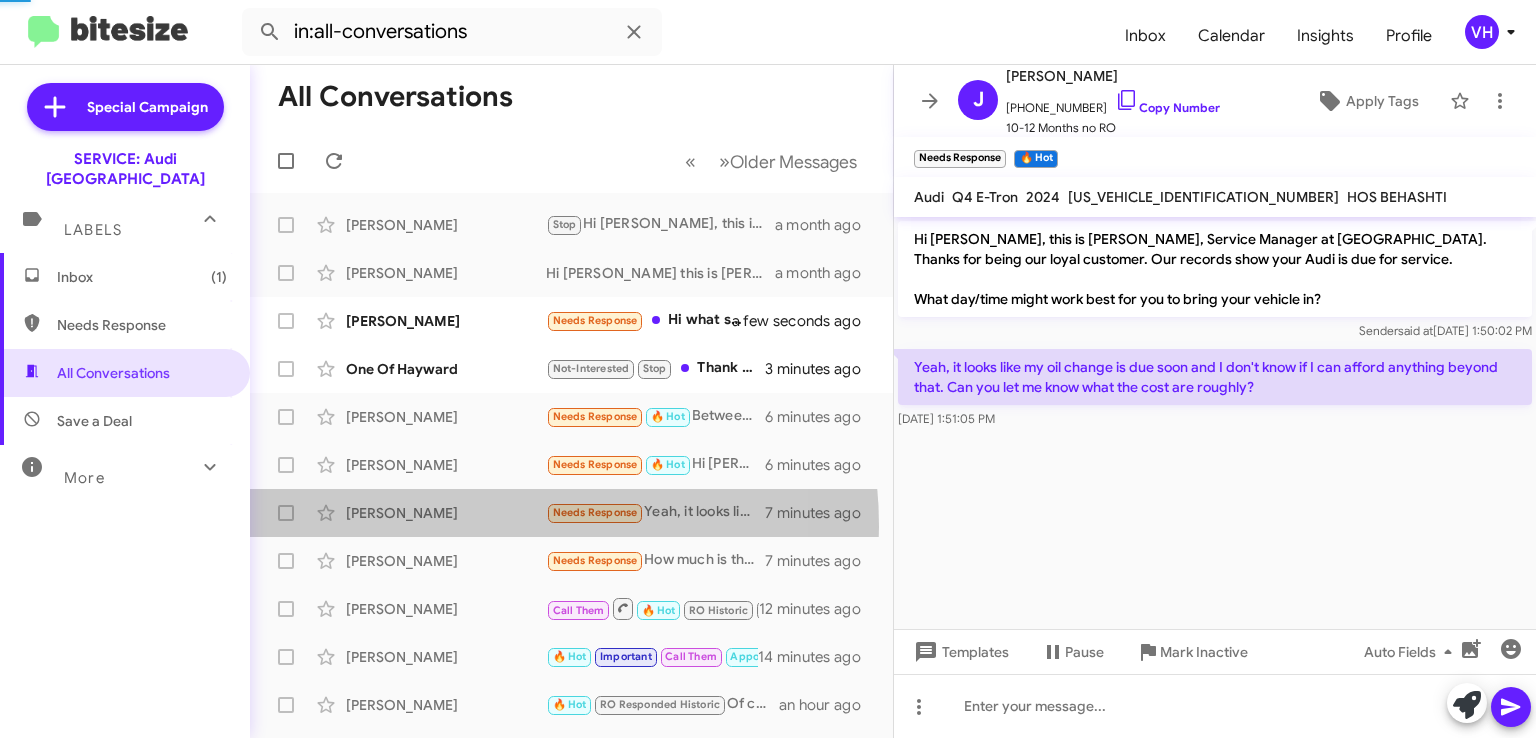 scroll, scrollTop: 0, scrollLeft: 0, axis: both 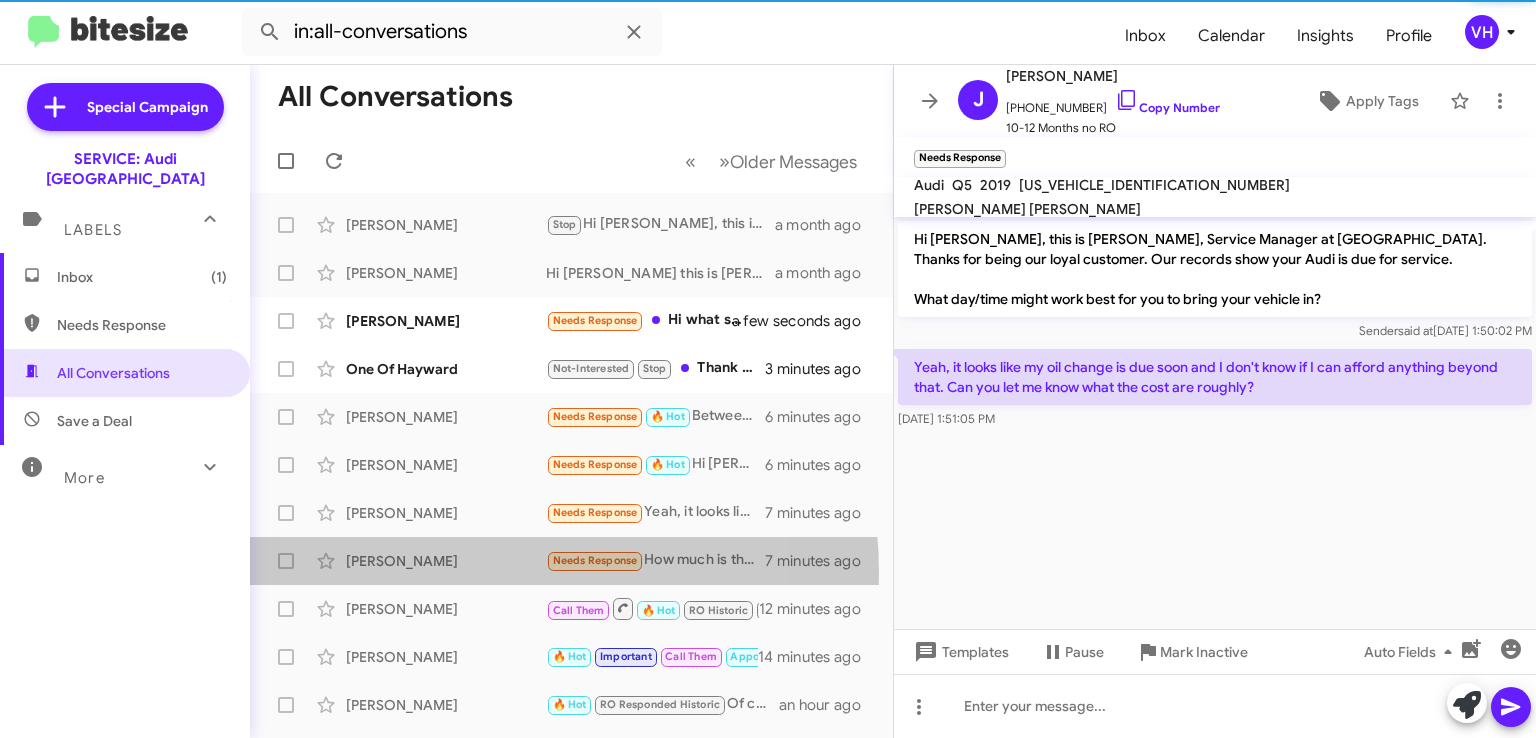 click on "Germayne Rocha  Needs Response   How much is the inspection? It is due   7 minutes ago" 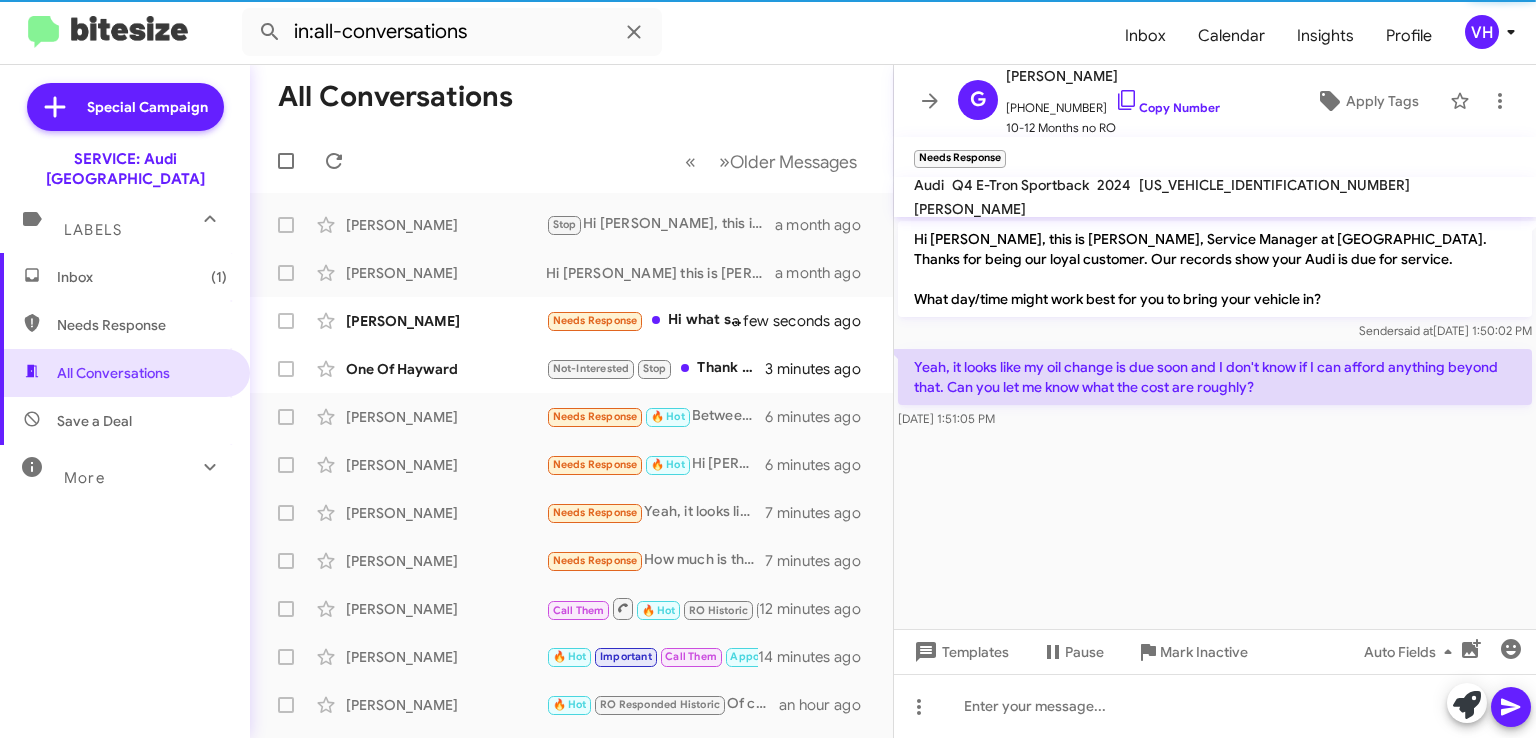 scroll, scrollTop: 472, scrollLeft: 0, axis: vertical 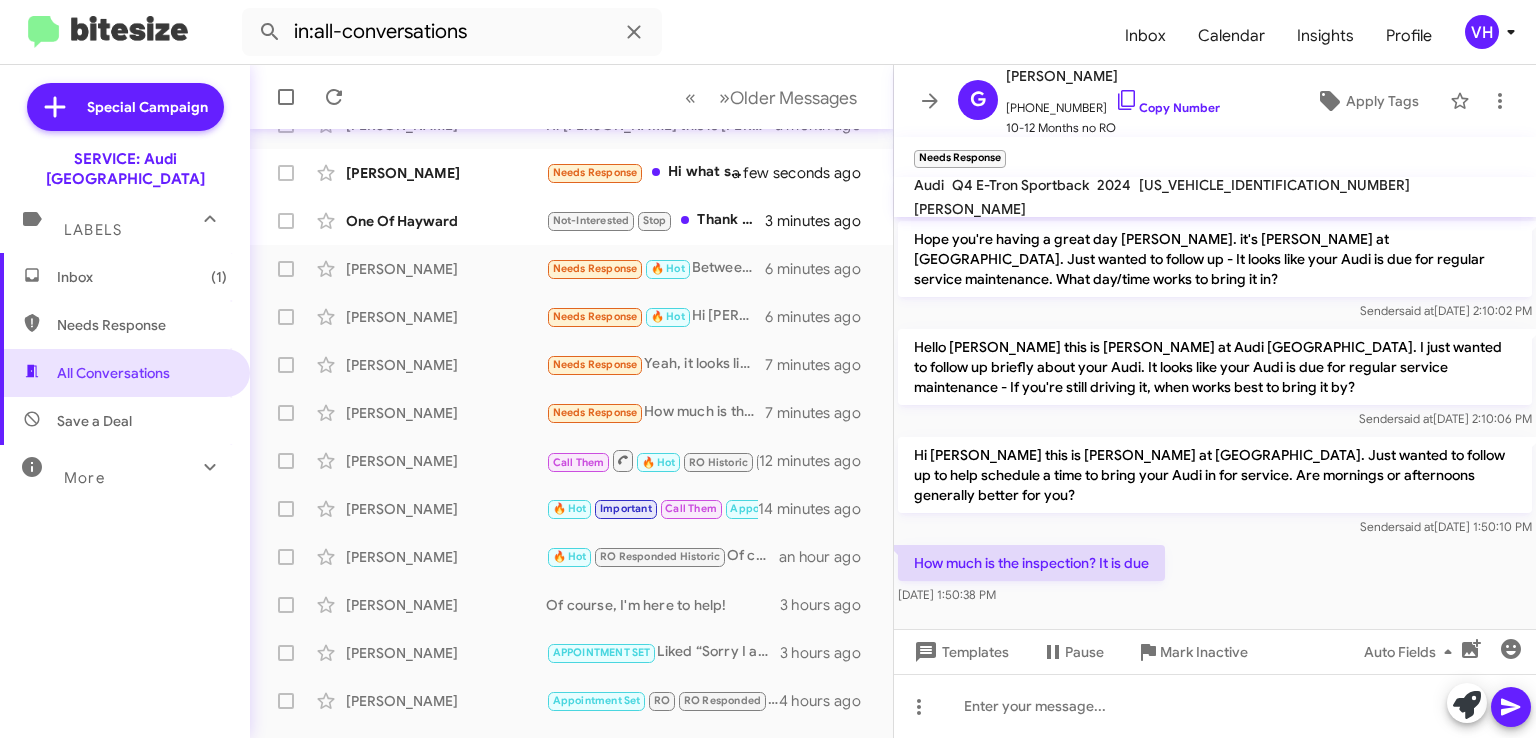 click on "Natalie Cvijanovich  🔥 Hot   Important   Call Them   Appointment Set   RO Historic   RO Responded Historic   Great! Yes, we are currently running specials for July! We have an oil change special, brake check special, and service specials. You can find more details about these on our website under the Service & Parts tab - Service Specials. Are you interested in coming to take advantage of these deals?   14 minutes ago" 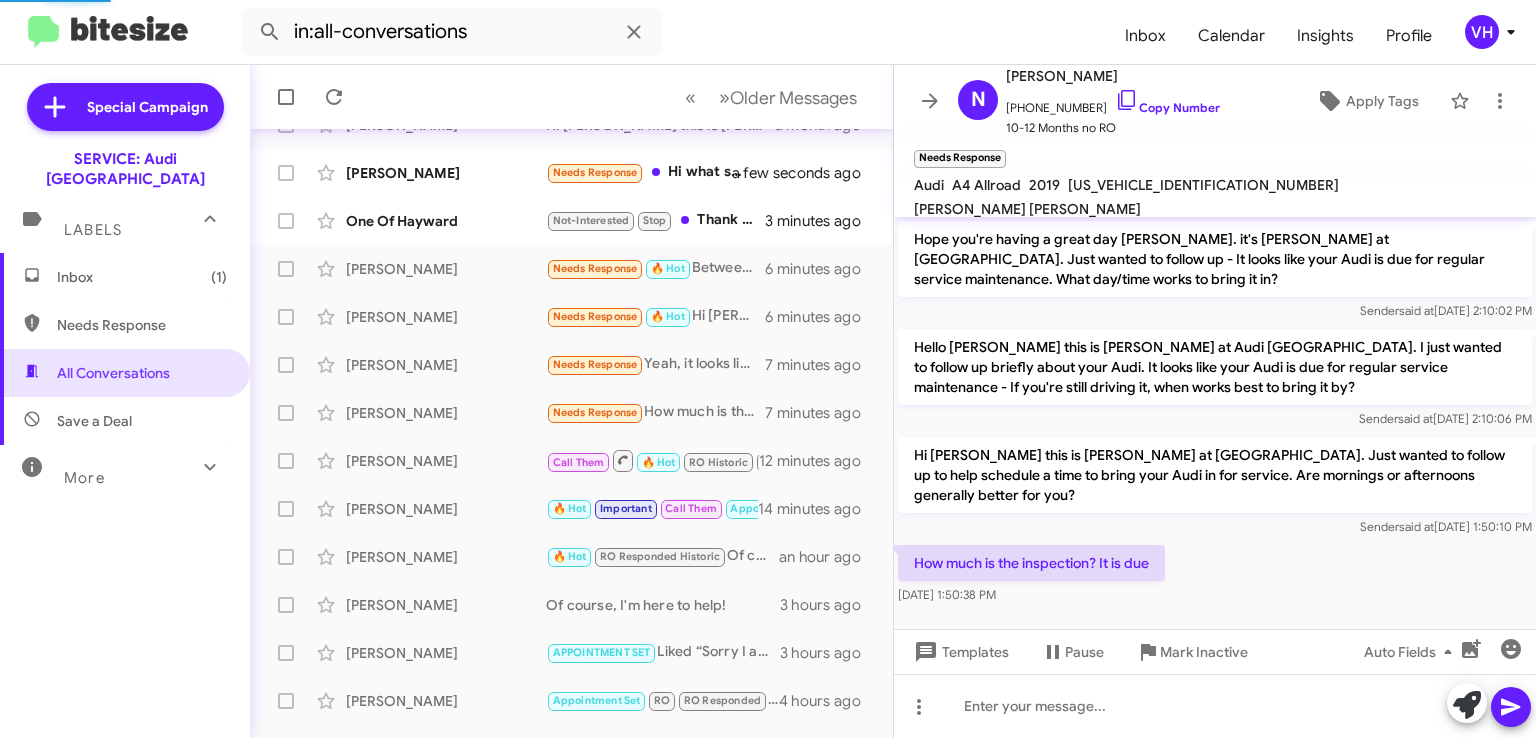 scroll, scrollTop: 0, scrollLeft: 0, axis: both 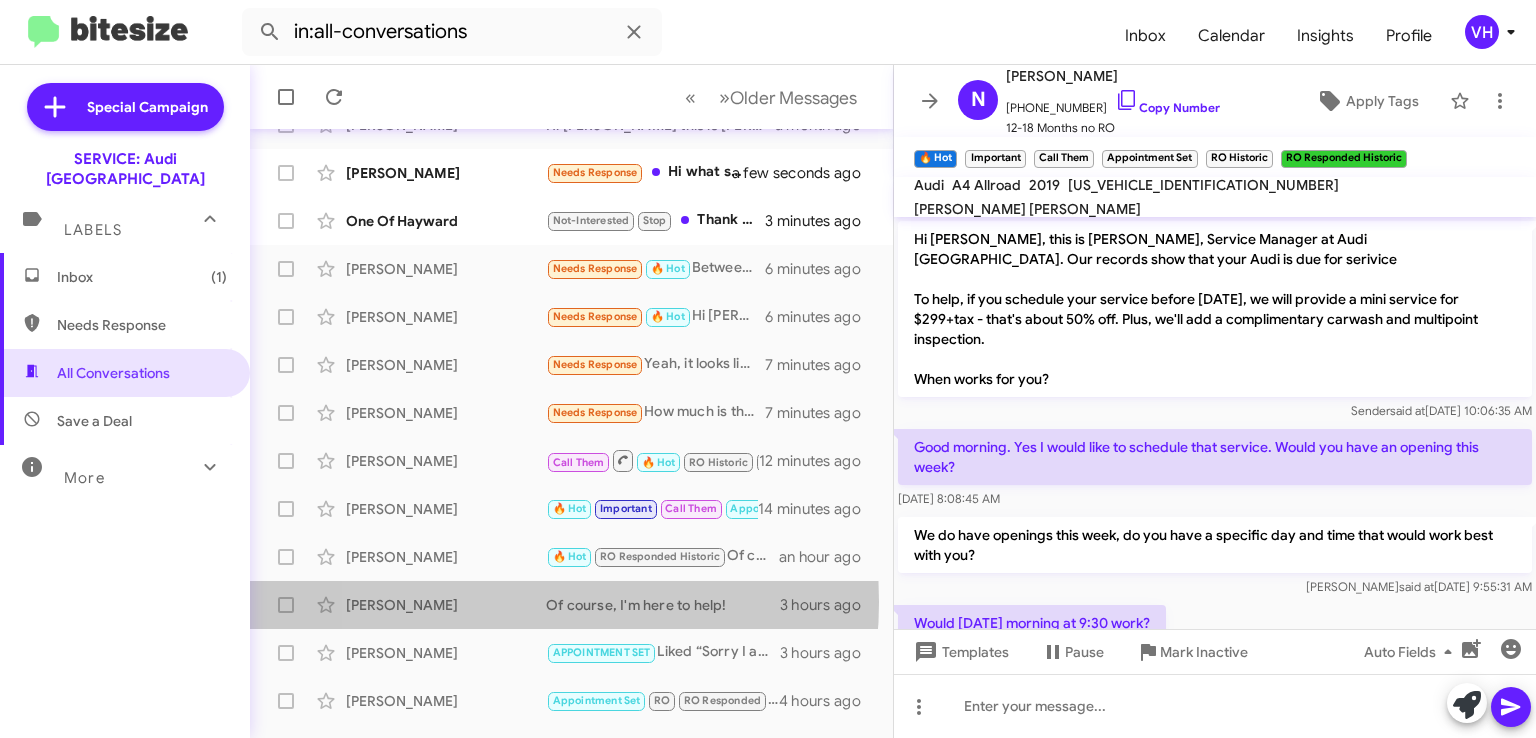 click on "[PERSON_NAME]" 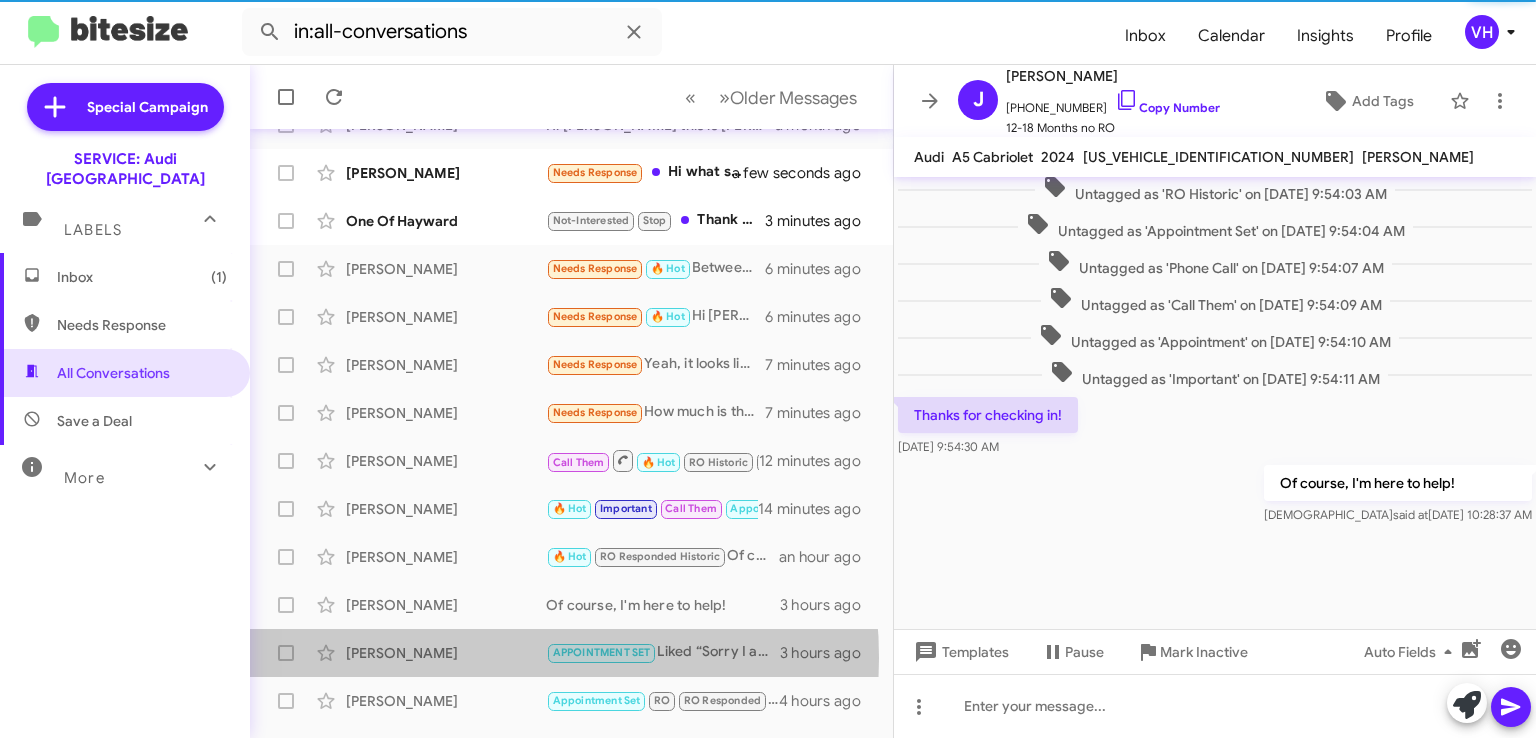 click on "[PERSON_NAME]" 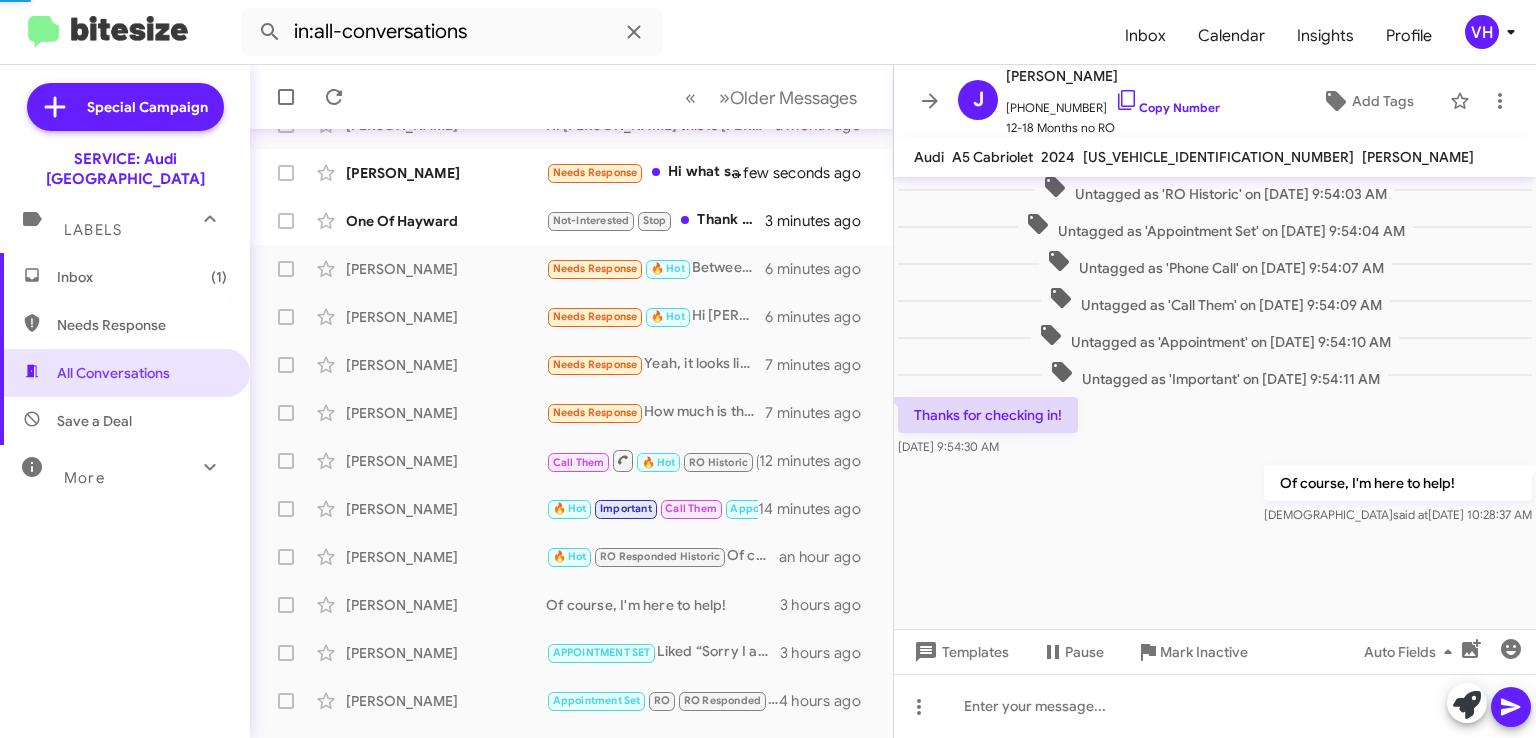 scroll, scrollTop: 528, scrollLeft: 0, axis: vertical 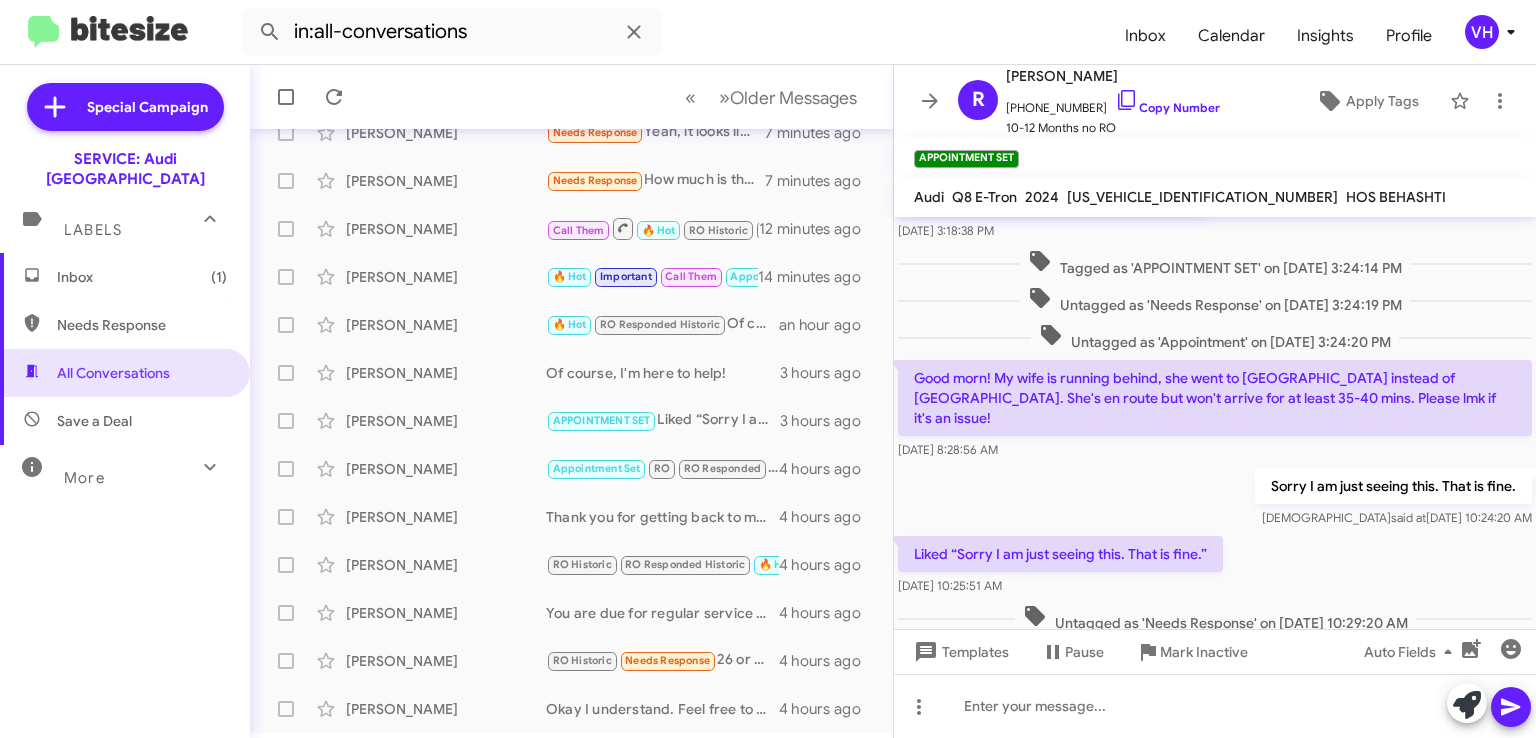click on "[PERSON_NAME]" 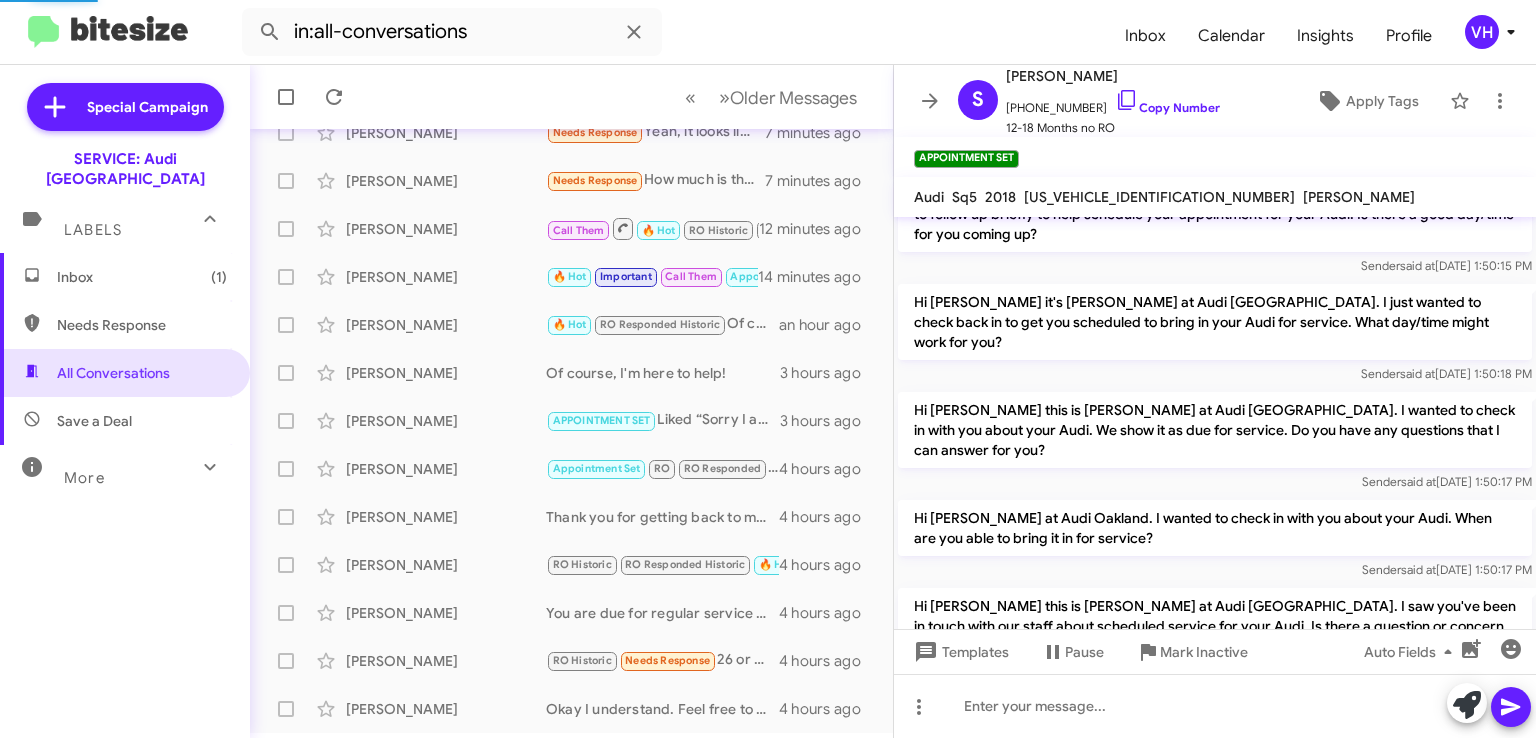 scroll, scrollTop: 0, scrollLeft: 0, axis: both 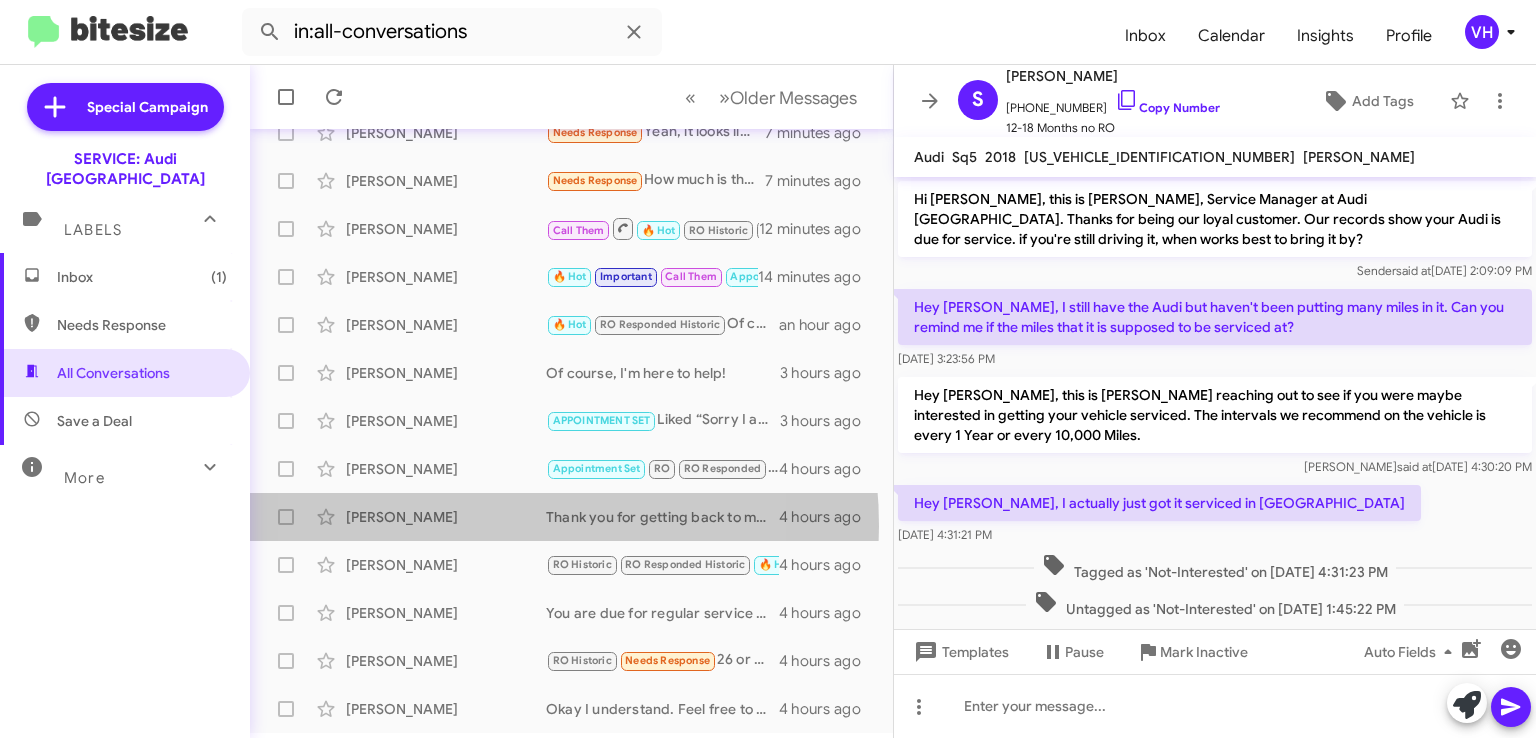 click on "[PERSON_NAME]" 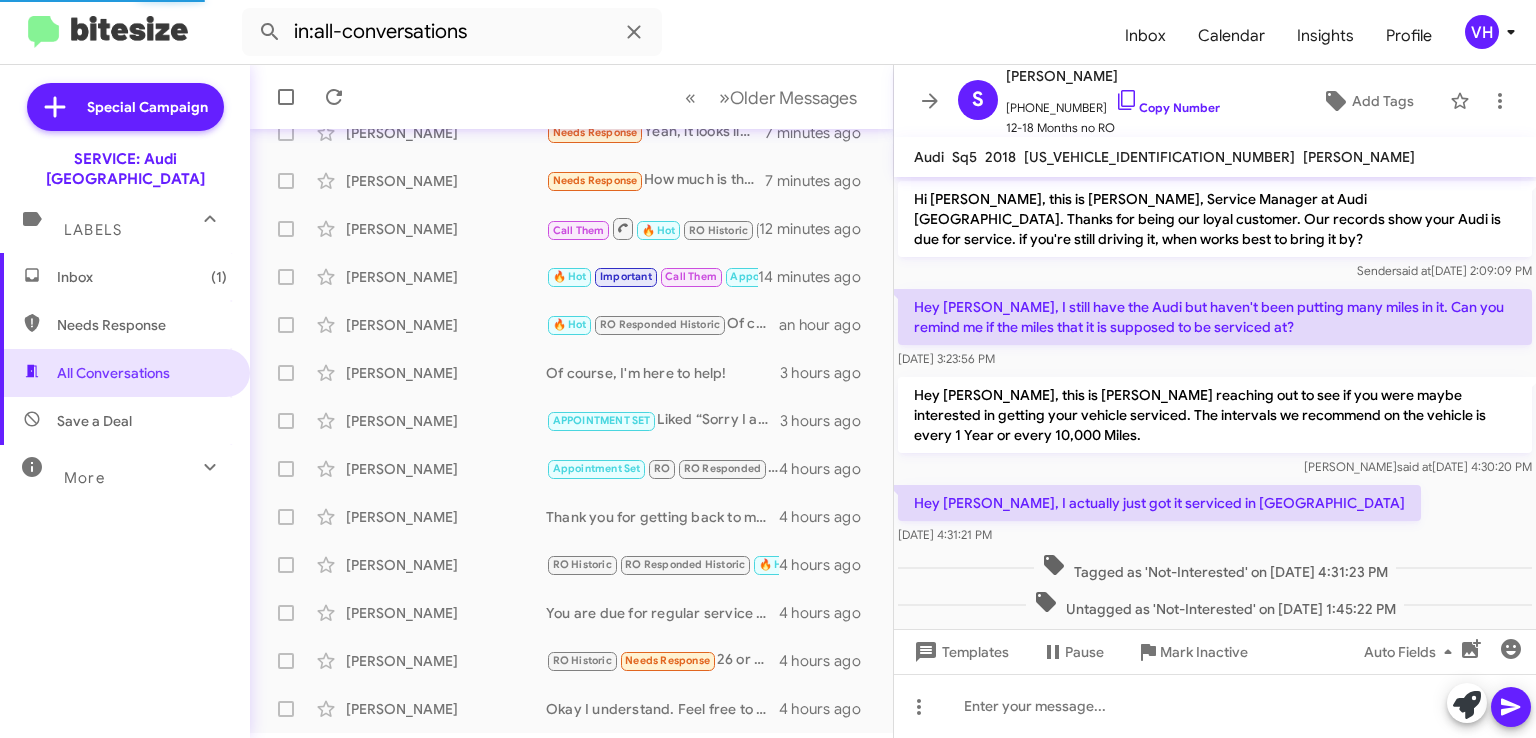 scroll, scrollTop: 773, scrollLeft: 0, axis: vertical 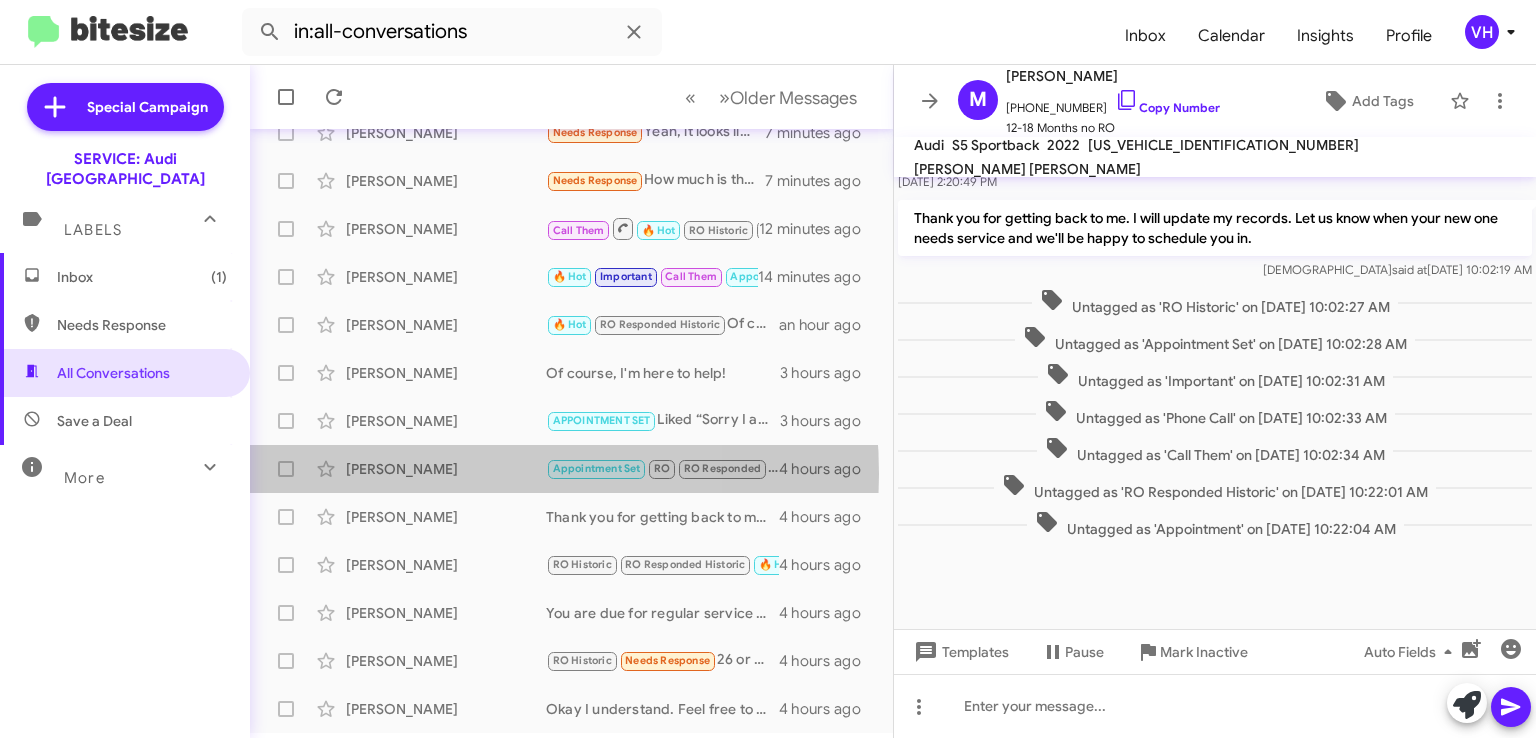 click on "[PERSON_NAME]" 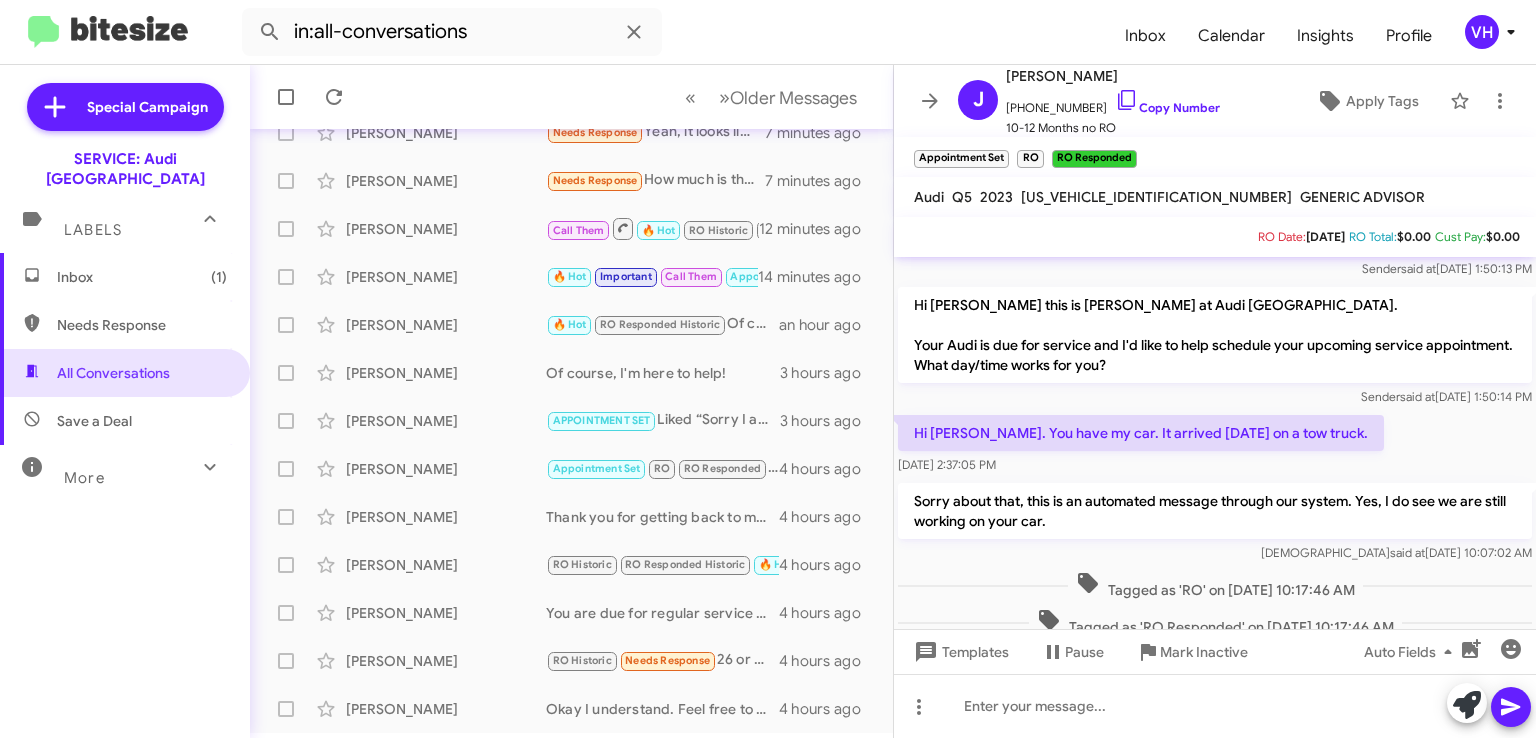 scroll, scrollTop: 549, scrollLeft: 0, axis: vertical 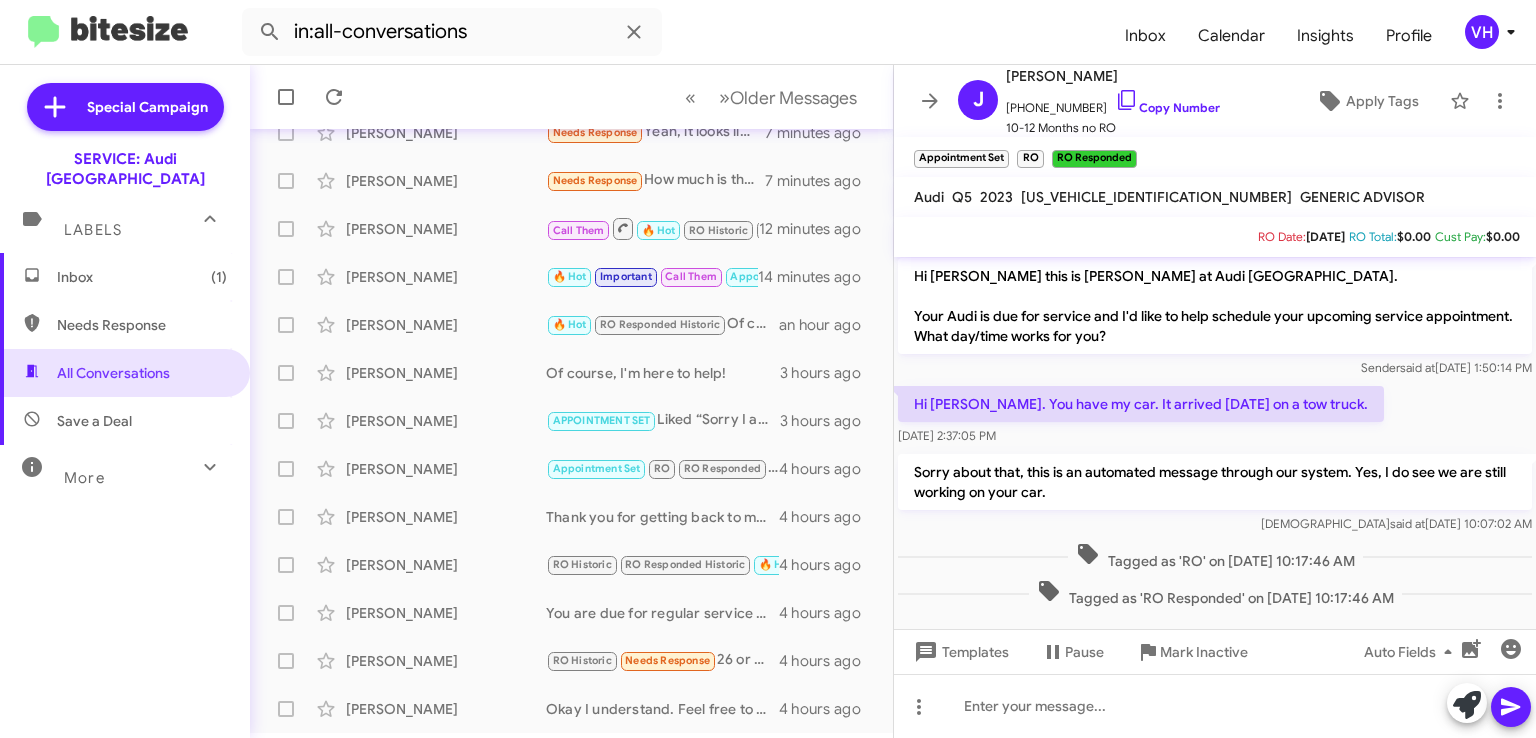click on "[PERSON_NAME]" 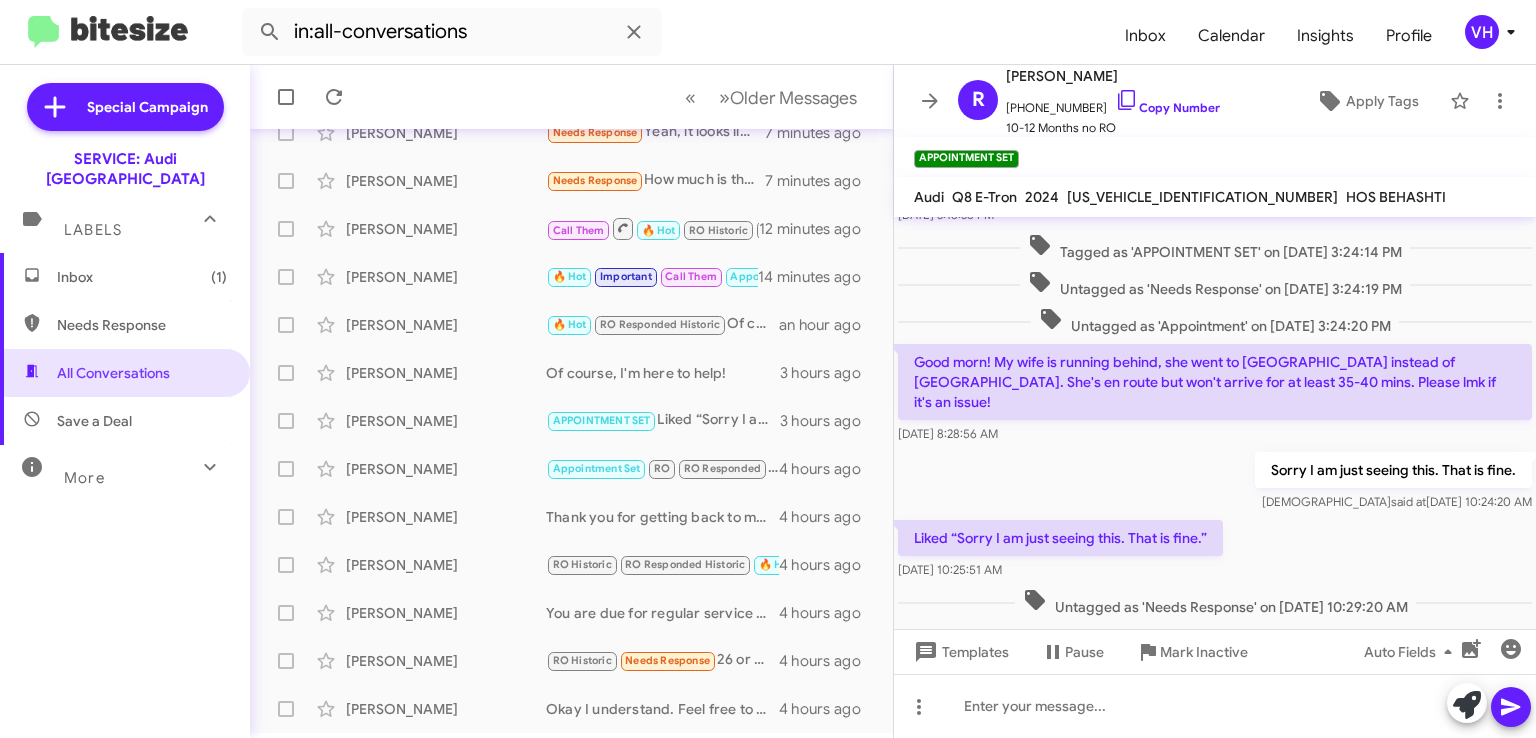 scroll, scrollTop: 568, scrollLeft: 0, axis: vertical 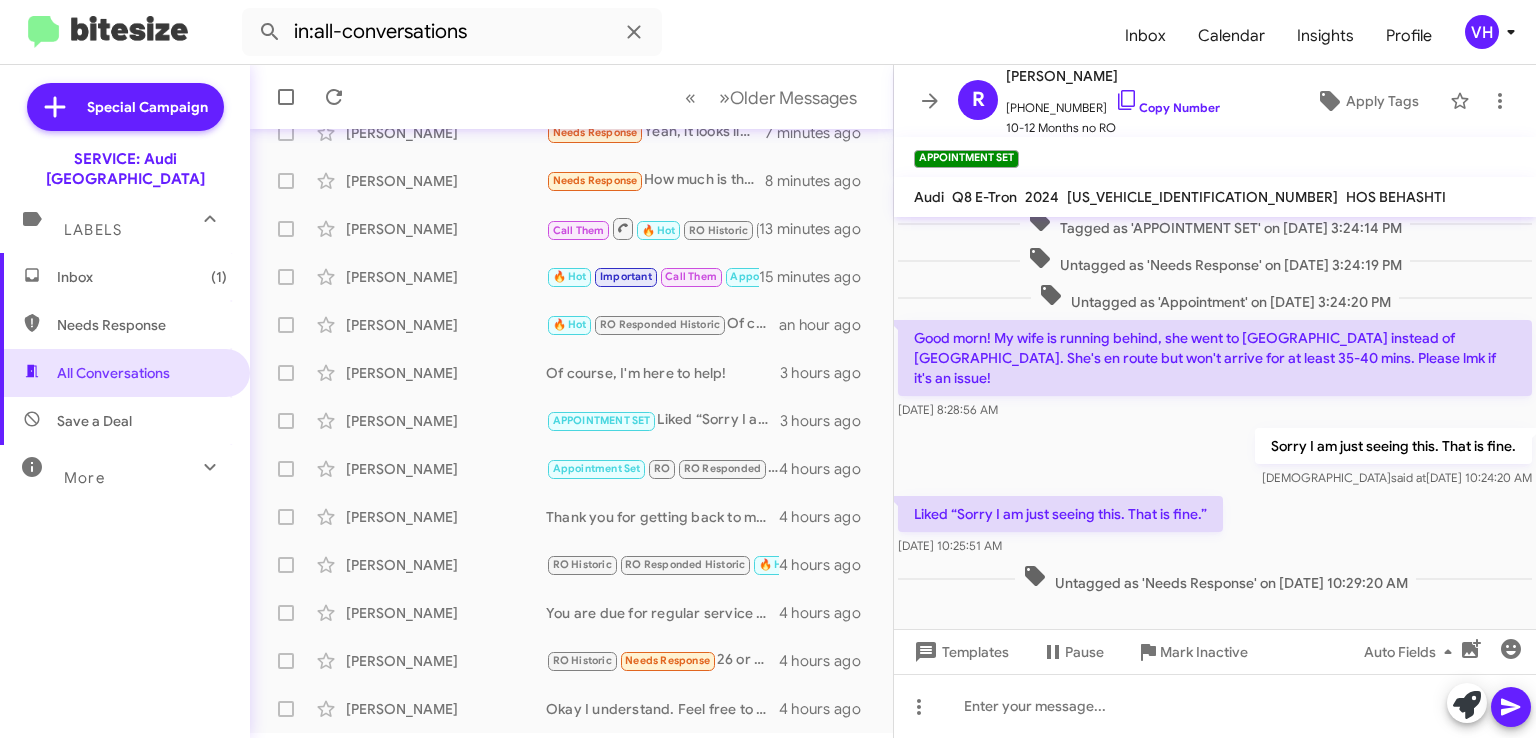 click on "[PERSON_NAME]" 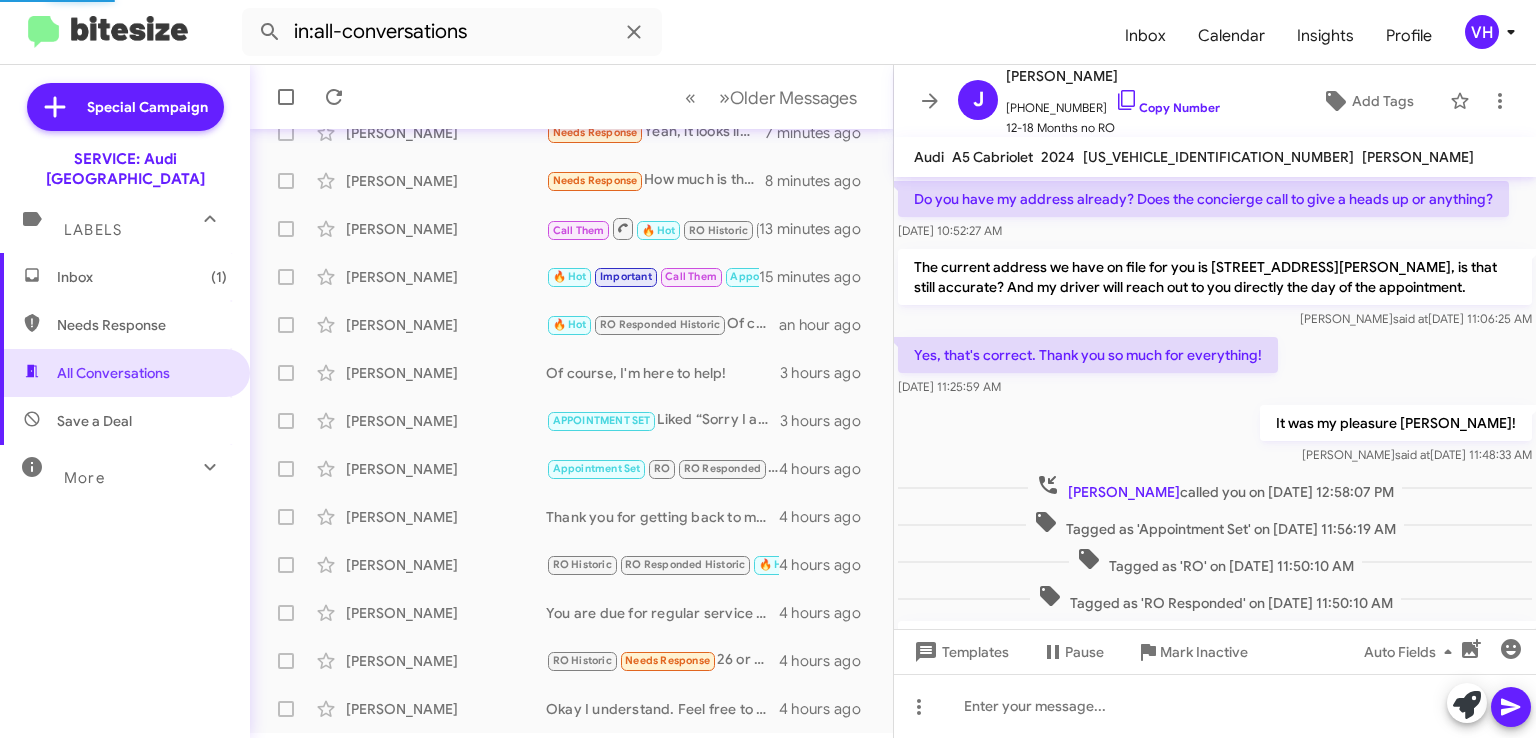 scroll, scrollTop: 100, scrollLeft: 0, axis: vertical 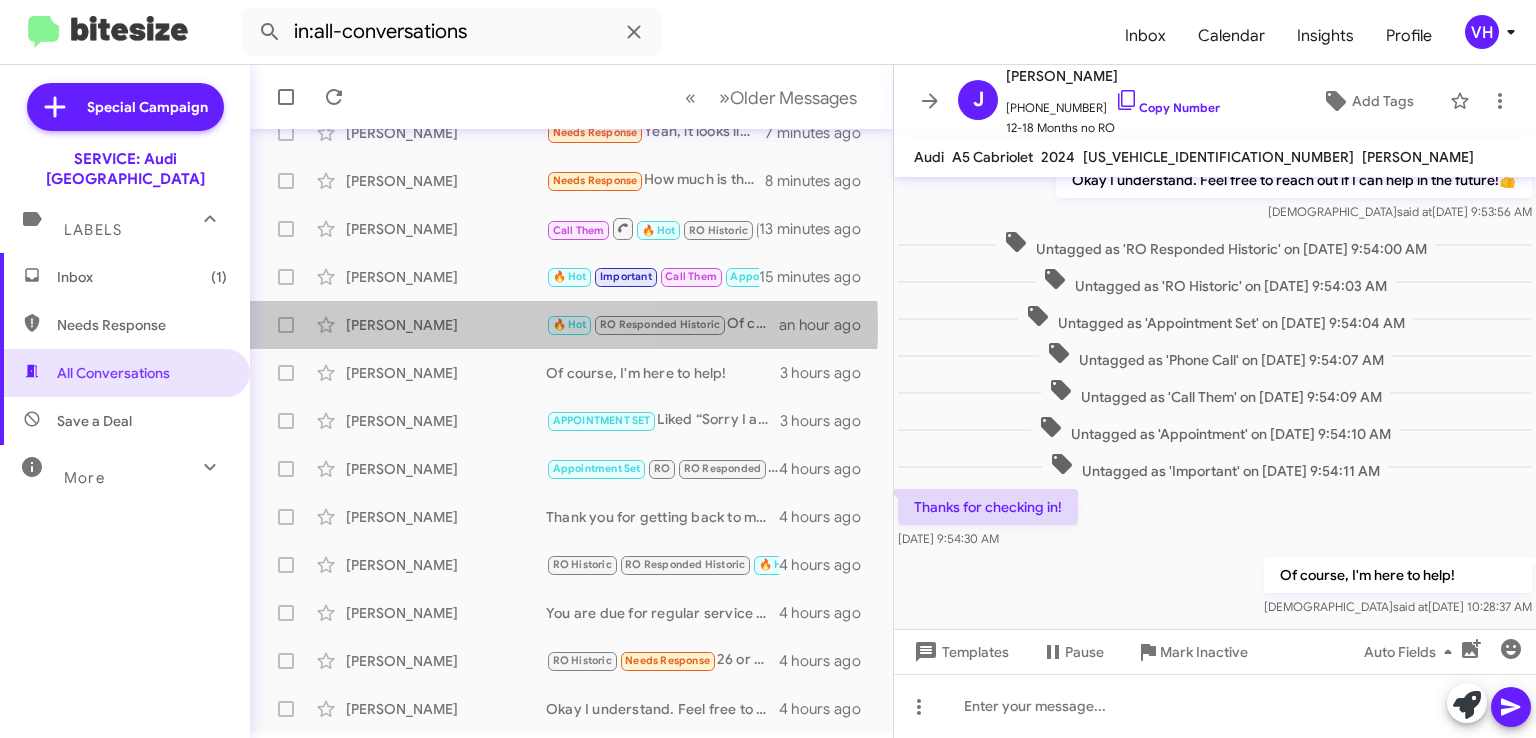 click on "[PERSON_NAME]" 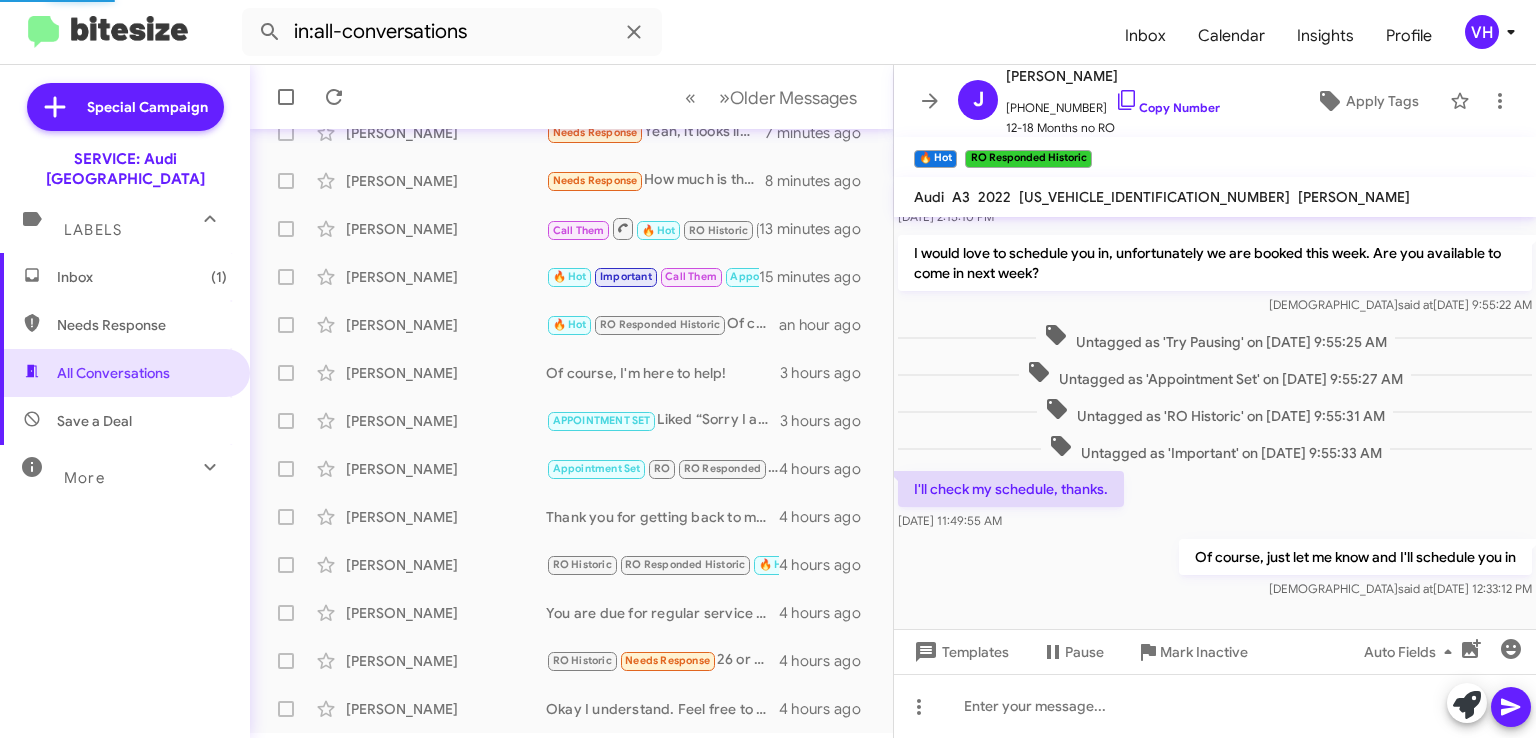 scroll, scrollTop: 824, scrollLeft: 0, axis: vertical 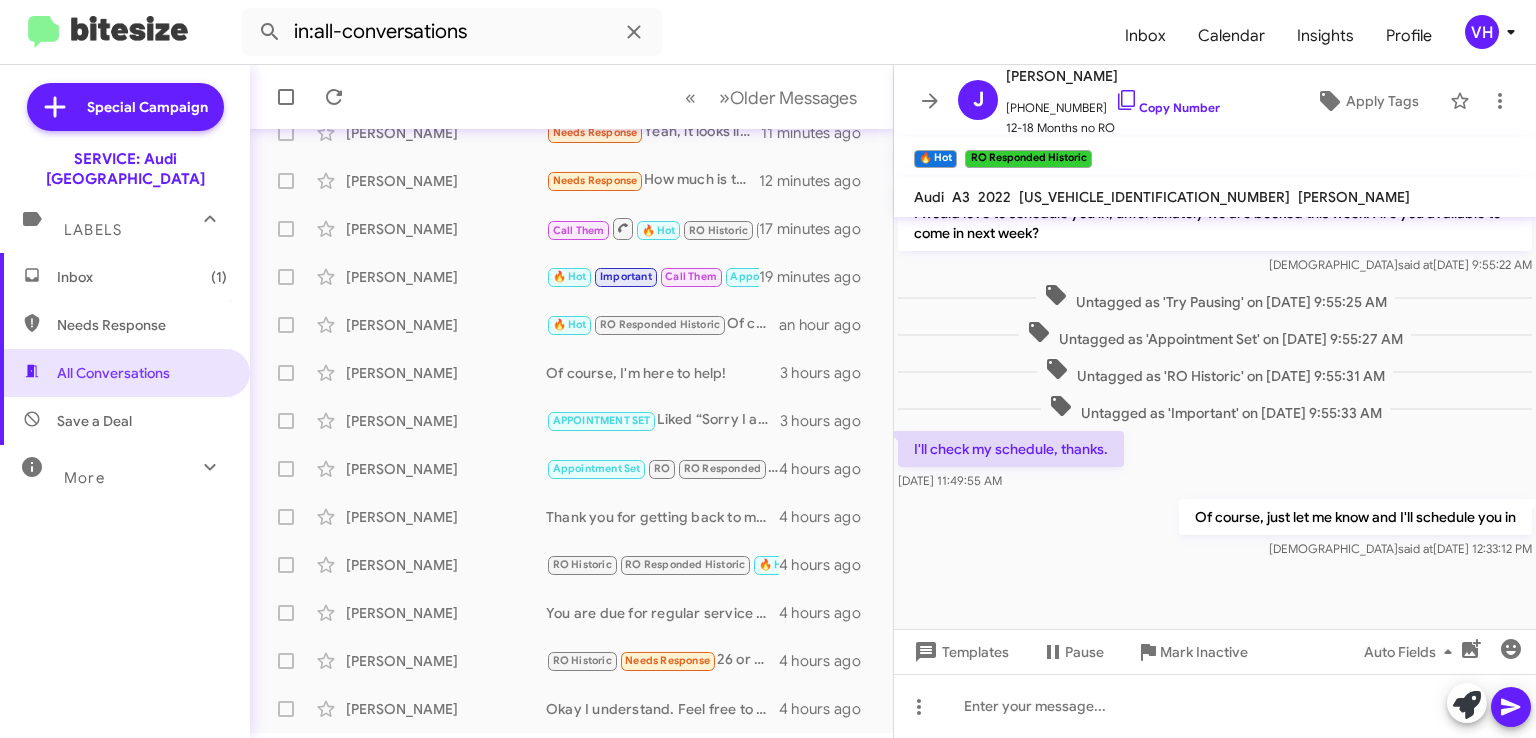 click 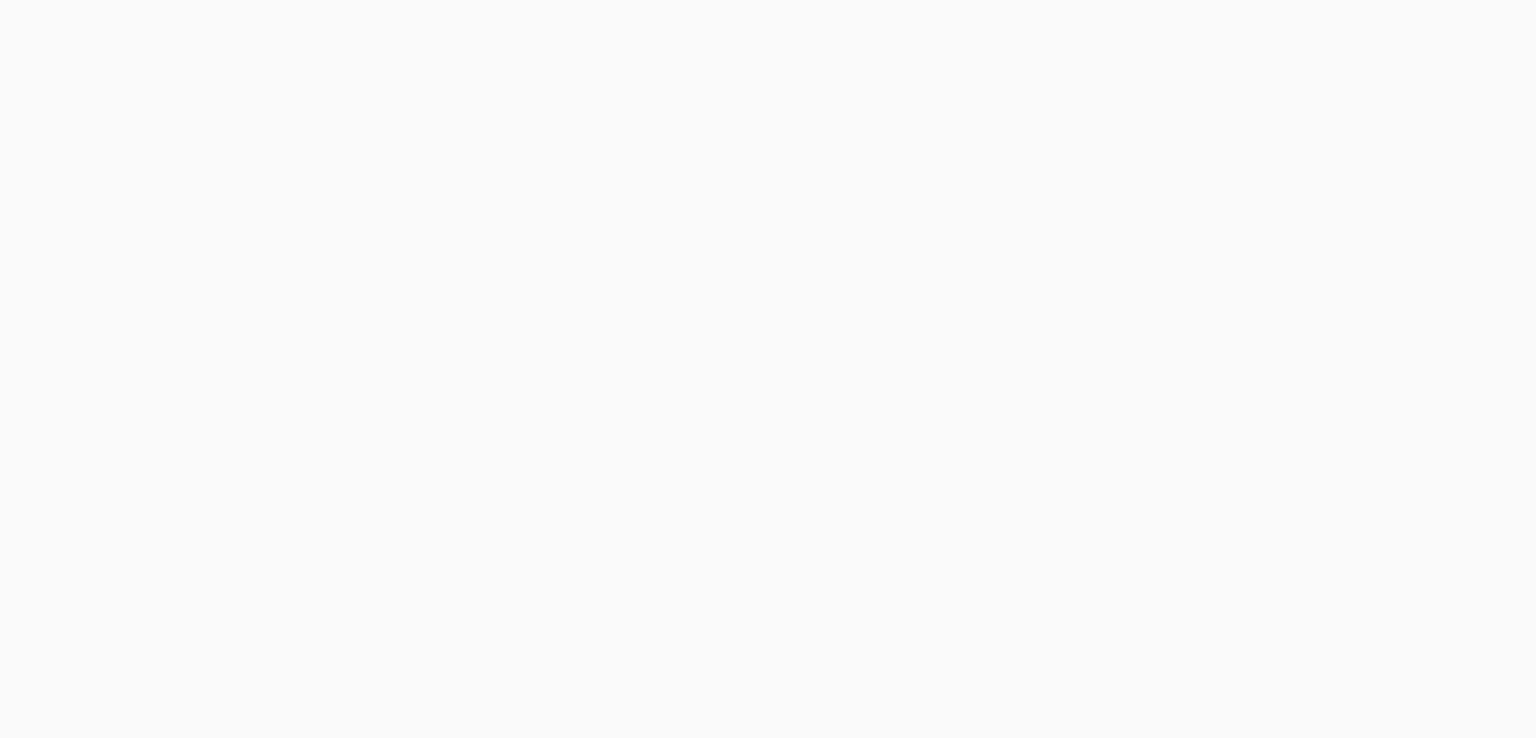 scroll, scrollTop: 0, scrollLeft: 0, axis: both 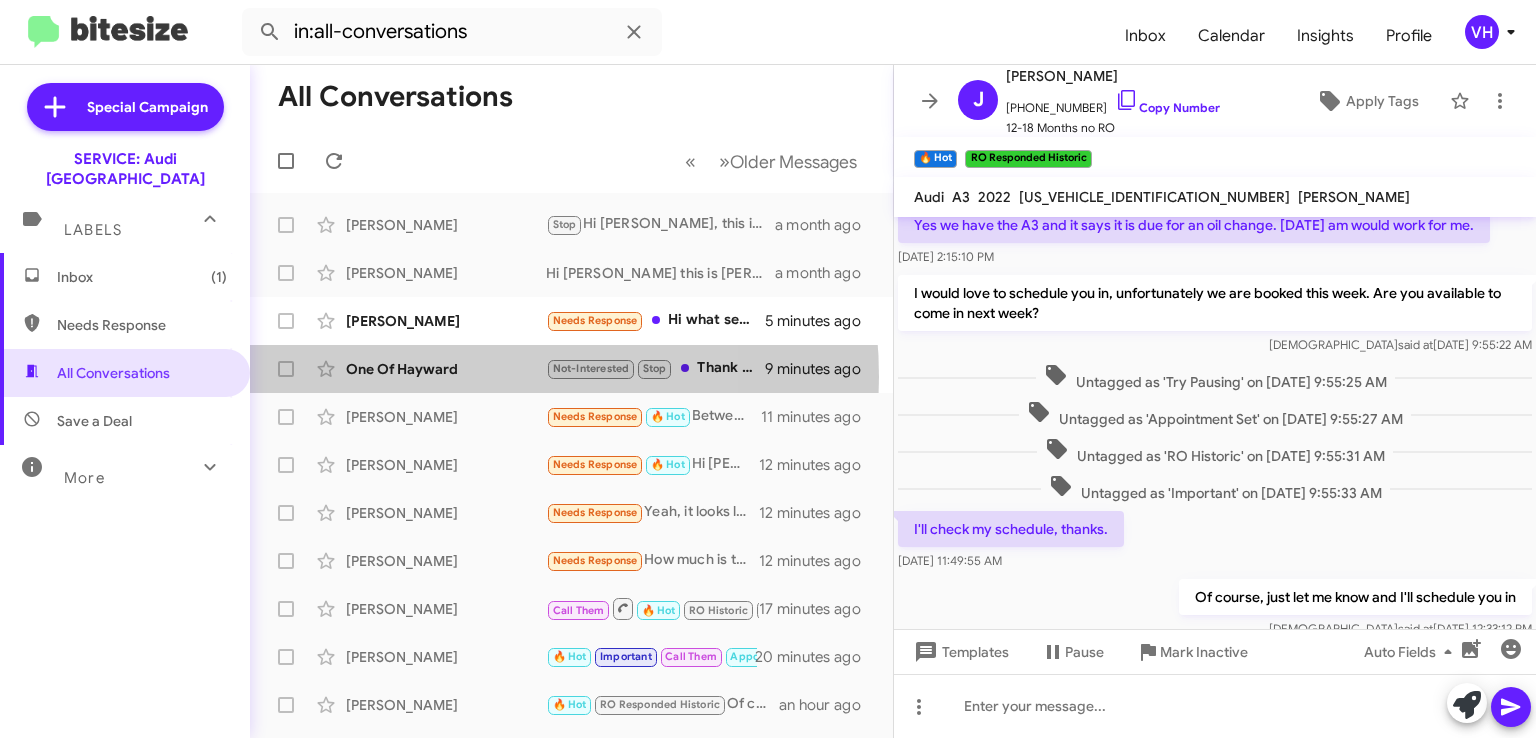 click on "One Of Hayward" 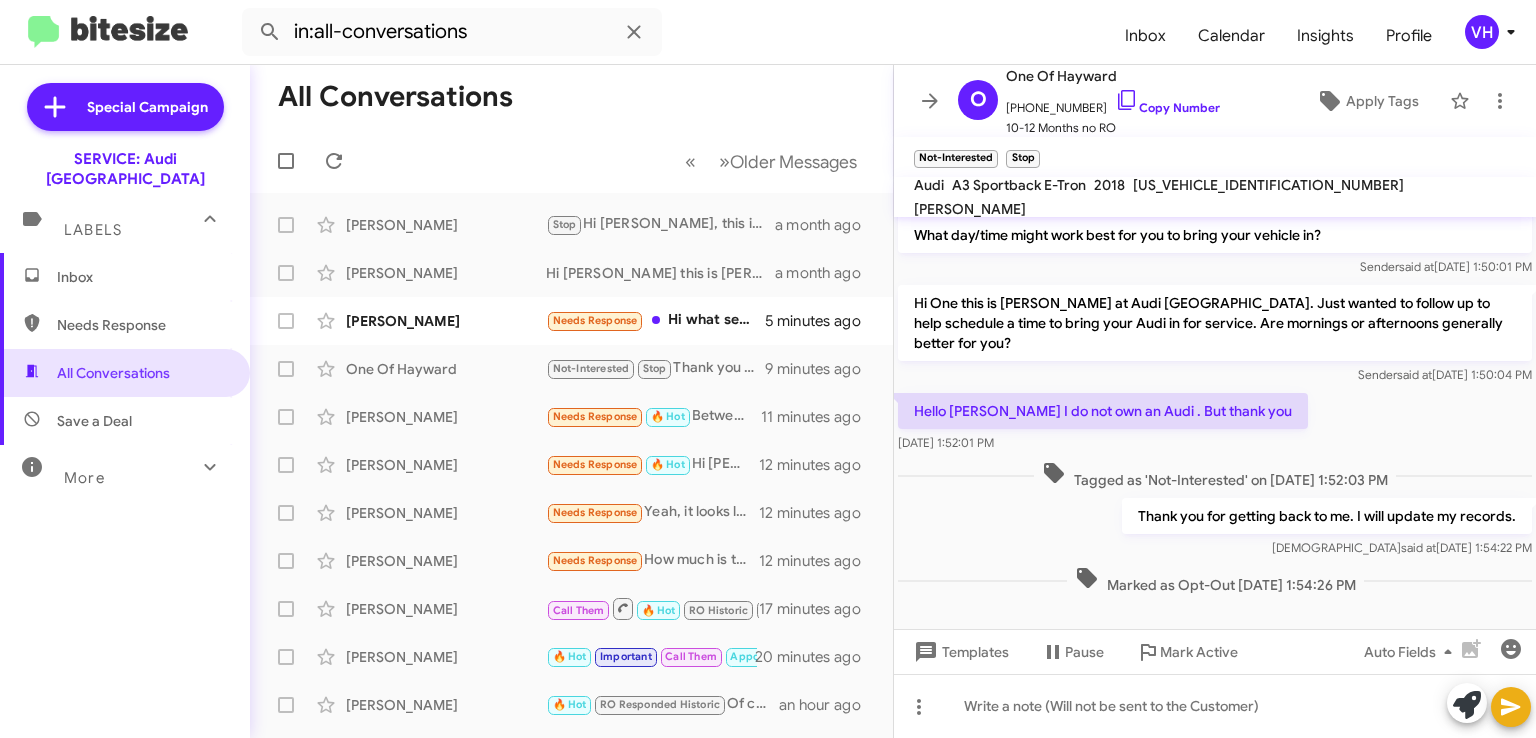 scroll, scrollTop: 65, scrollLeft: 0, axis: vertical 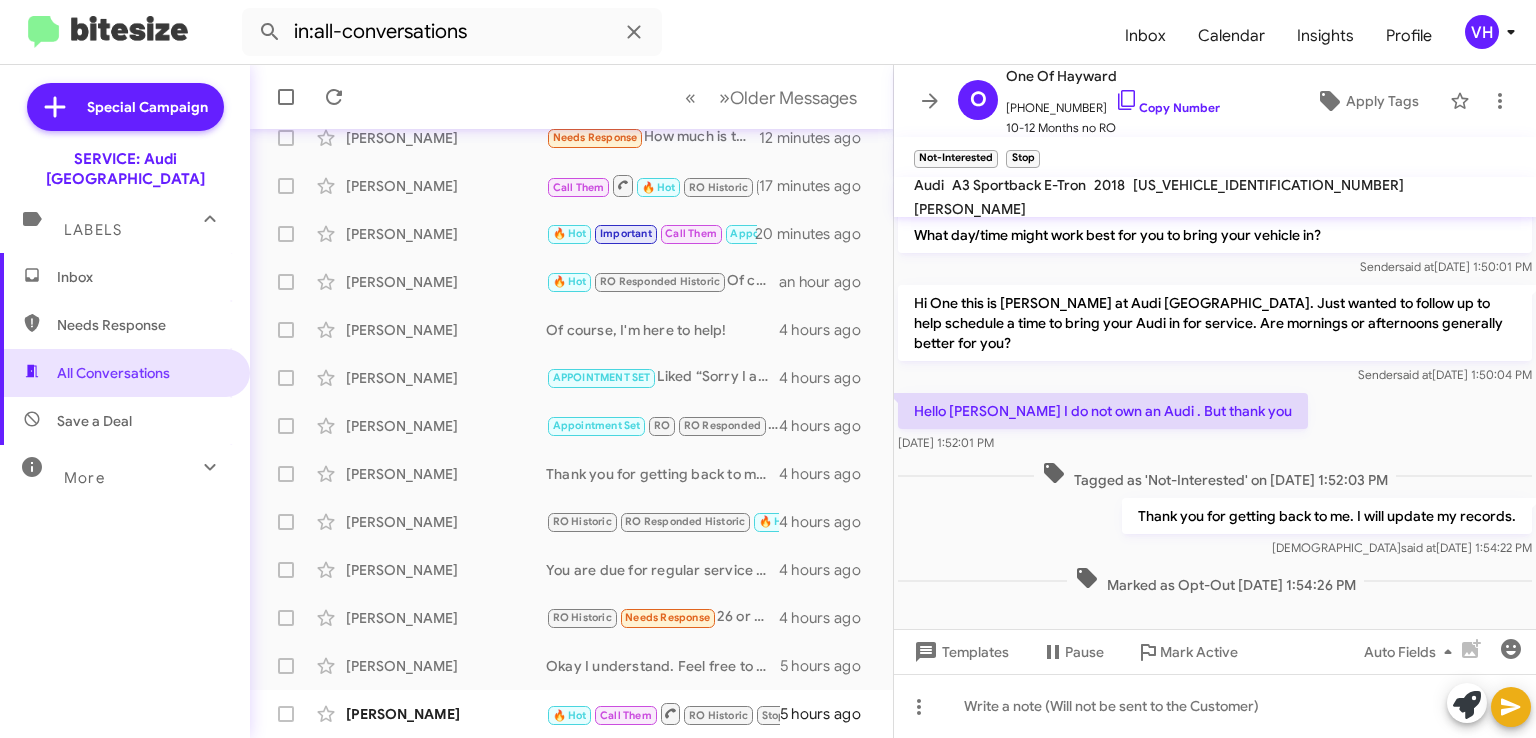 click on "×" 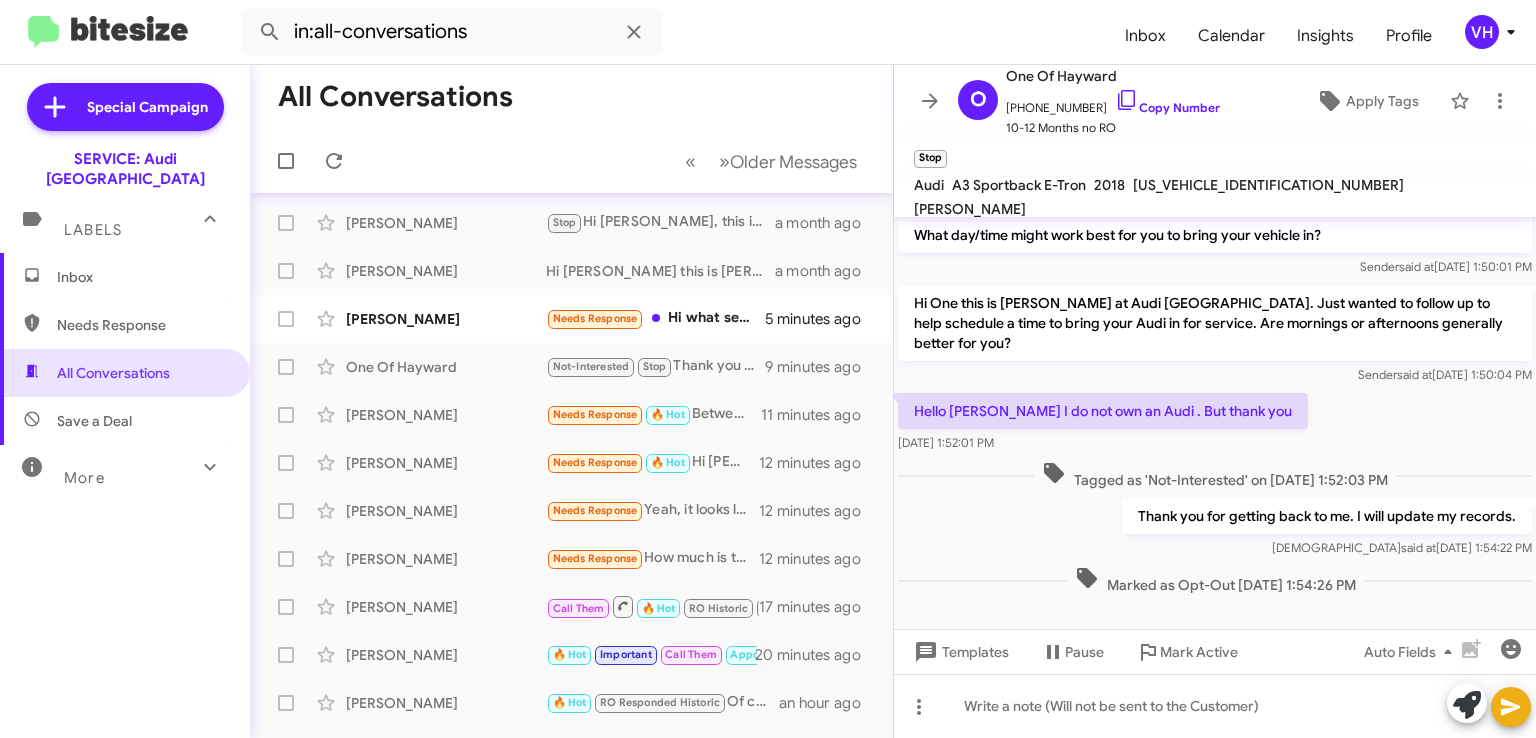 scroll, scrollTop: 0, scrollLeft: 0, axis: both 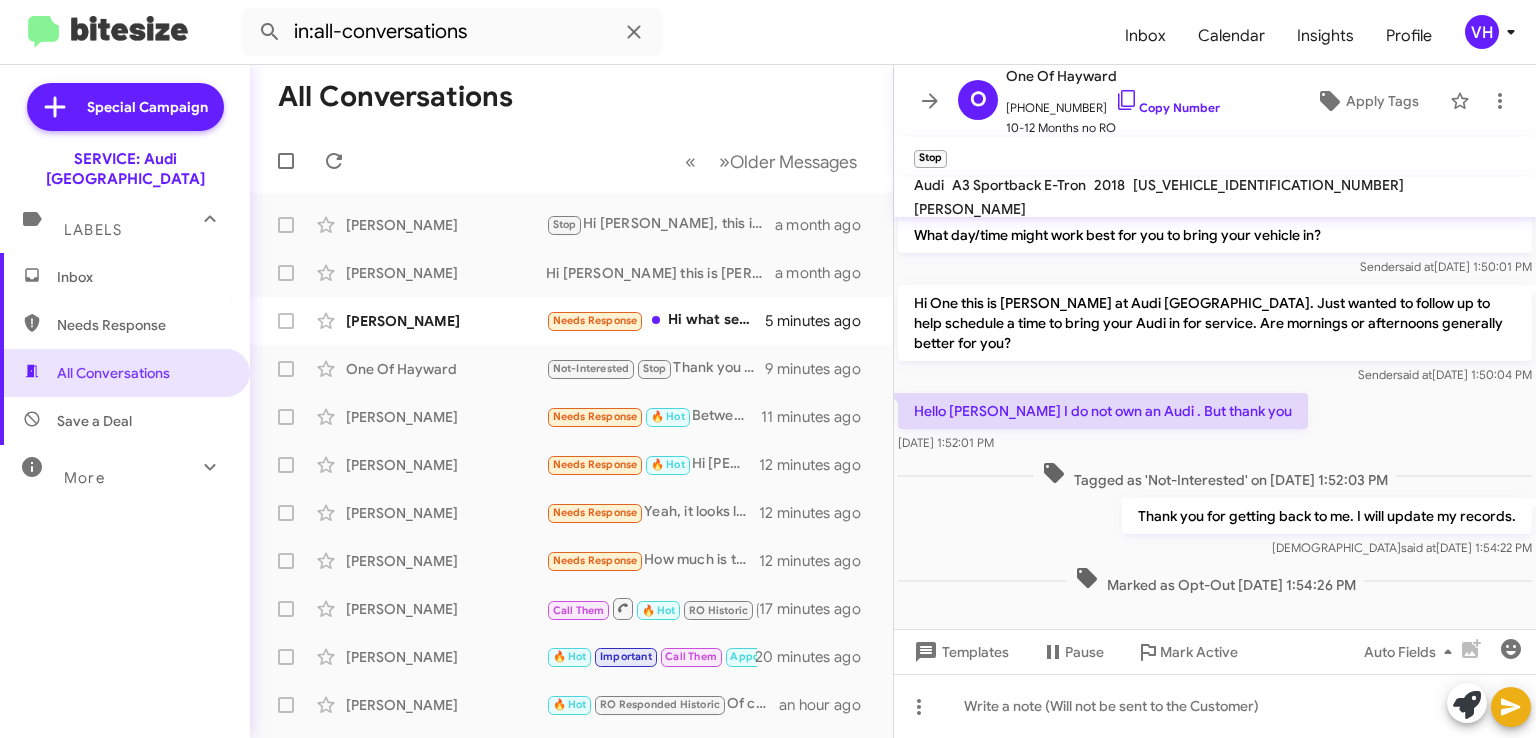 click on "[PERSON_NAME]" 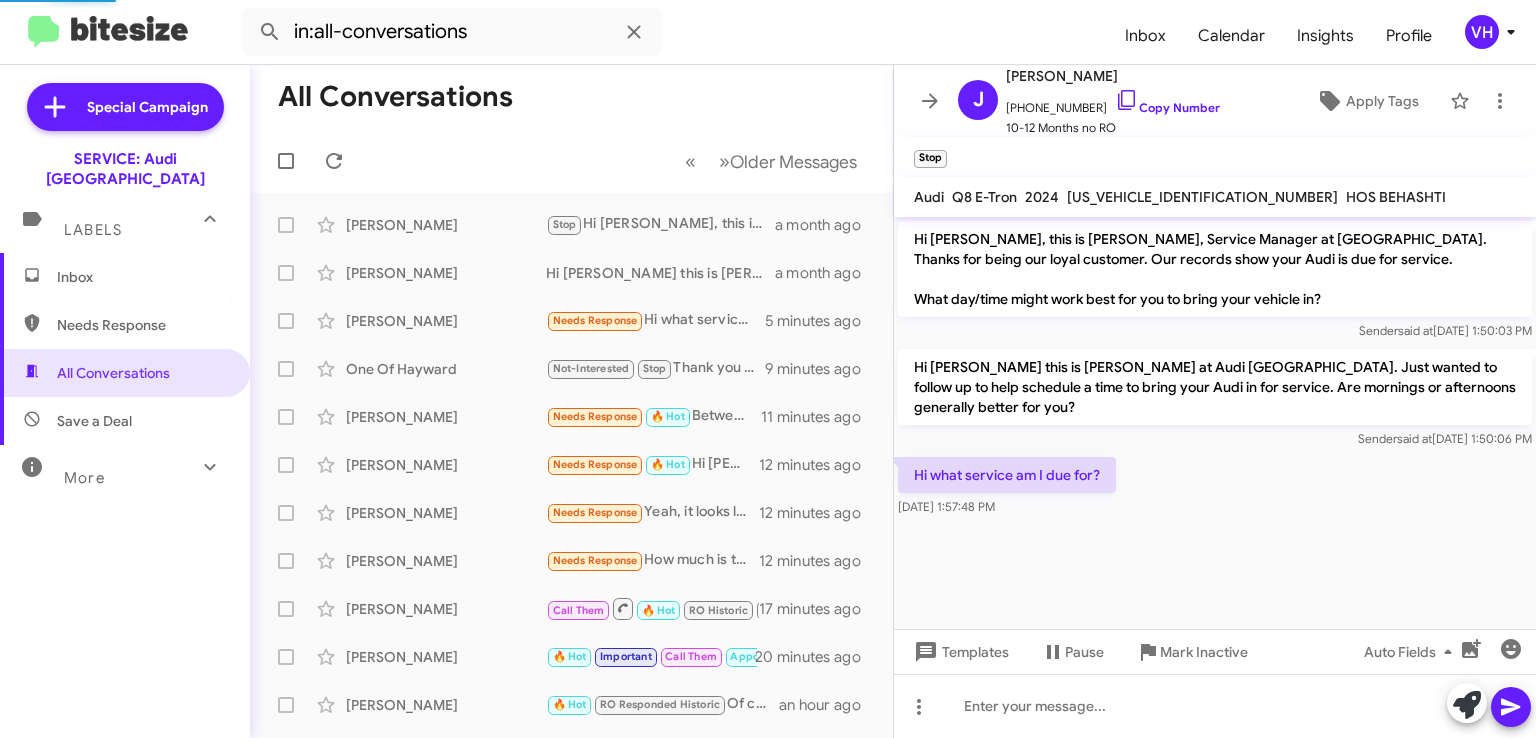 scroll, scrollTop: 0, scrollLeft: 0, axis: both 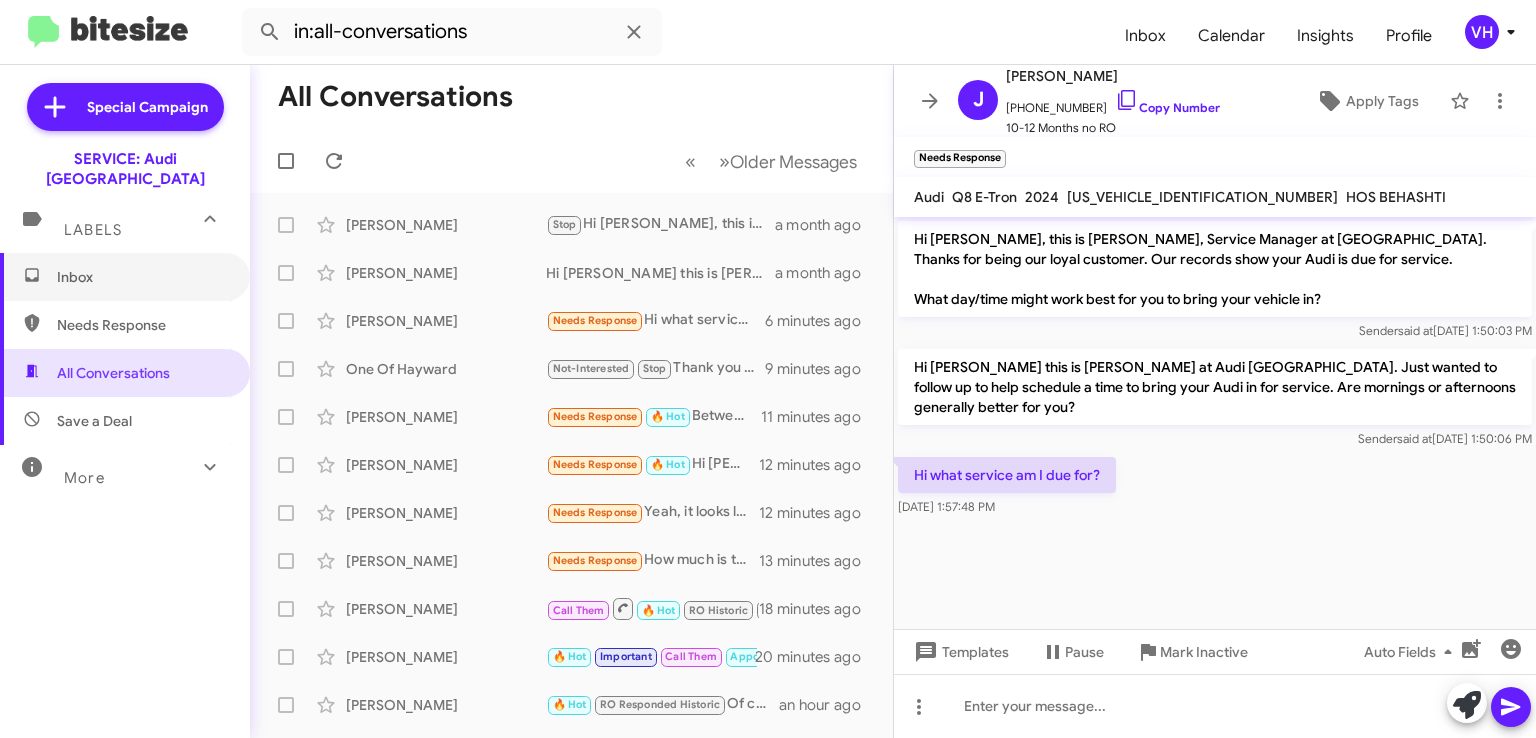click on "Inbox" at bounding box center (142, 277) 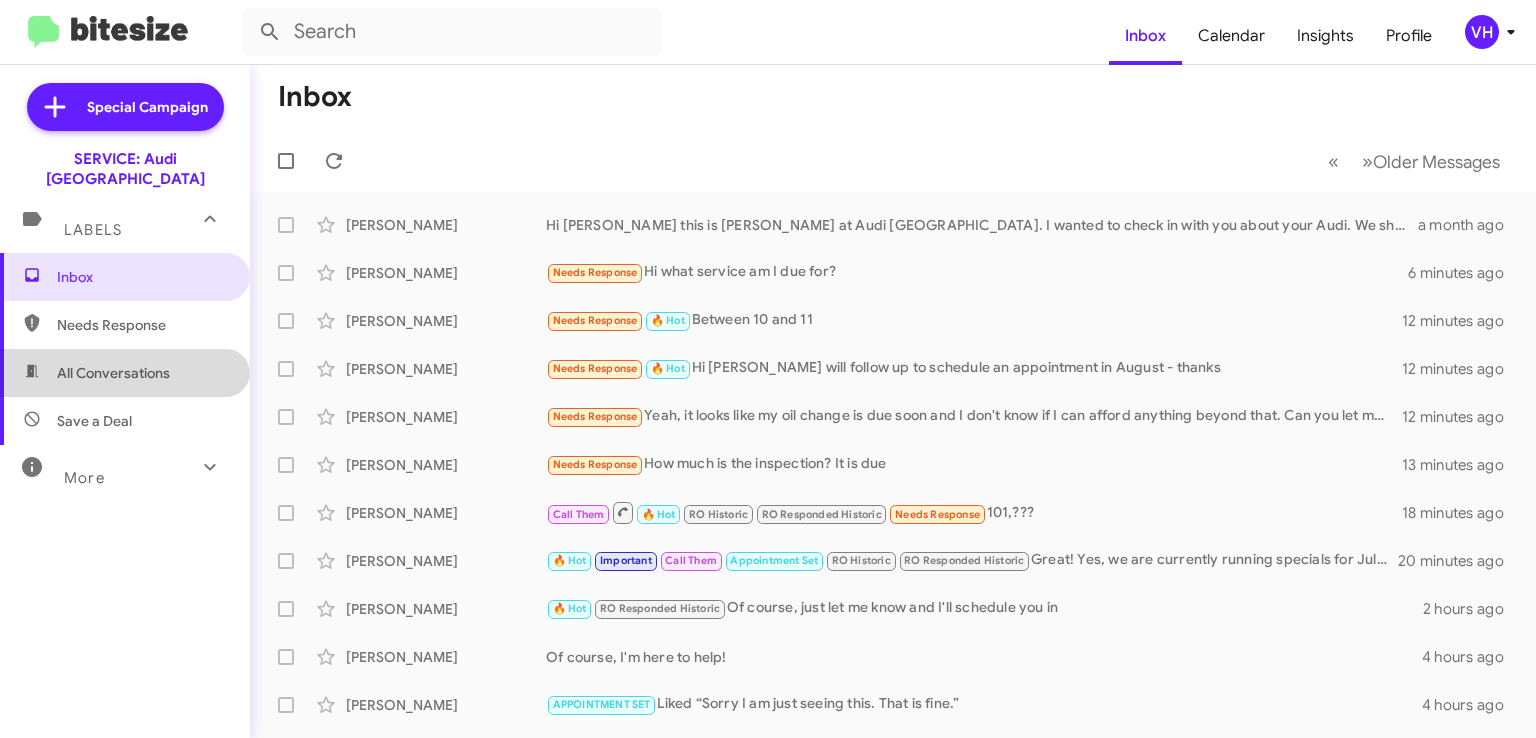 click on "All Conversations" at bounding box center (113, 373) 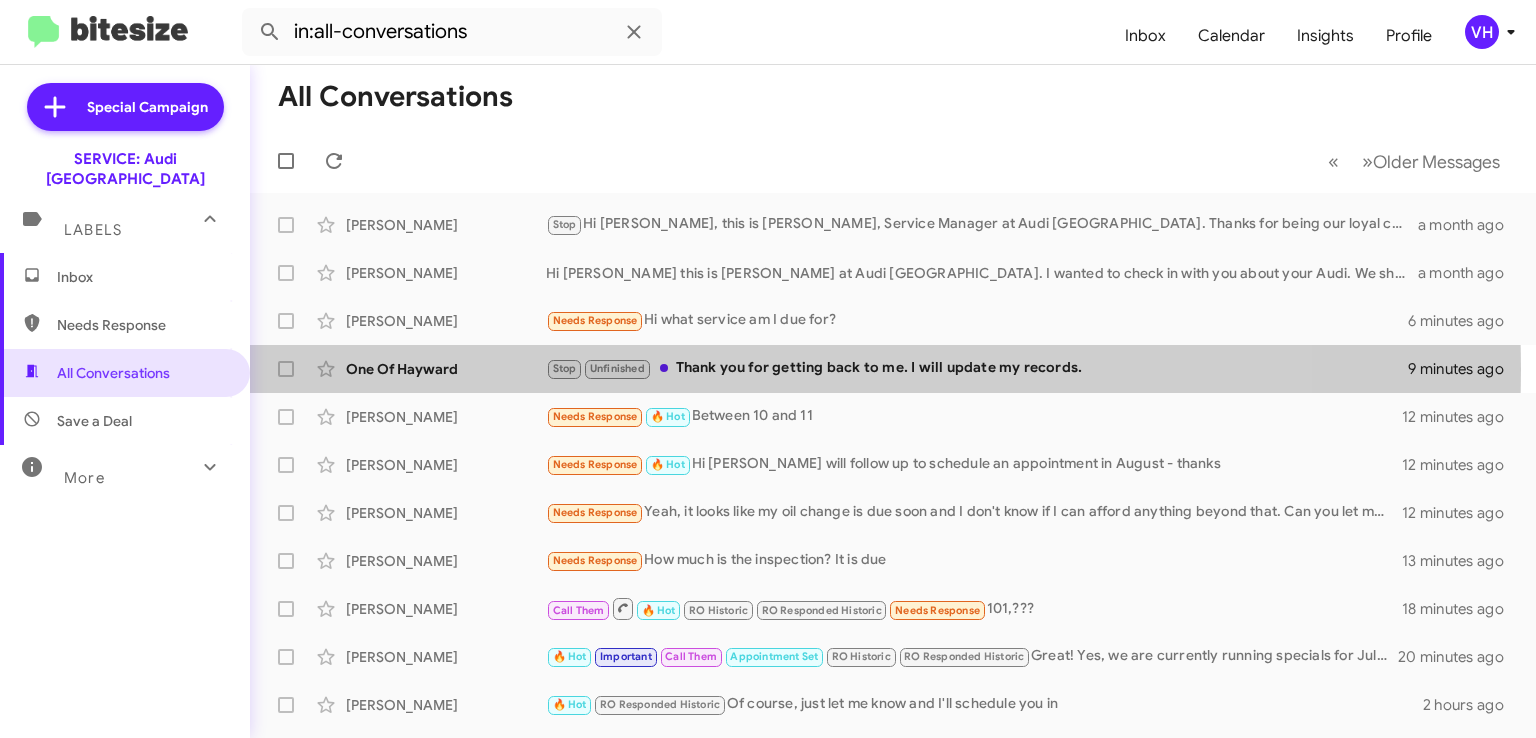 click on "One Of Hayward" 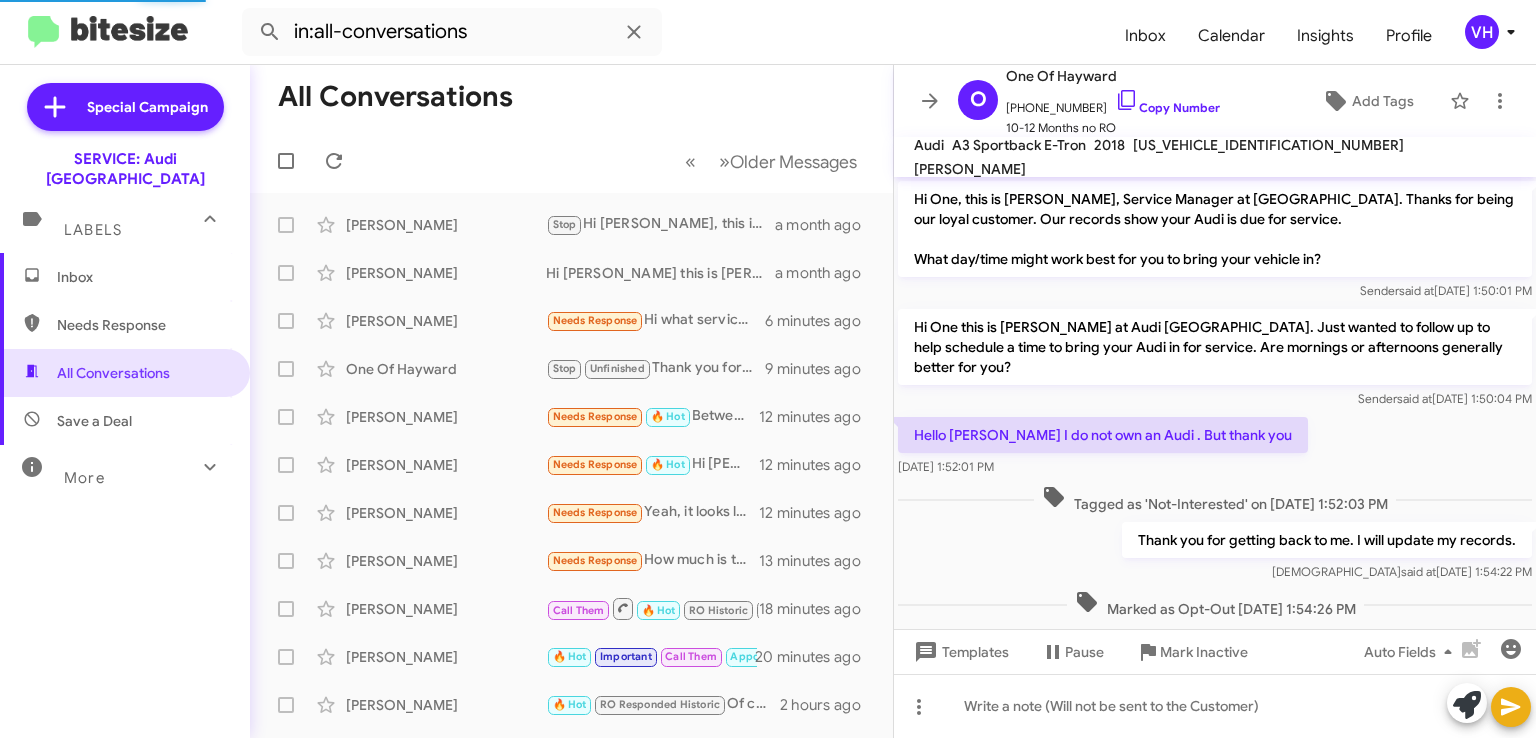 scroll, scrollTop: 68, scrollLeft: 0, axis: vertical 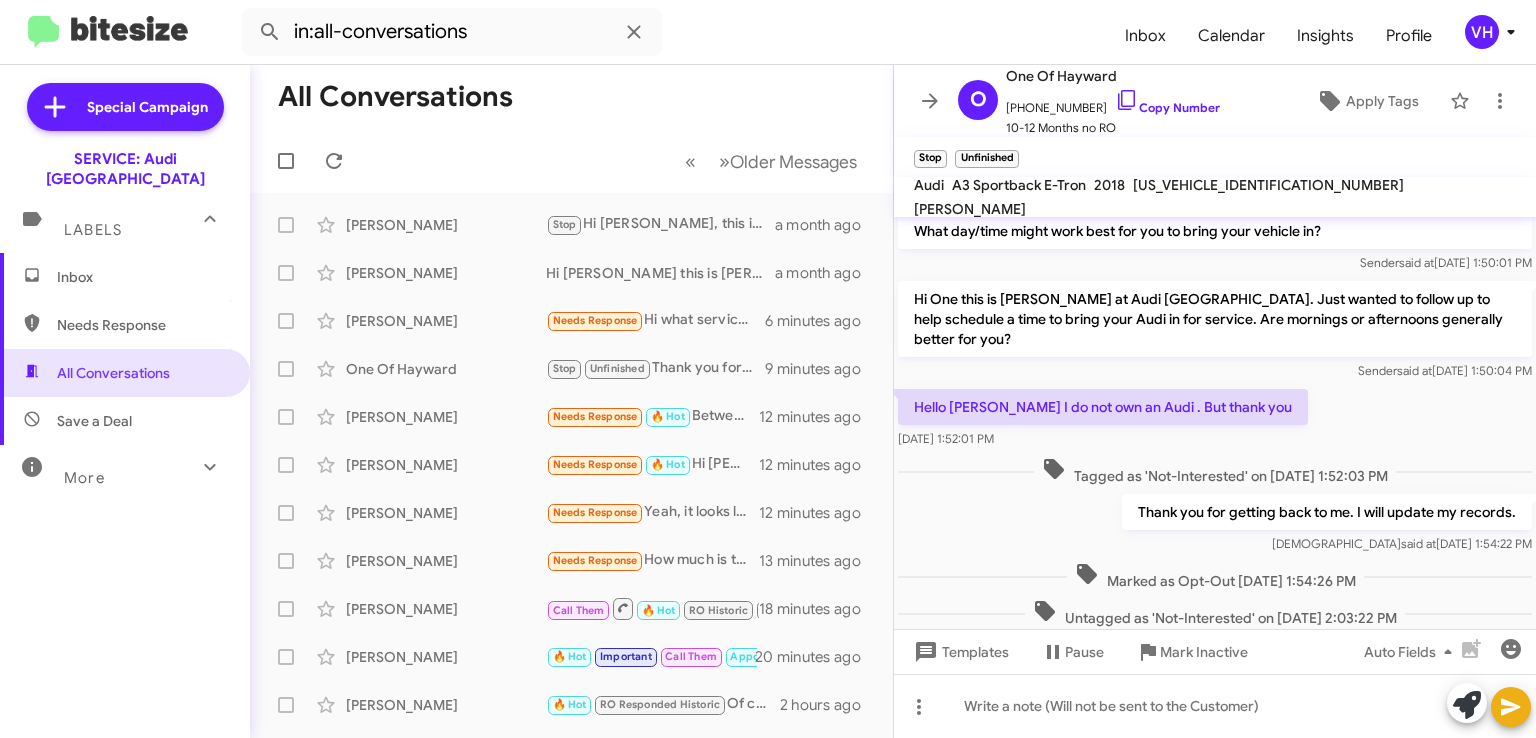 click on "Sender   said at   [DATE] 1:50:04 PM" 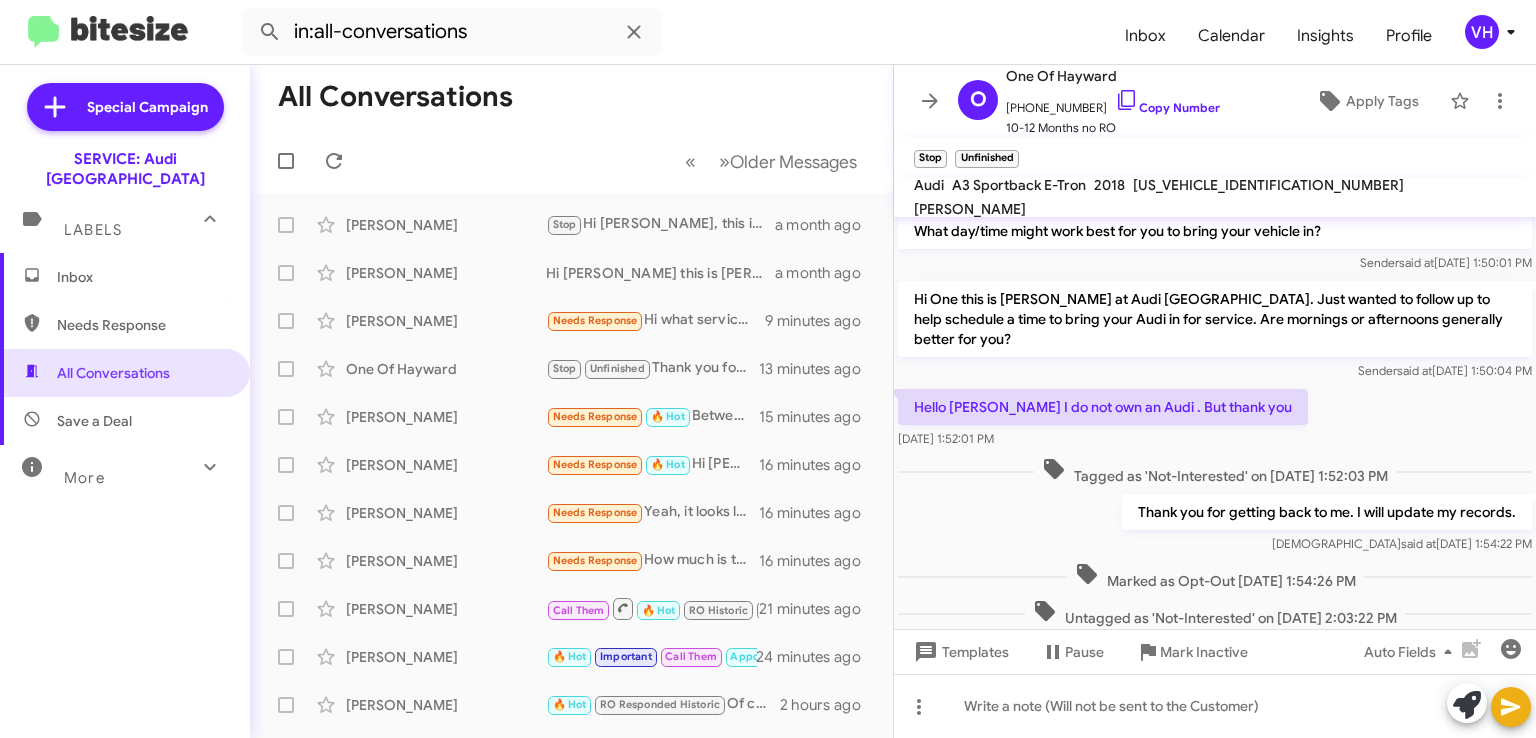 scroll, scrollTop: 108, scrollLeft: 0, axis: vertical 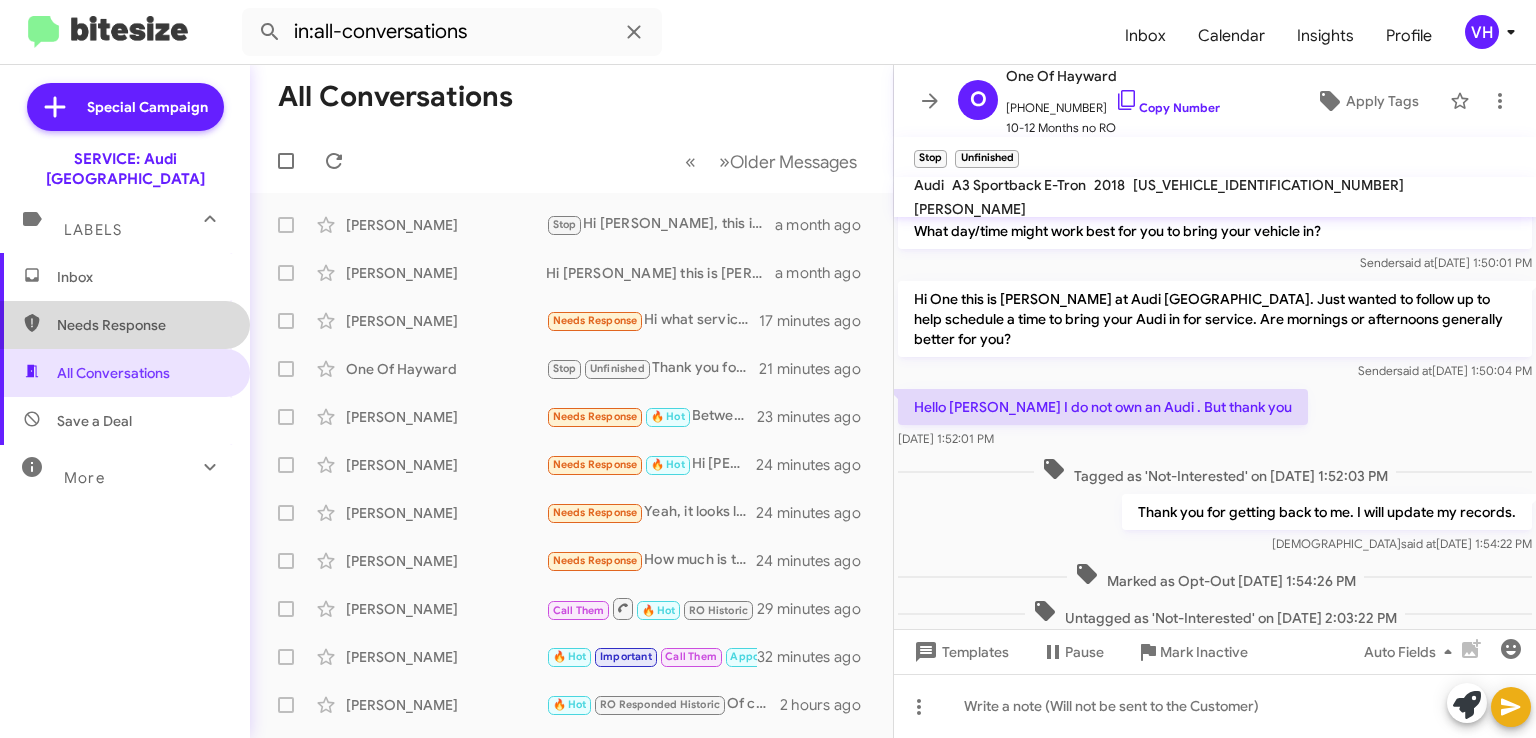 click on "Needs Response" at bounding box center [142, 325] 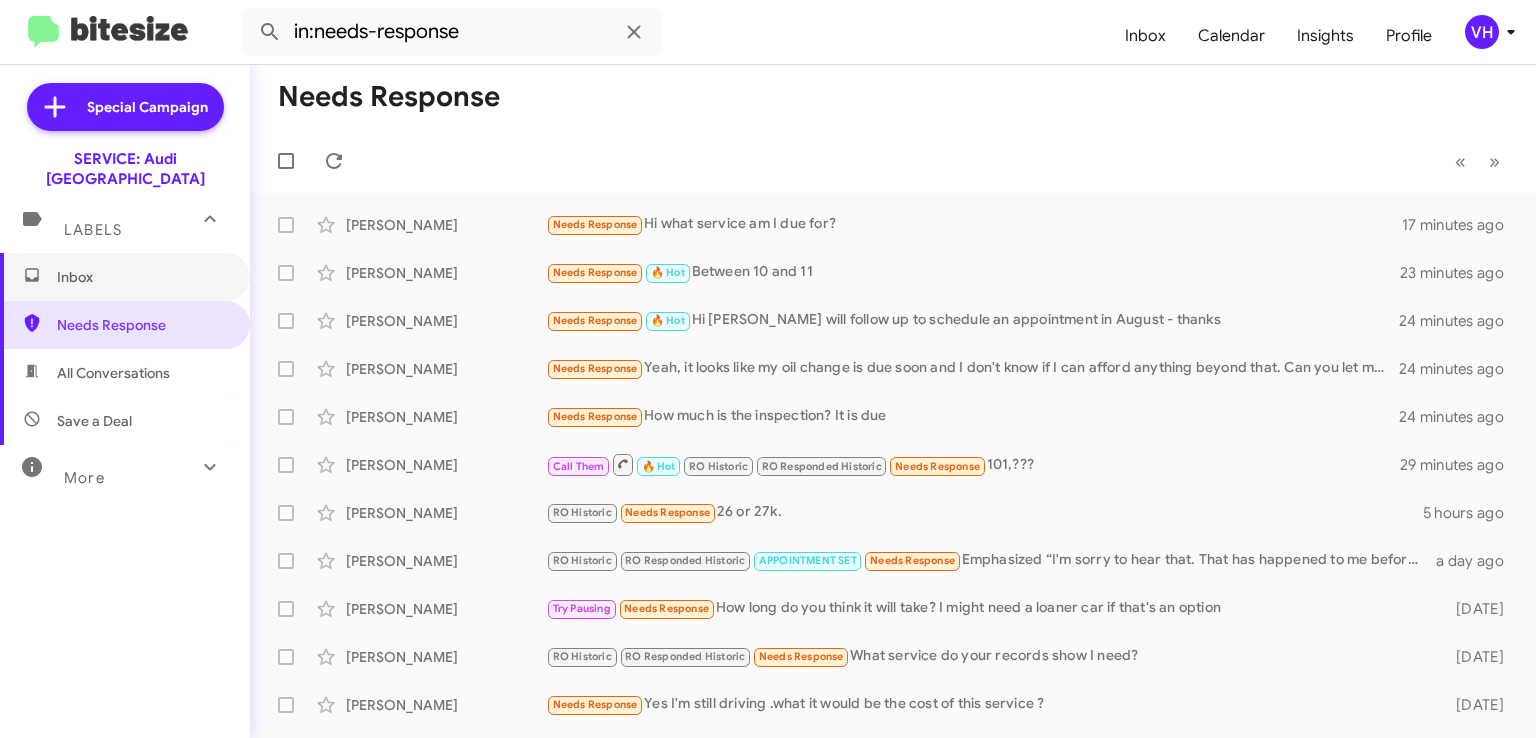click on "Inbox" at bounding box center [142, 277] 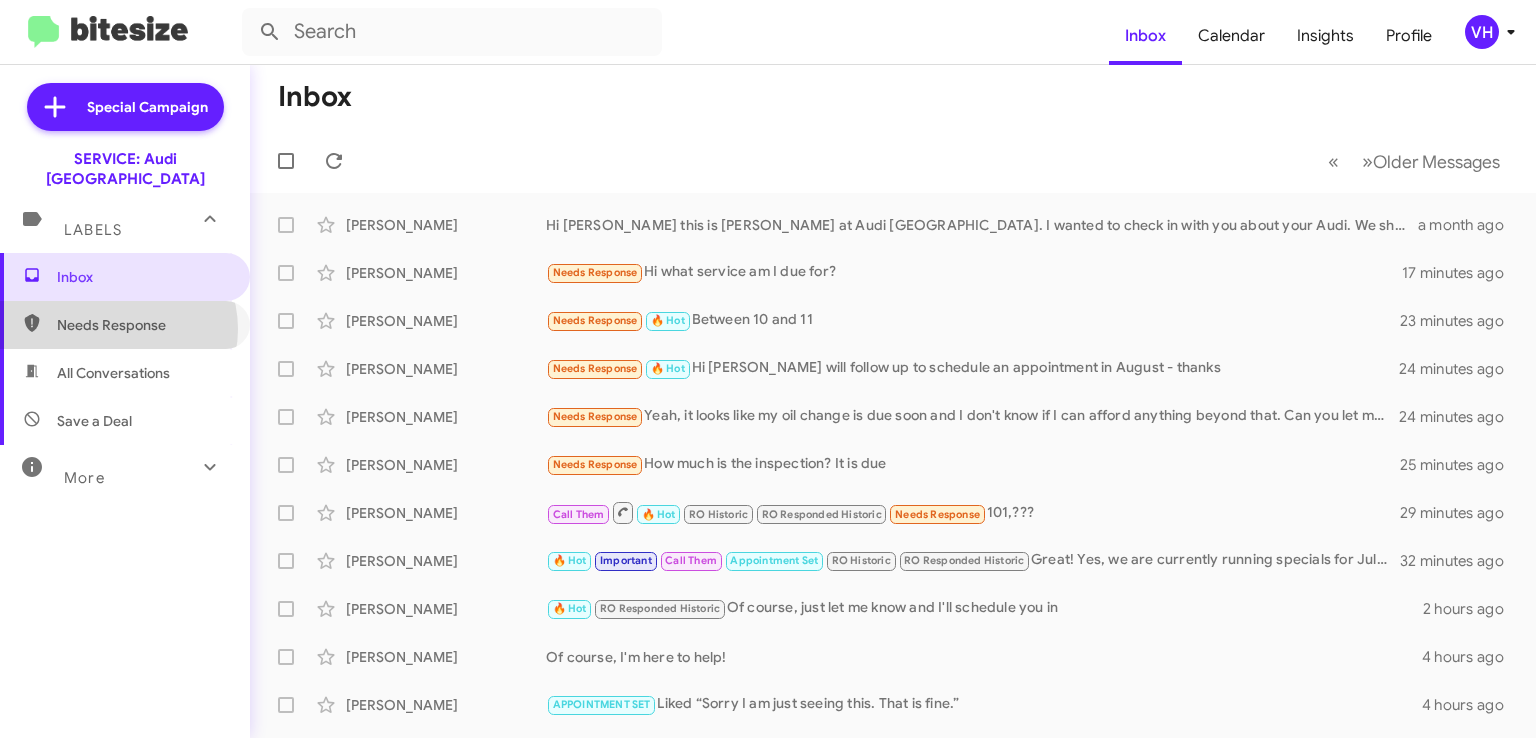 click on "Needs Response" at bounding box center (142, 325) 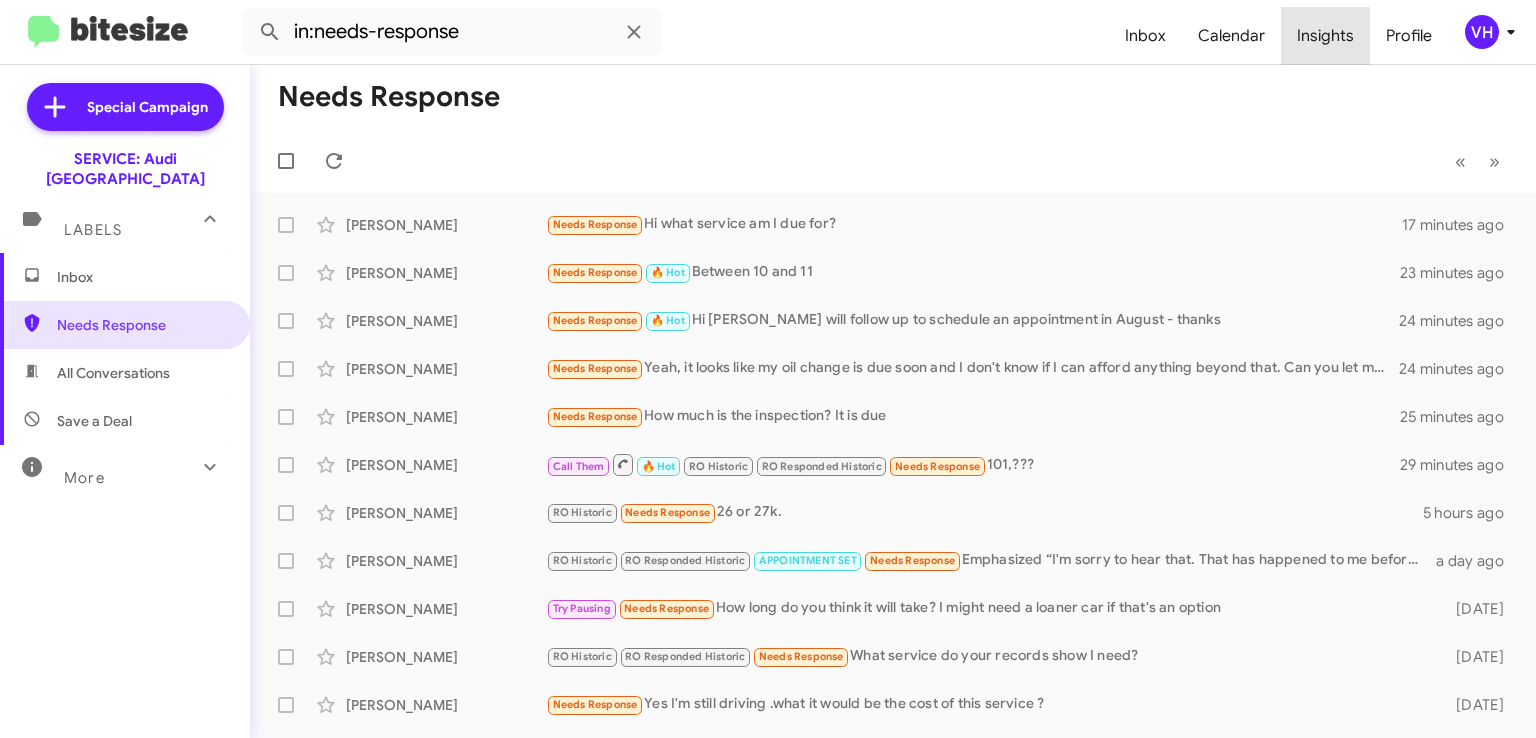 click on "Insights" 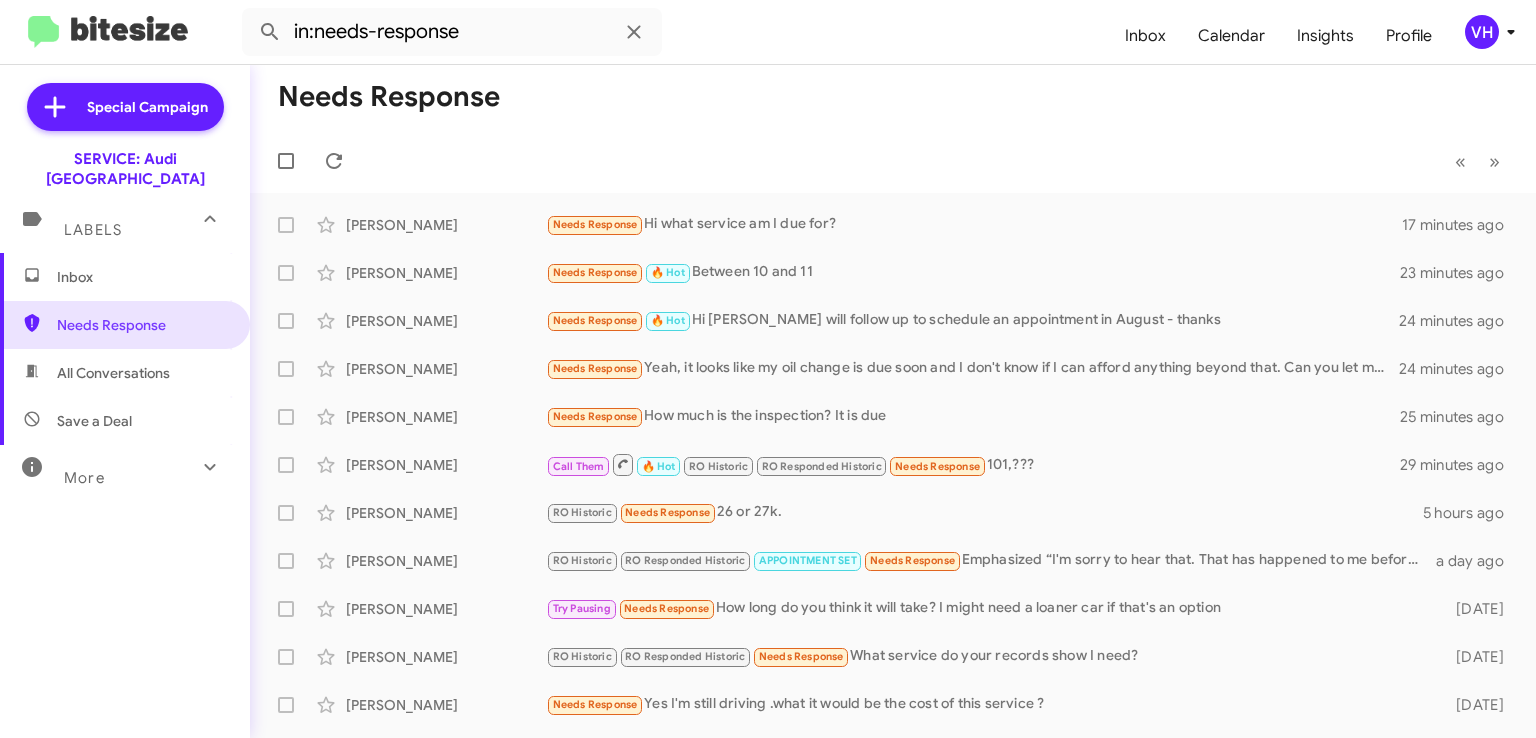 type 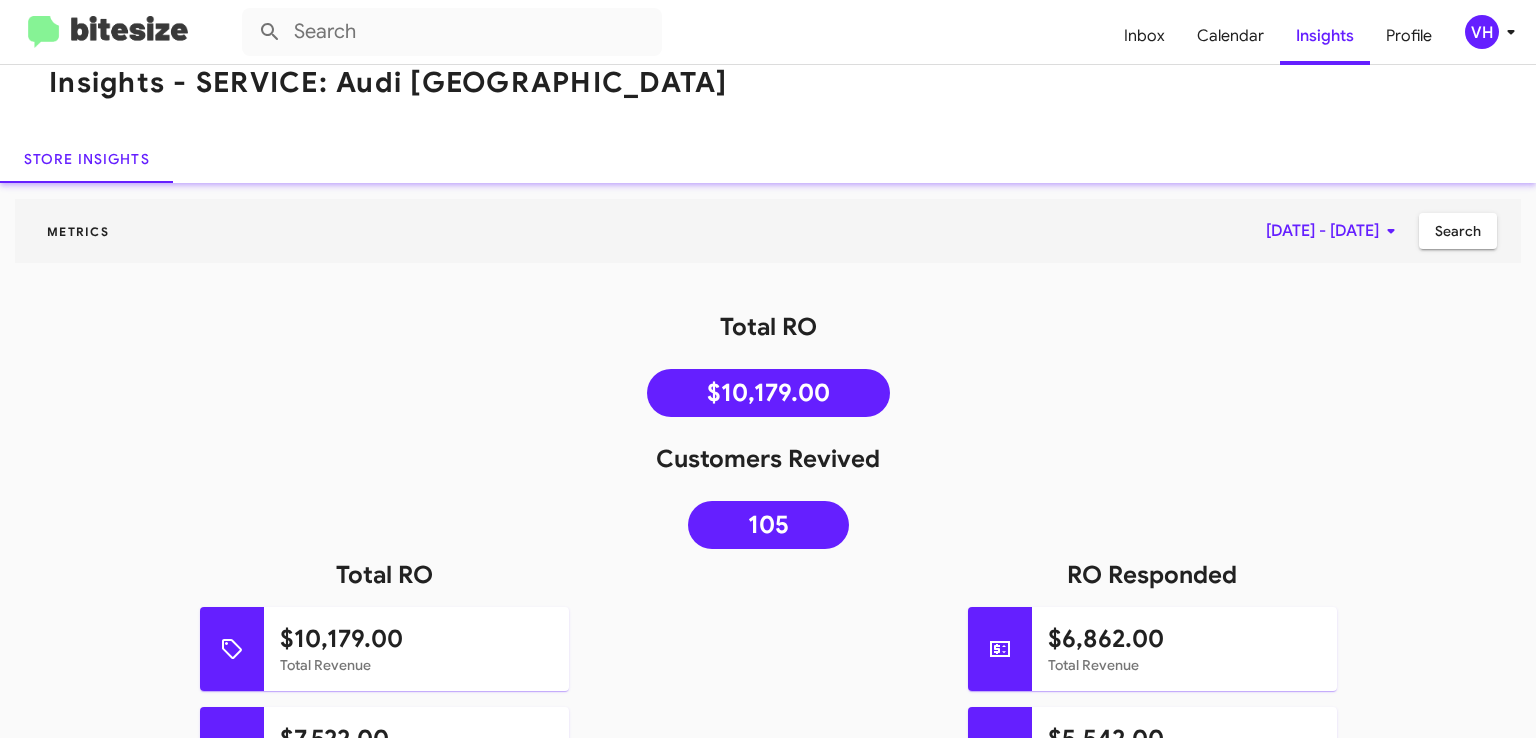 scroll, scrollTop: 0, scrollLeft: 0, axis: both 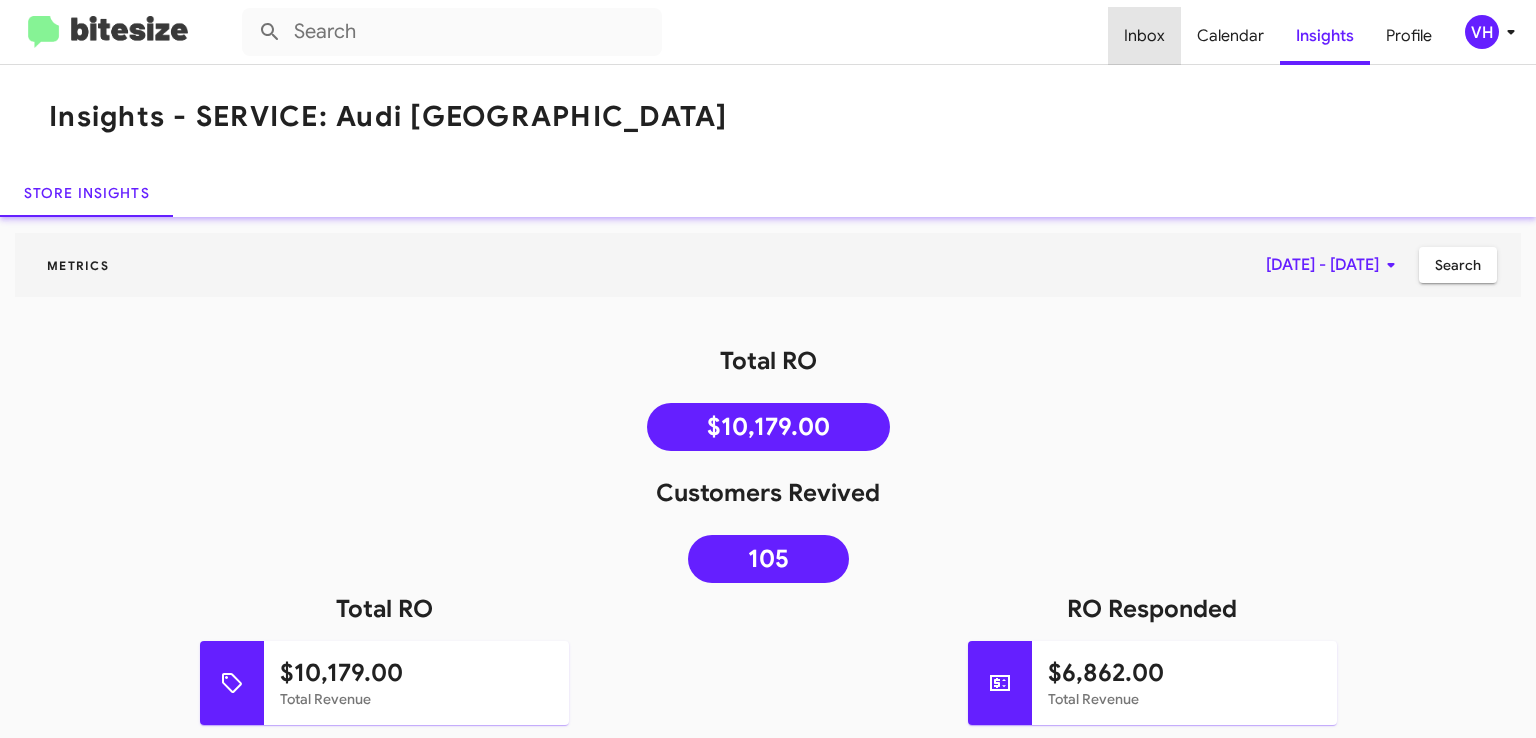 click on "Inbox" 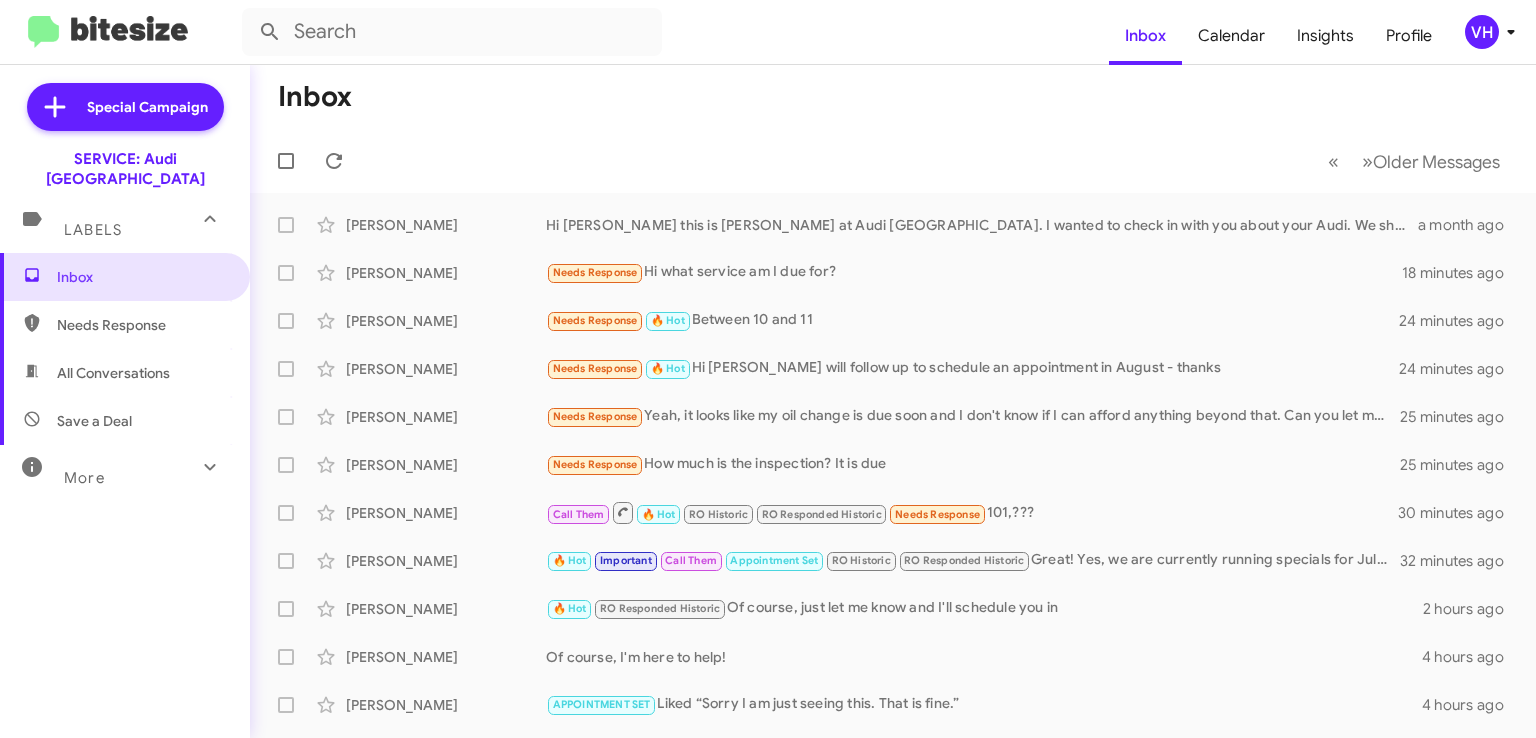 click on "[PERSON_NAME]" 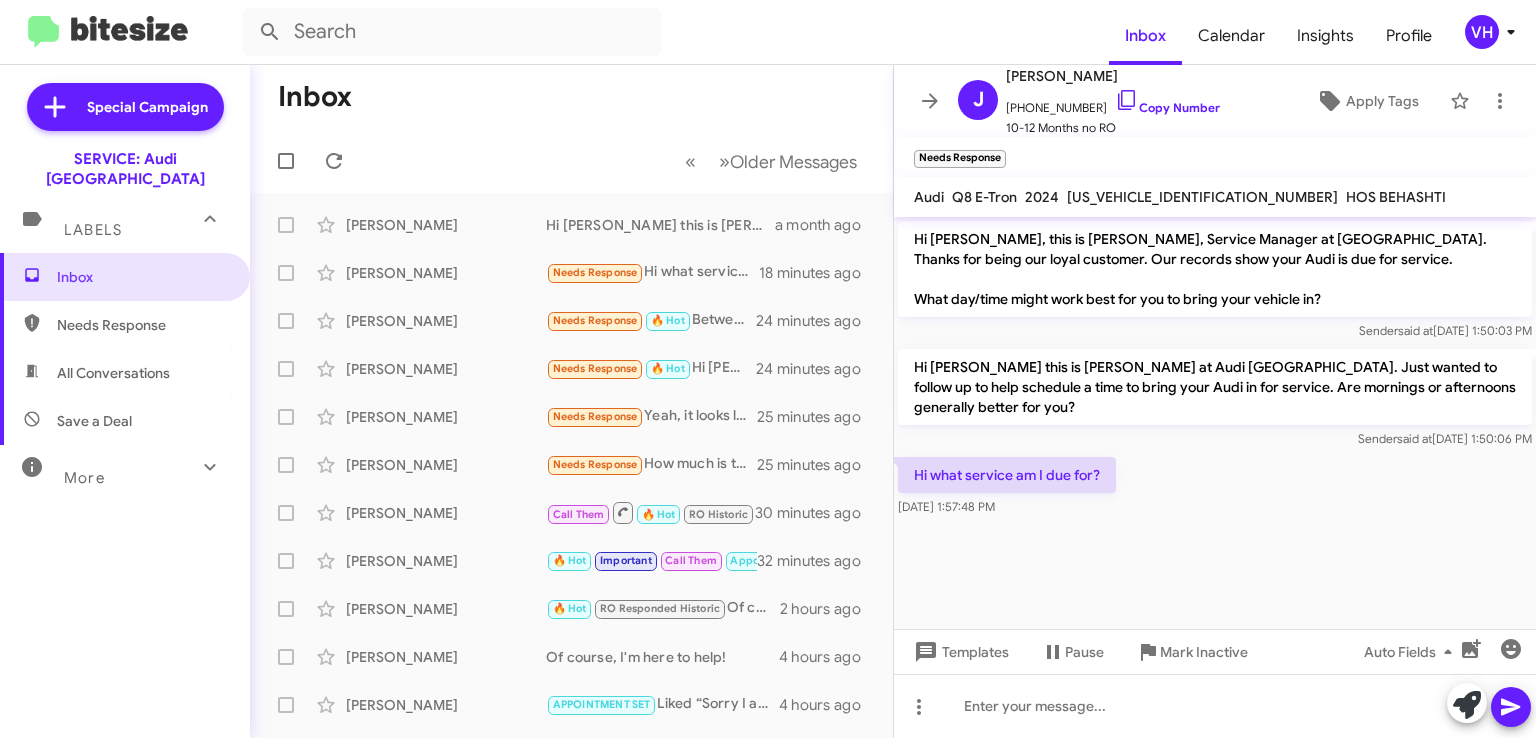 click on "WA15AAGEXRB038289" 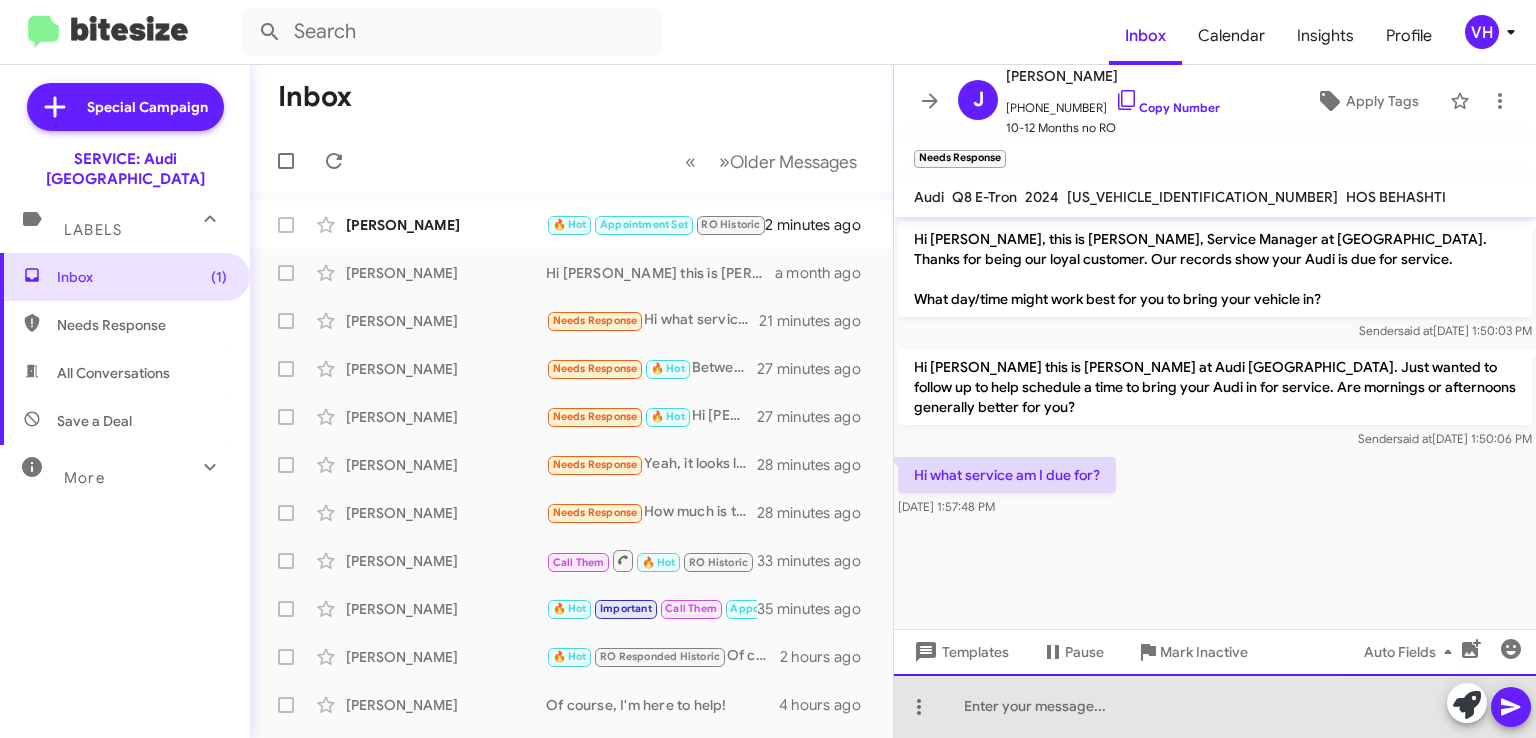 click 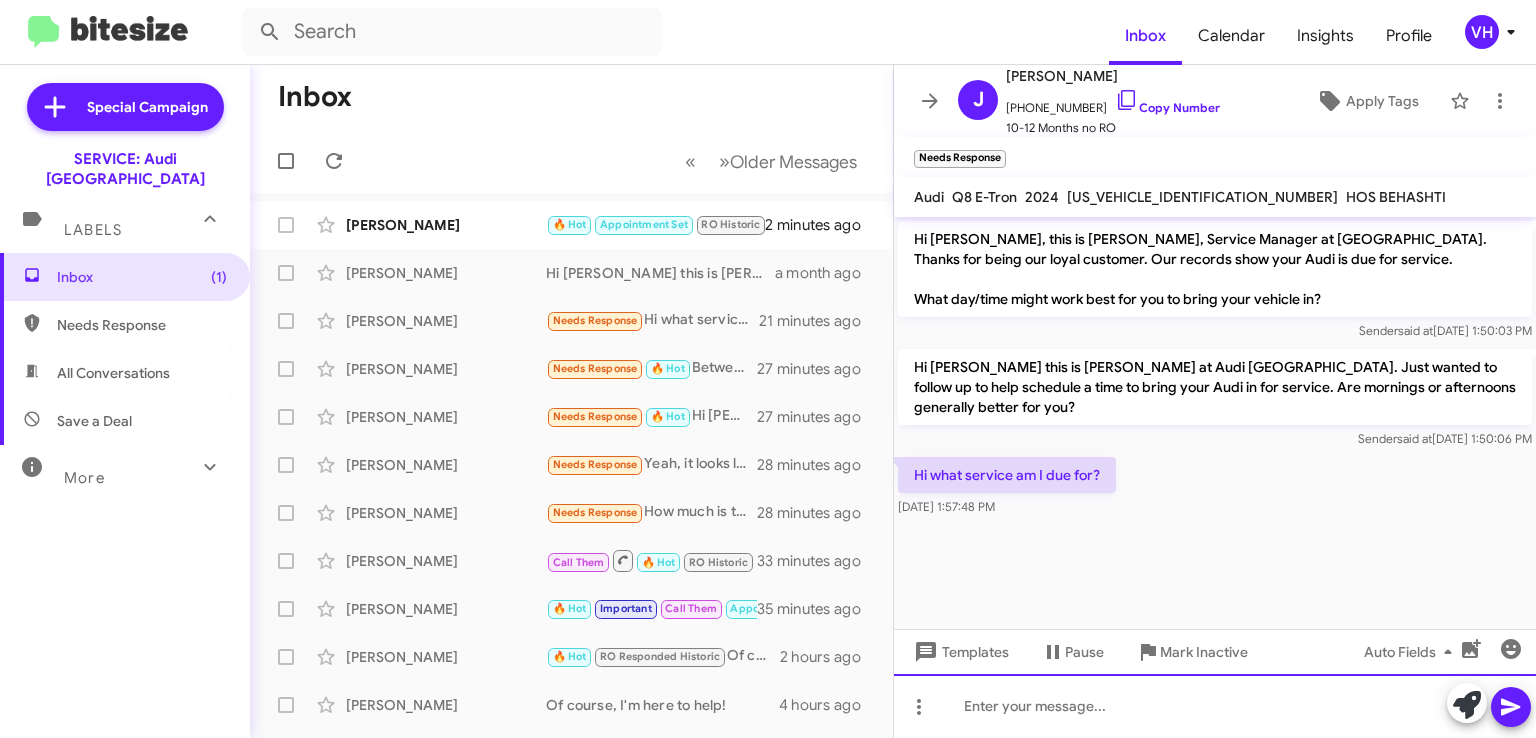 type 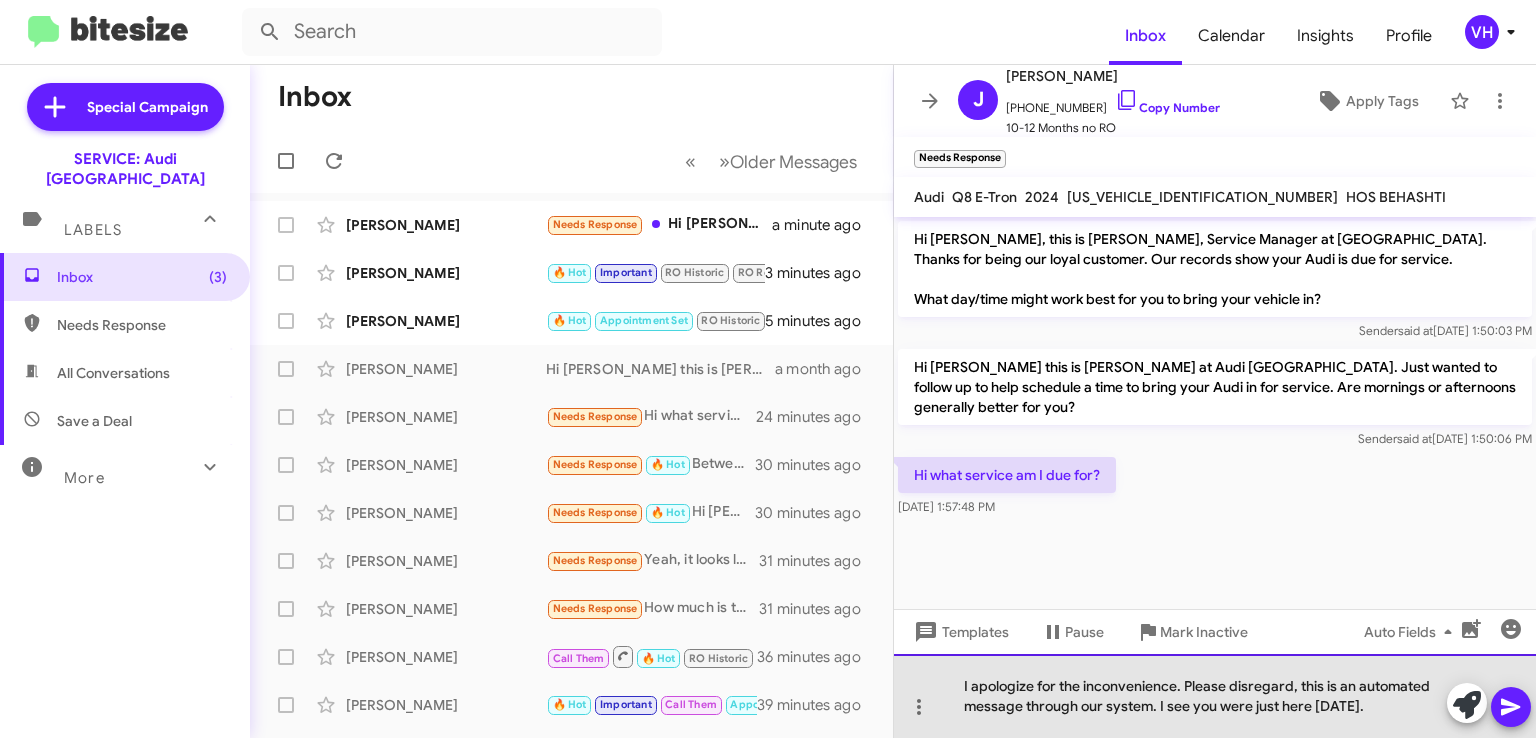 click on "I apologize for the inconvenience. Please disregard, this is an automated message through our system. I see you were just here 1/3/25." 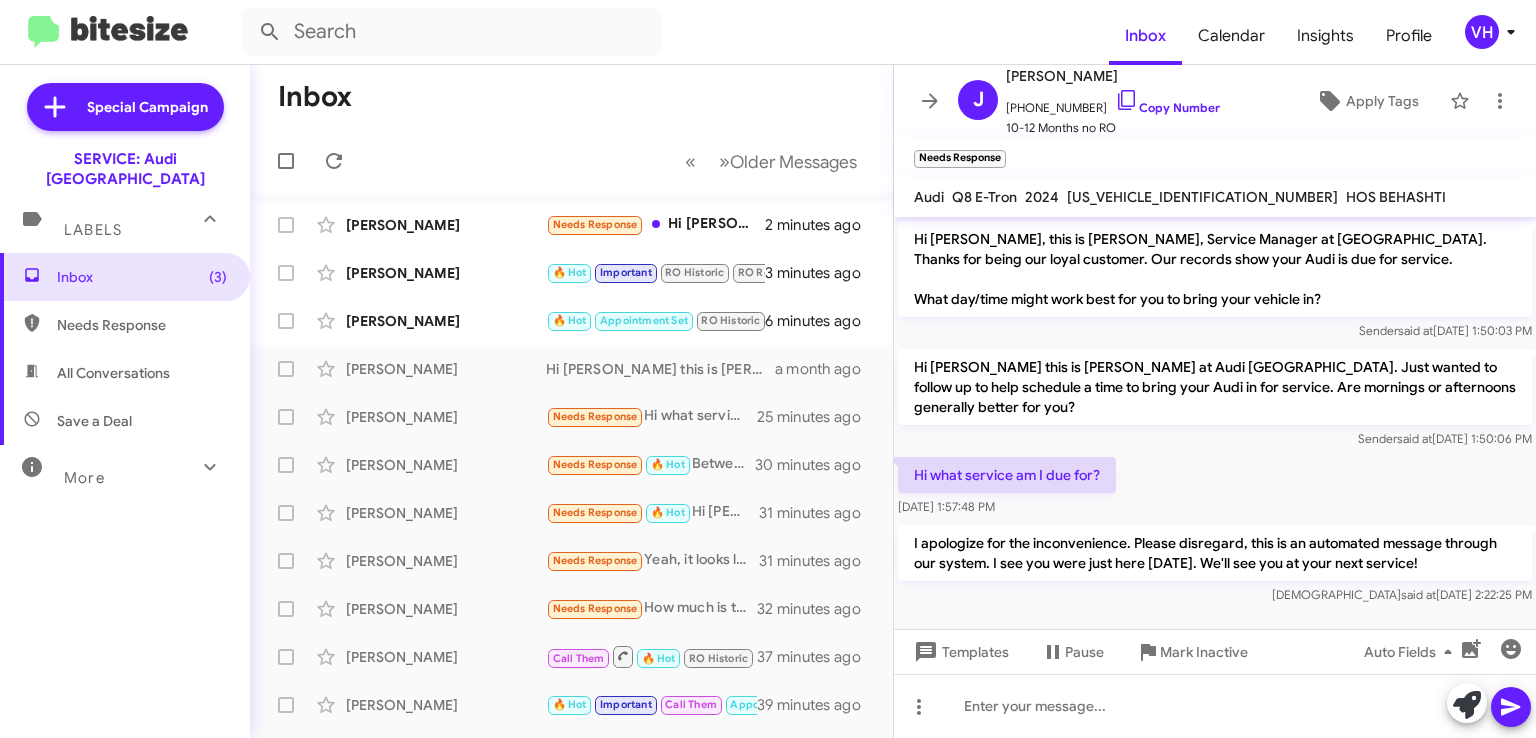 click on "×" 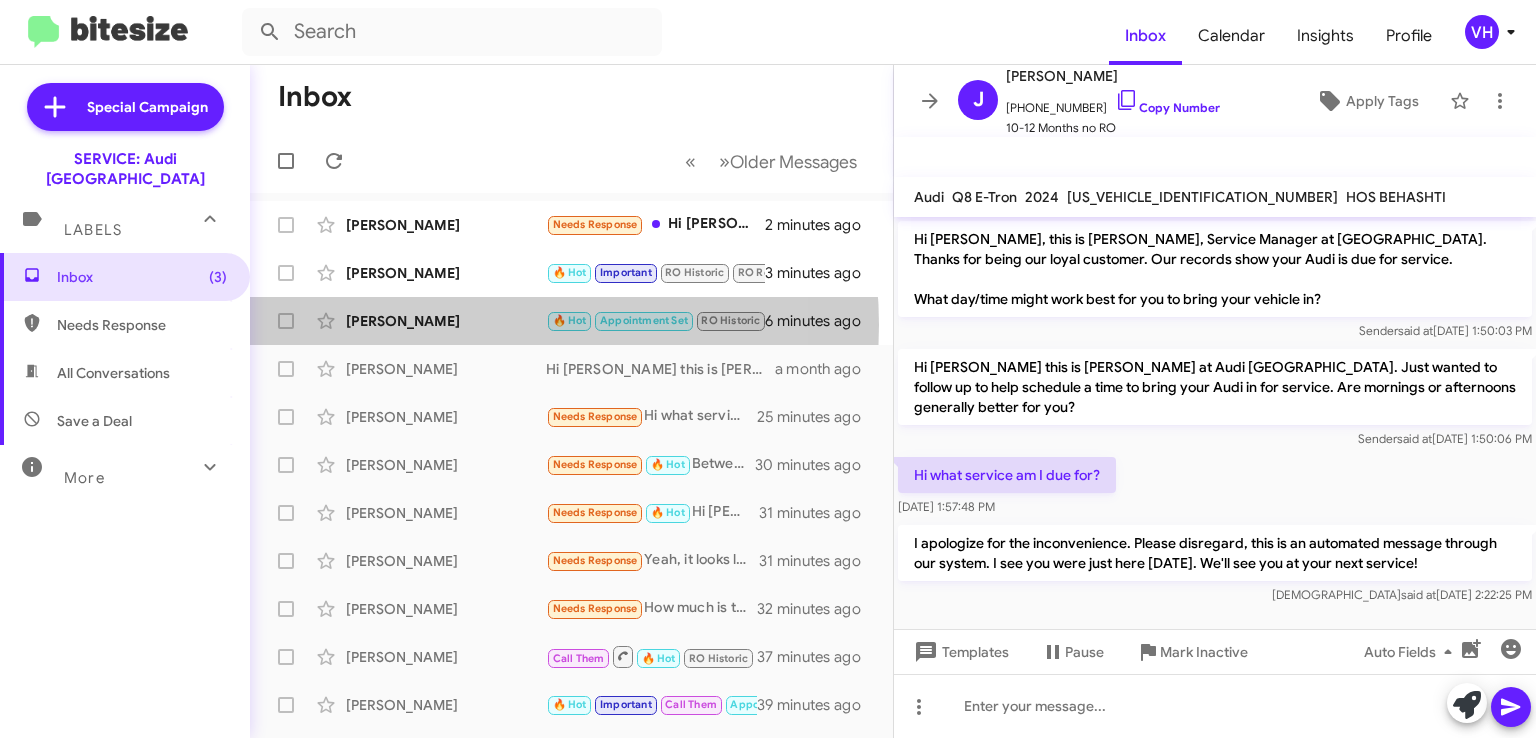 click on "[PERSON_NAME]" 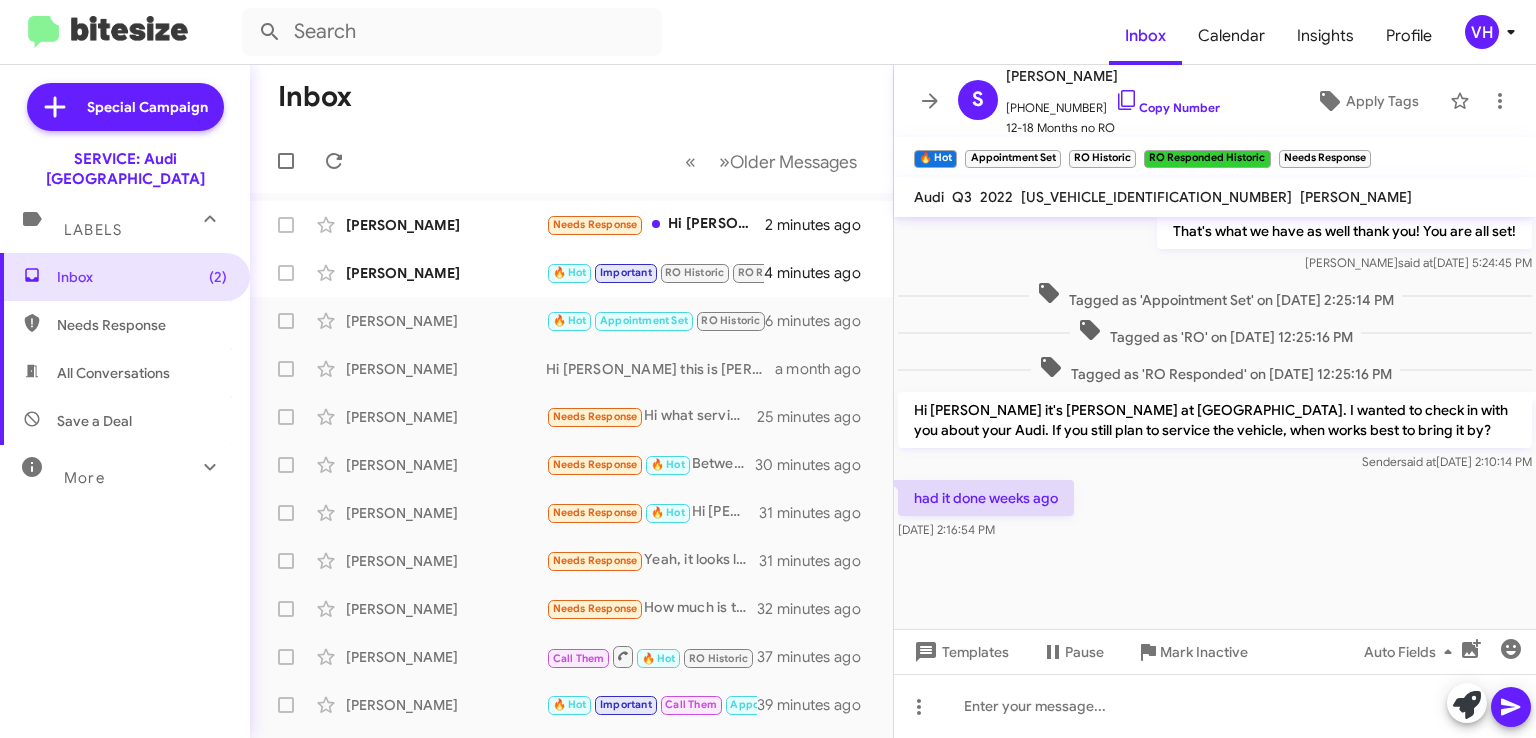 scroll, scrollTop: 917, scrollLeft: 0, axis: vertical 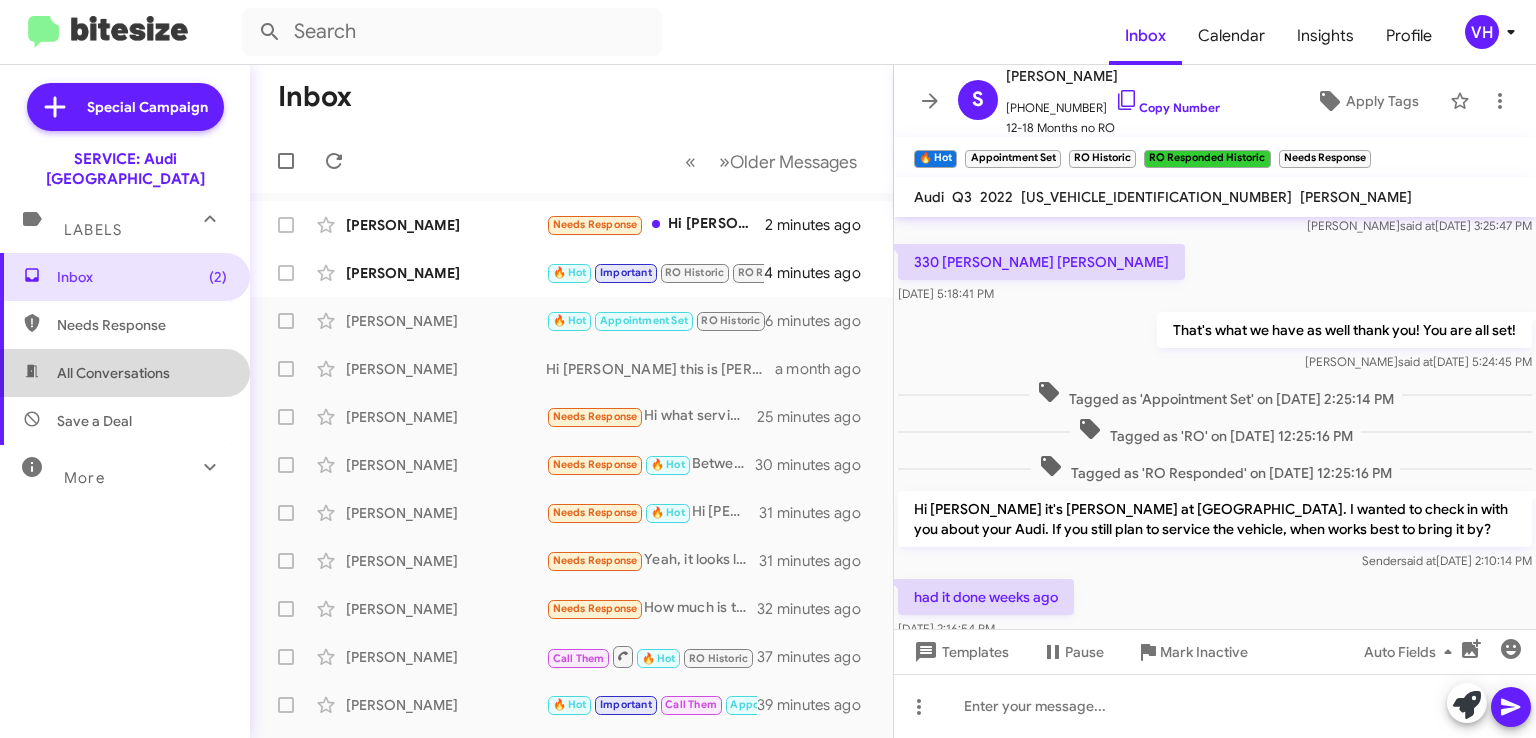 click on "All Conversations" at bounding box center [113, 373] 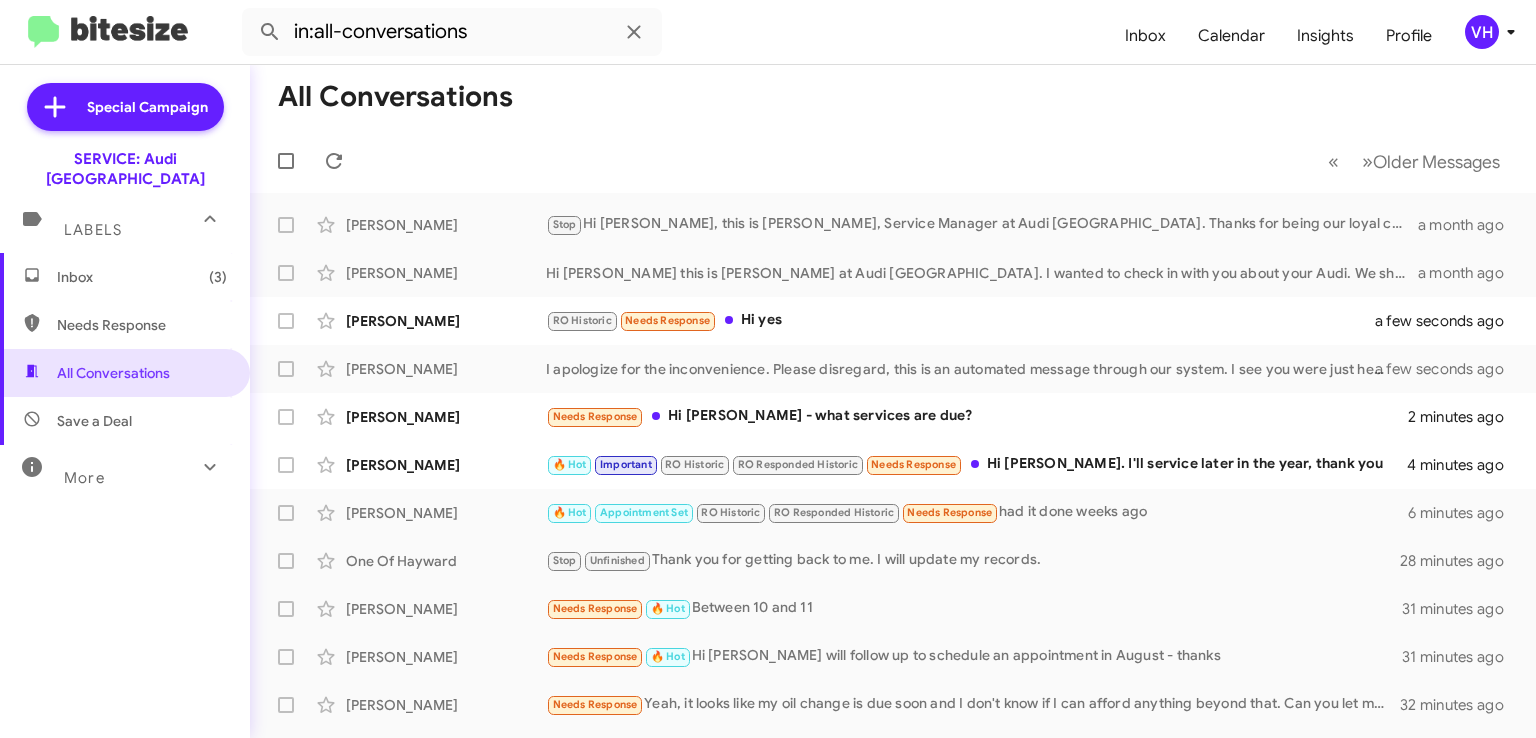 click on "I apologize for the inconvenience. Please disregard, this is an automated message through our system. I see you were just here [DATE]. We'll see you at your next service!" 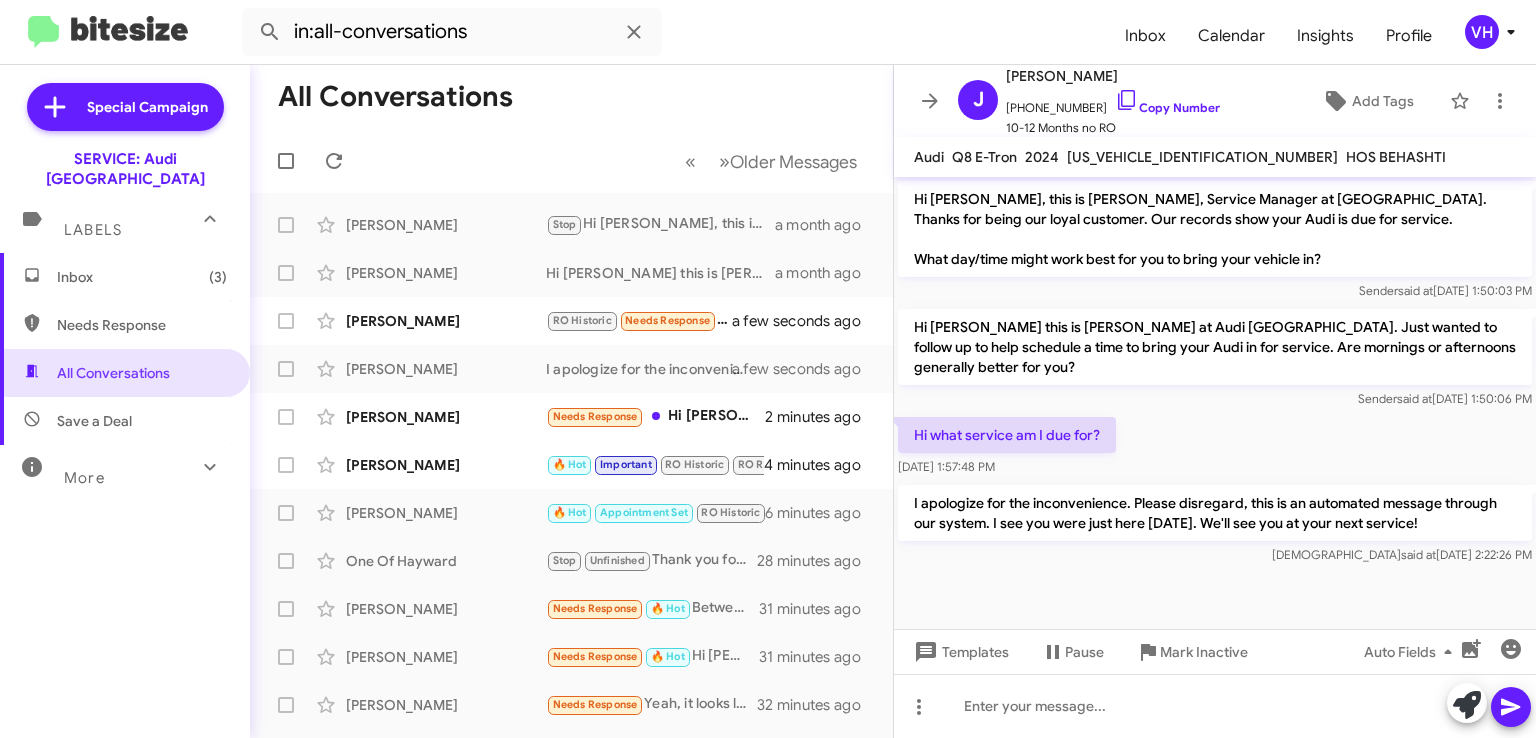 drag, startPoint x: 1408, startPoint y: 507, endPoint x: 1156, endPoint y: 532, distance: 253.23705 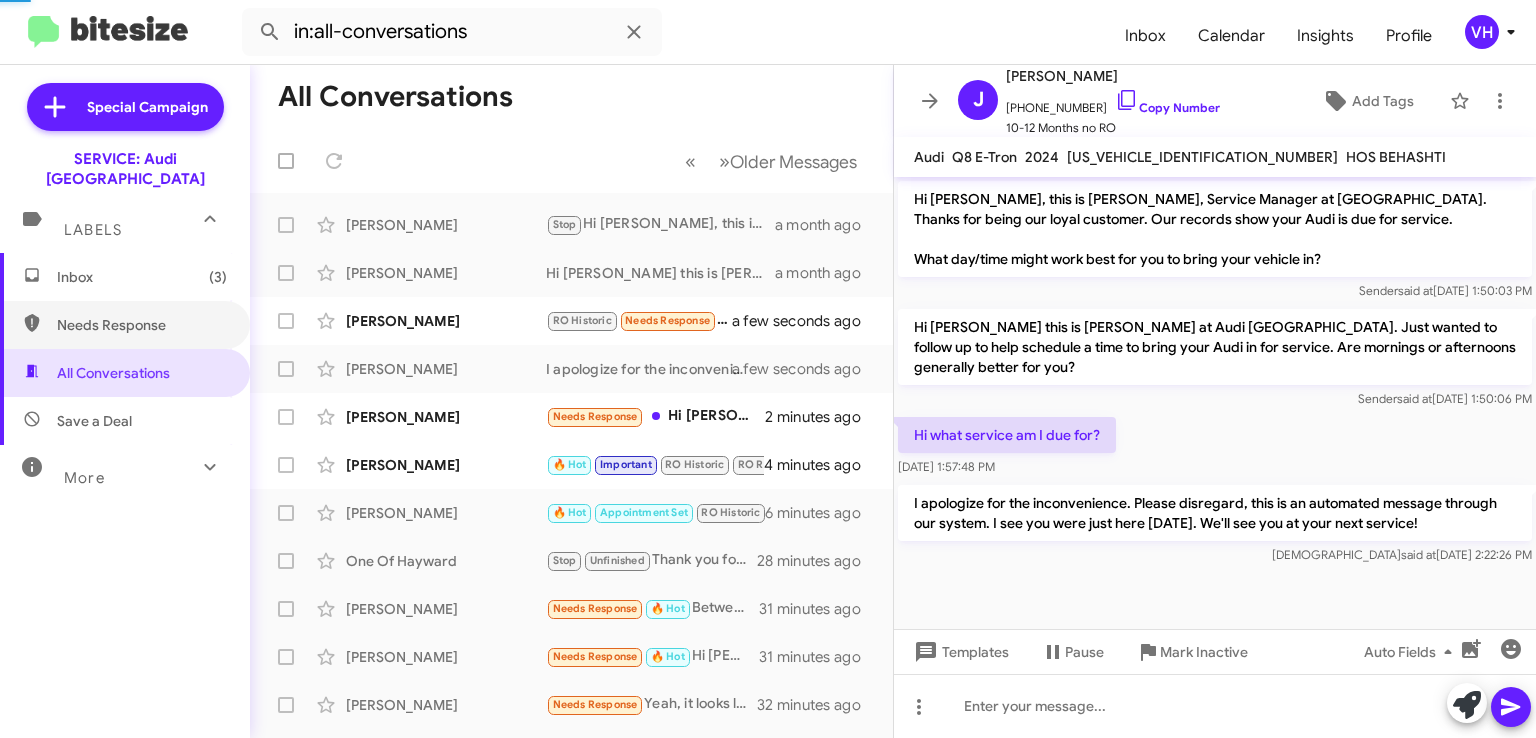 click on "Needs Response" at bounding box center (142, 325) 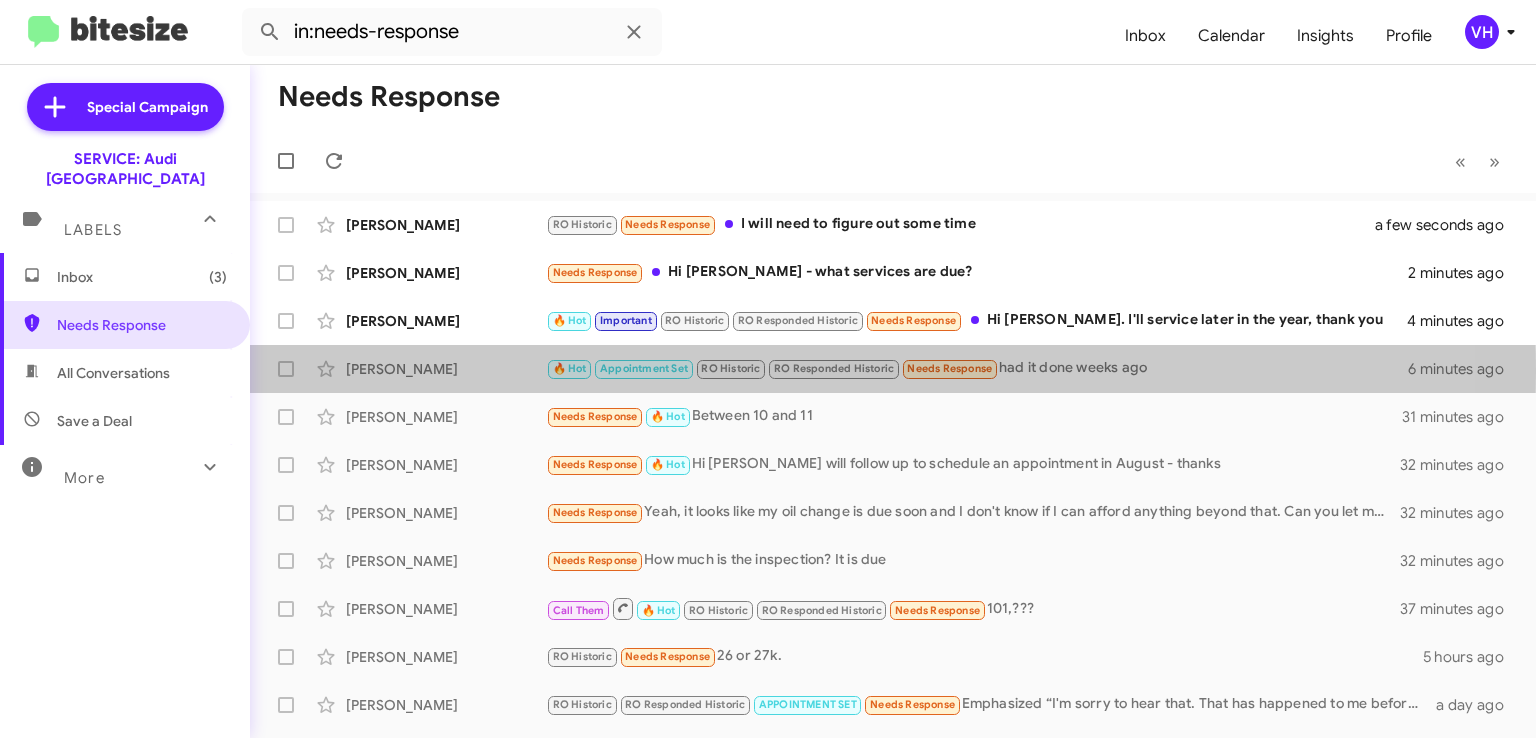 click on "[PERSON_NAME]" 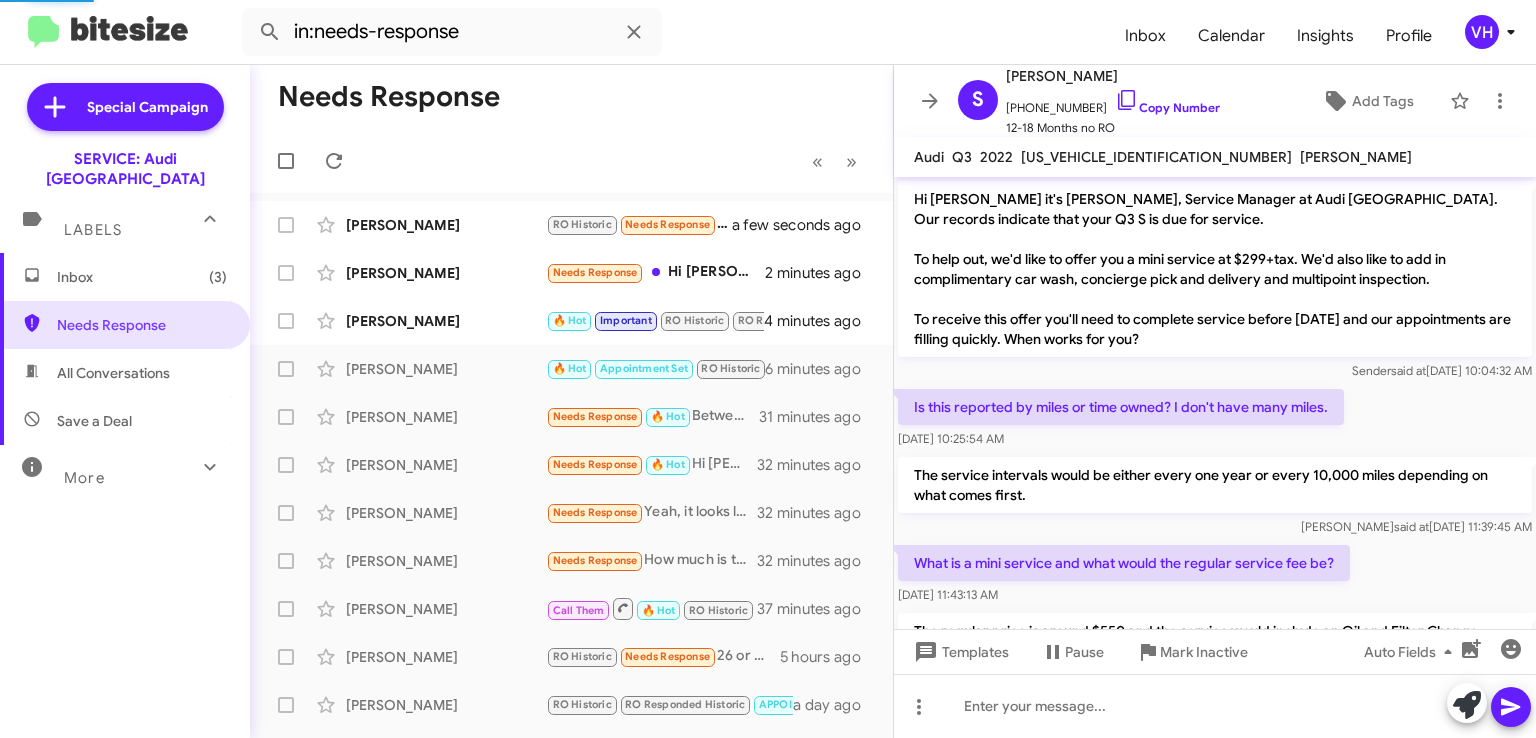scroll, scrollTop: 977, scrollLeft: 0, axis: vertical 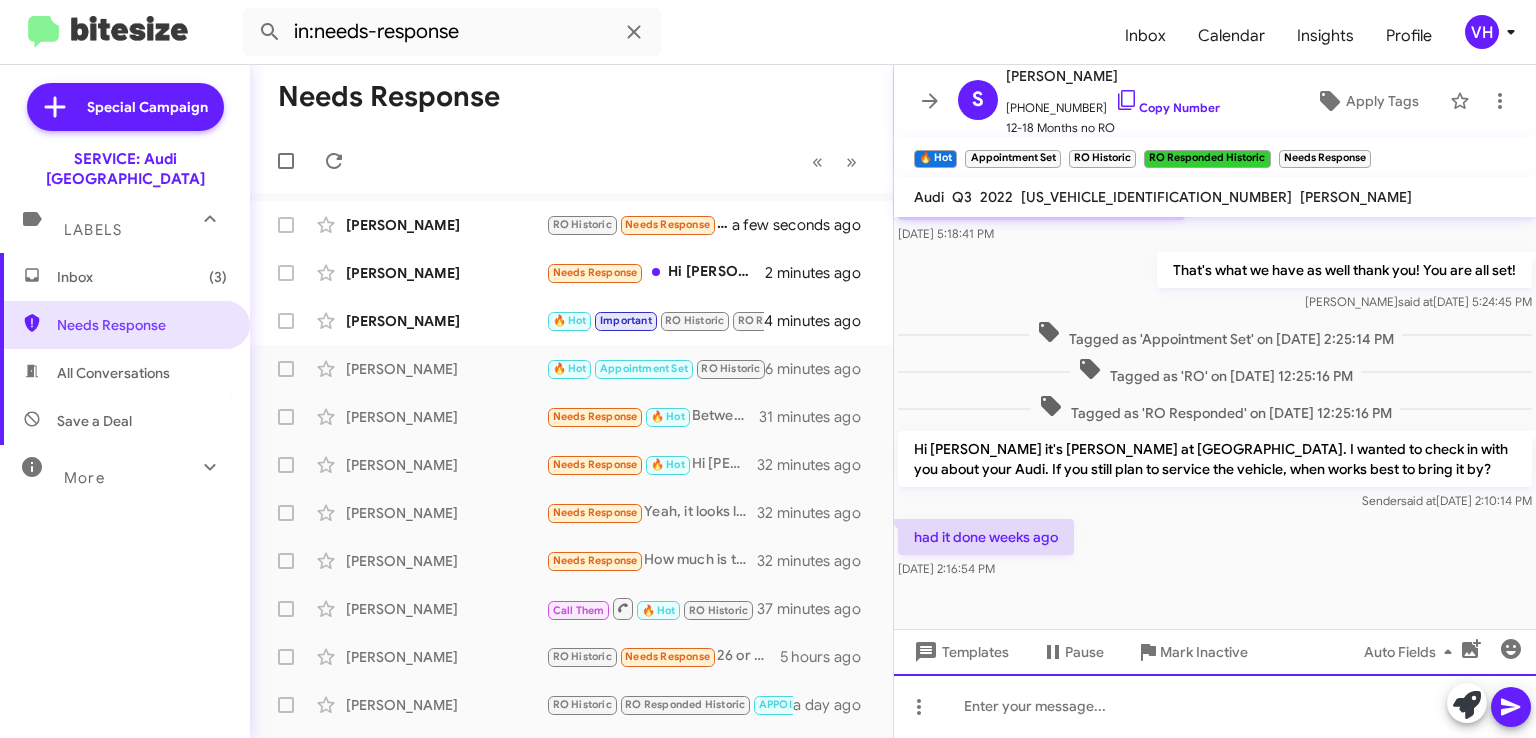 click 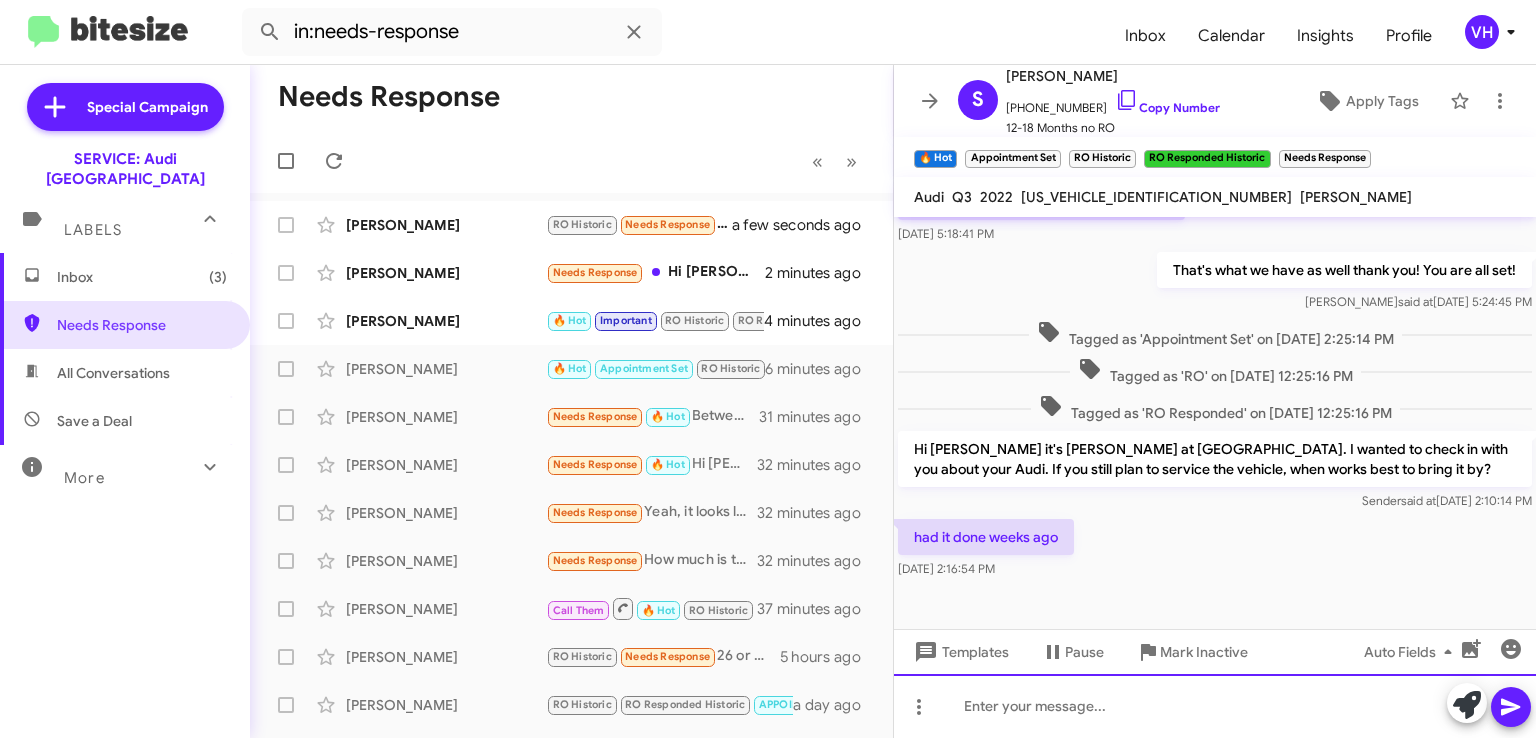 paste 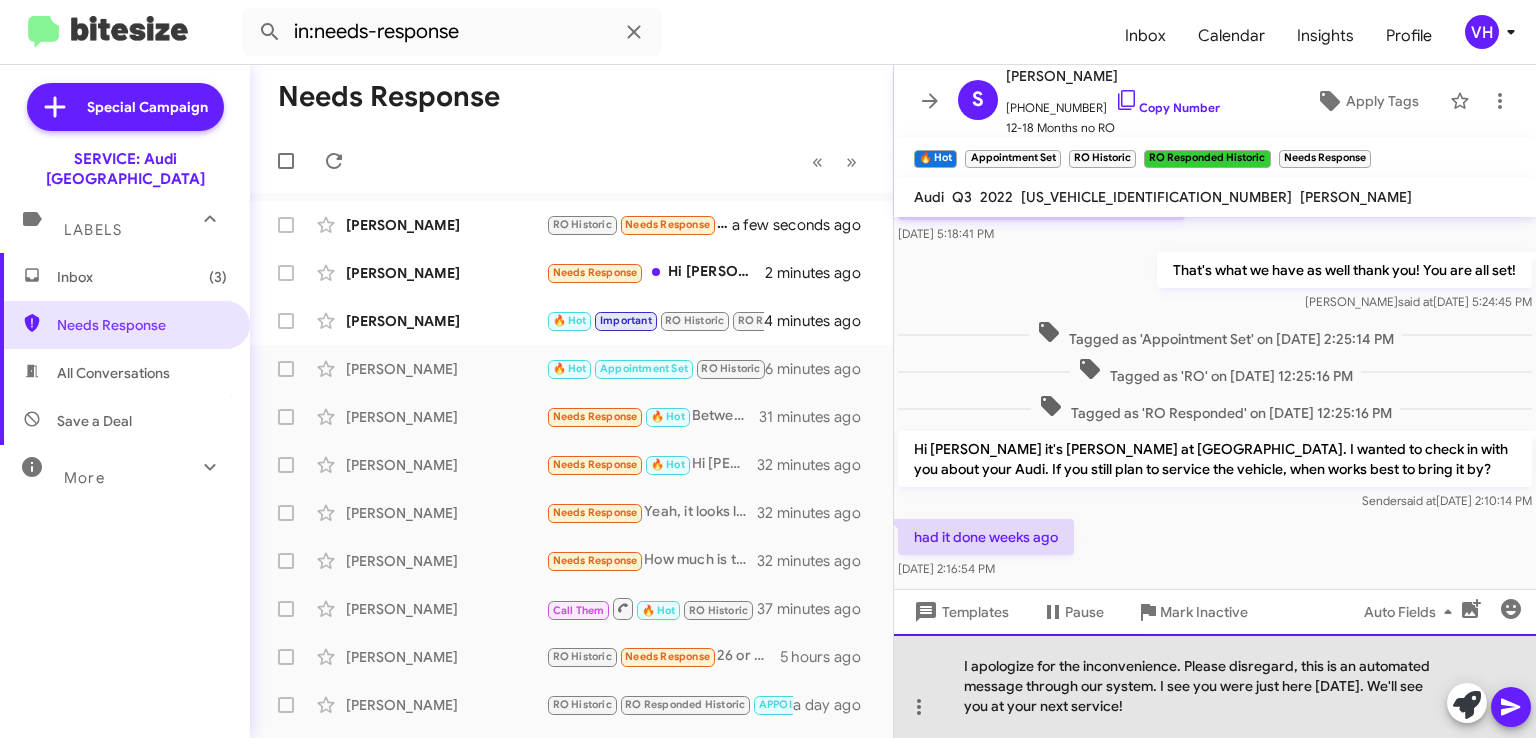 drag, startPoint x: 1354, startPoint y: 685, endPoint x: 1160, endPoint y: 688, distance: 194.0232 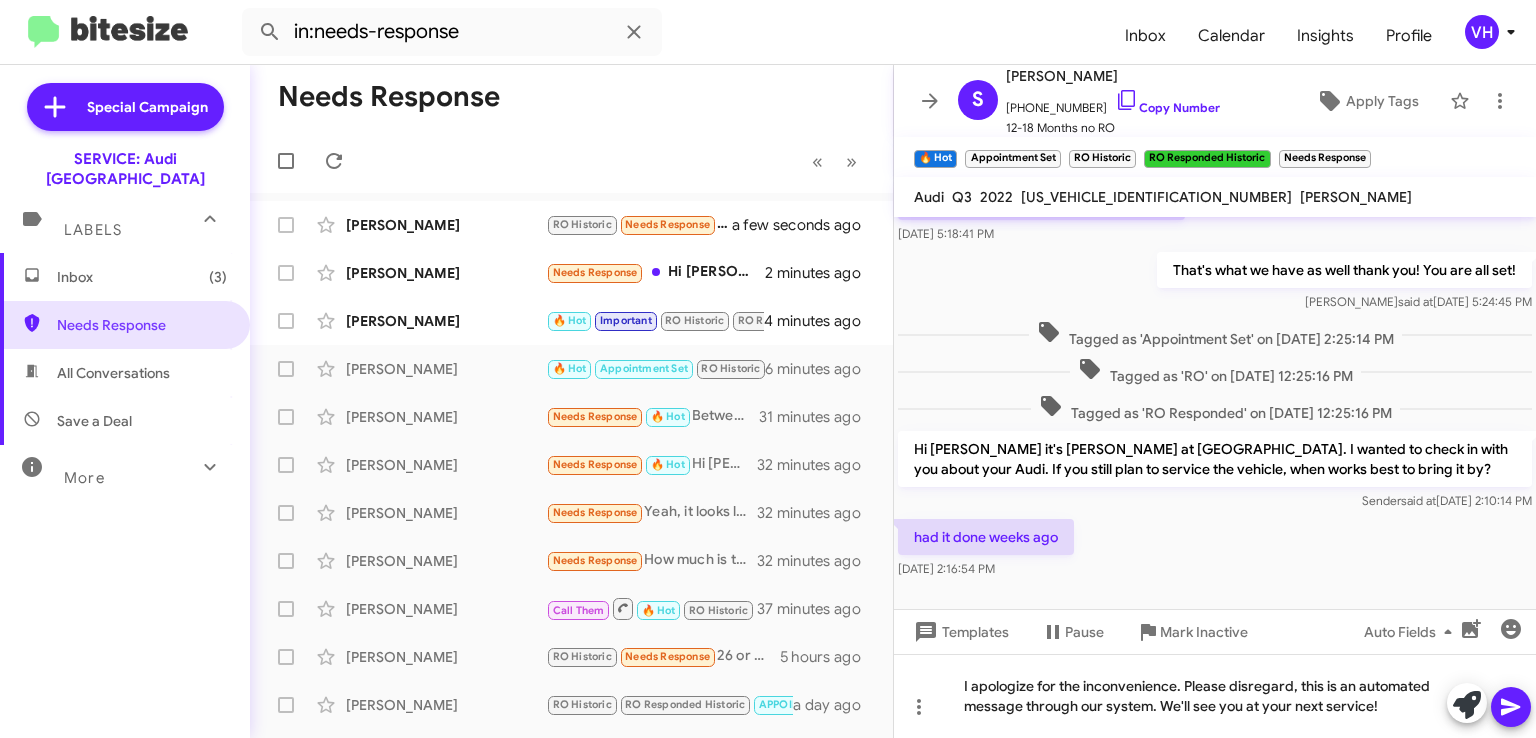 click on "WA1DECF30N1087643" 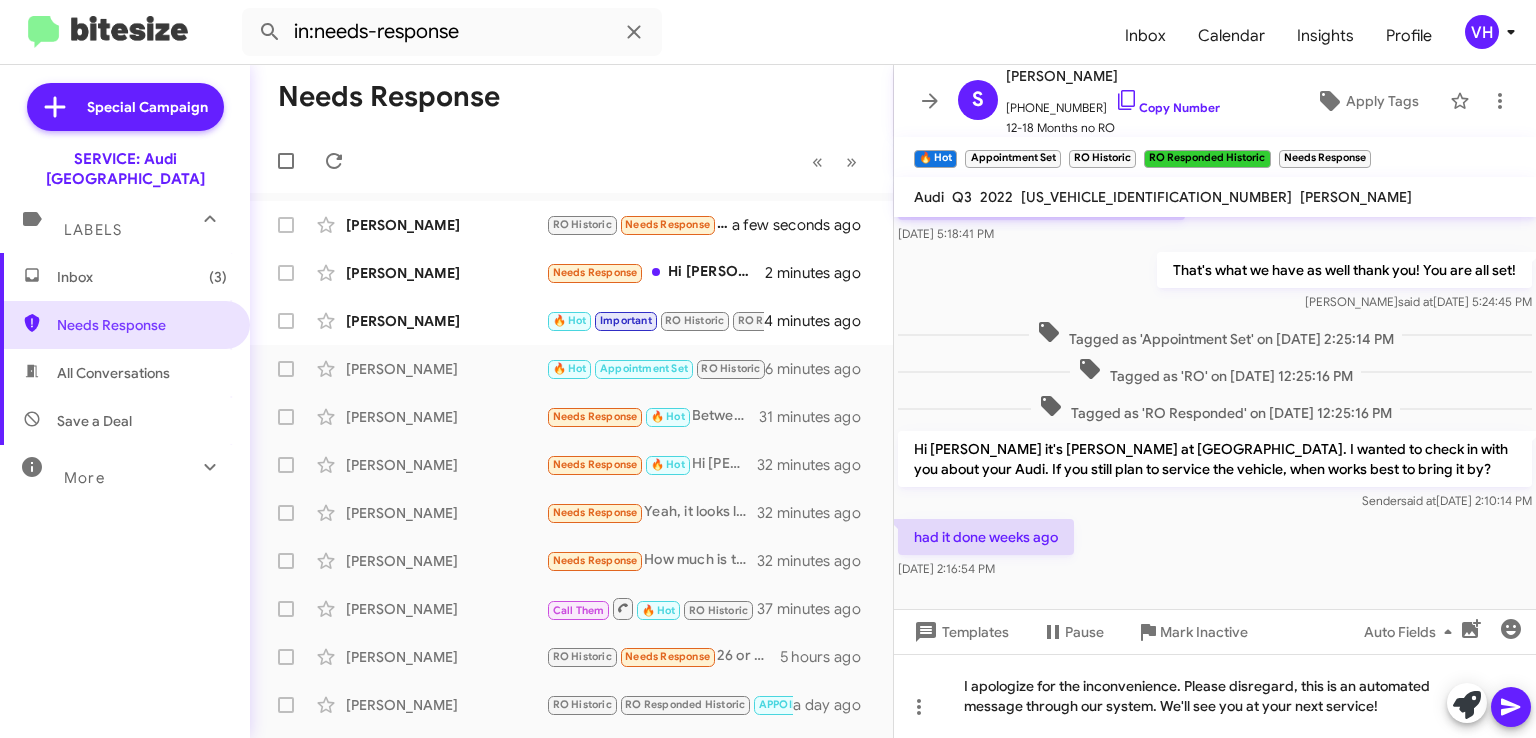copy on "WA1DECF30N1087643" 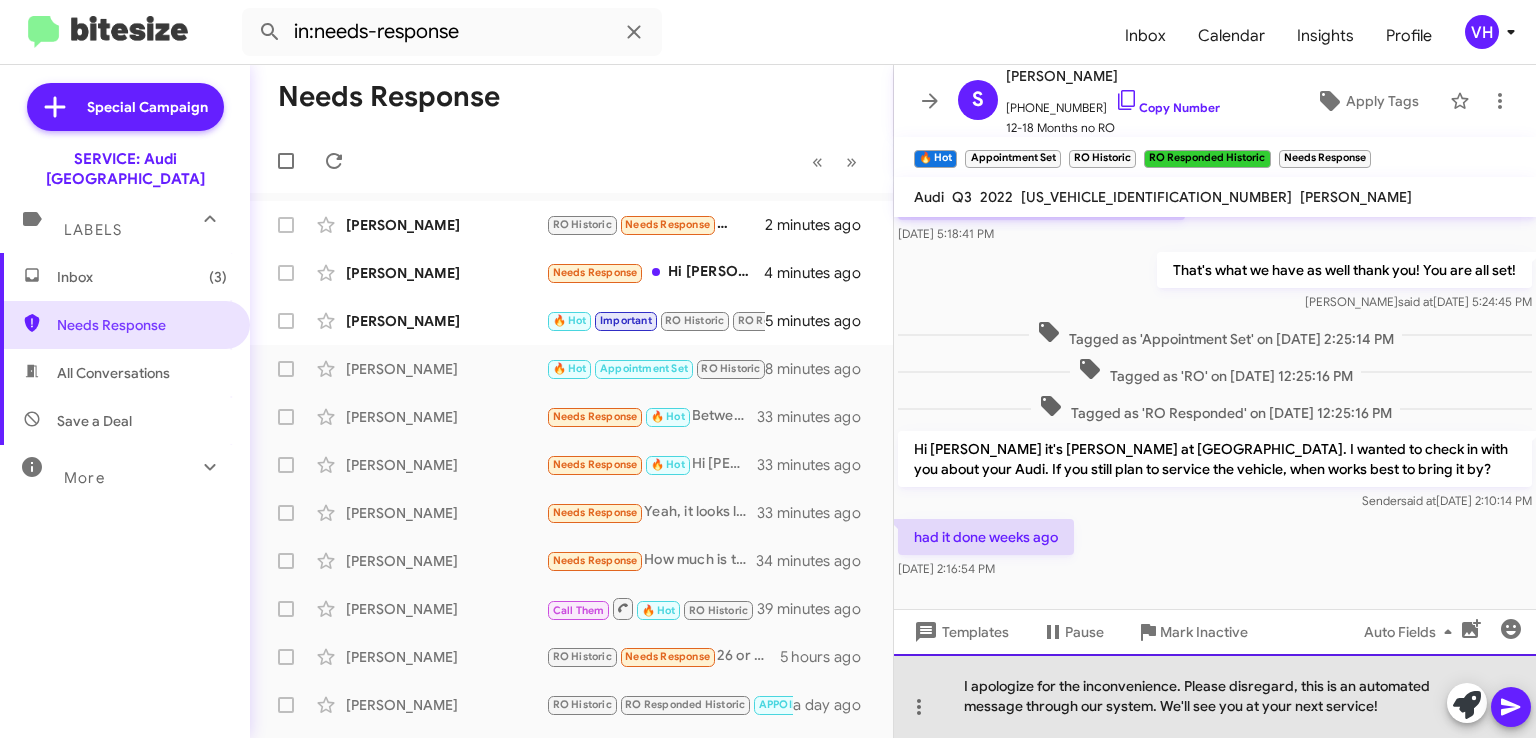 click on "I apologize for the inconvenience. Please disregard, this is an automated message through our system. We'll see you at your next service!" 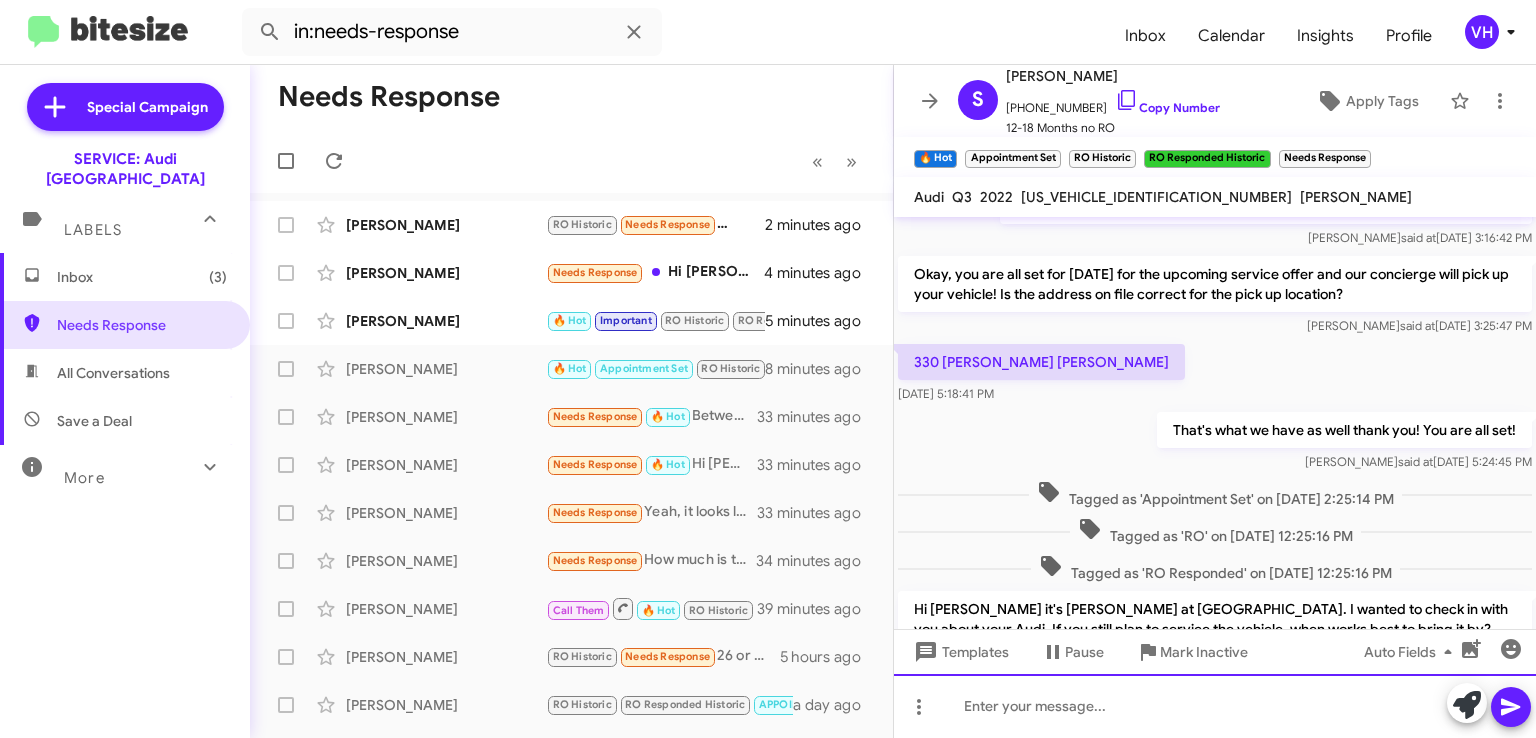 scroll, scrollTop: 1111, scrollLeft: 0, axis: vertical 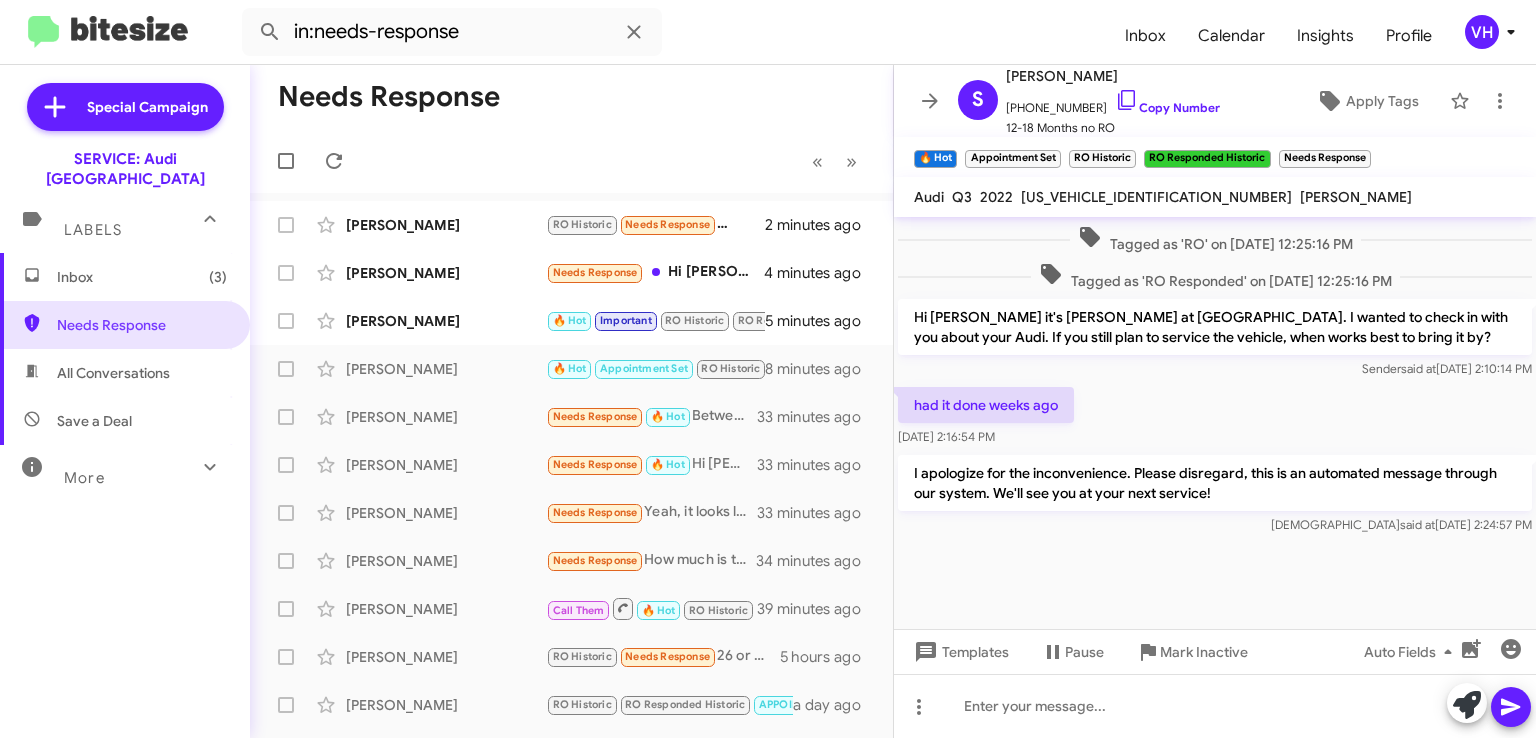click on "[PERSON_NAME]" 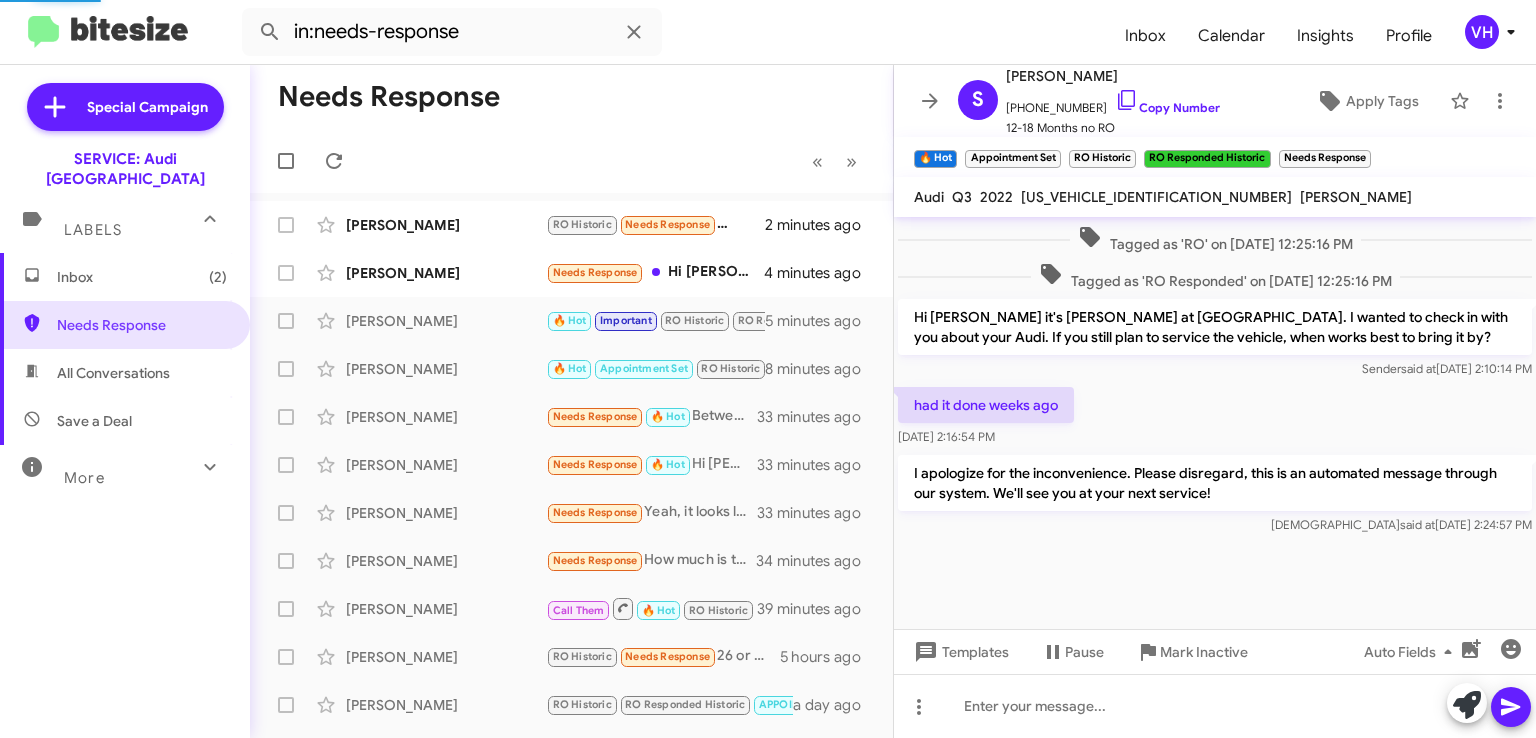scroll, scrollTop: 788, scrollLeft: 0, axis: vertical 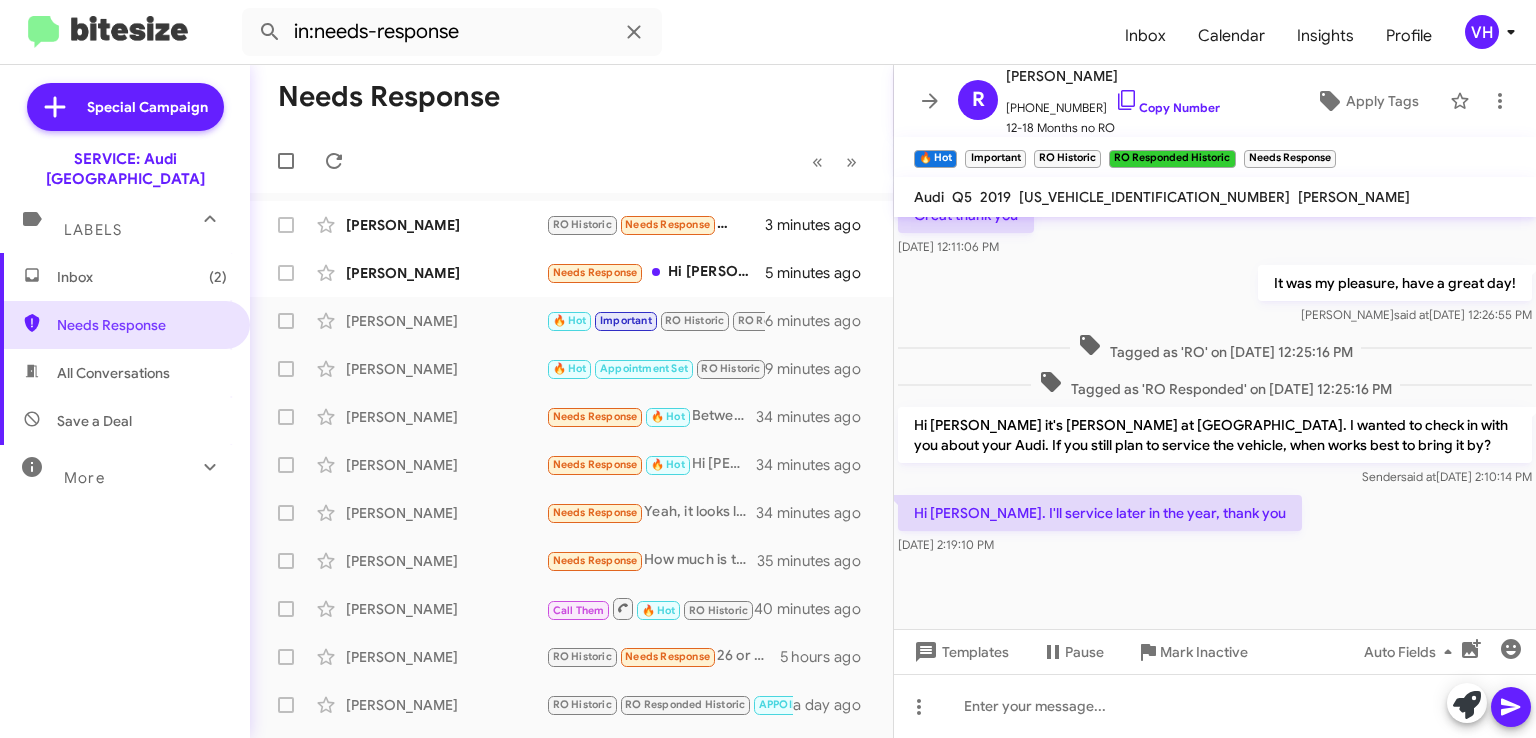 click on "WA1CNAFY4K2108222" 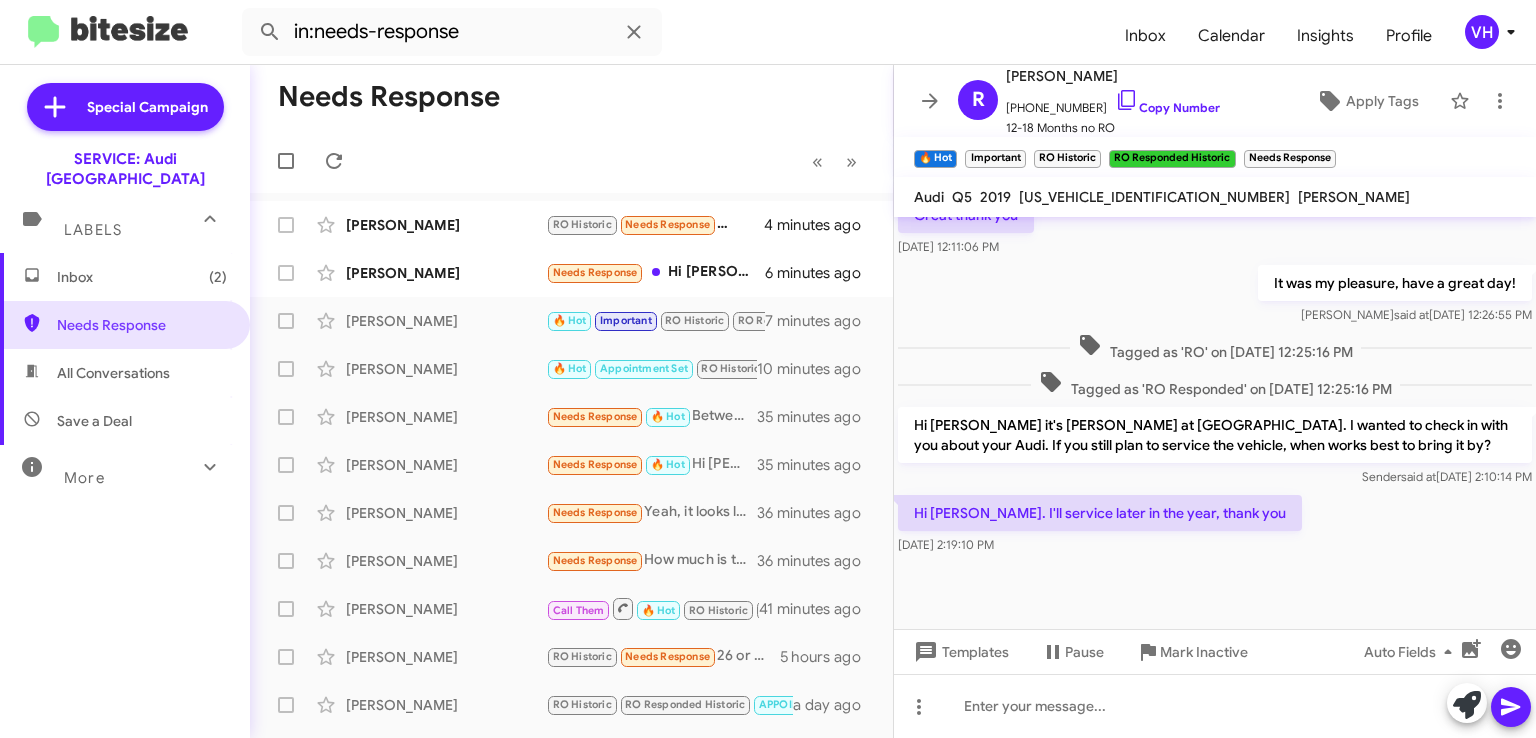 scroll, scrollTop: 788, scrollLeft: 0, axis: vertical 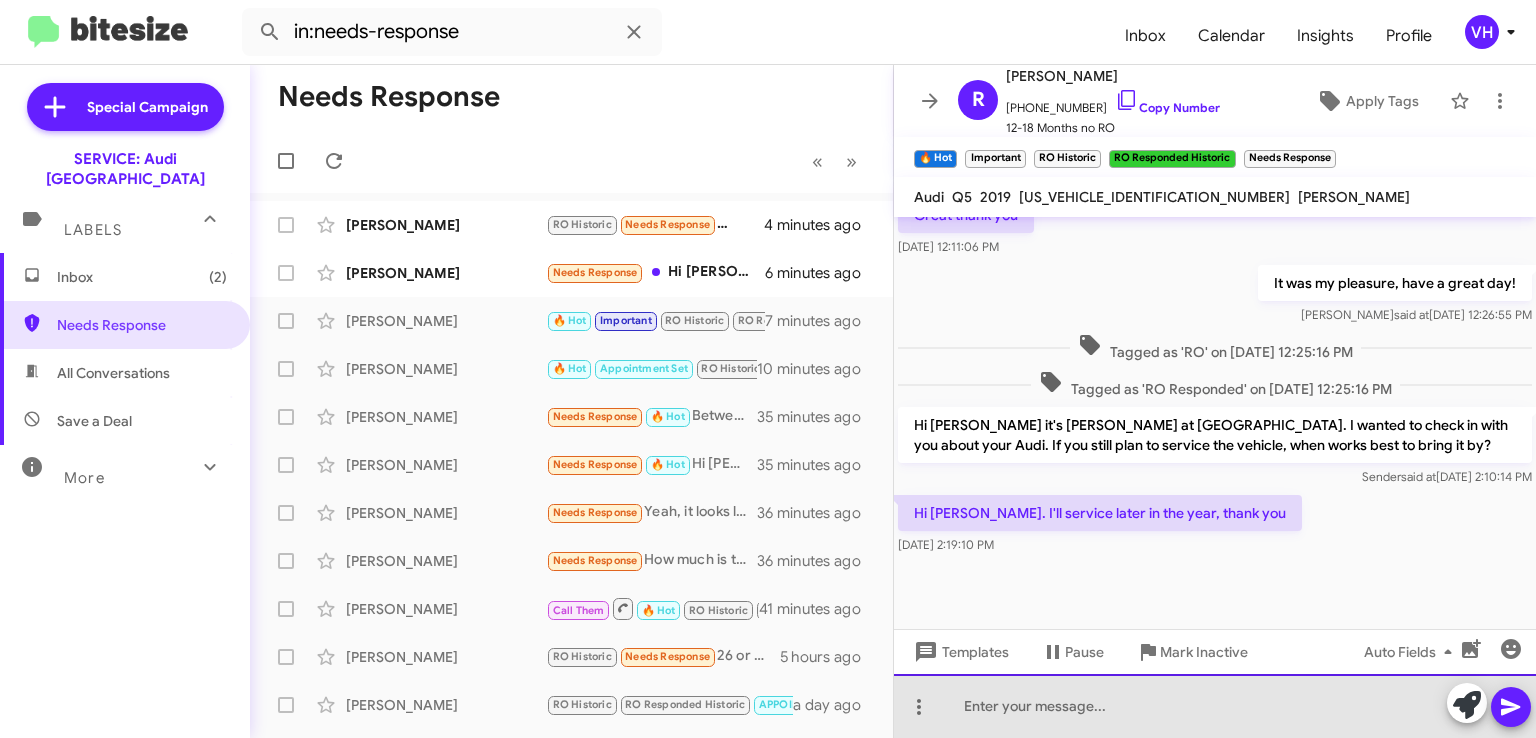 click 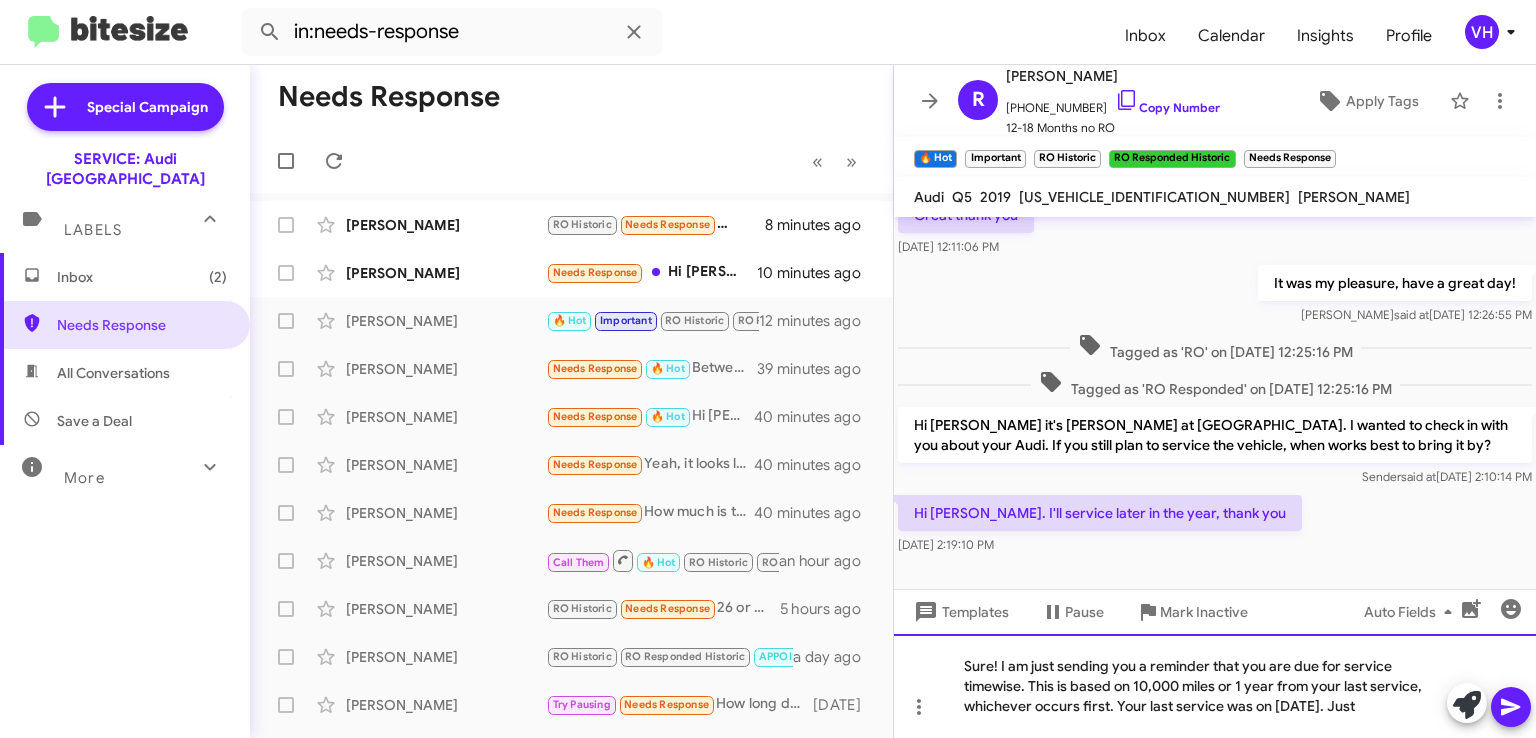 click on "Sure! I am just sending you a reminder that you are due for service timewise. This is based on 10,000 miles or 1 year from your last service, whichever occurs first. Your last service was on 6/4/24. Just" 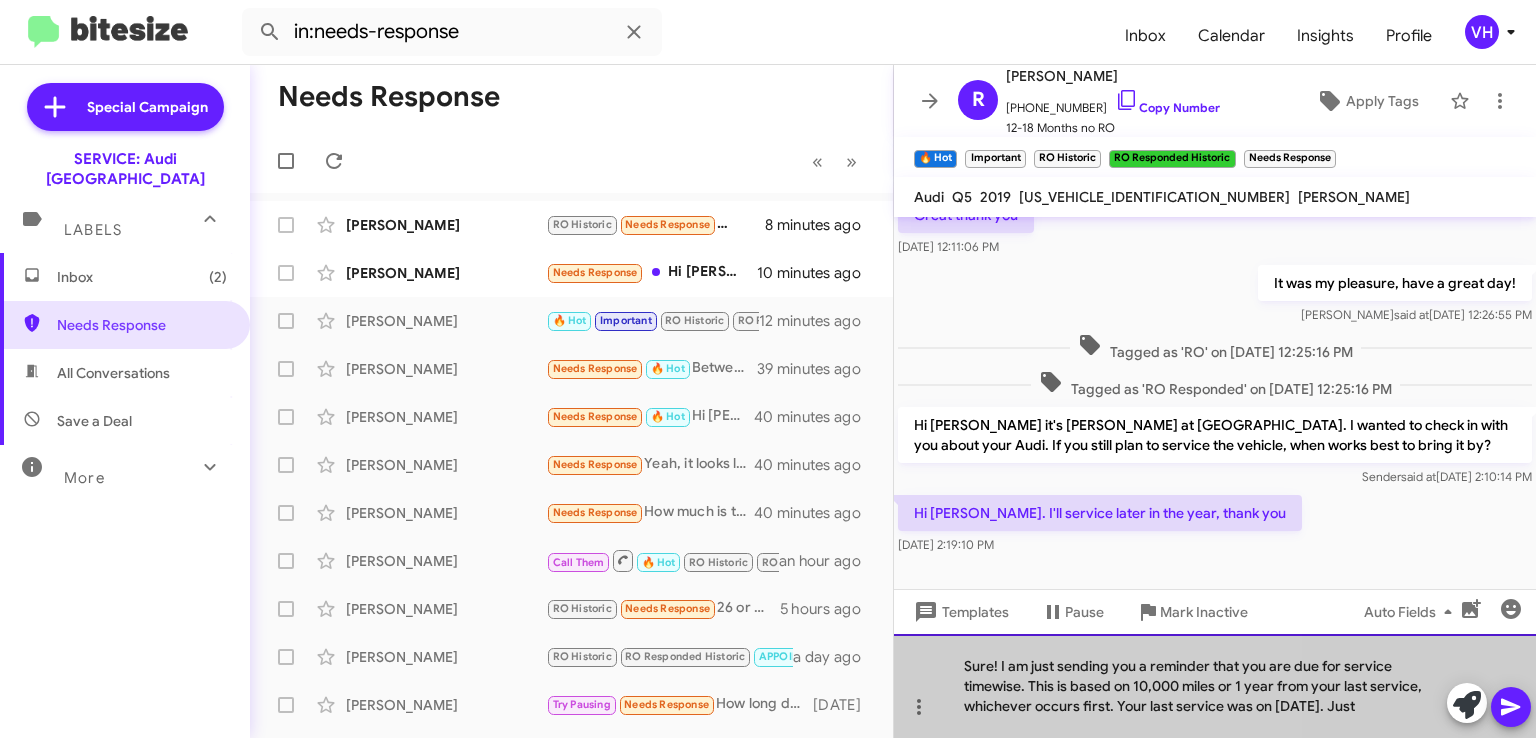 click on "Sure! I am just sending you a reminder that you are due for service timewise. This is based on 10,000 miles or 1 year from your last service, whichever occurs first. Your last service was on 6/4/24. Just" 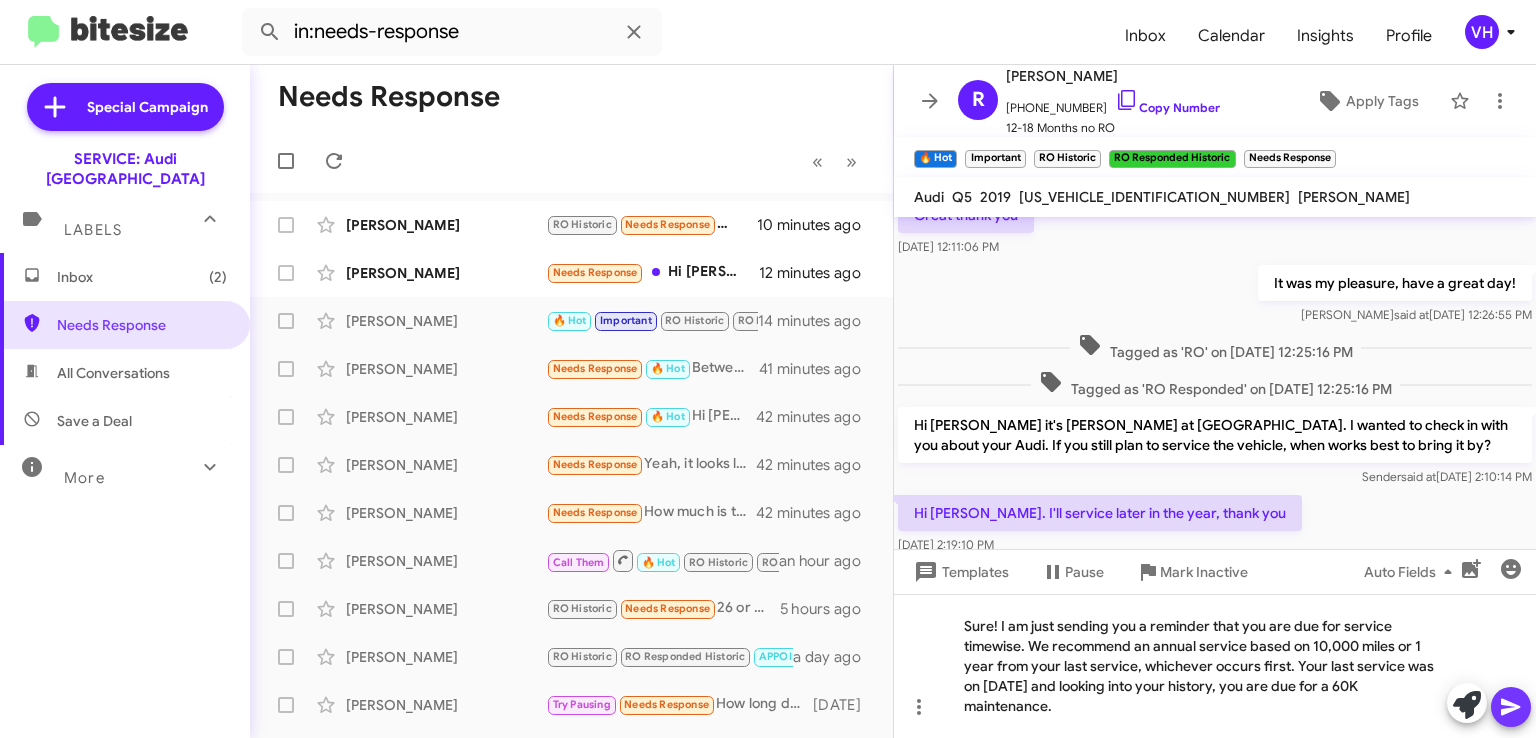 click 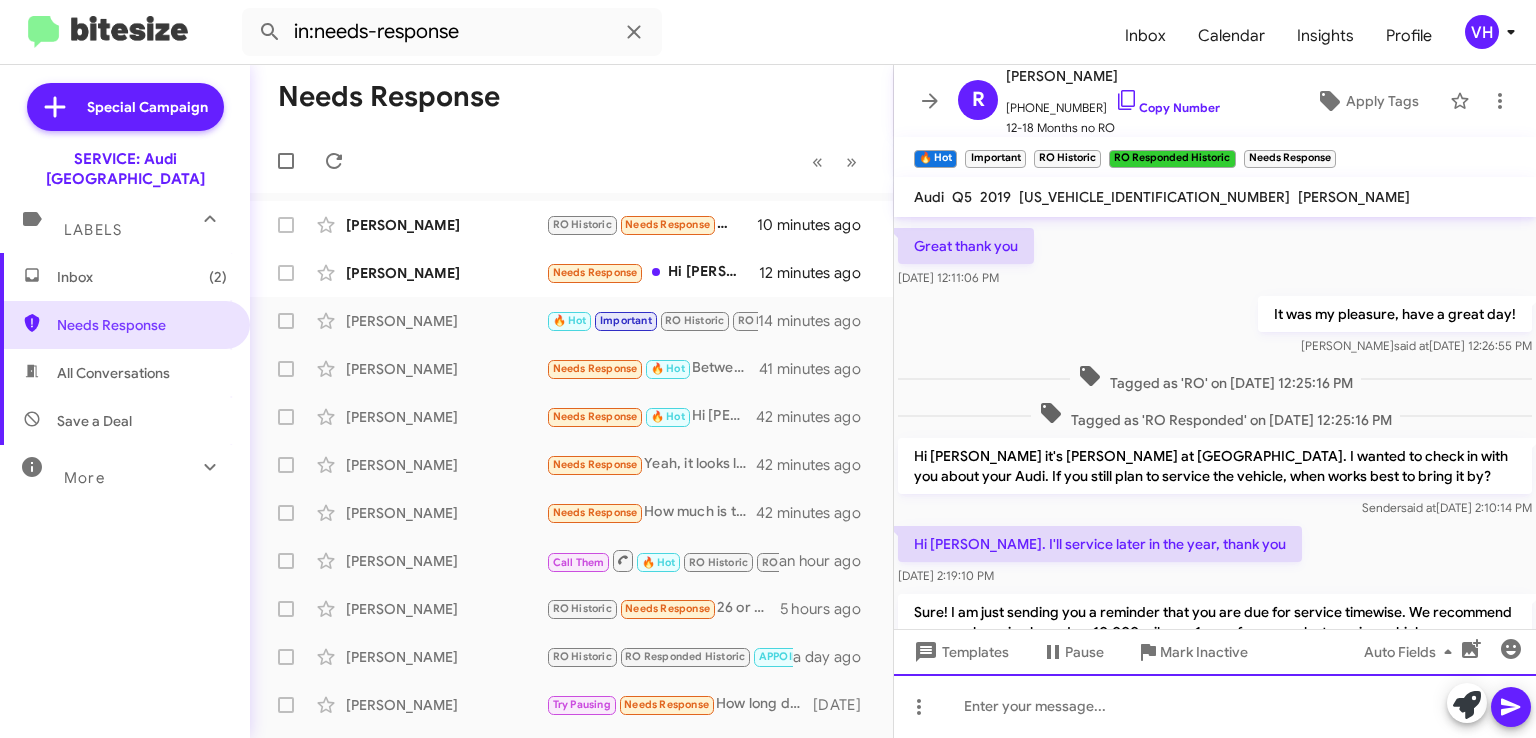 scroll, scrollTop: 922, scrollLeft: 0, axis: vertical 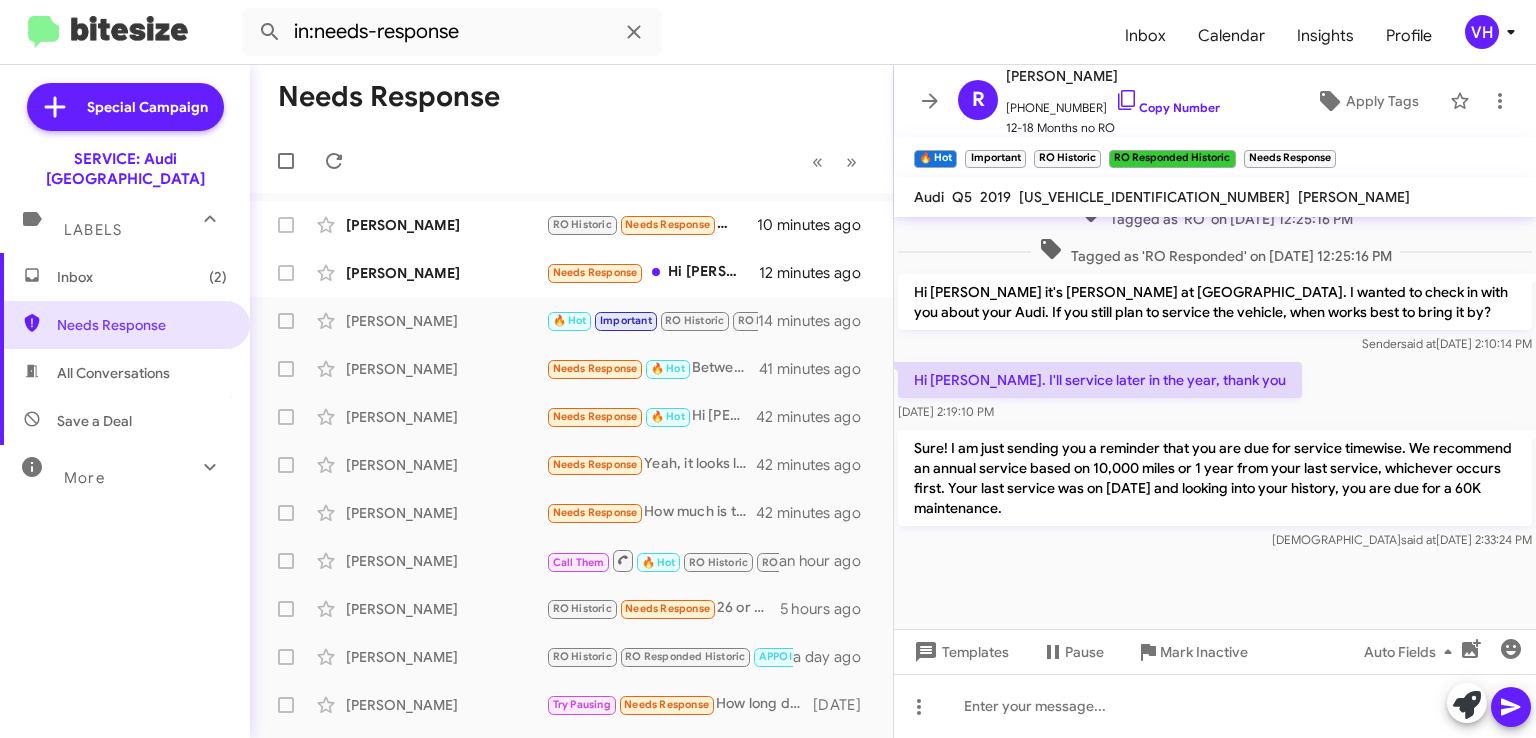 click on "[PERSON_NAME]" 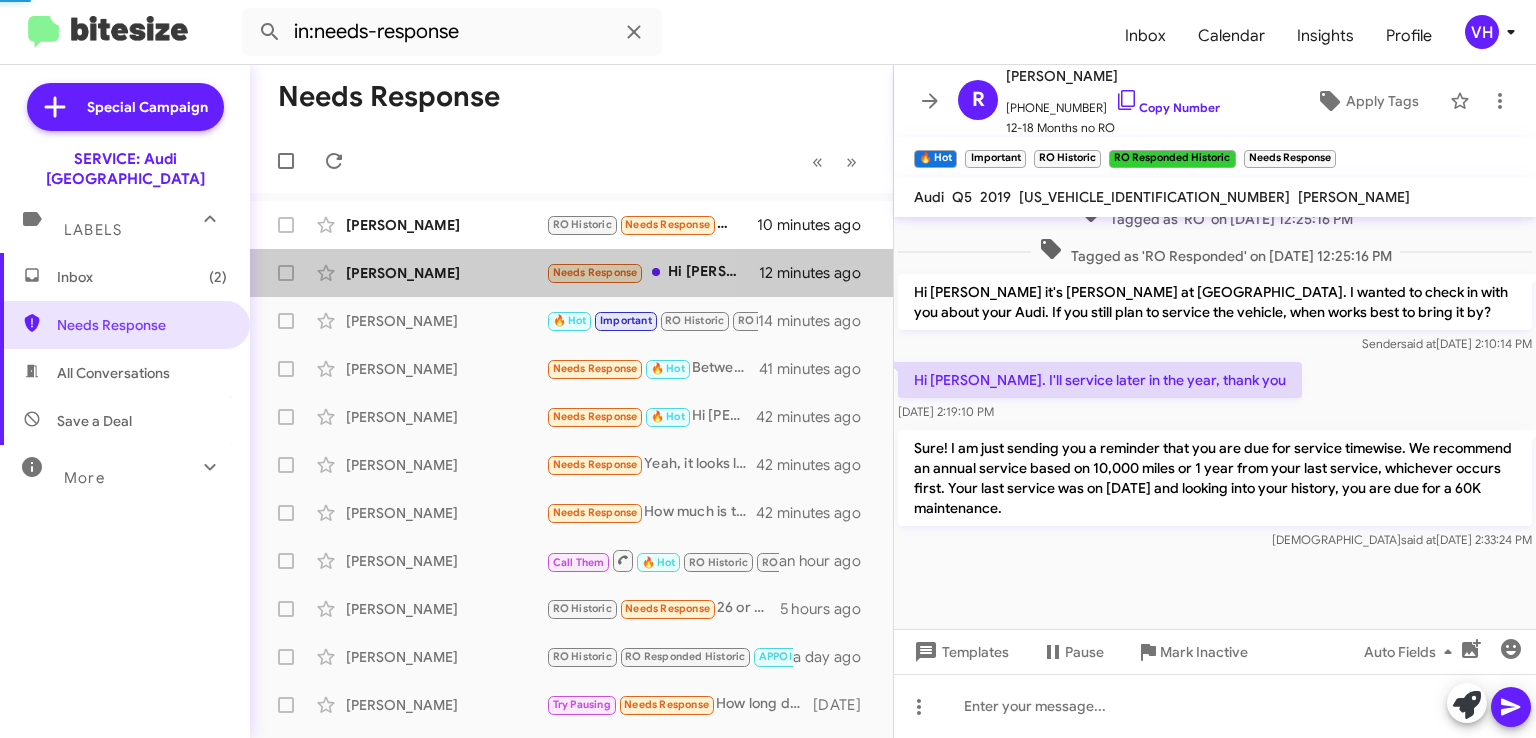 scroll, scrollTop: 306, scrollLeft: 0, axis: vertical 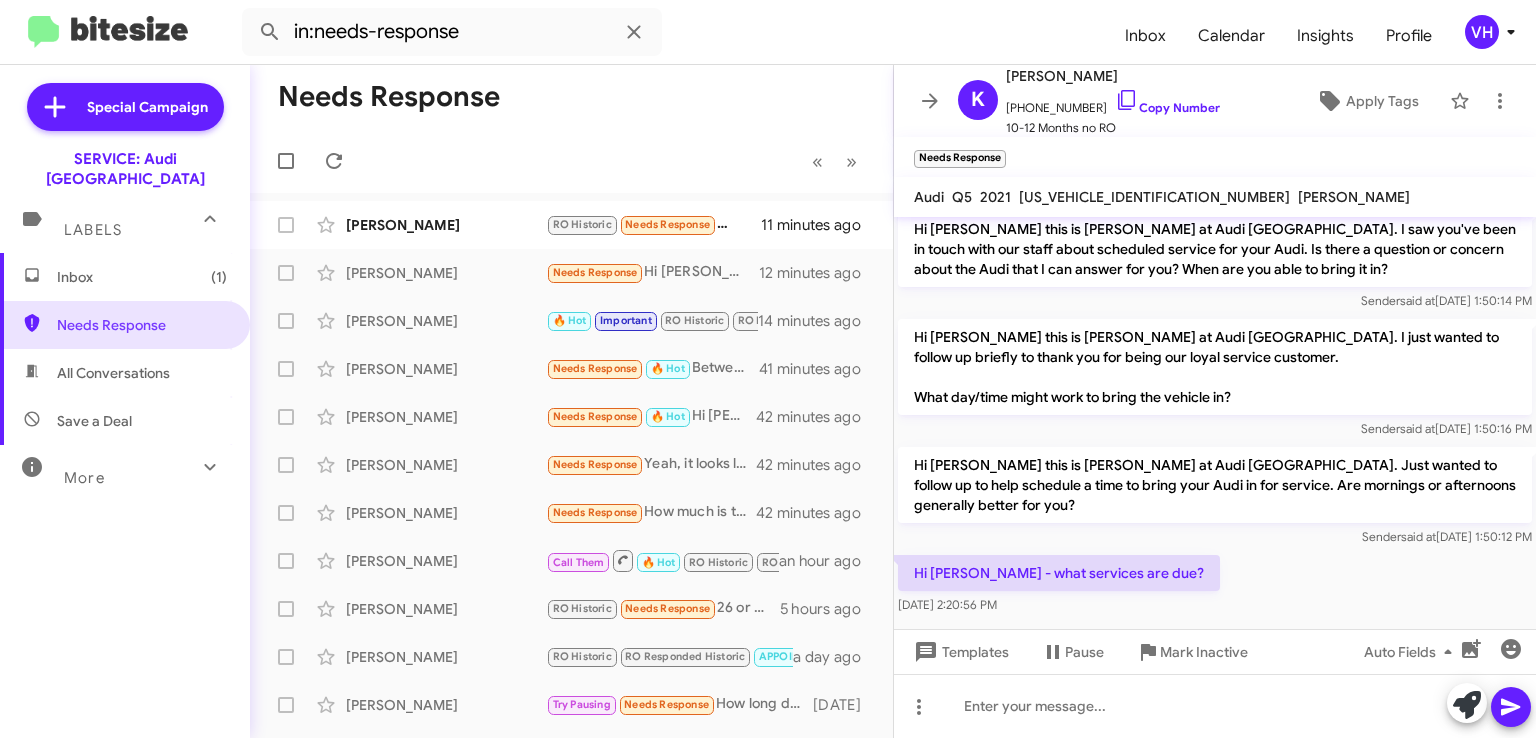 click on "[PERSON_NAME]" 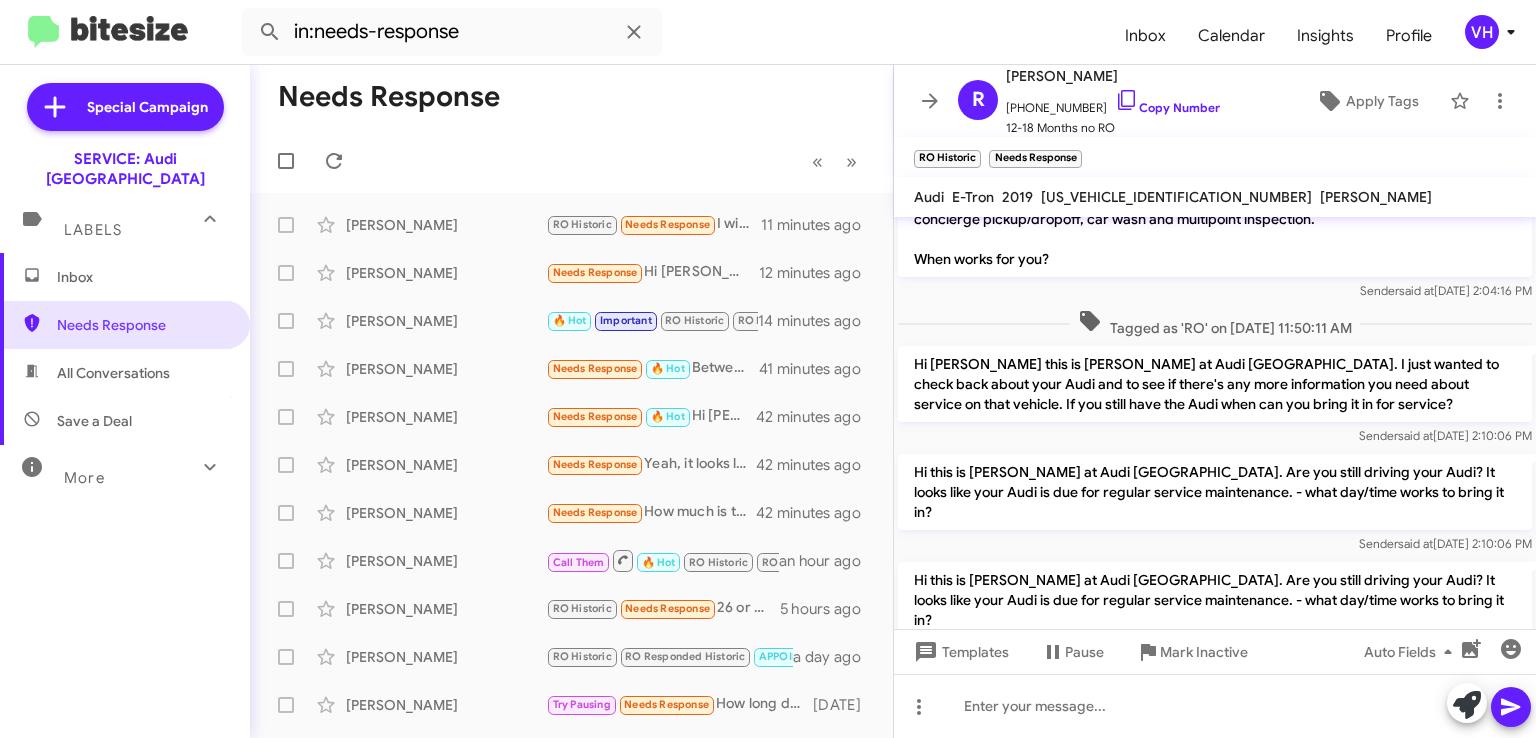 scroll, scrollTop: 268, scrollLeft: 0, axis: vertical 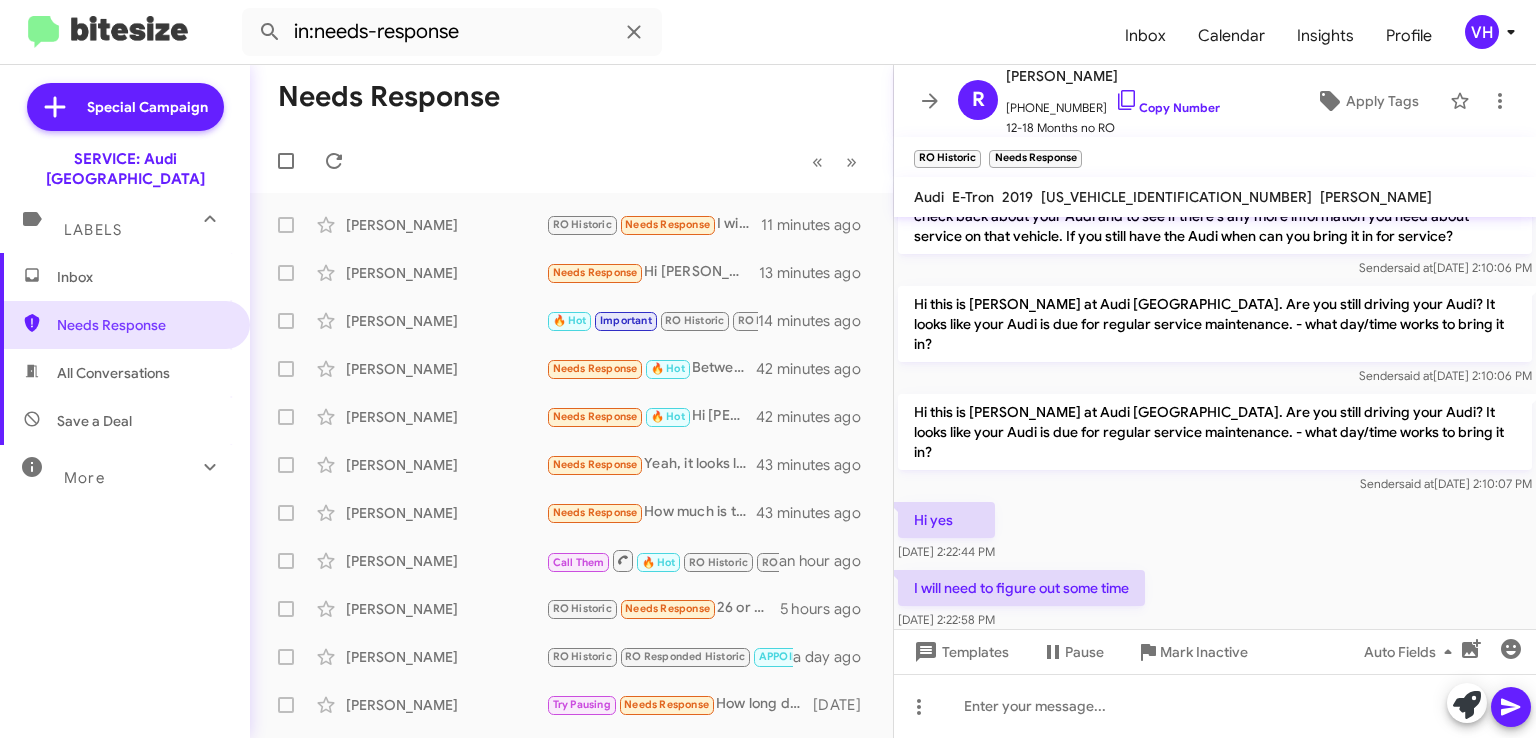 click on "WA1LAAGE8KB024288" 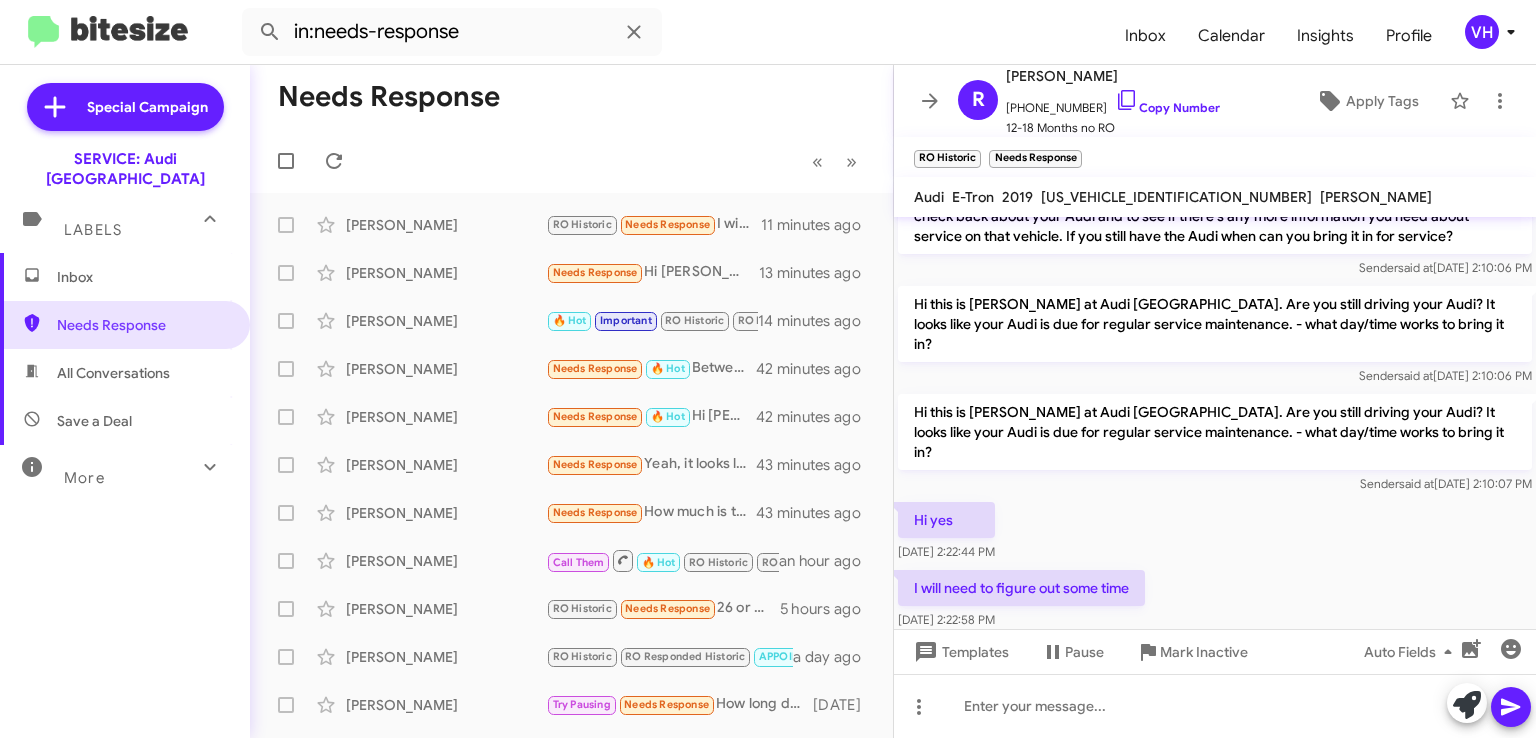 click on "WA1LAAGE8KB024288" 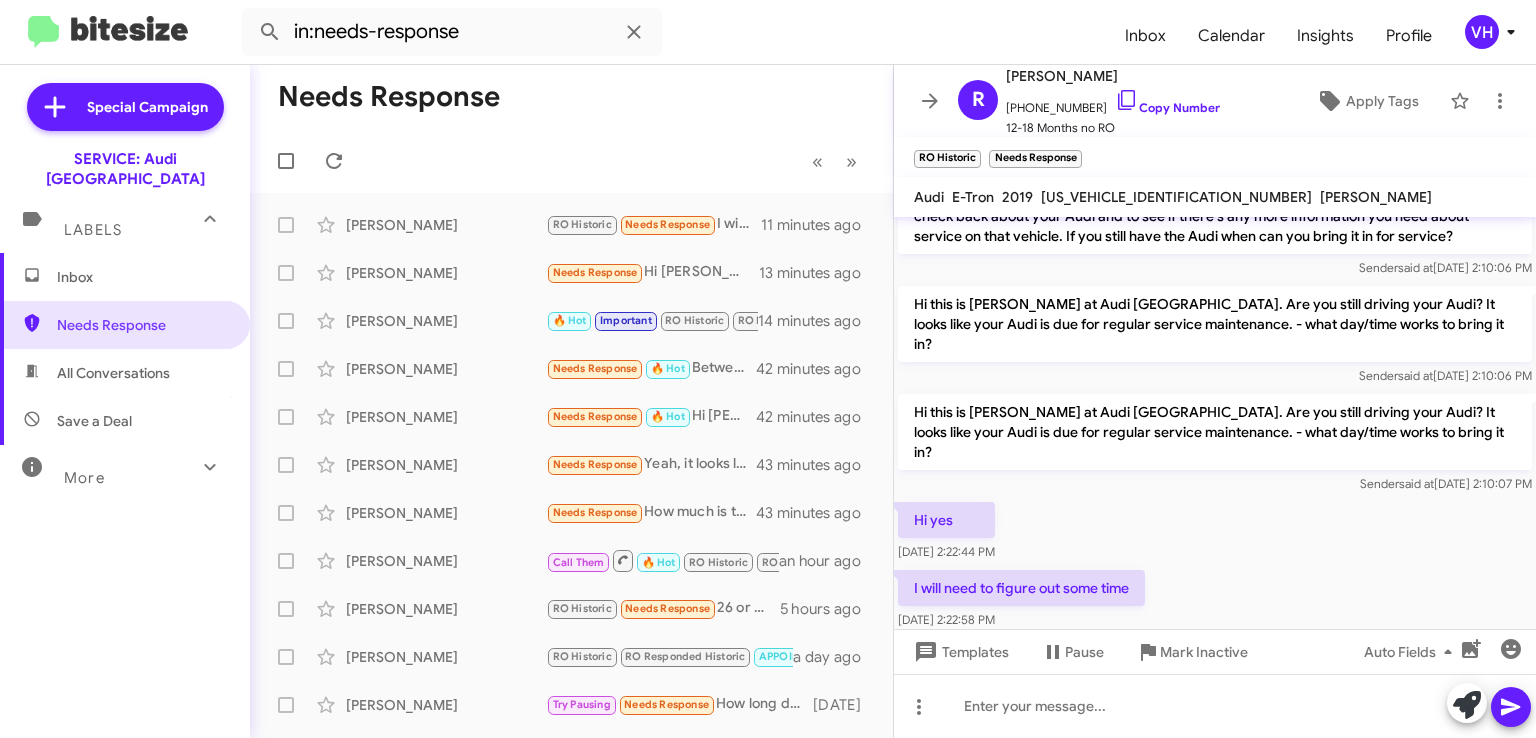copy on "WA1LAAGE8KB024288" 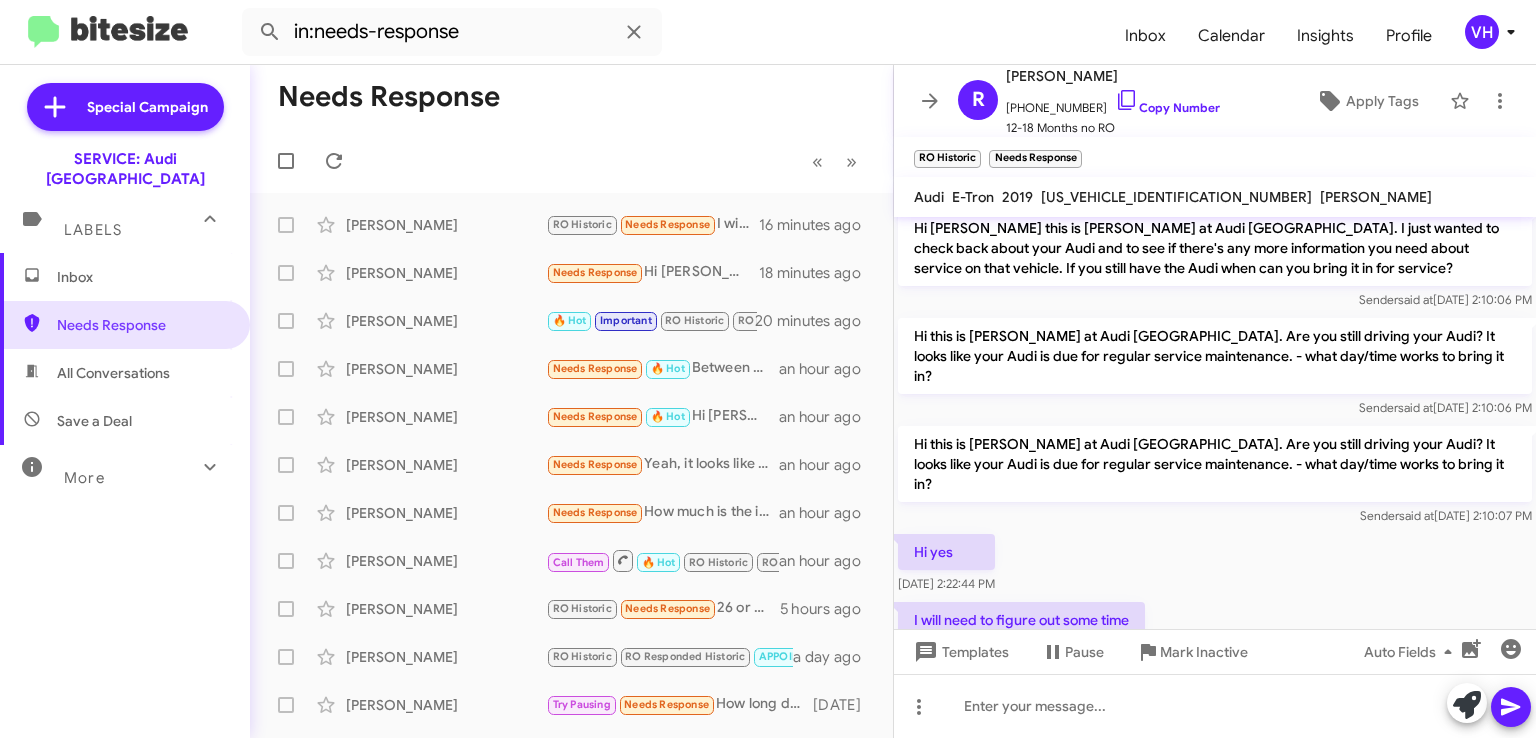 scroll, scrollTop: 268, scrollLeft: 0, axis: vertical 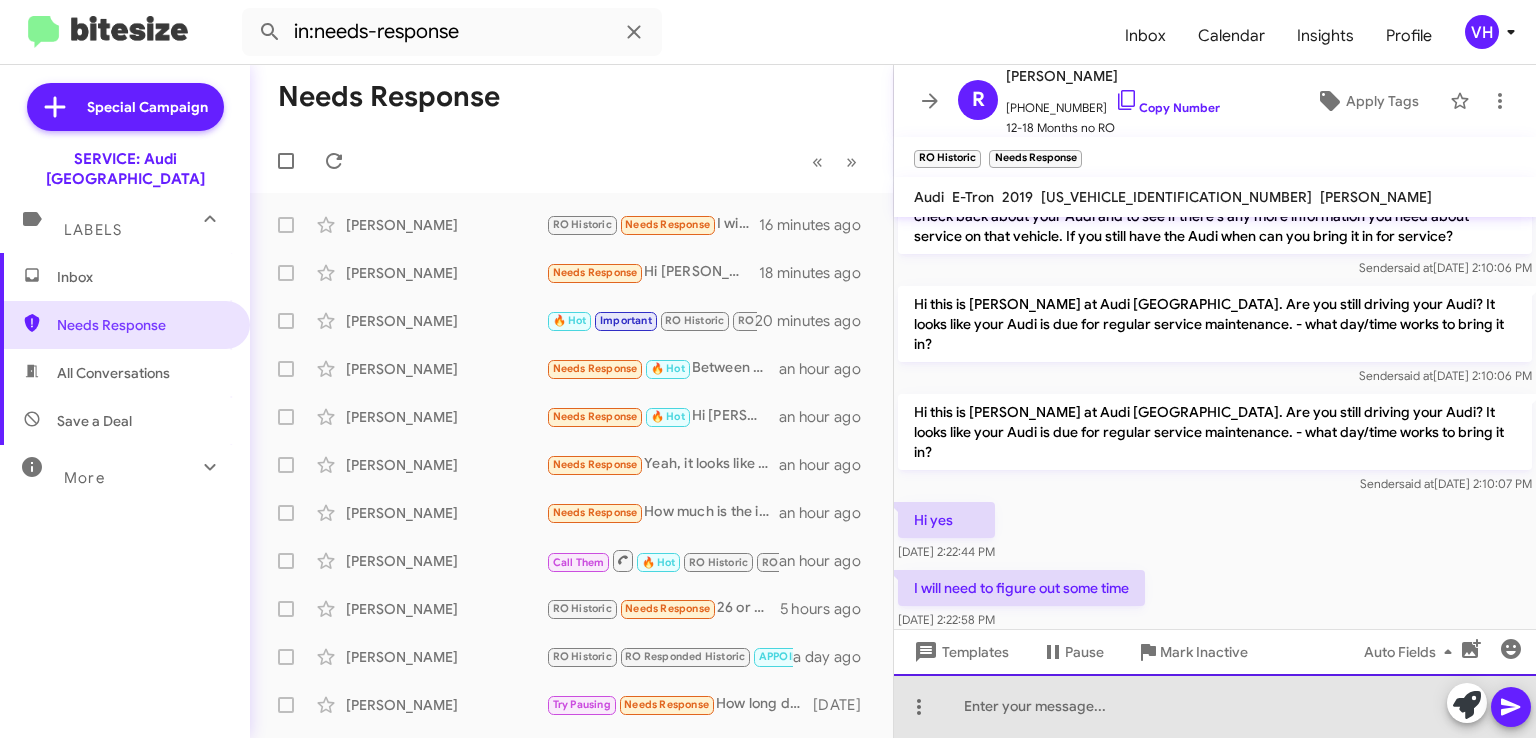 click 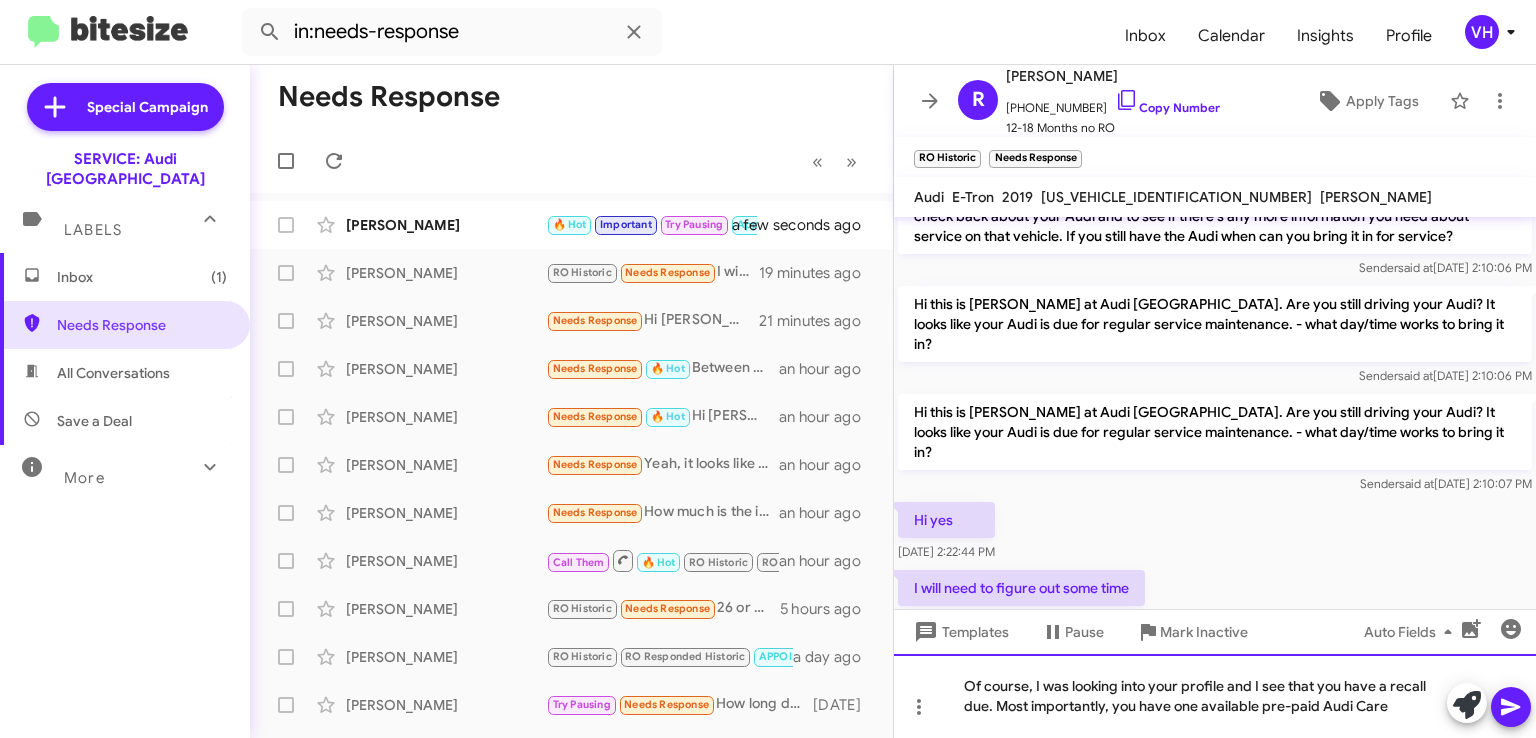 scroll, scrollTop: 288, scrollLeft: 0, axis: vertical 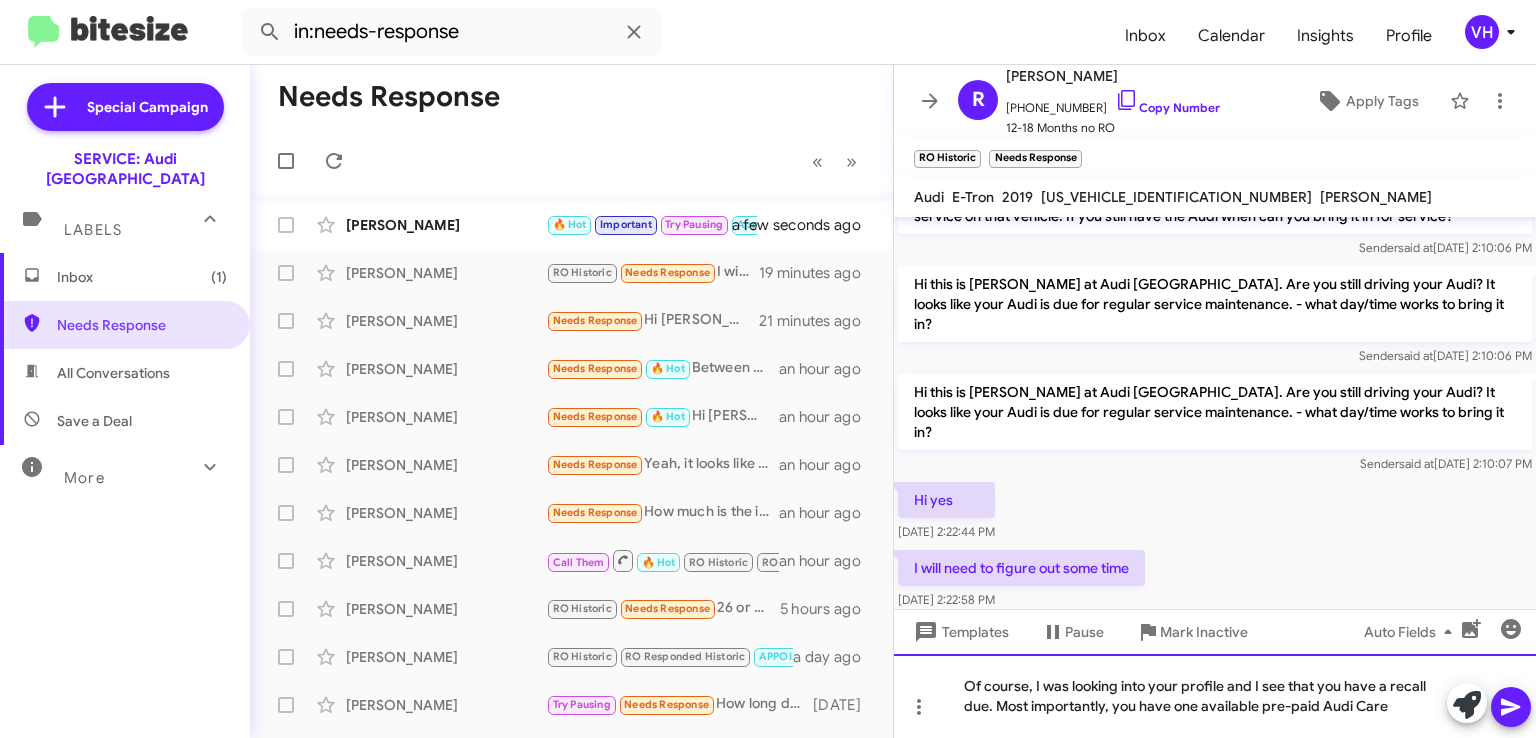 click on "Of course, I was looking into your profile and I see that you have a recall due. Most importantly, you have one available pre-paid Audi Care" 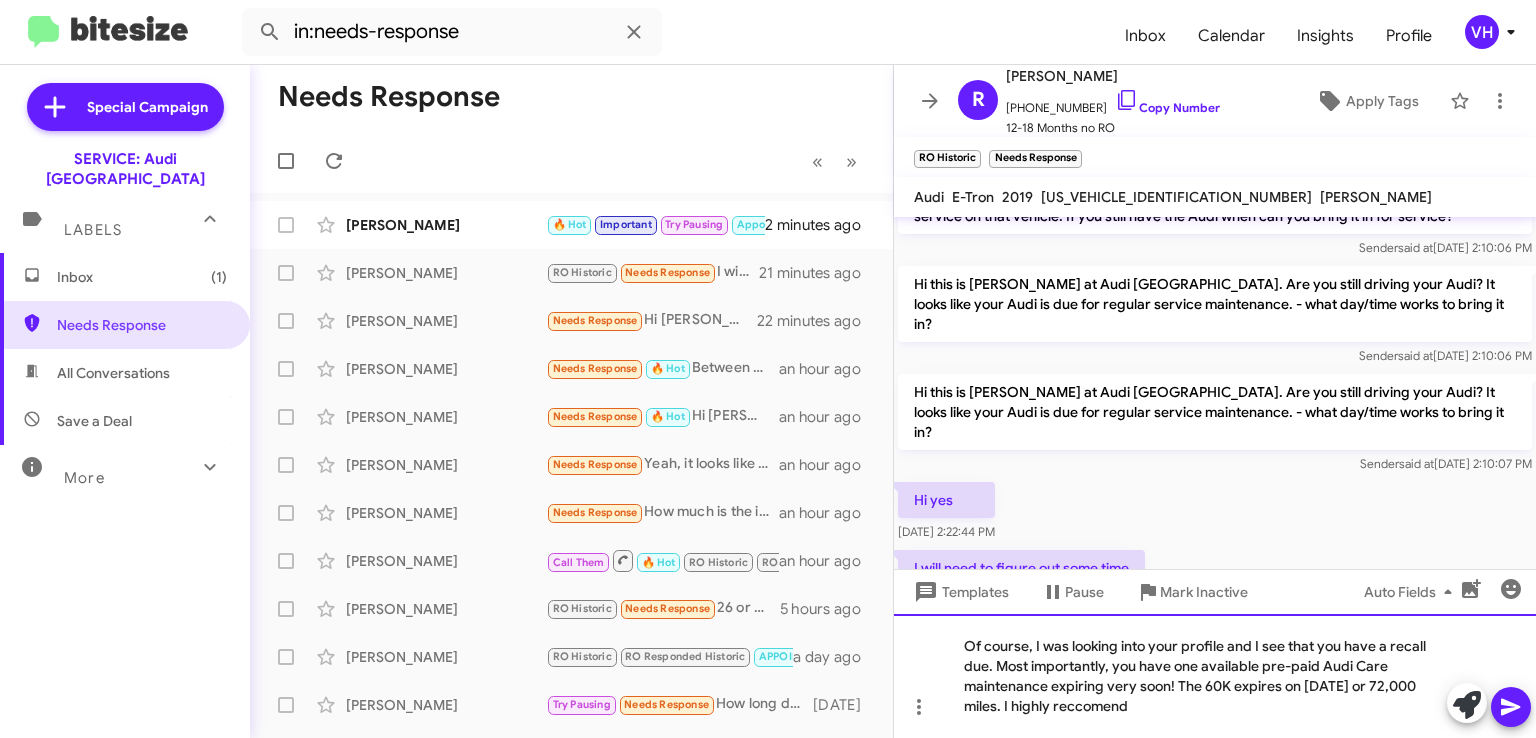 click on "Of course, I was looking into your profile and I see that you have a recall due. Most importantly, you have one available pre-paid Audi Care maintenance expiring very soon! The 60K expires on 7/25/25 or 72,000 miles. I highly reccomend" 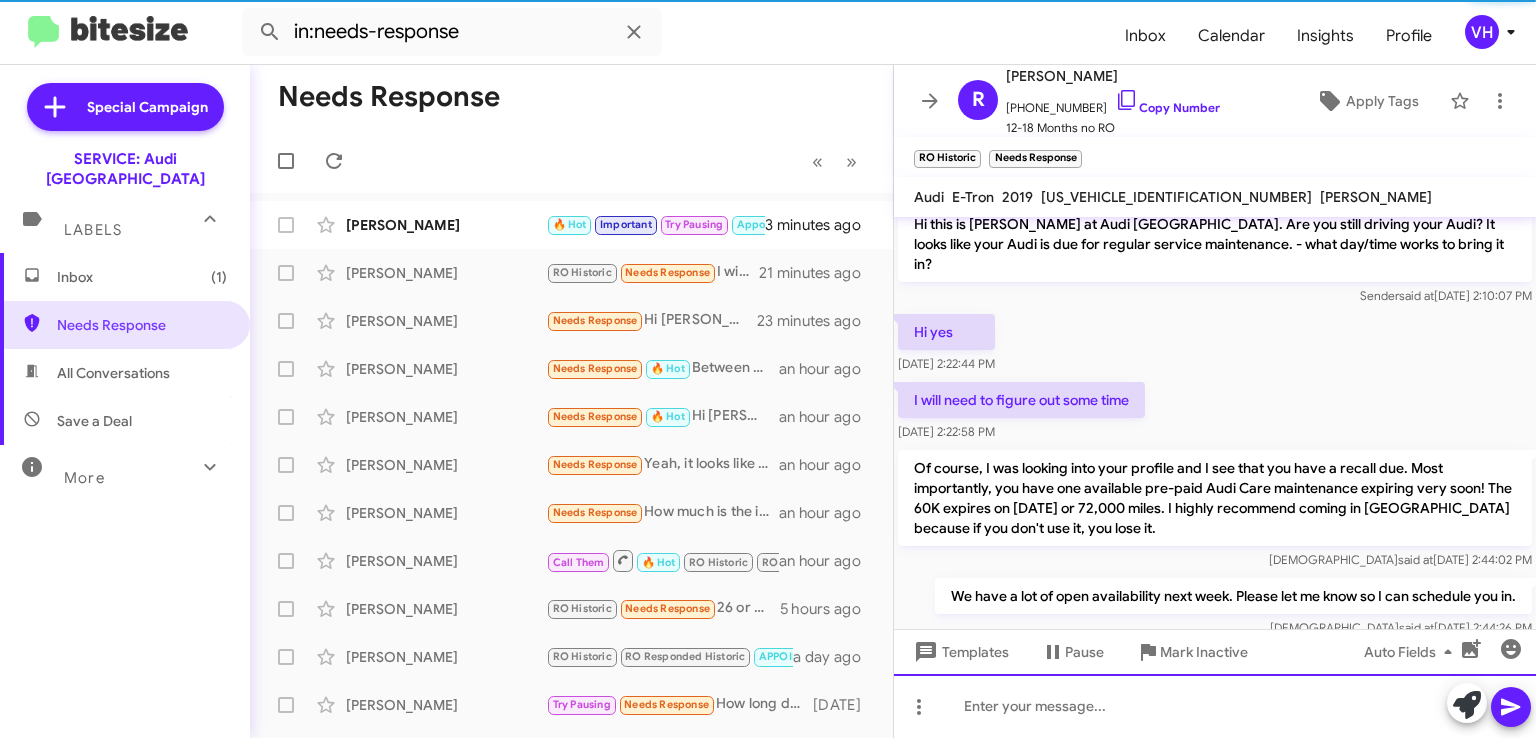 scroll, scrollTop: 474, scrollLeft: 0, axis: vertical 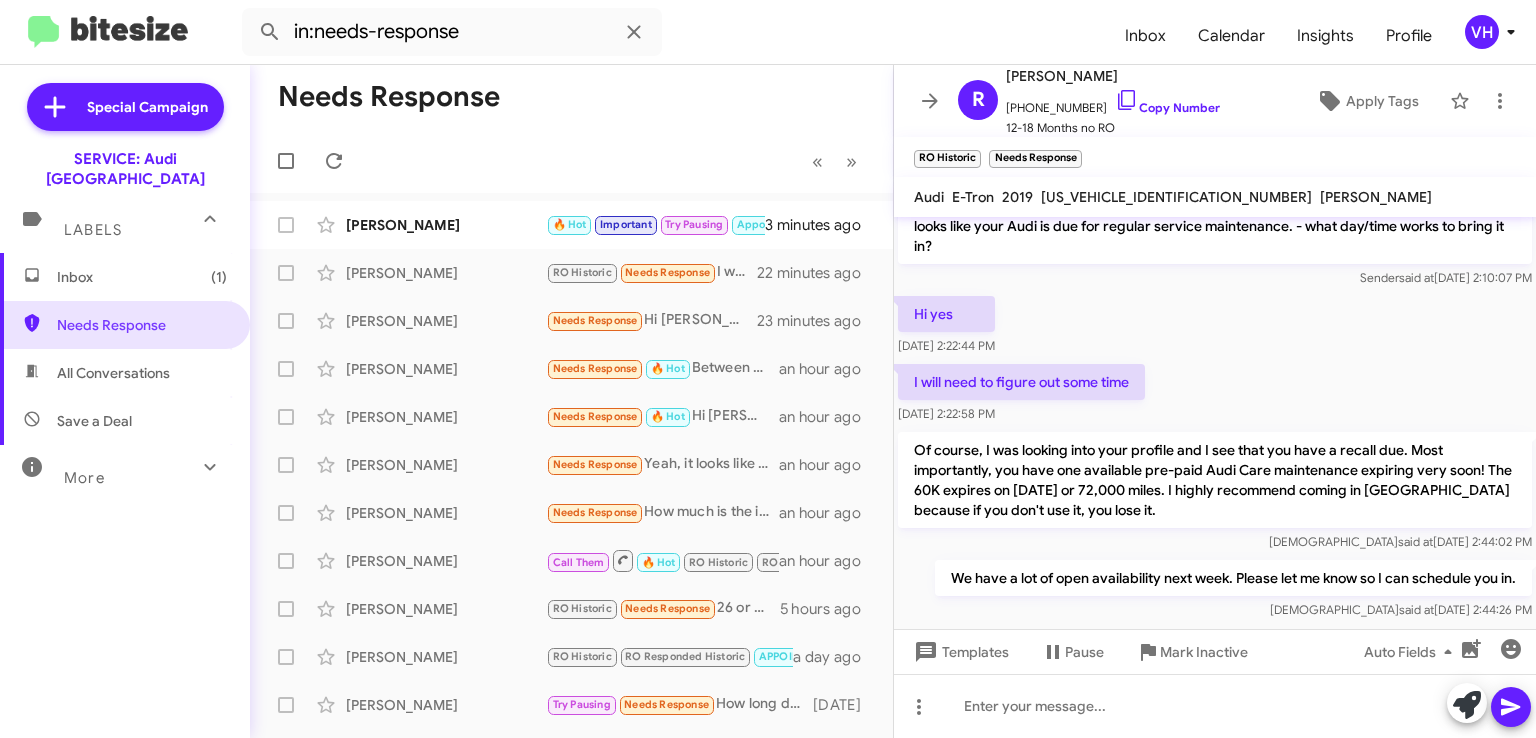 click on "[PERSON_NAME]" 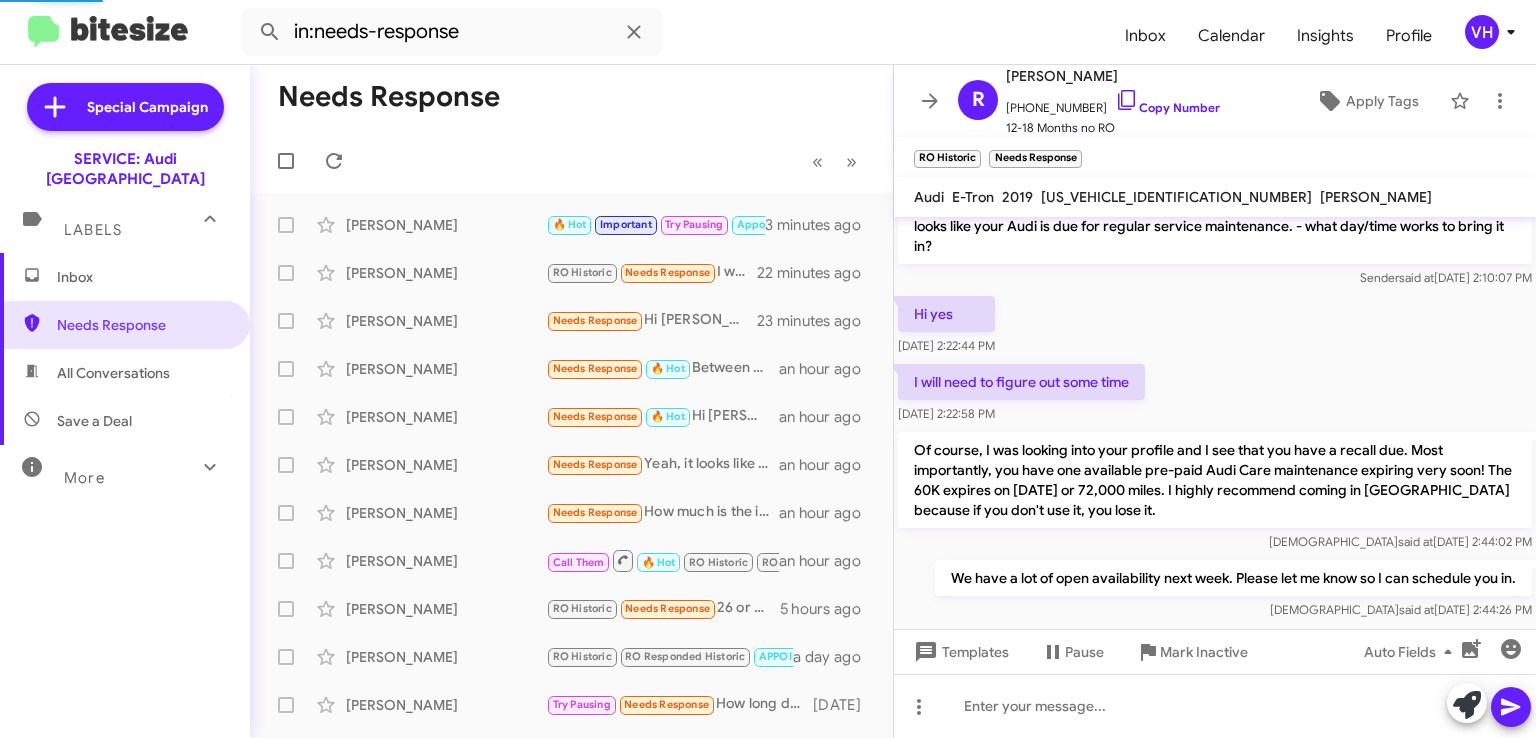 scroll, scrollTop: 0, scrollLeft: 0, axis: both 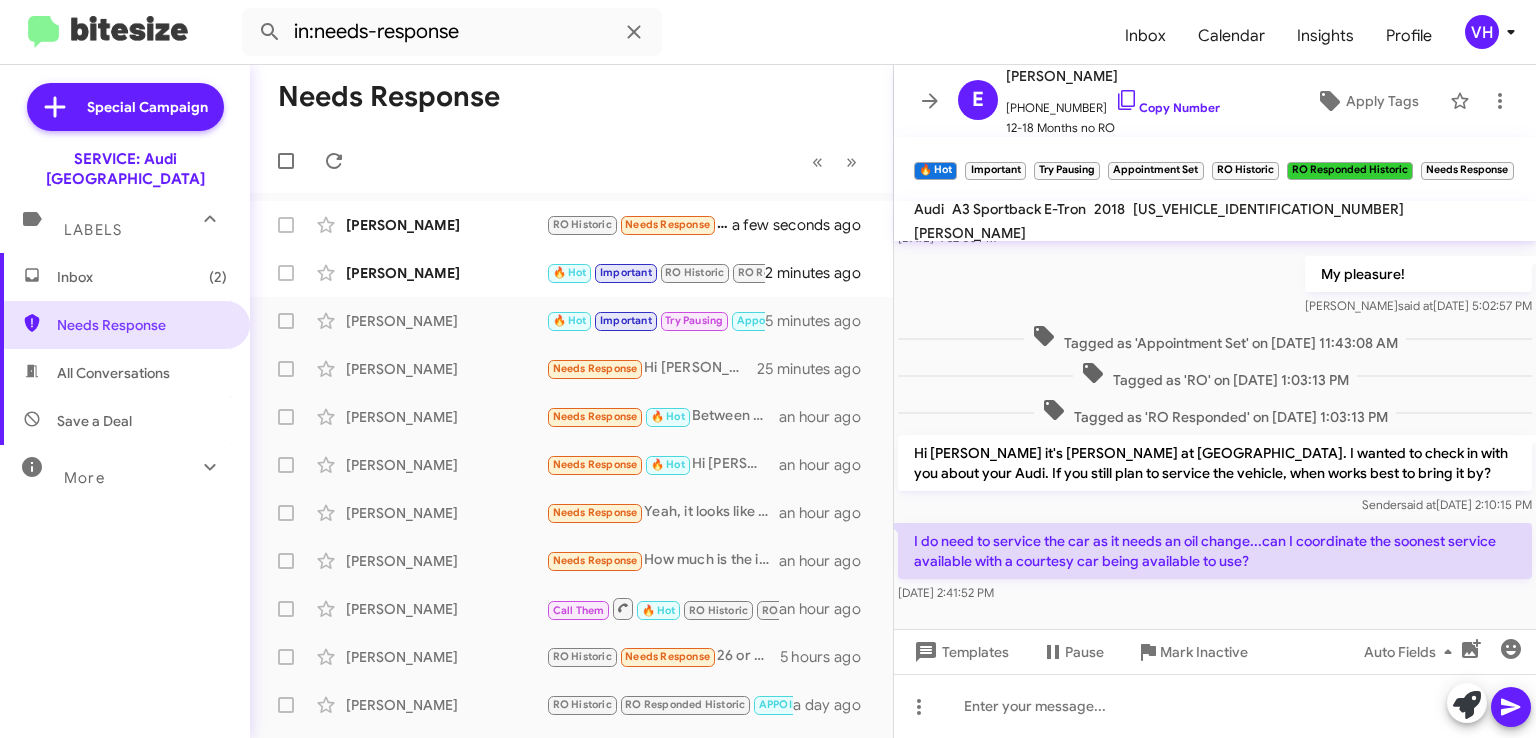 click on "[PERSON_NAME]" 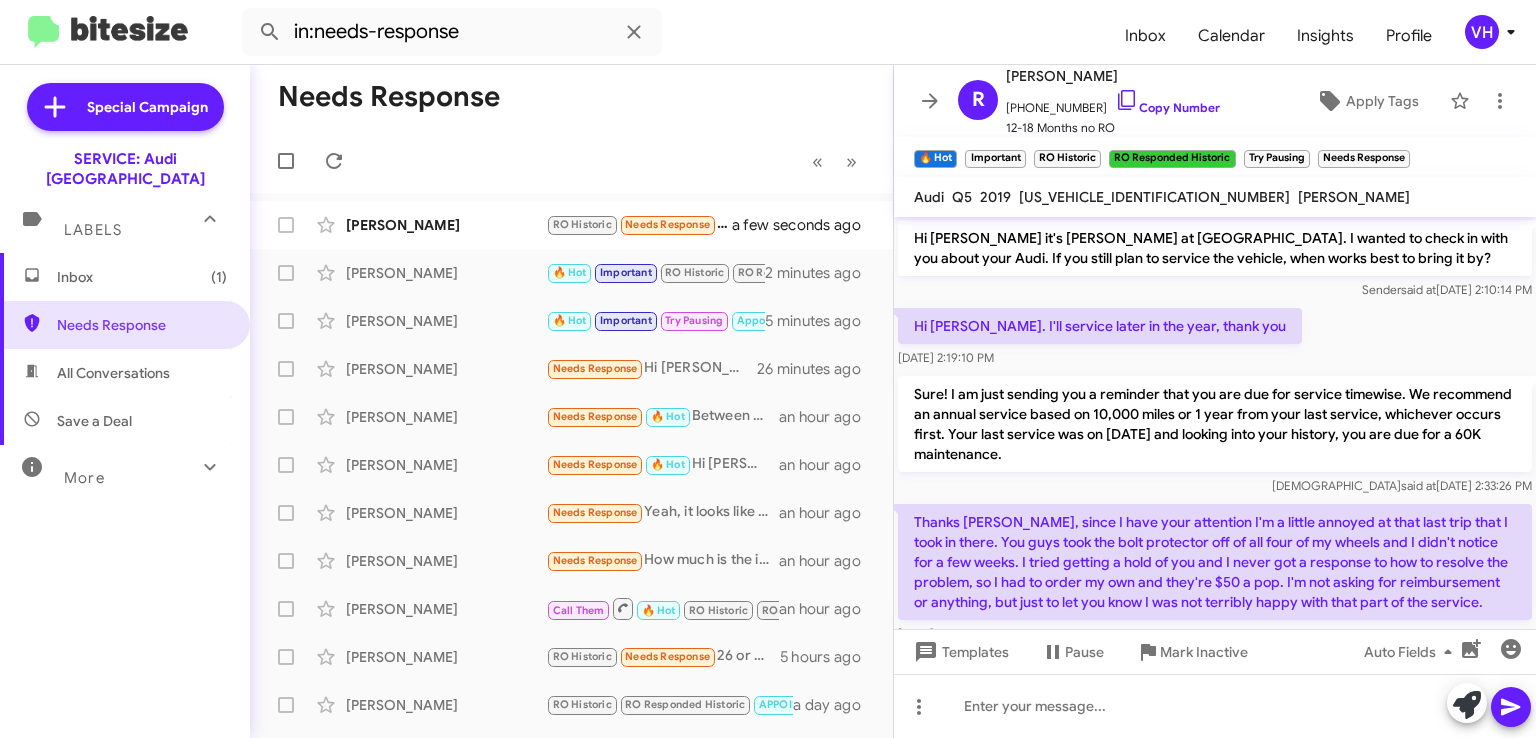 scroll, scrollTop: 1075, scrollLeft: 0, axis: vertical 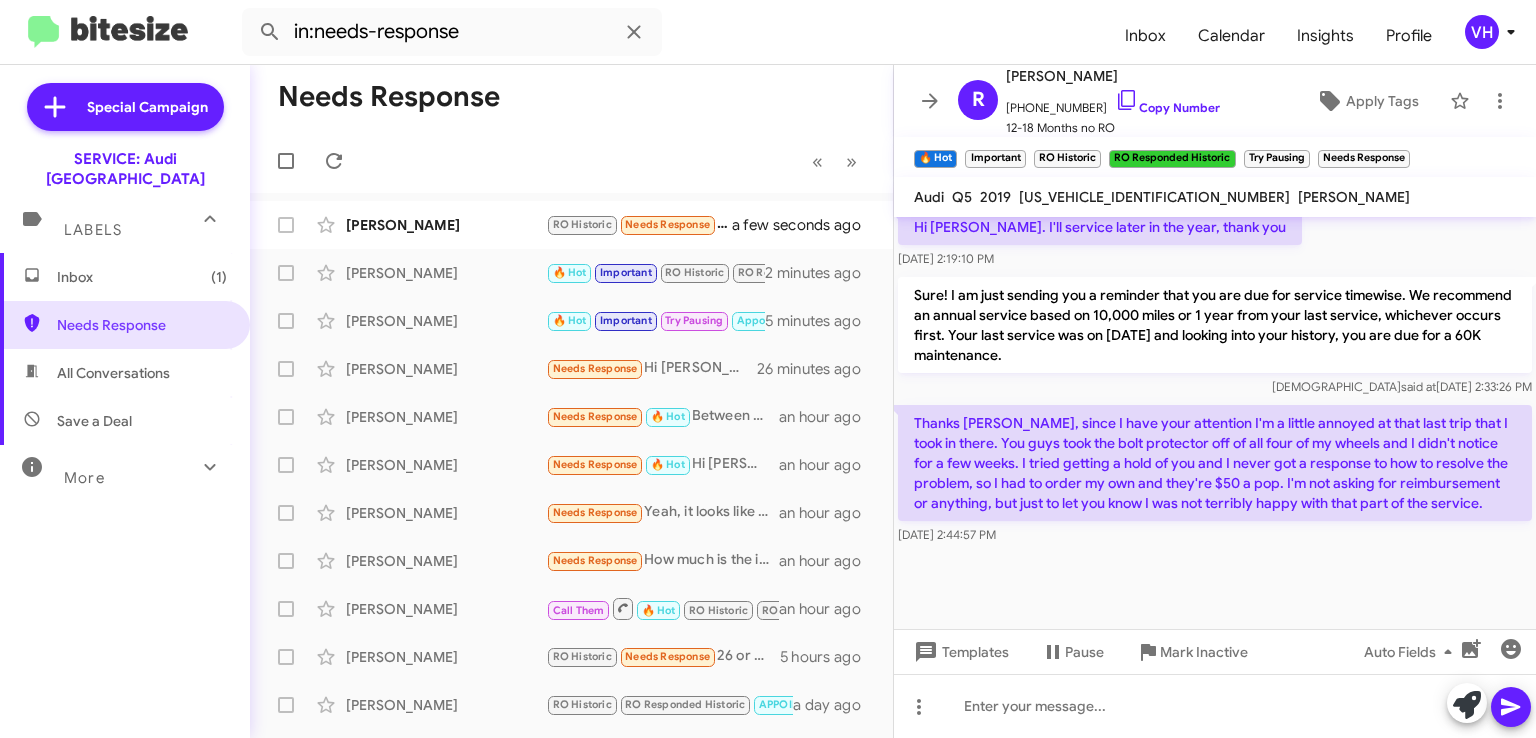 click on "[PERSON_NAME]" 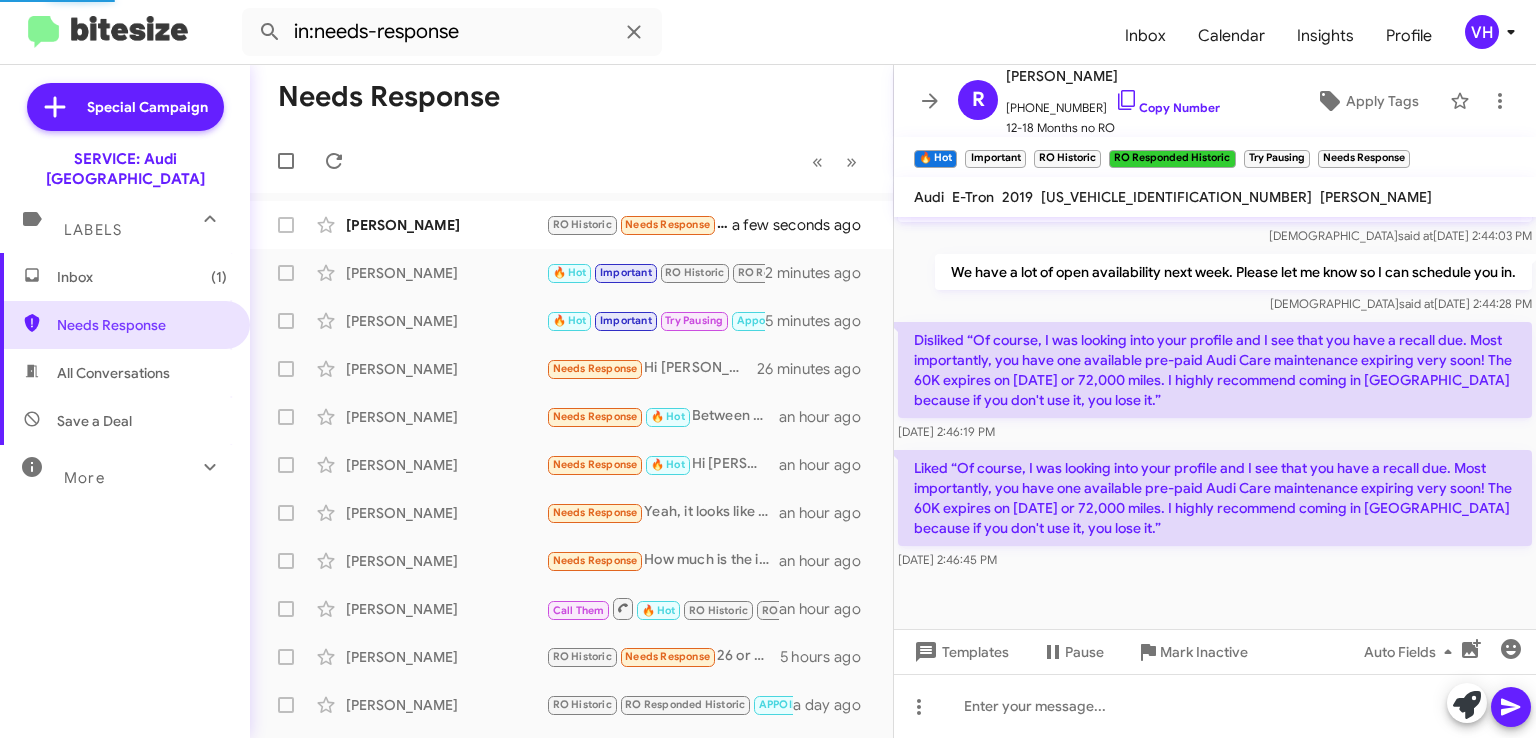 scroll, scrollTop: 740, scrollLeft: 0, axis: vertical 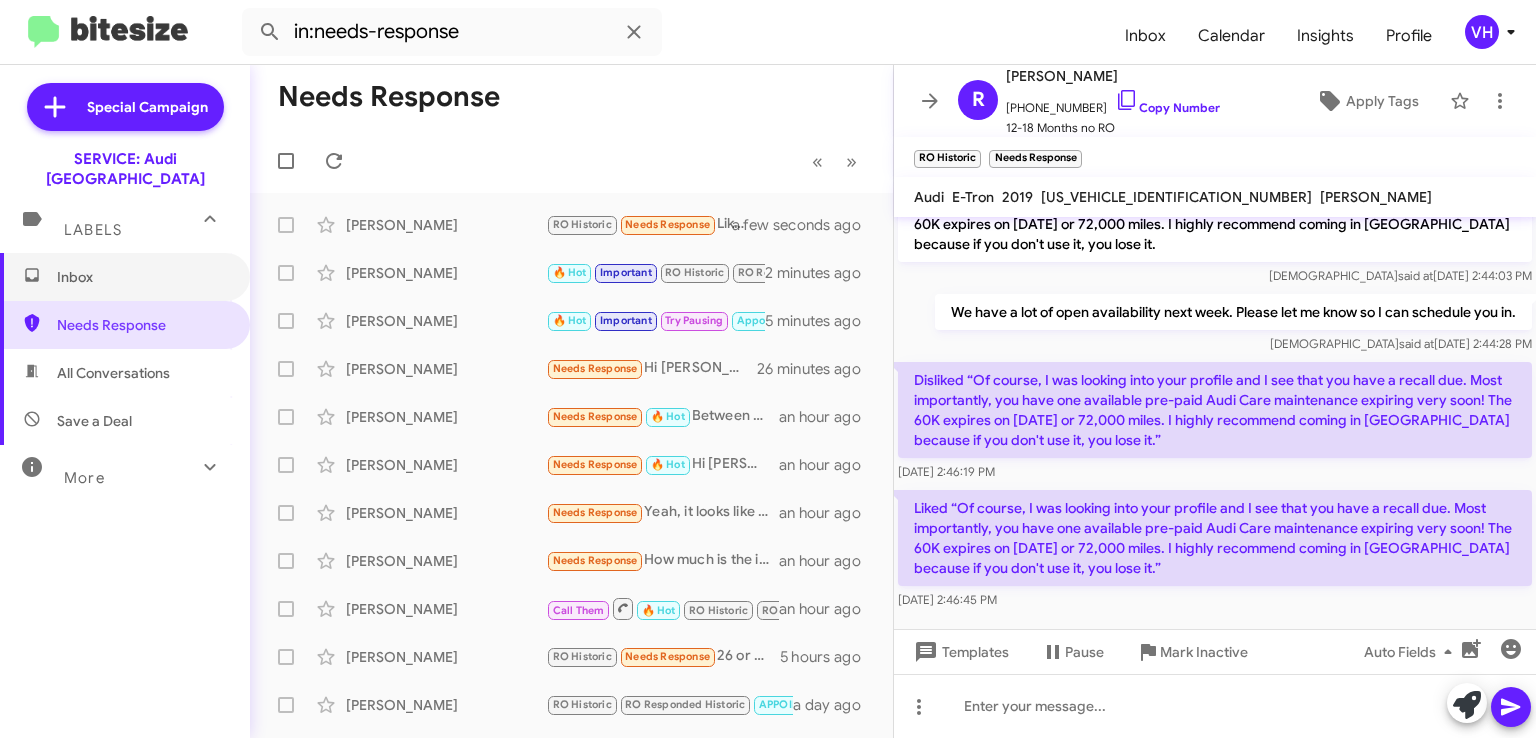 click on "Inbox" at bounding box center (125, 277) 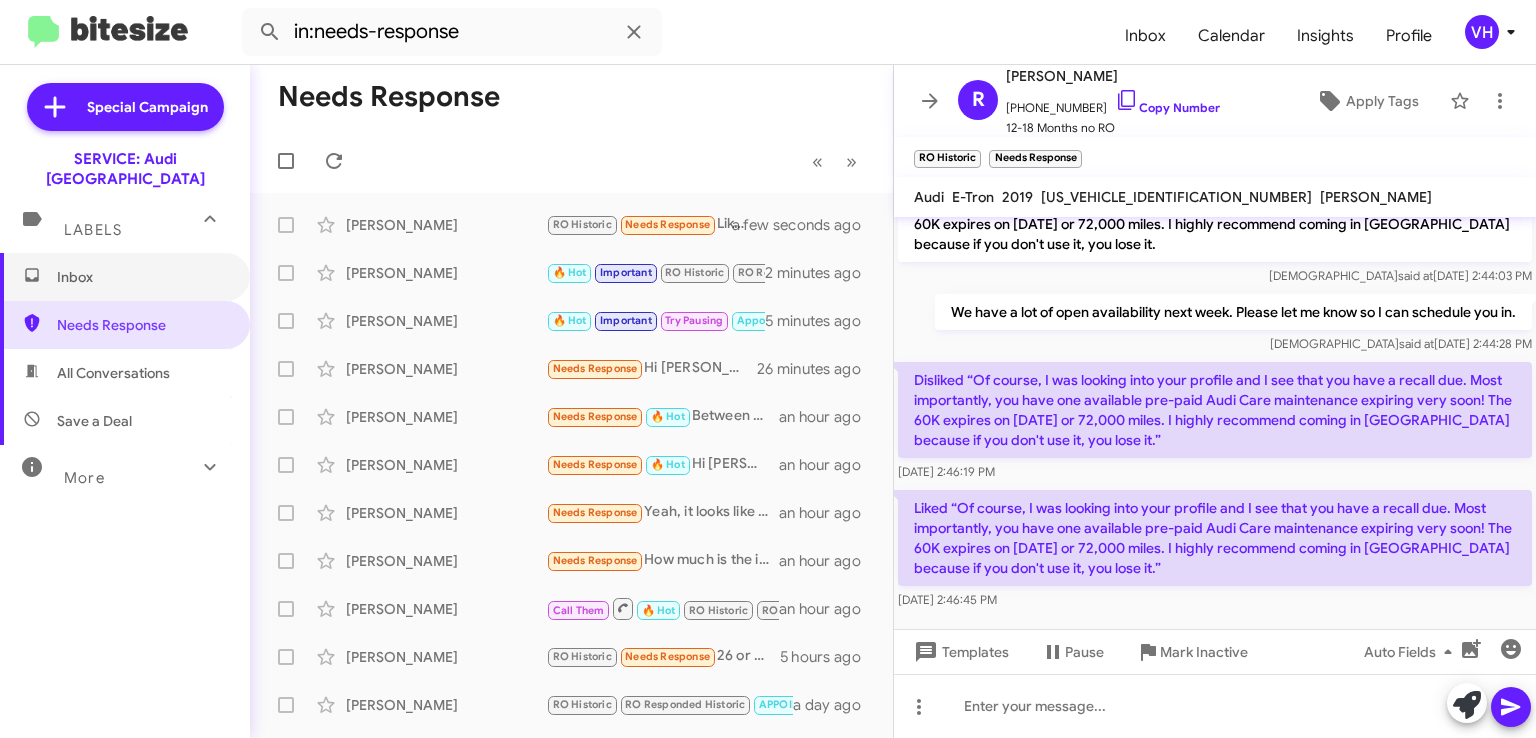 type 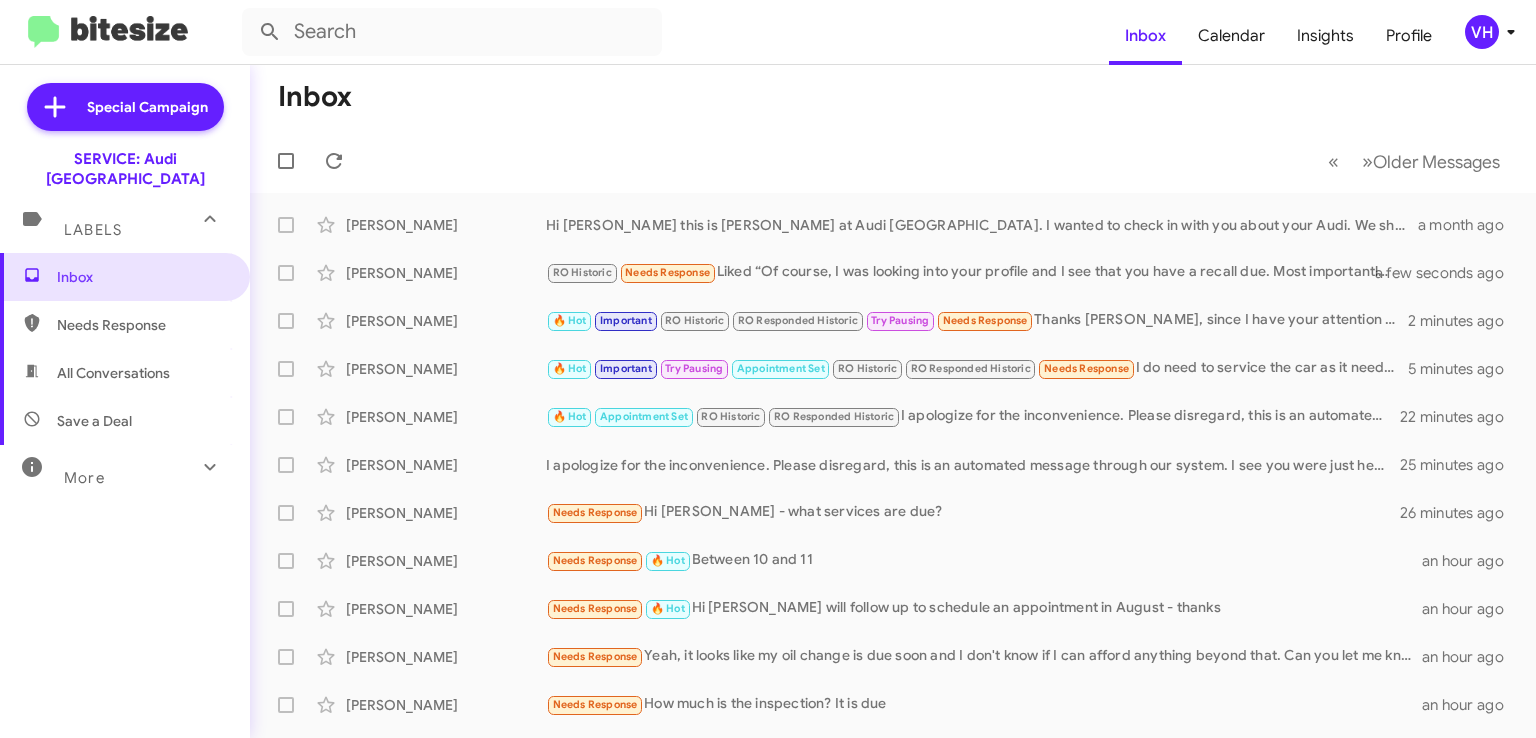 click on "Labels" at bounding box center [125, 221] 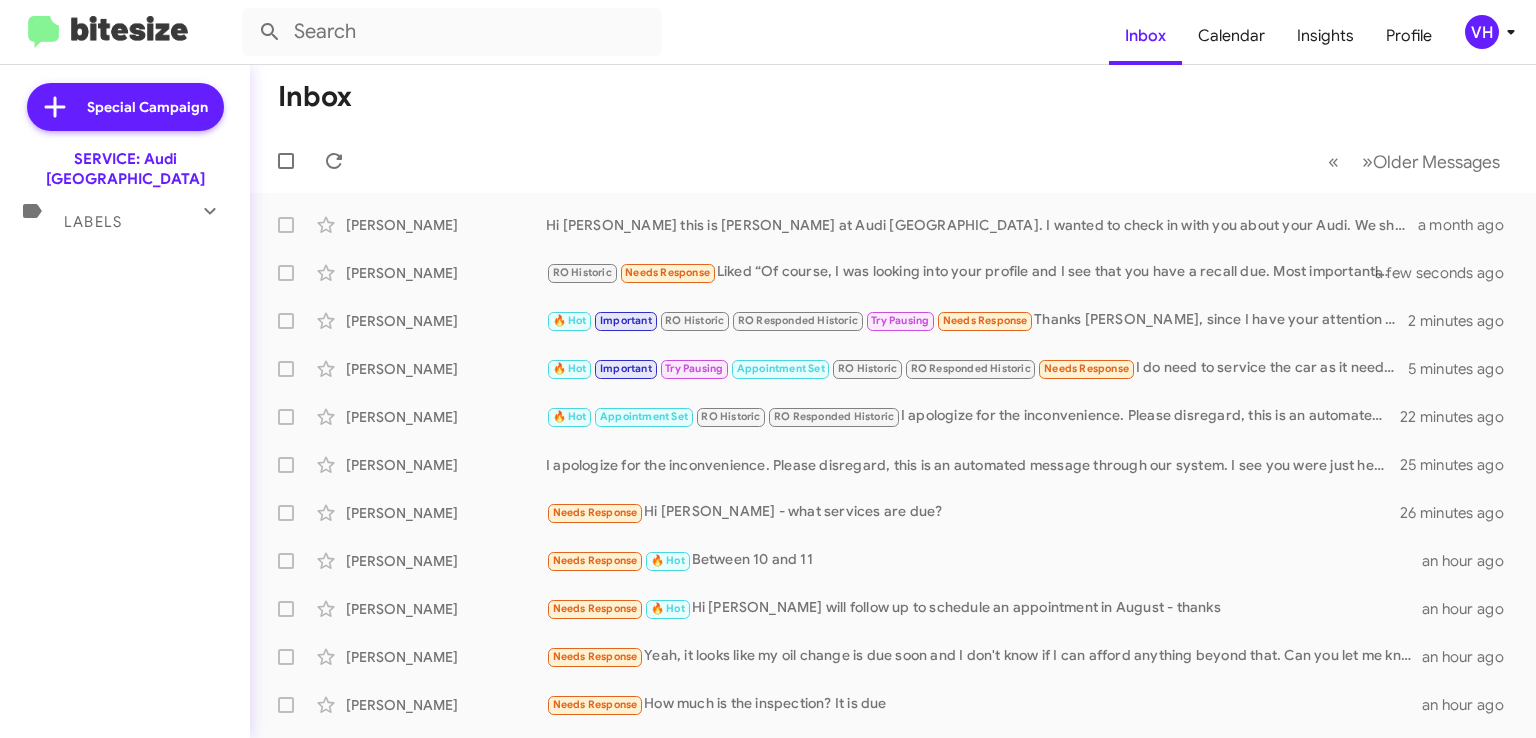 click on "Labels" at bounding box center (105, 213) 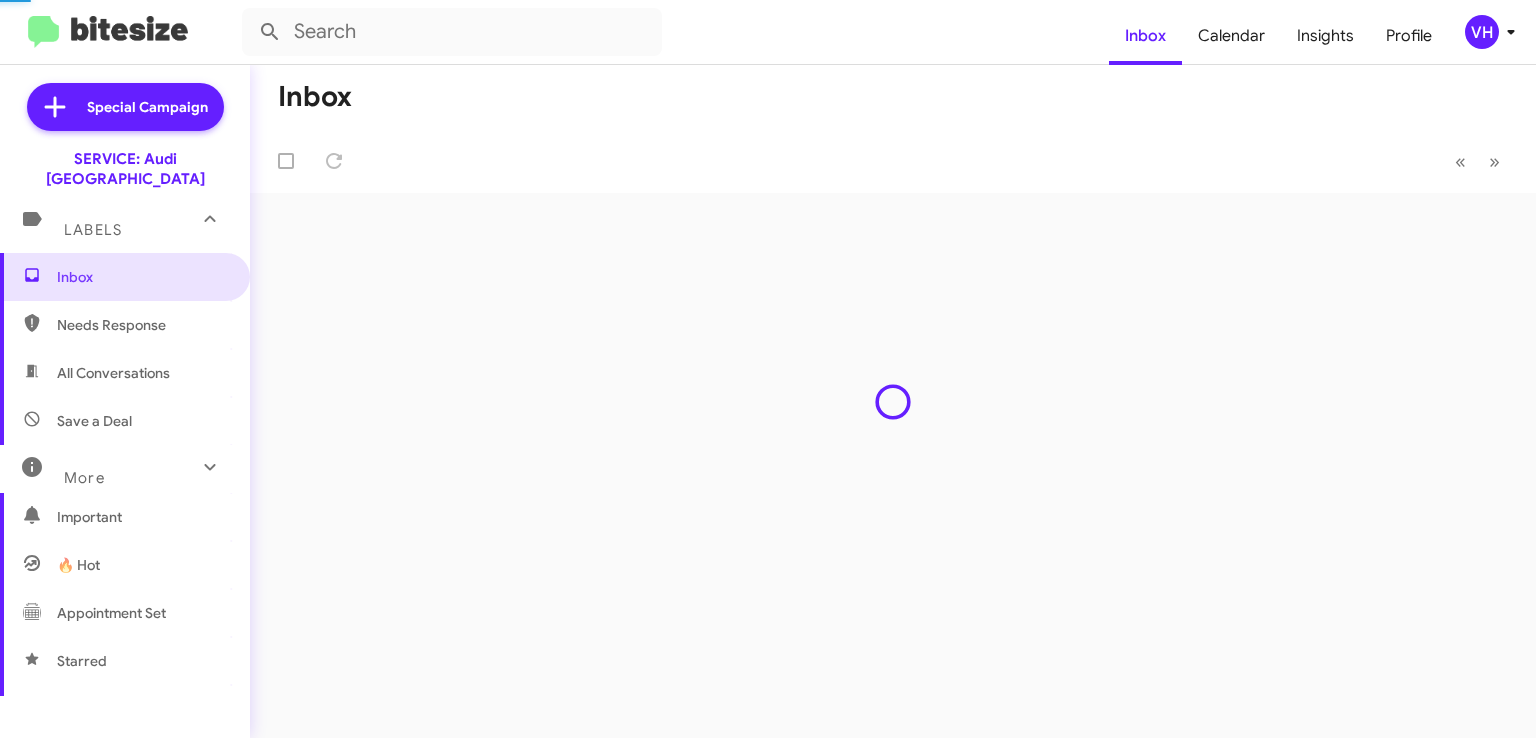scroll, scrollTop: 0, scrollLeft: 0, axis: both 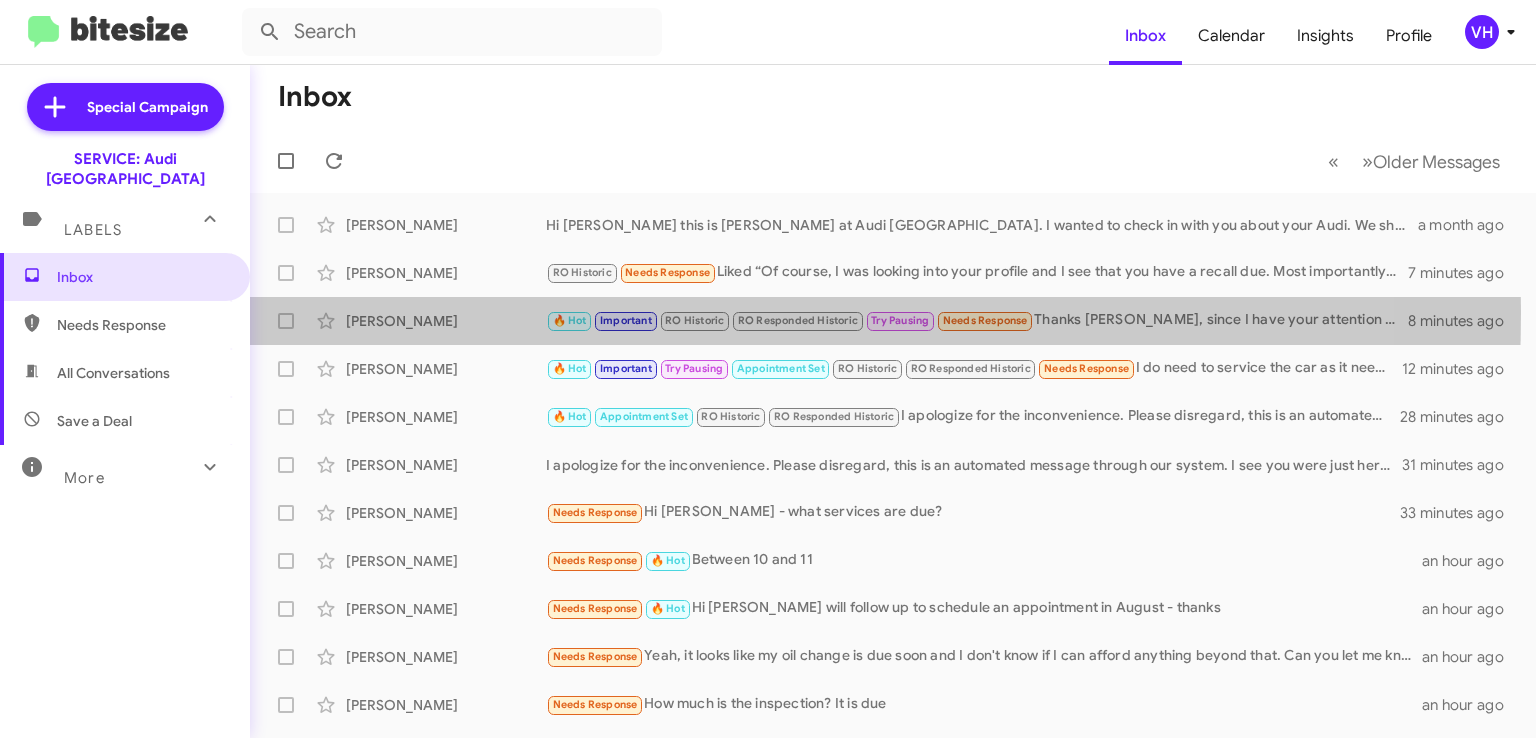 click on "[PERSON_NAME]" 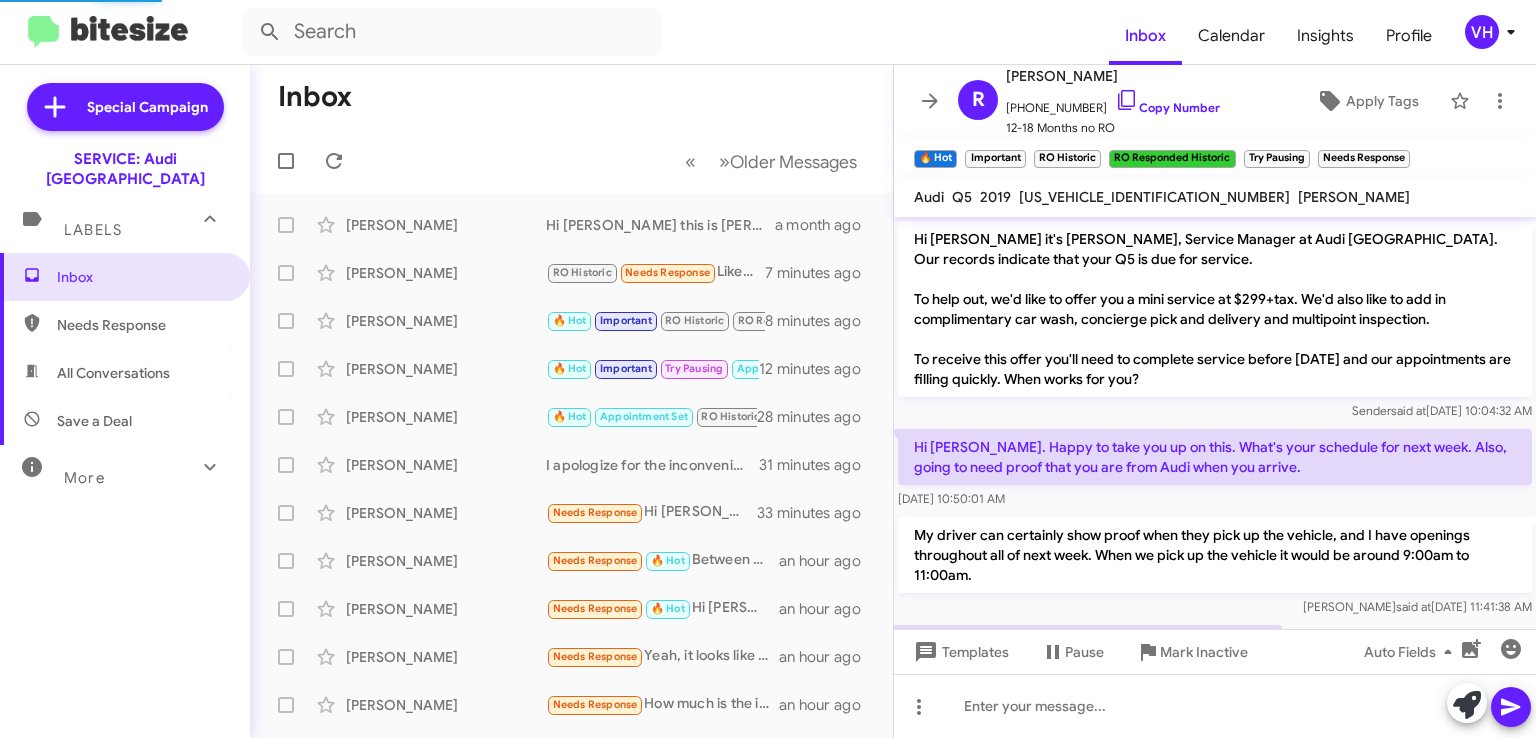 scroll, scrollTop: 1035, scrollLeft: 0, axis: vertical 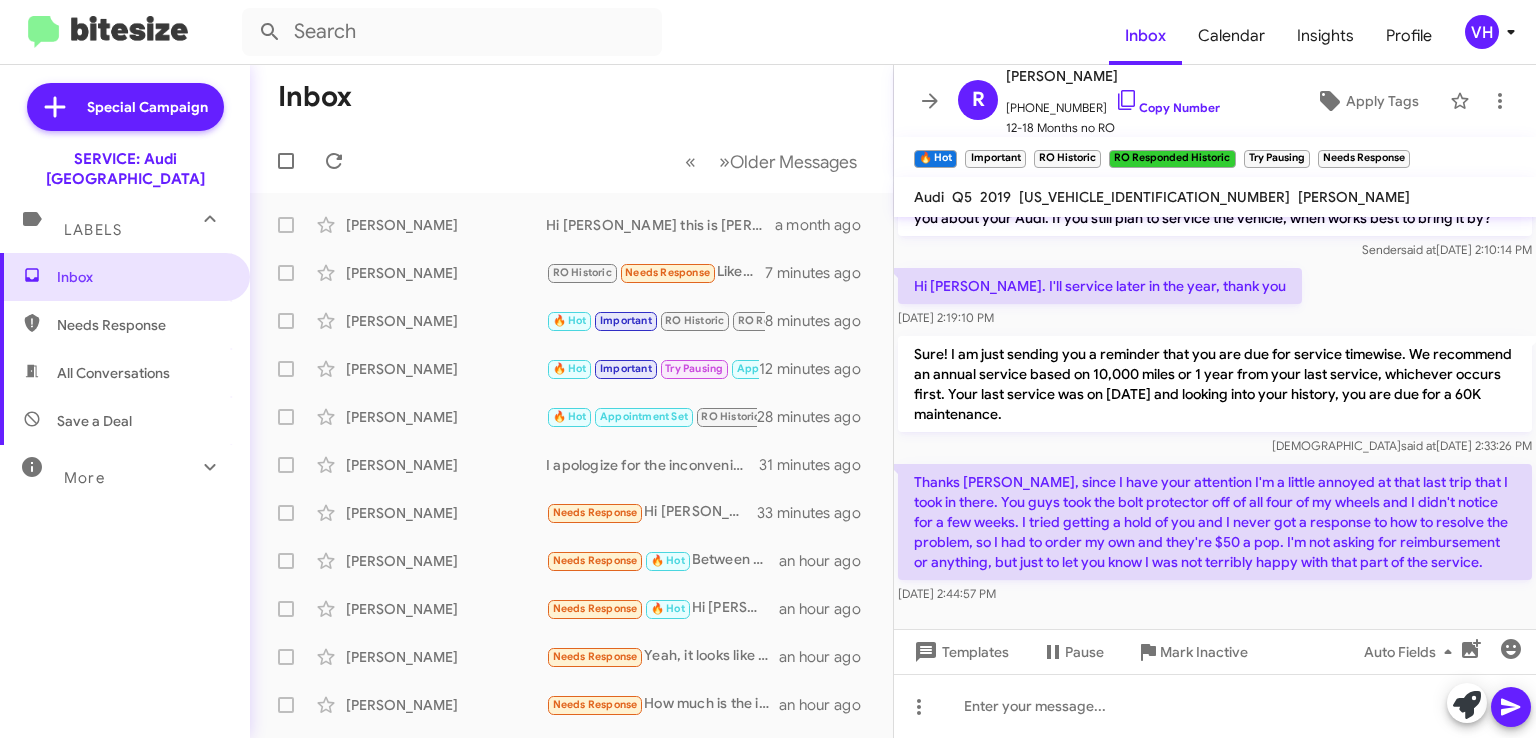 click on "[US_VEHICLE_IDENTIFICATION_NUMBER]" 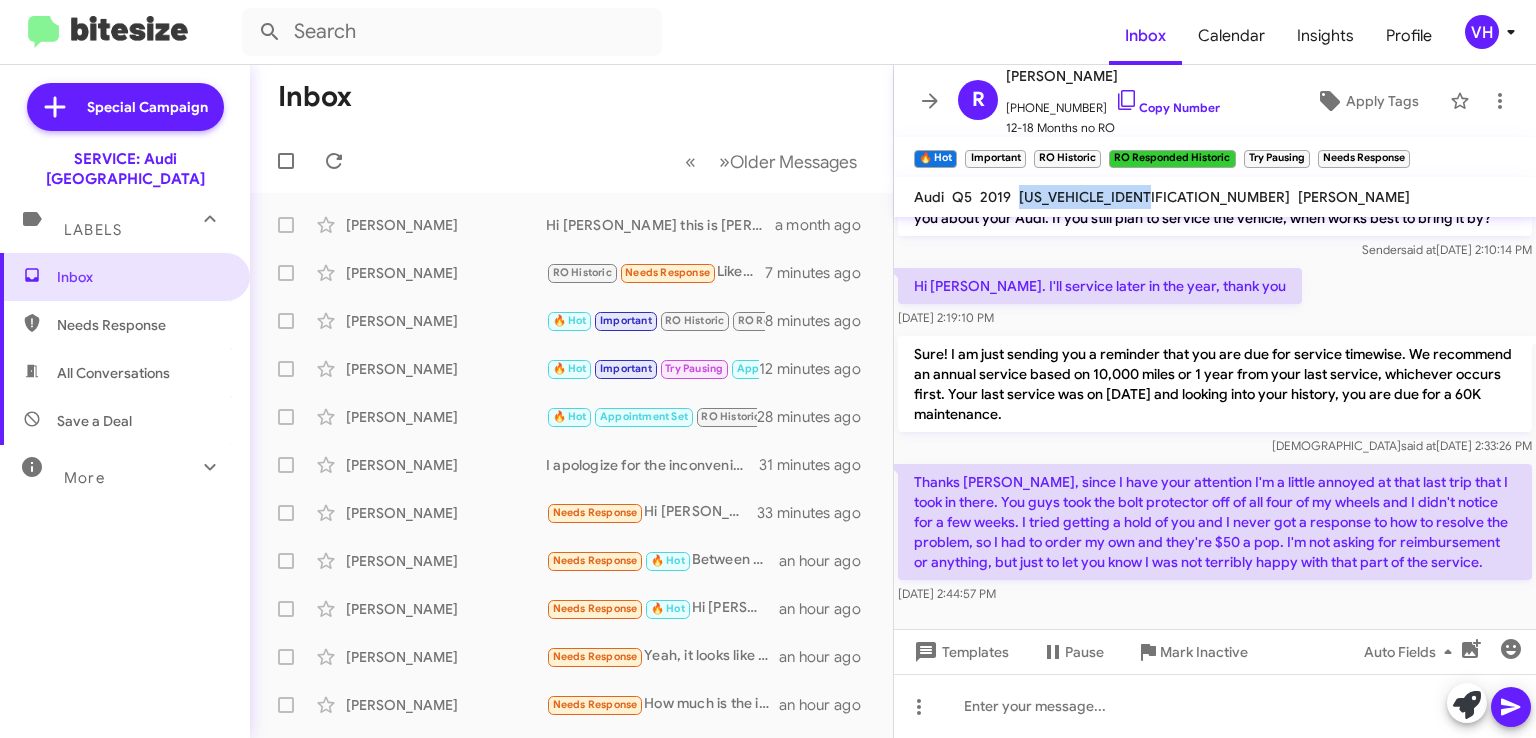 click on "[US_VEHICLE_IDENTIFICATION_NUMBER]" 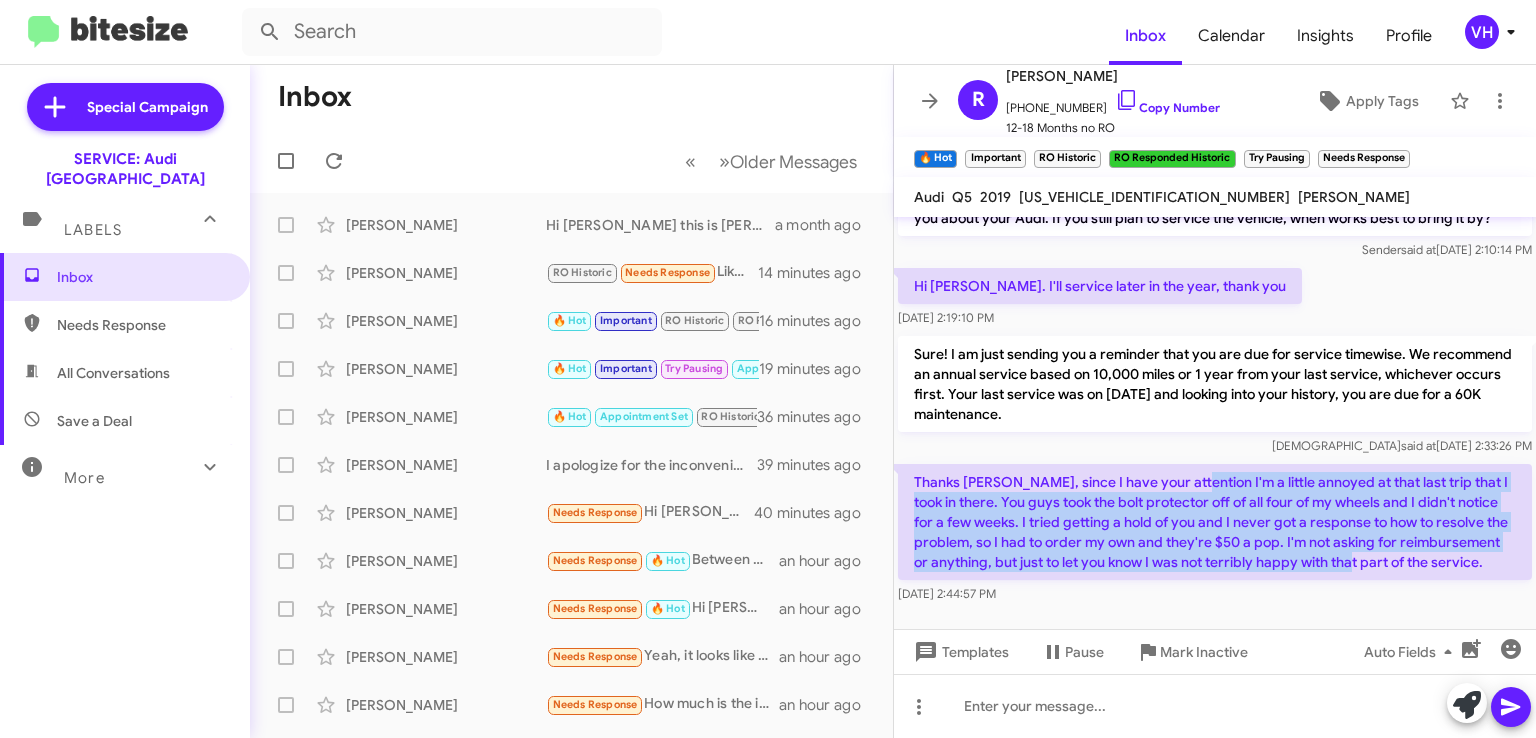 drag, startPoint x: 1184, startPoint y: 473, endPoint x: 1396, endPoint y: 576, distance: 235.69684 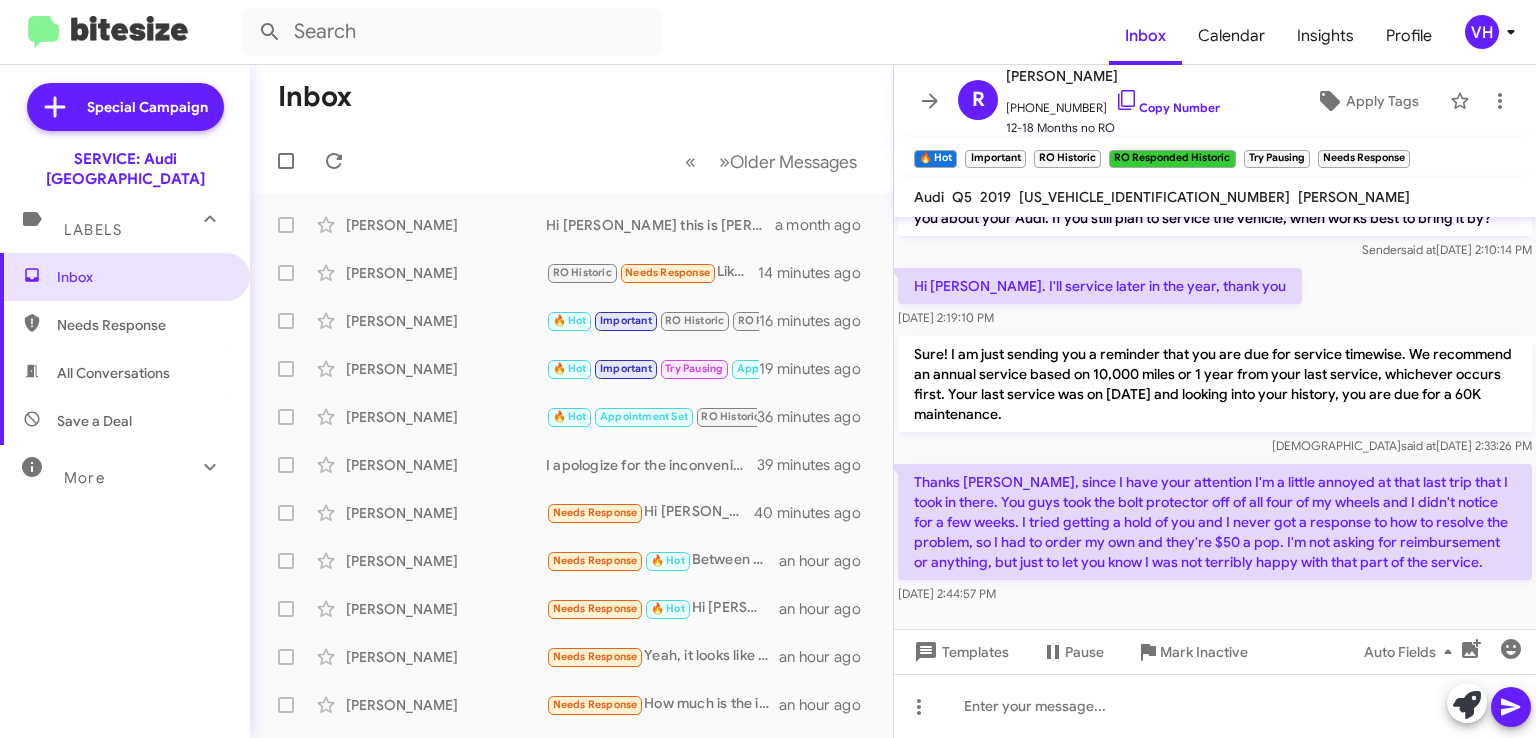 click on "Thanks [PERSON_NAME], since I have your attention I'm a little annoyed at that last trip that I took in there. You guys took the bolt protector off of all four of my wheels and I didn't notice for a few weeks. I tried getting a hold of you and I never got a response to how to resolve the problem, so I had to order my own and they're $50 a pop. I'm not asking for reimbursement or anything, but just to let you know I was not terribly happy with that part of the service." 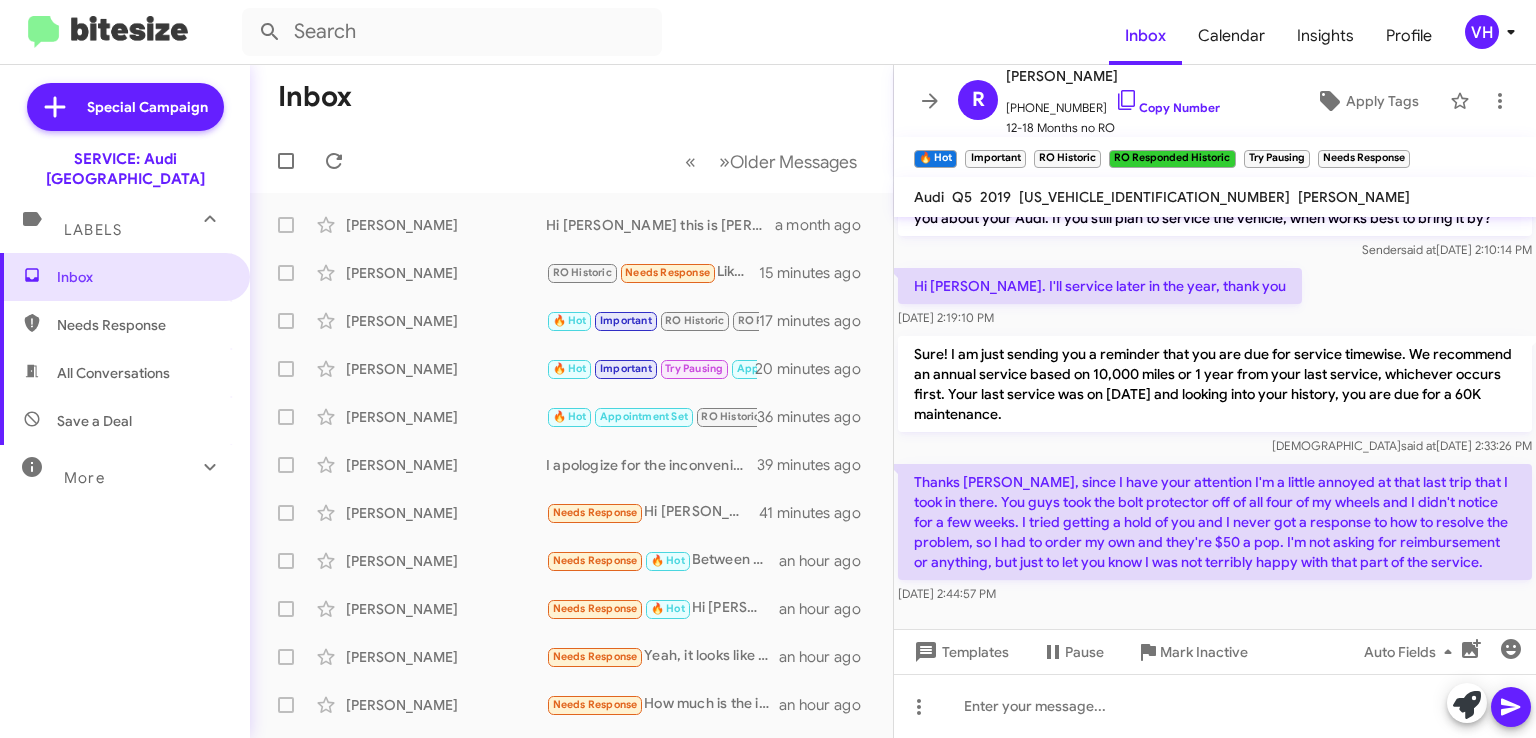drag, startPoint x: 1088, startPoint y: 535, endPoint x: 1281, endPoint y: 601, distance: 203.97304 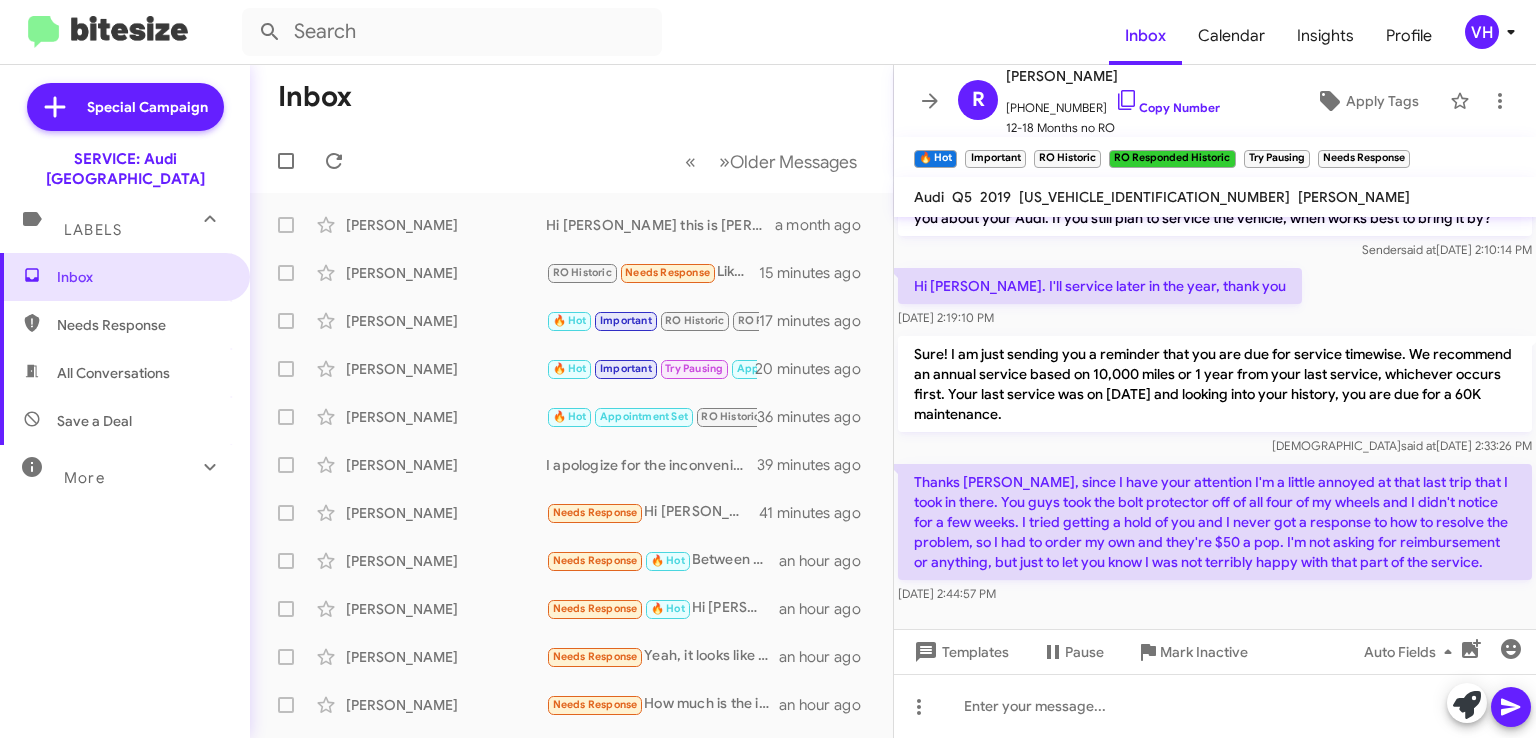 drag, startPoint x: 1183, startPoint y: 523, endPoint x: 1306, endPoint y: 592, distance: 141.0319 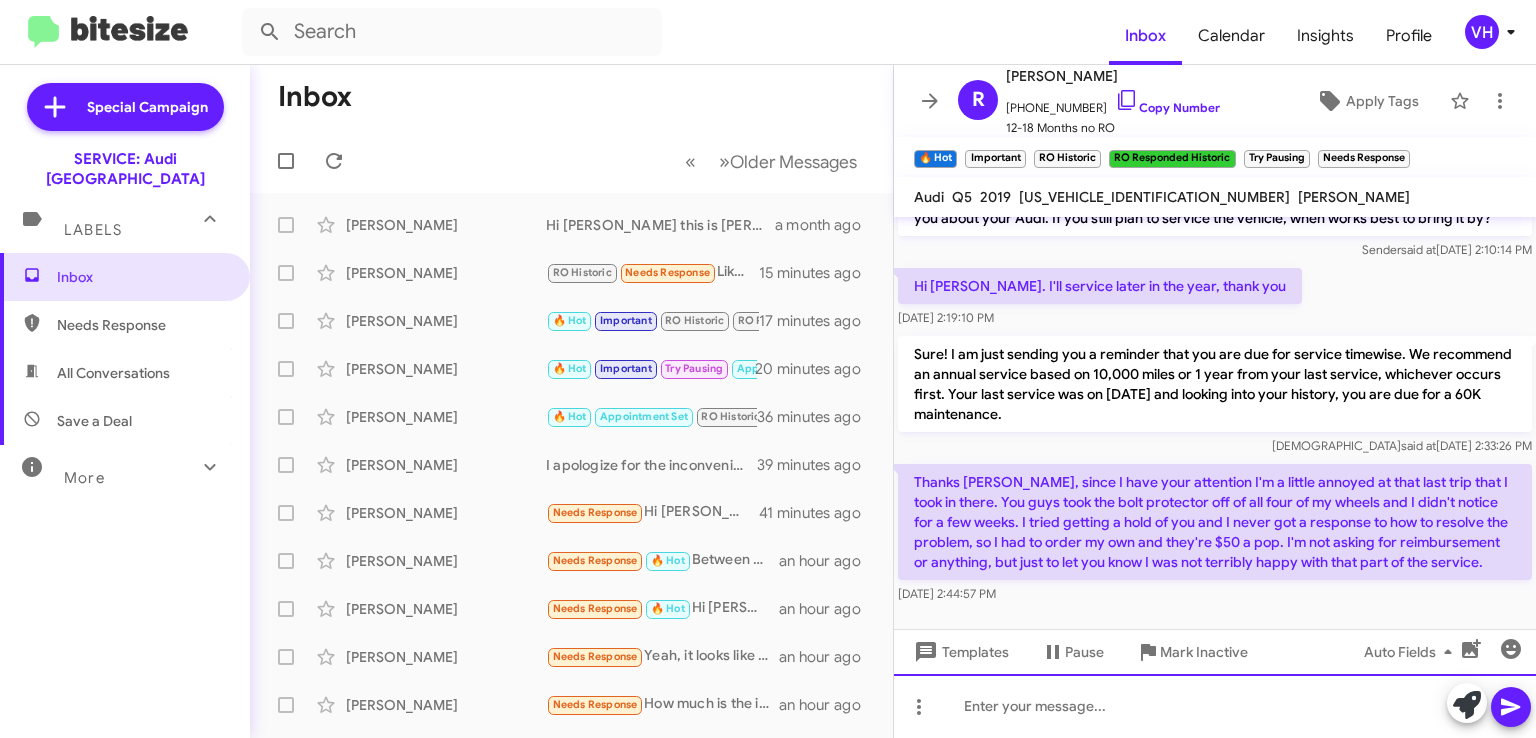 click 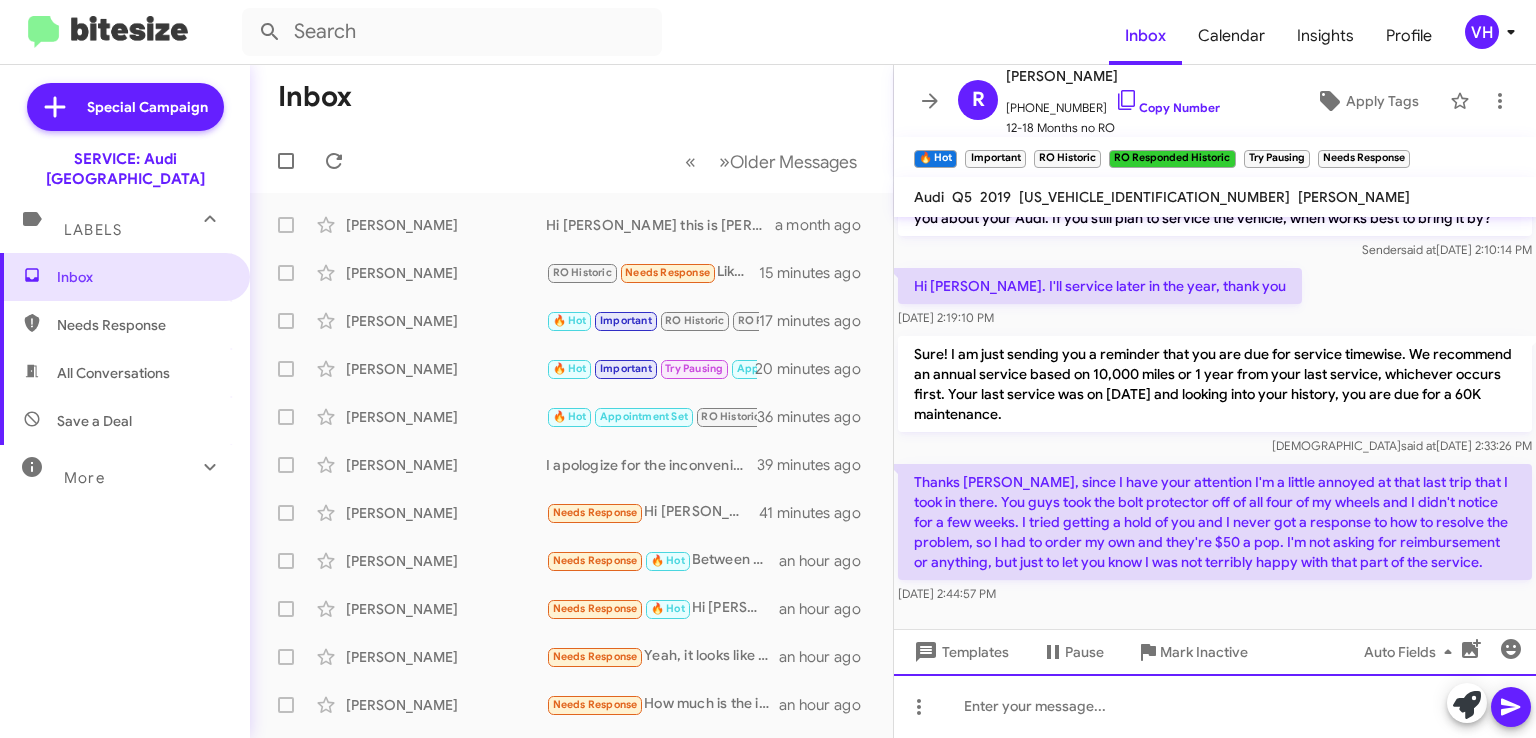 type 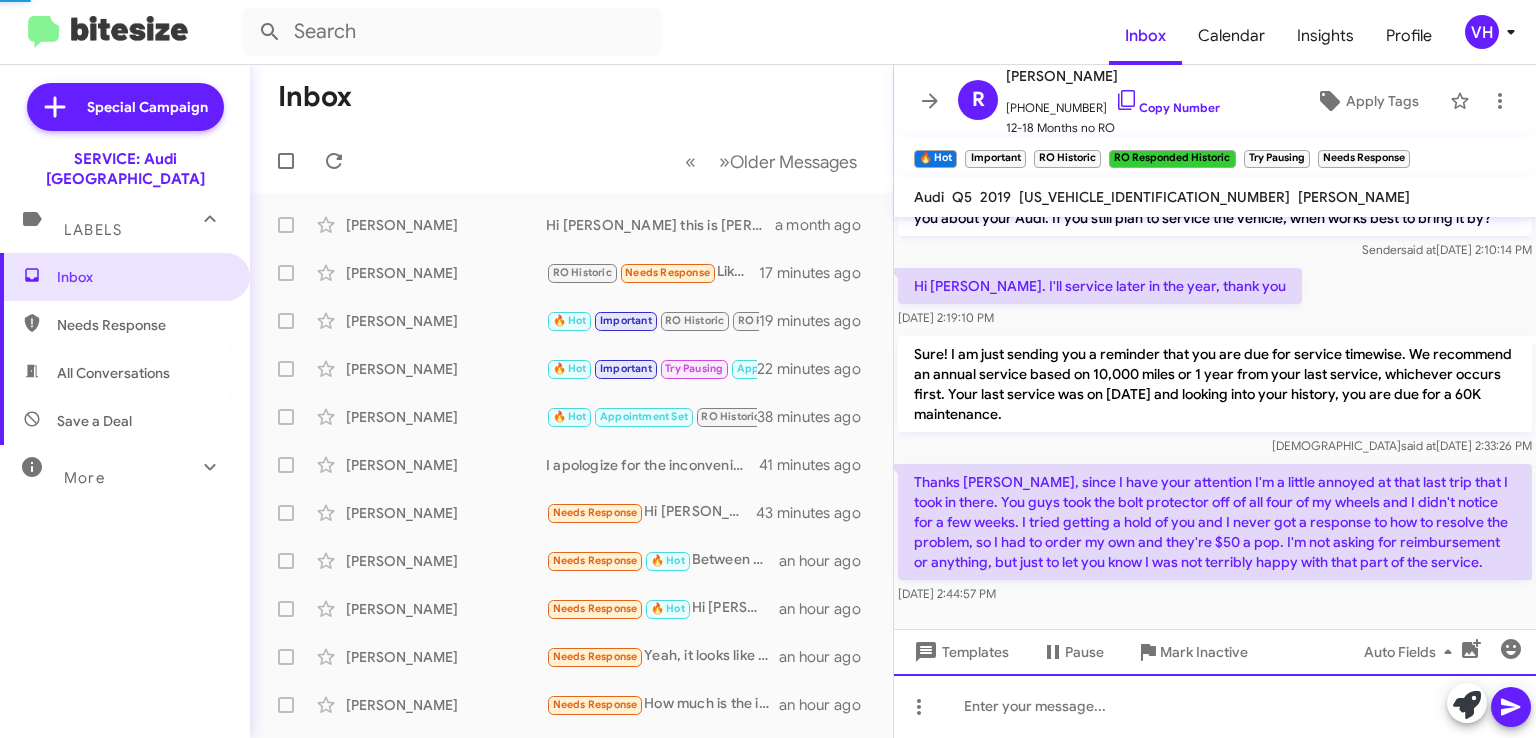 scroll, scrollTop: 0, scrollLeft: 0, axis: both 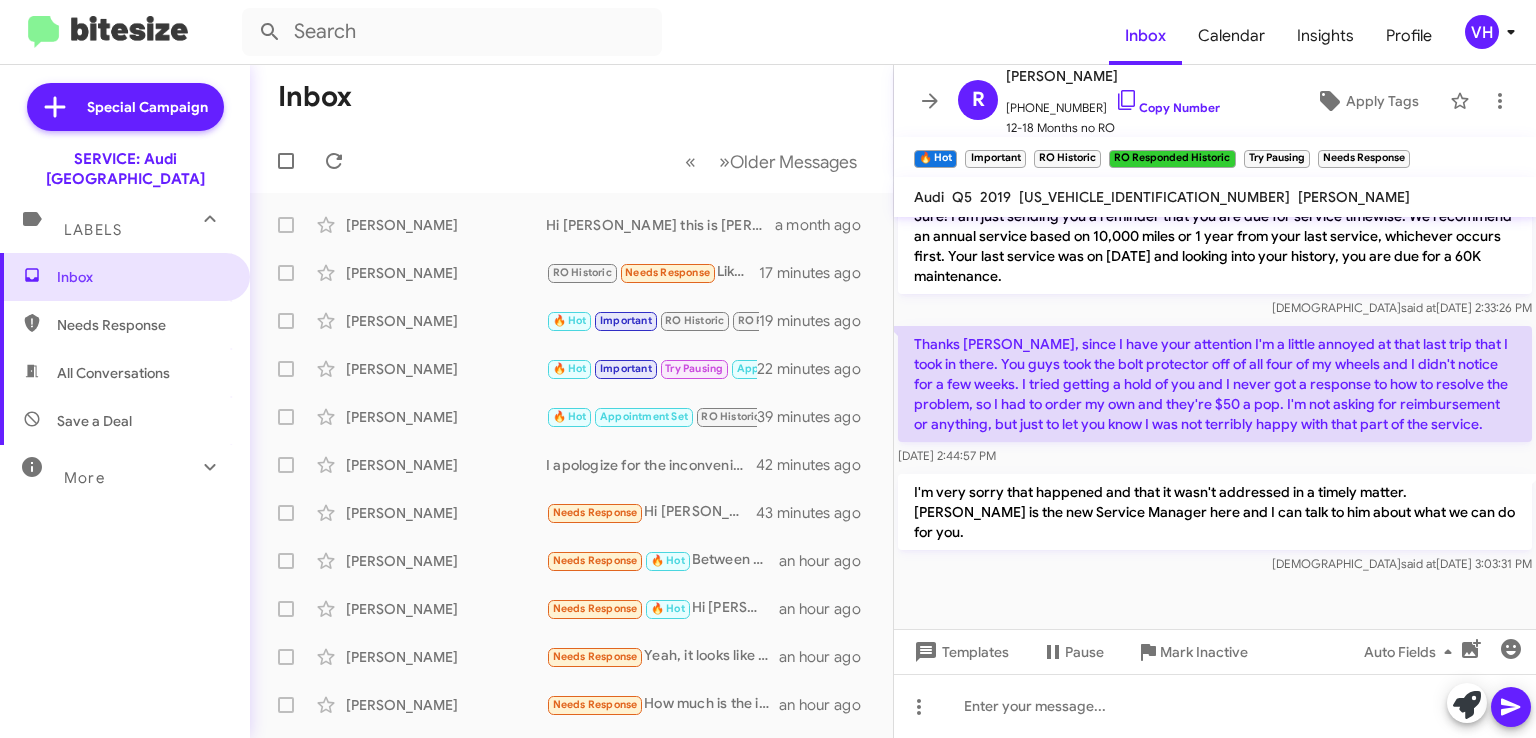 click on "I'm very sorry that happened and that it wasn't addressed in a timely matter. Steven is the new Service Manager here and I can talk to him about what we can do for you. Veda   said at   Jul 9, 2025, 3:03:31 PM" 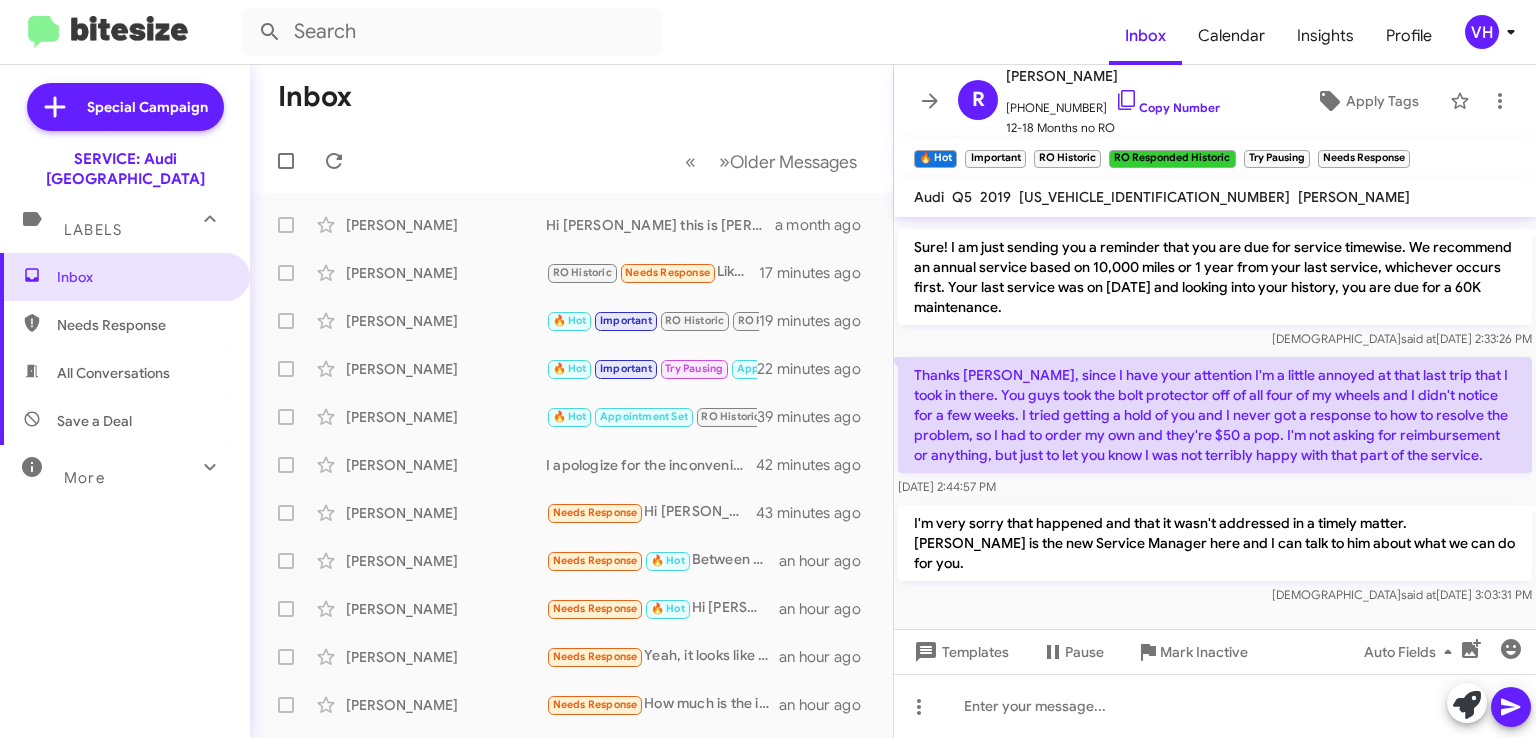 scroll, scrollTop: 1102, scrollLeft: 0, axis: vertical 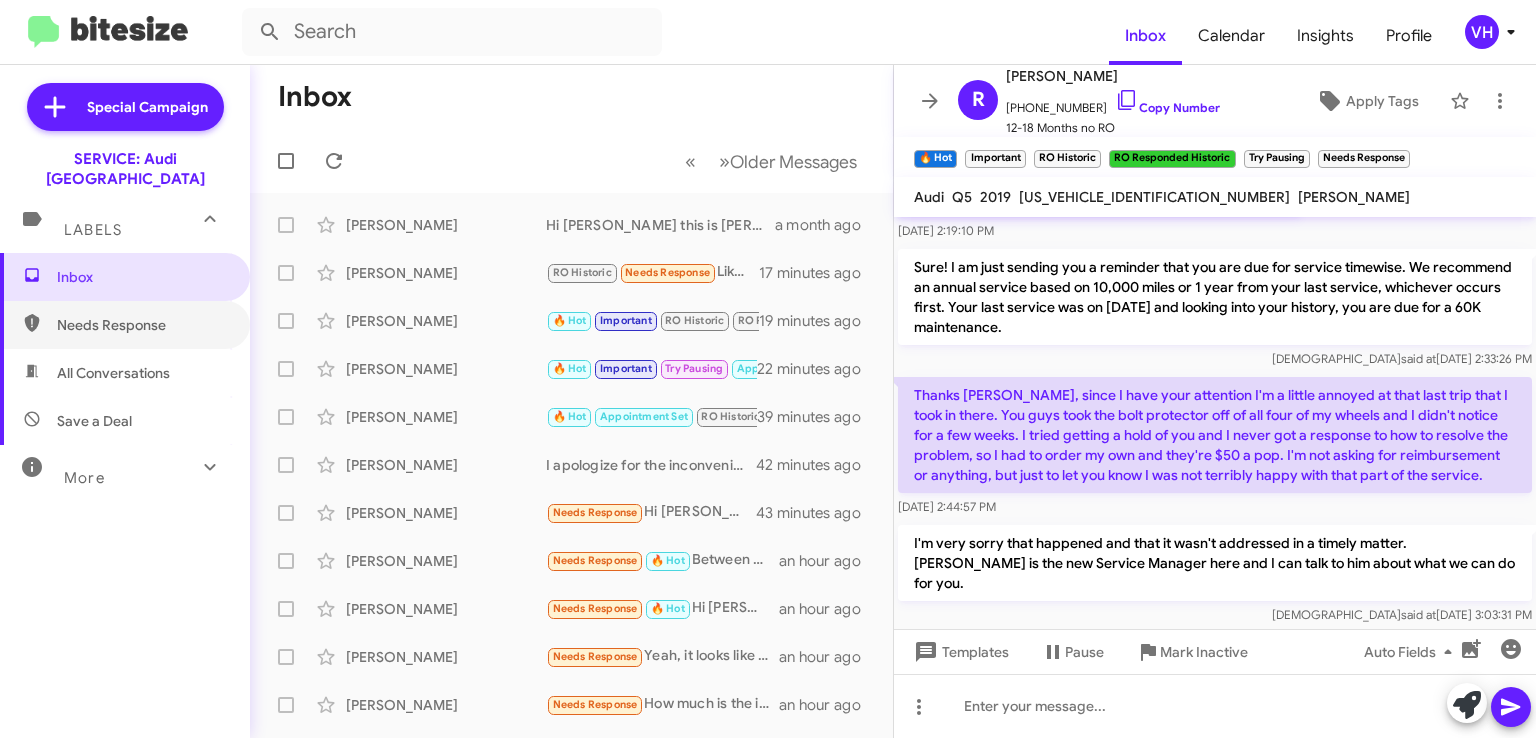 click on "Needs Response" at bounding box center [142, 325] 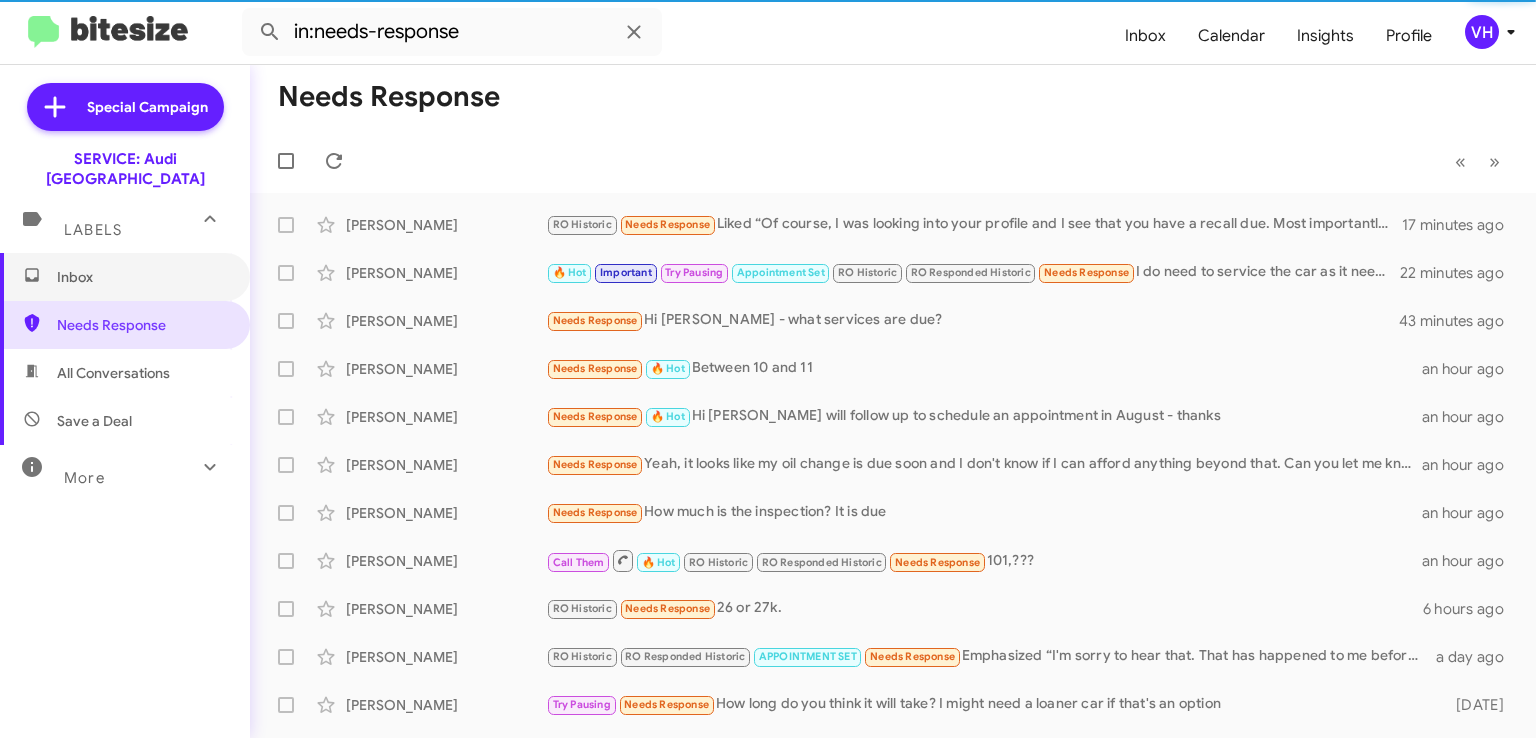 click on "Inbox" at bounding box center [142, 277] 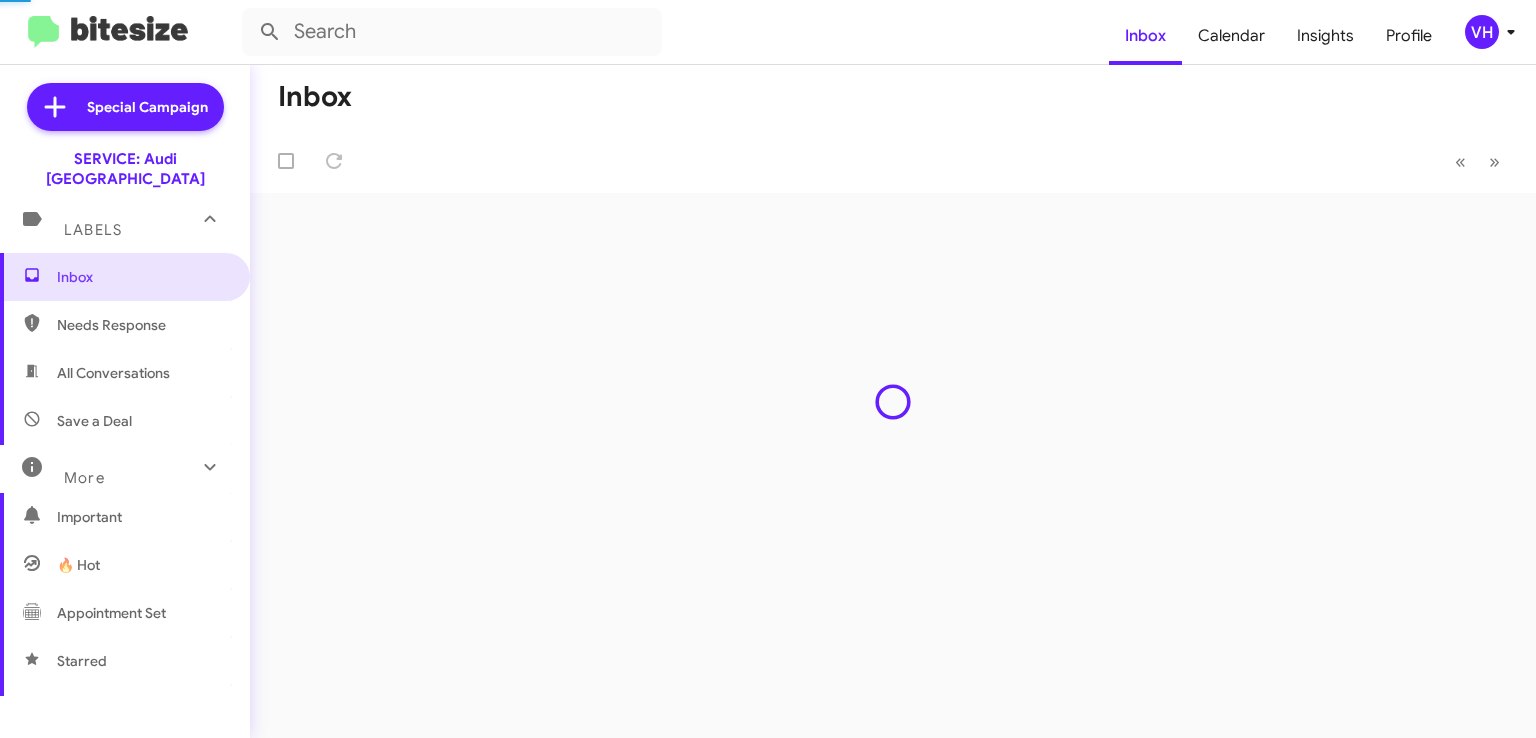 scroll, scrollTop: 0, scrollLeft: 0, axis: both 